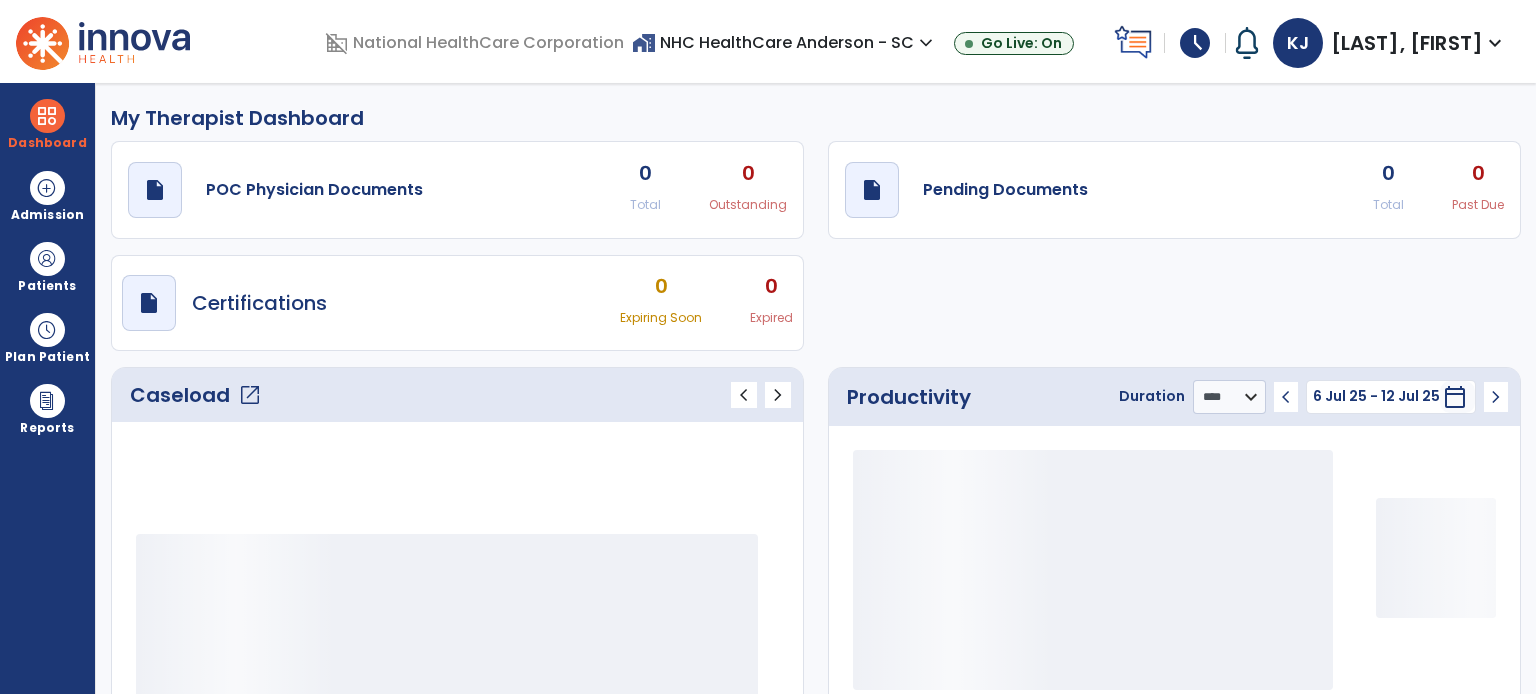 select on "****" 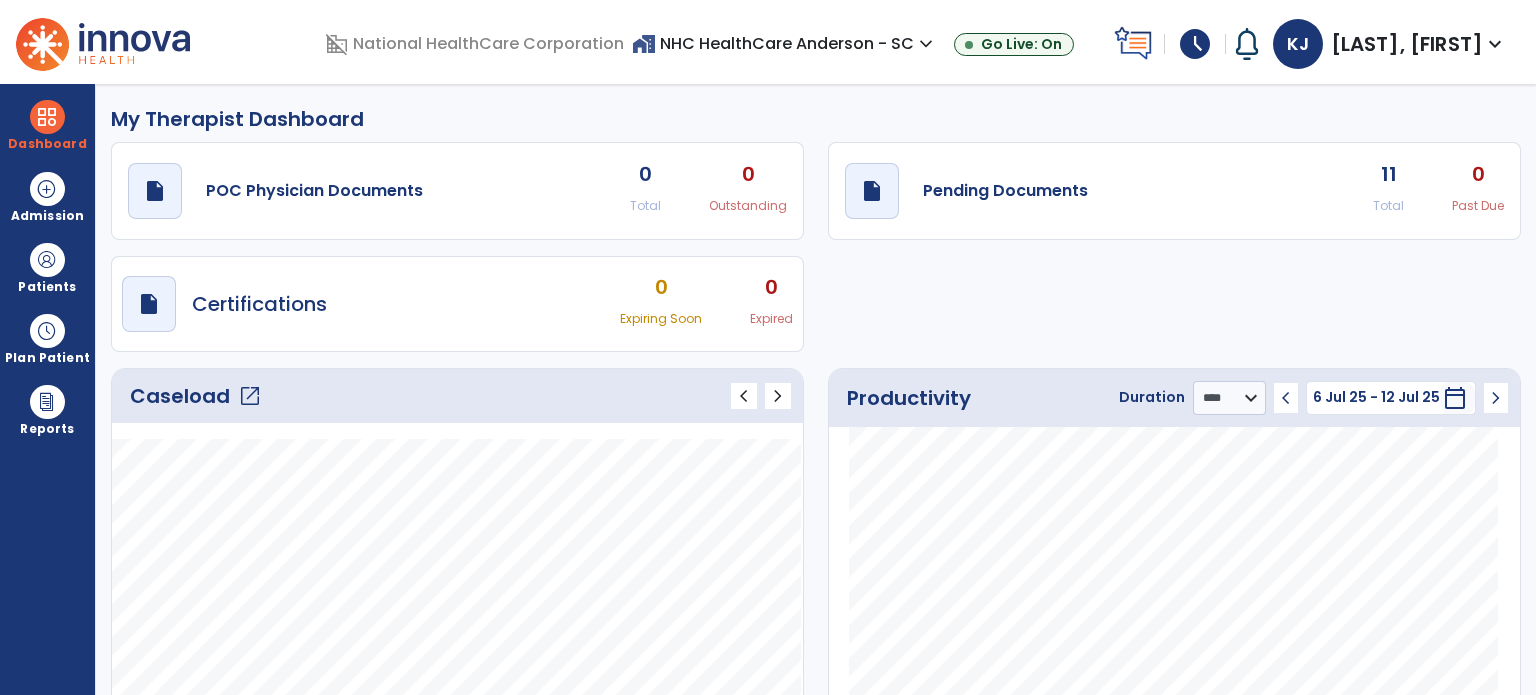 scroll, scrollTop: 0, scrollLeft: 0, axis: both 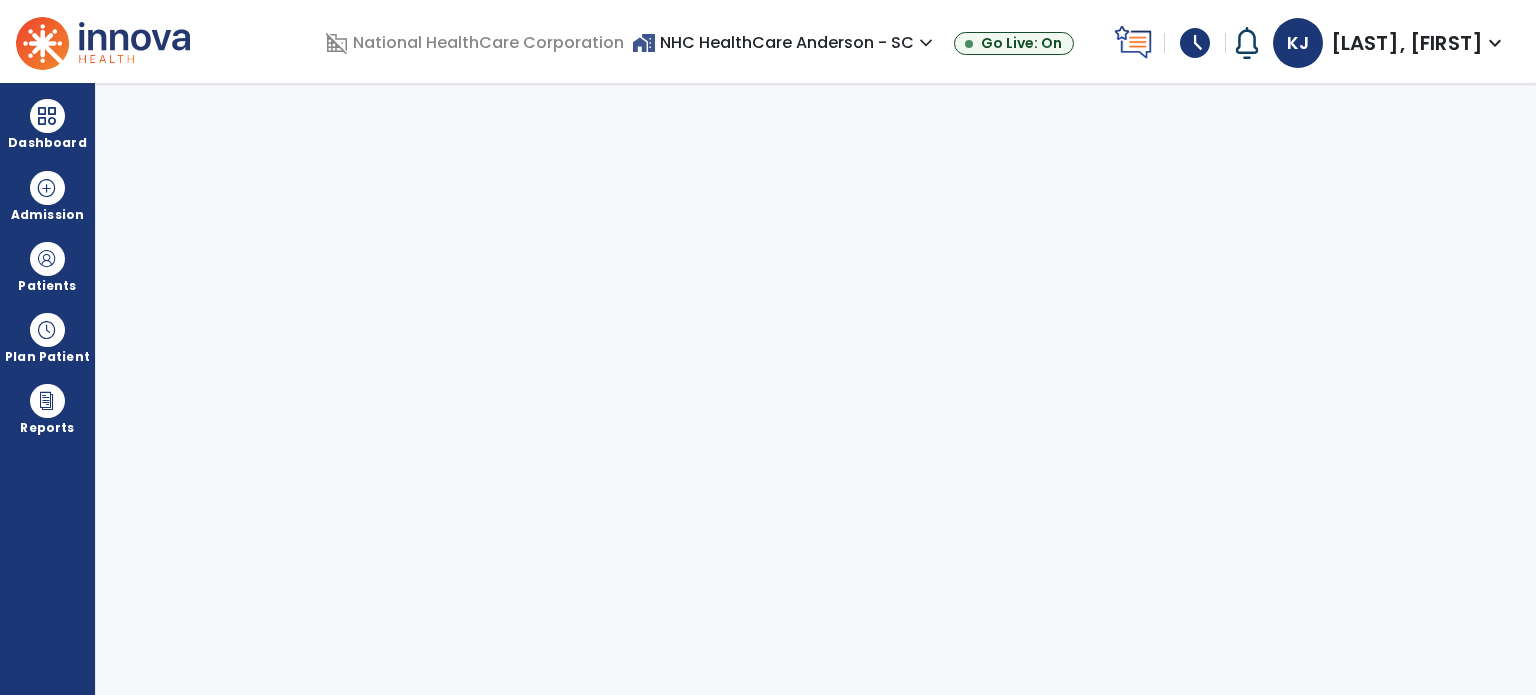 select on "****" 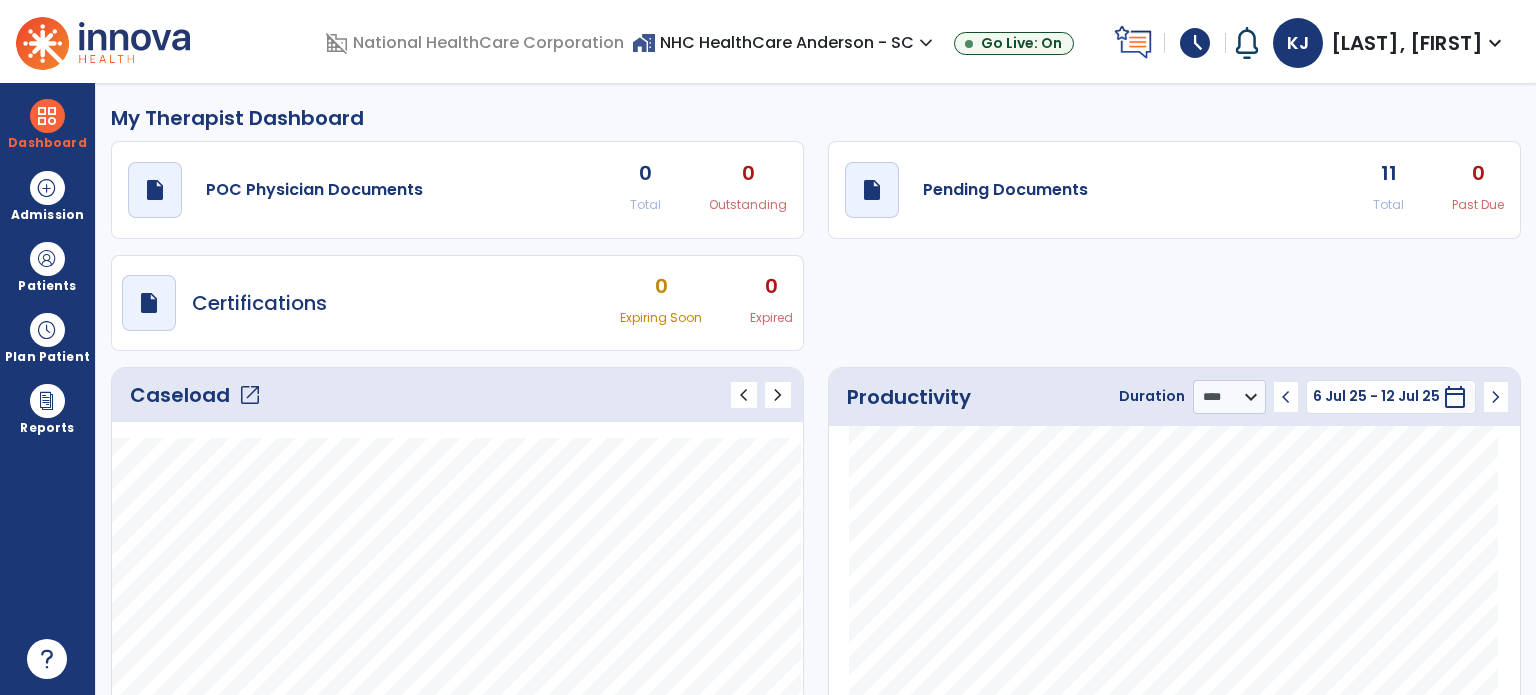 click on "Patients" at bounding box center [47, 286] 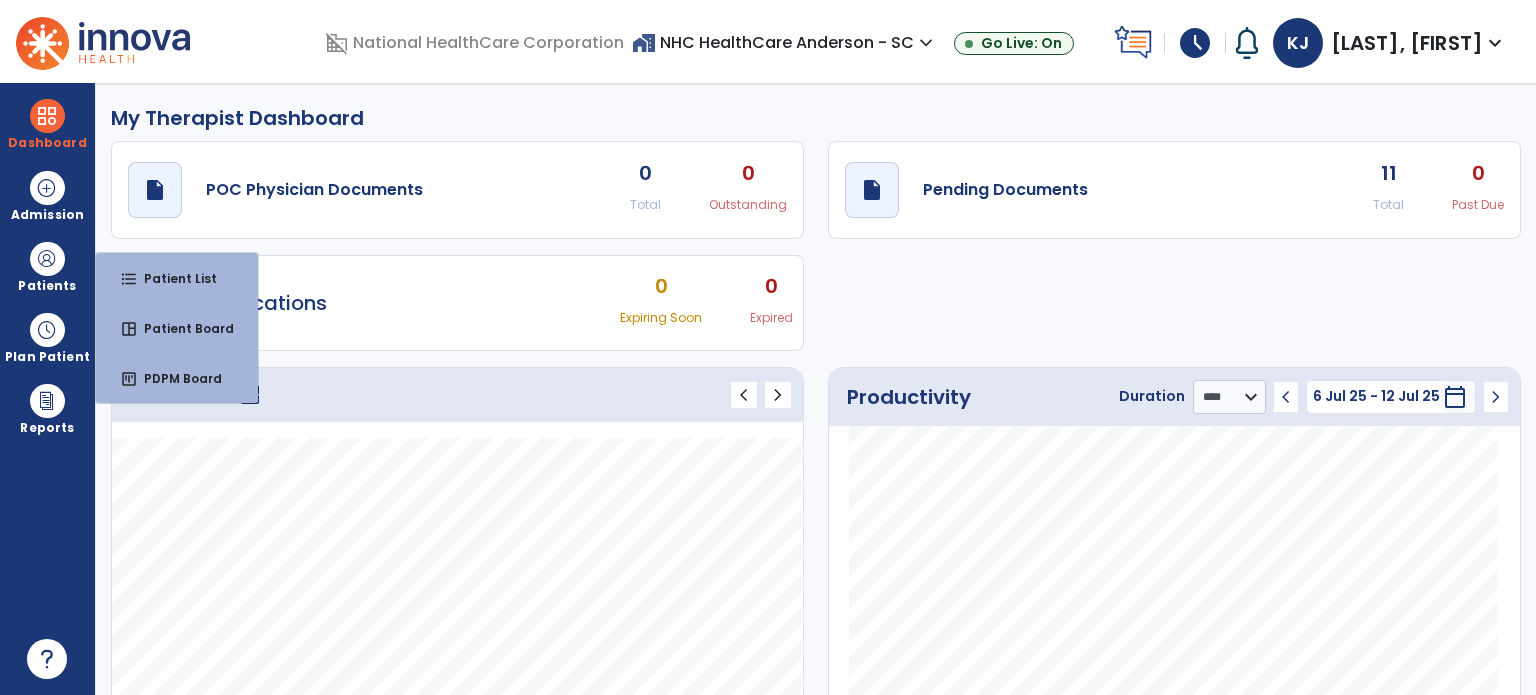 click on "space_dashboard  Patient Board" at bounding box center [177, 328] 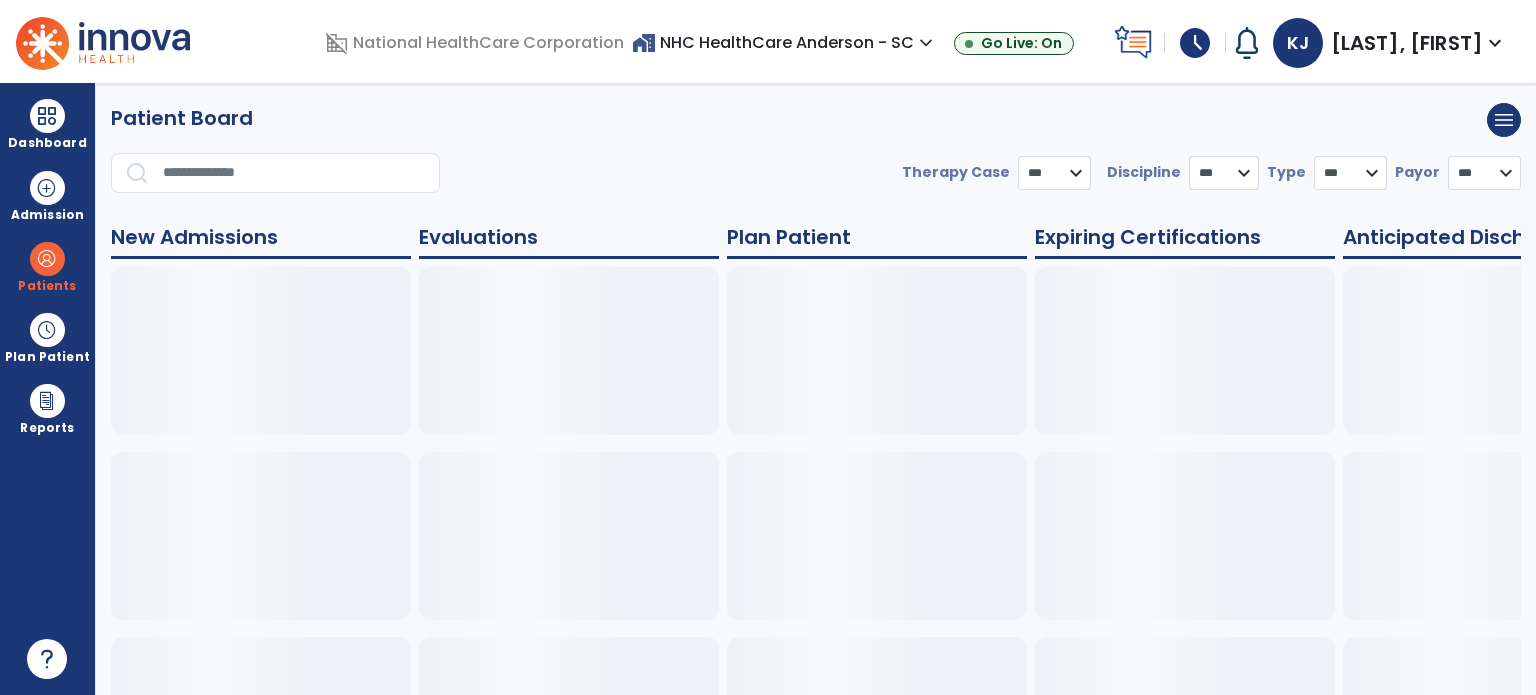 select on "***" 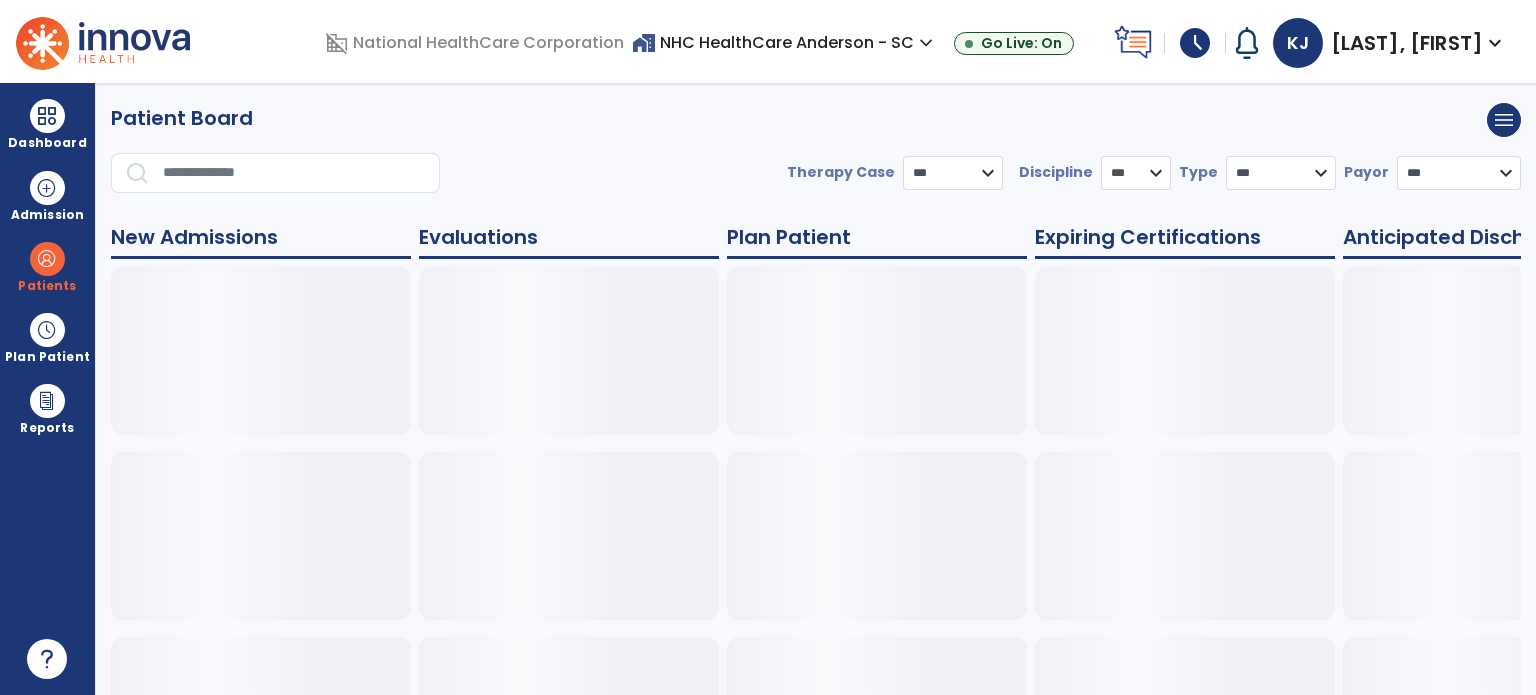 click on "Plan Patient" at bounding box center (47, 286) 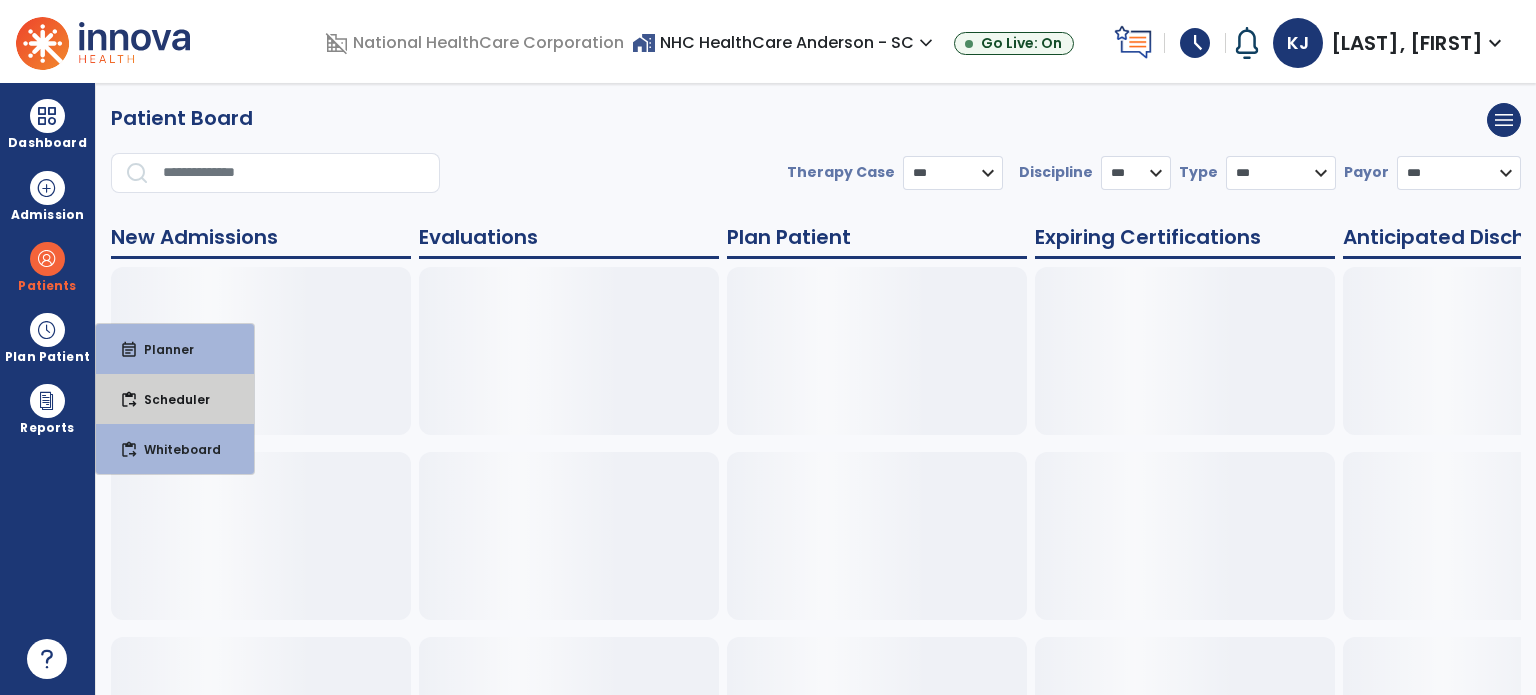 click on "Scheduler" at bounding box center (169, 399) 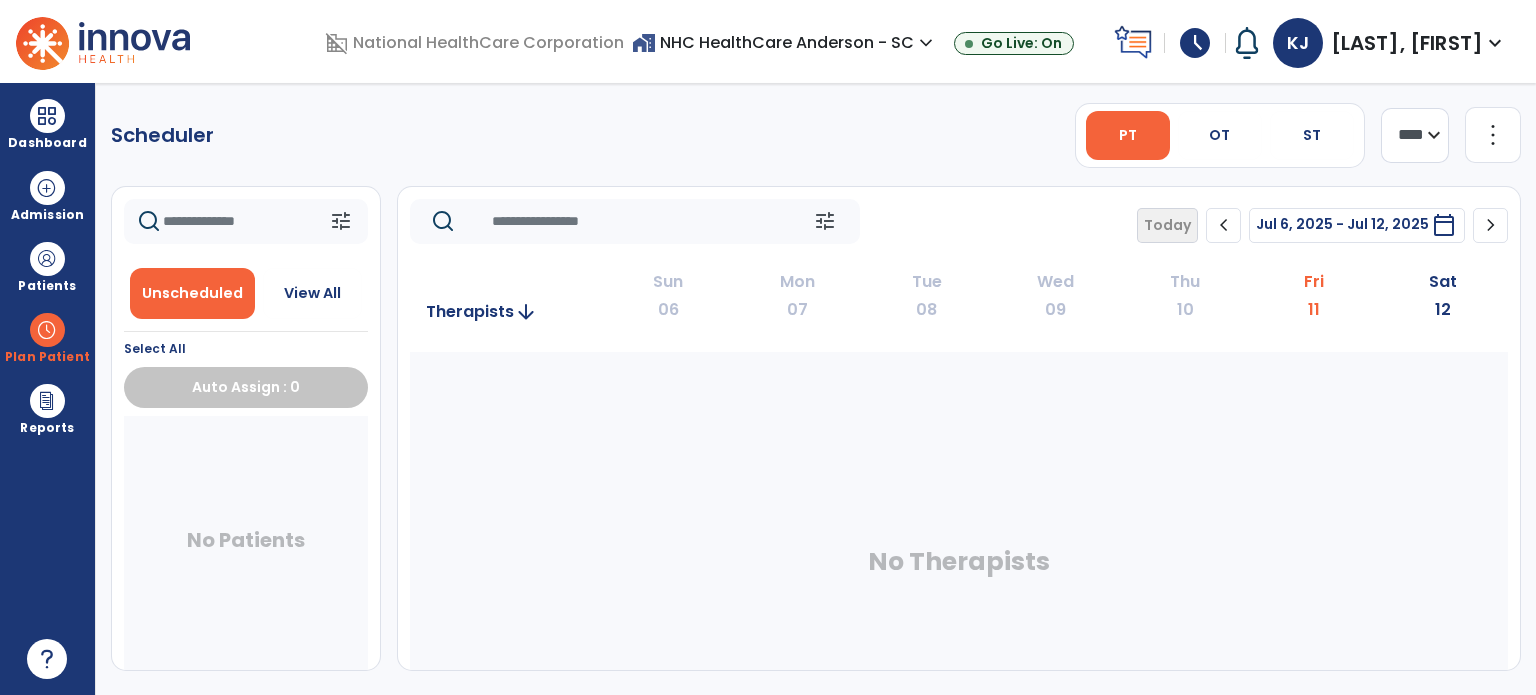 click at bounding box center (47, 330) 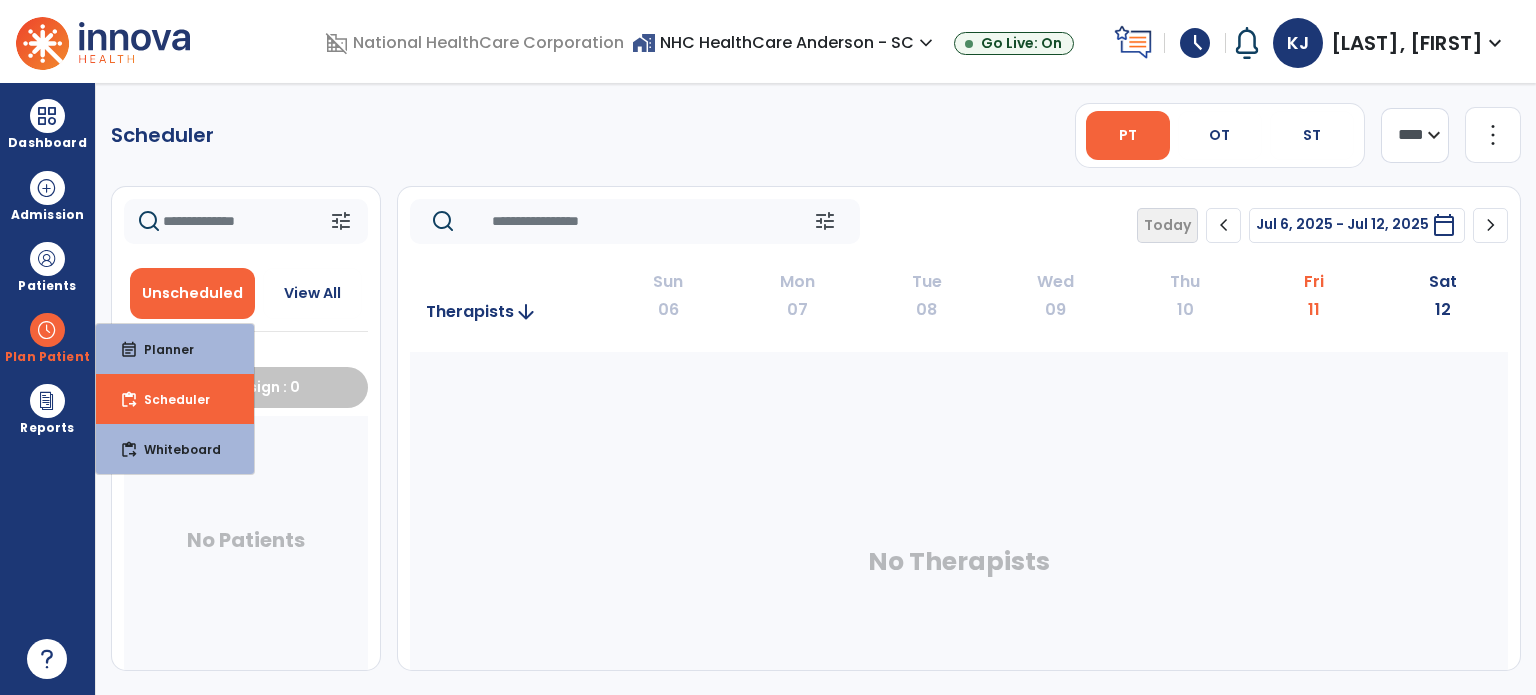click on "Scheduler" at bounding box center [169, 399] 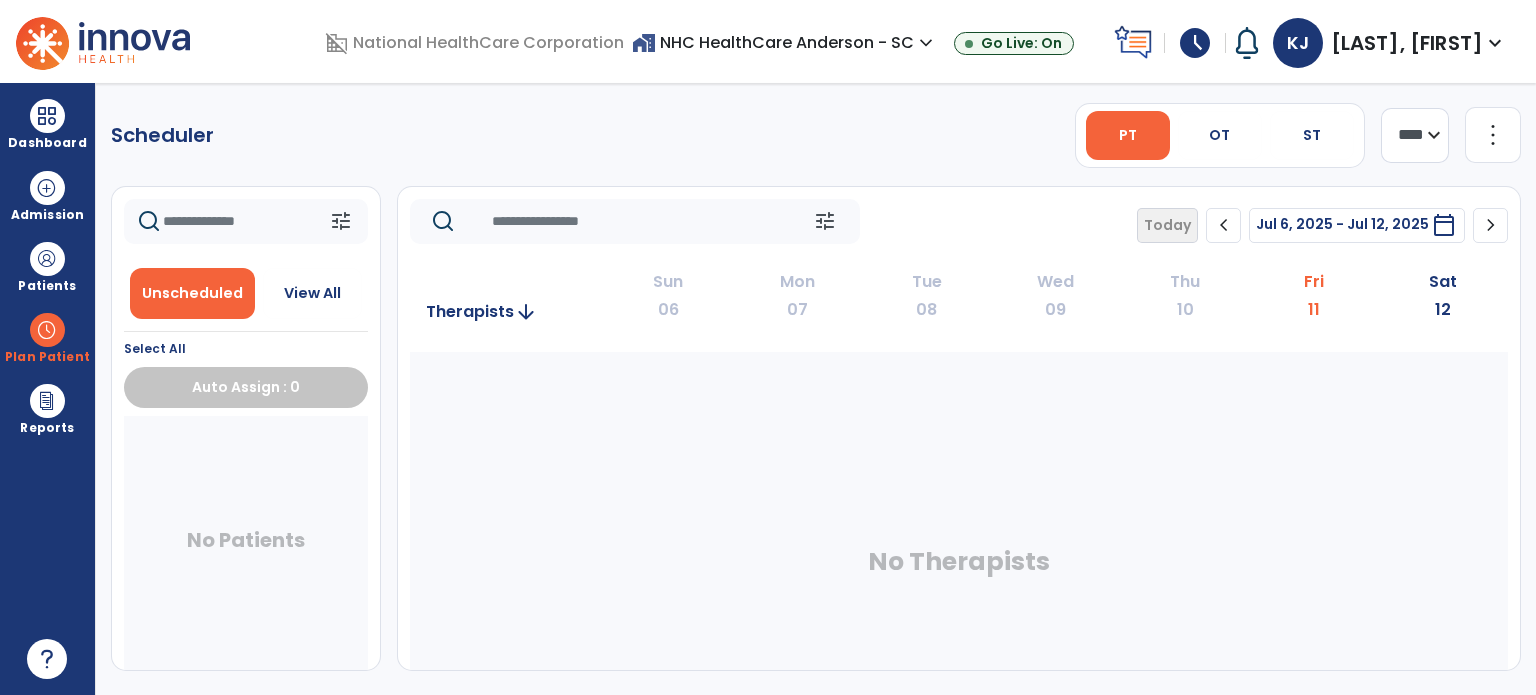 click at bounding box center [47, 116] 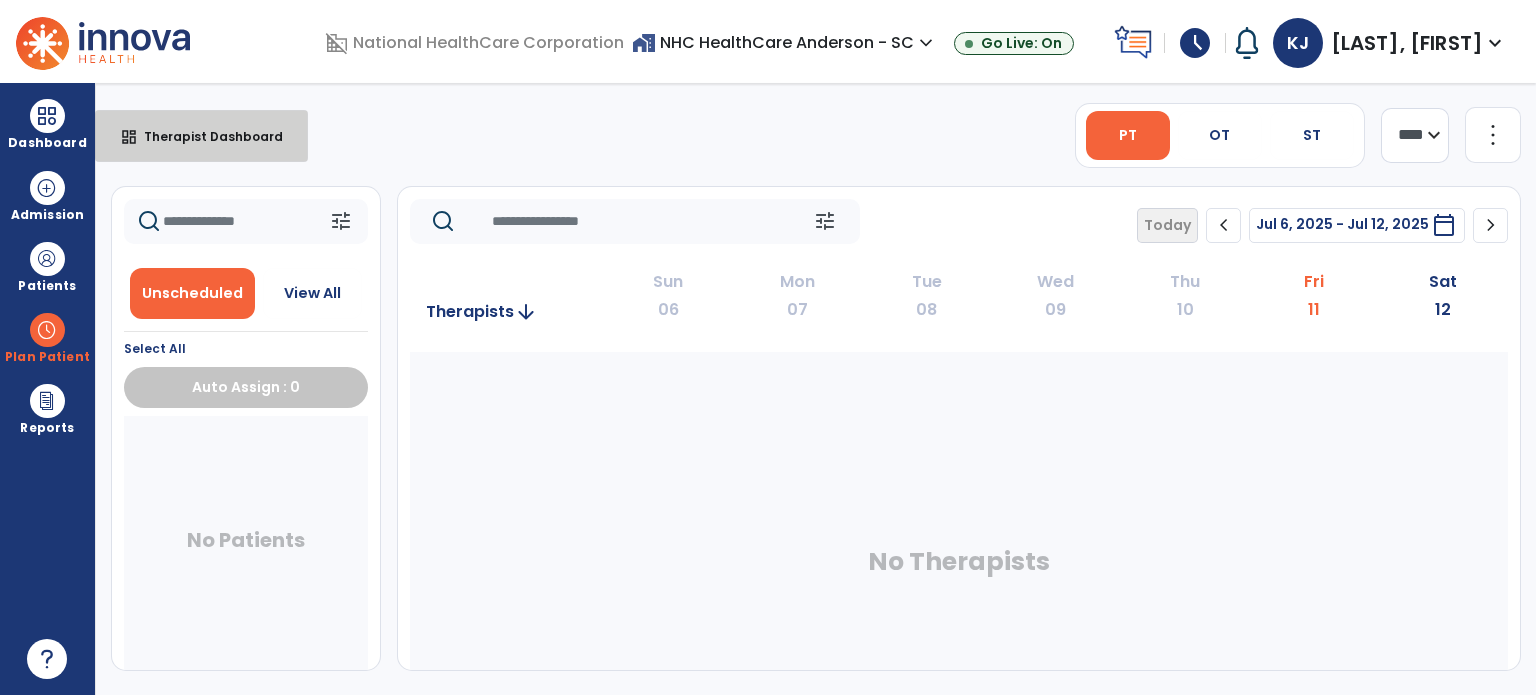 click on "dashboard  Therapist Dashboard" at bounding box center (201, 136) 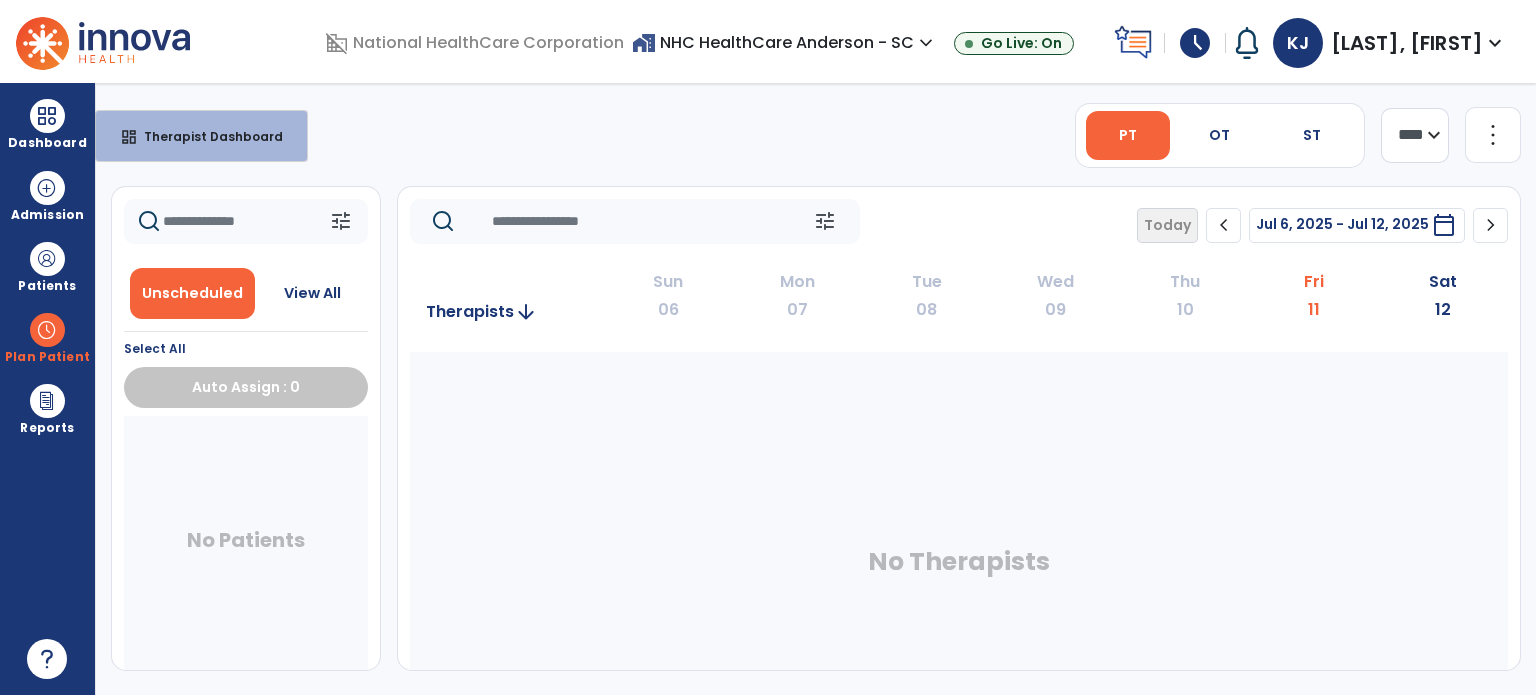 select on "****" 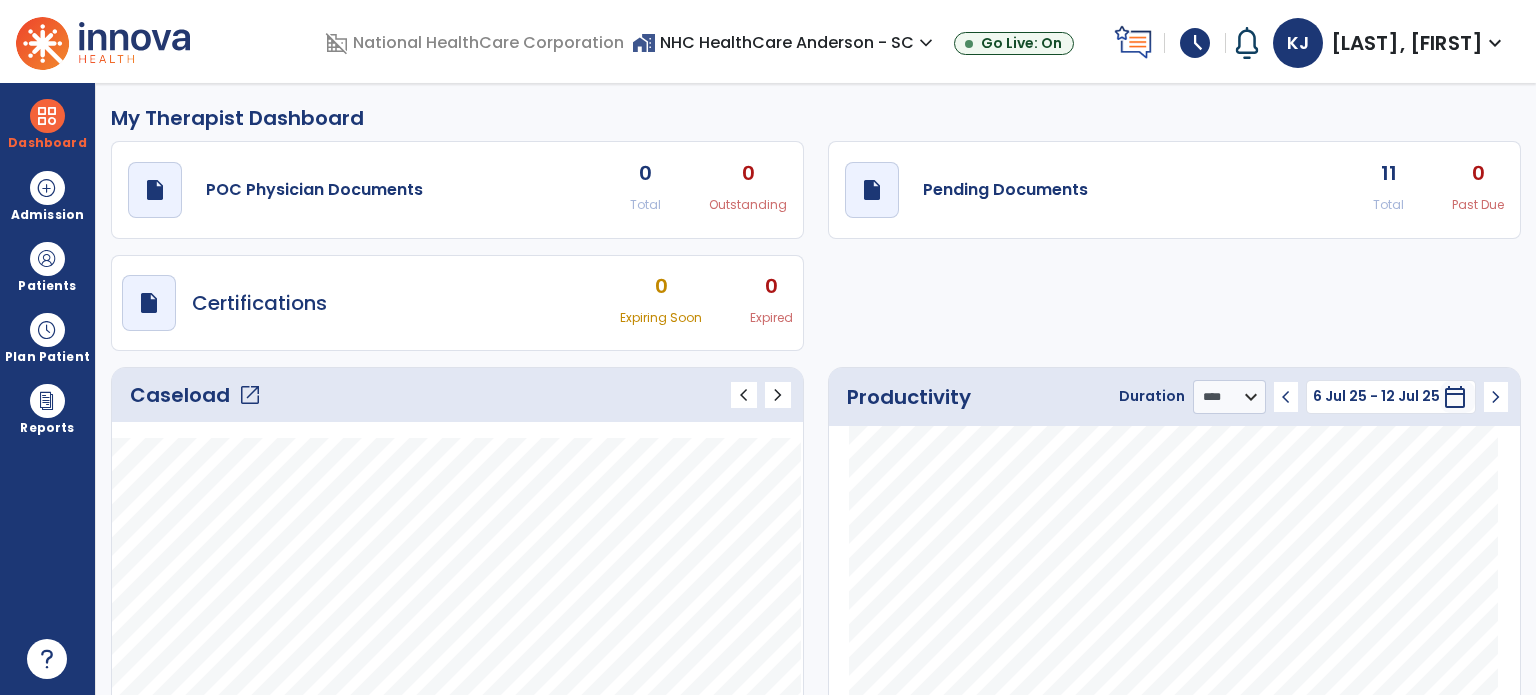 click at bounding box center (47, 330) 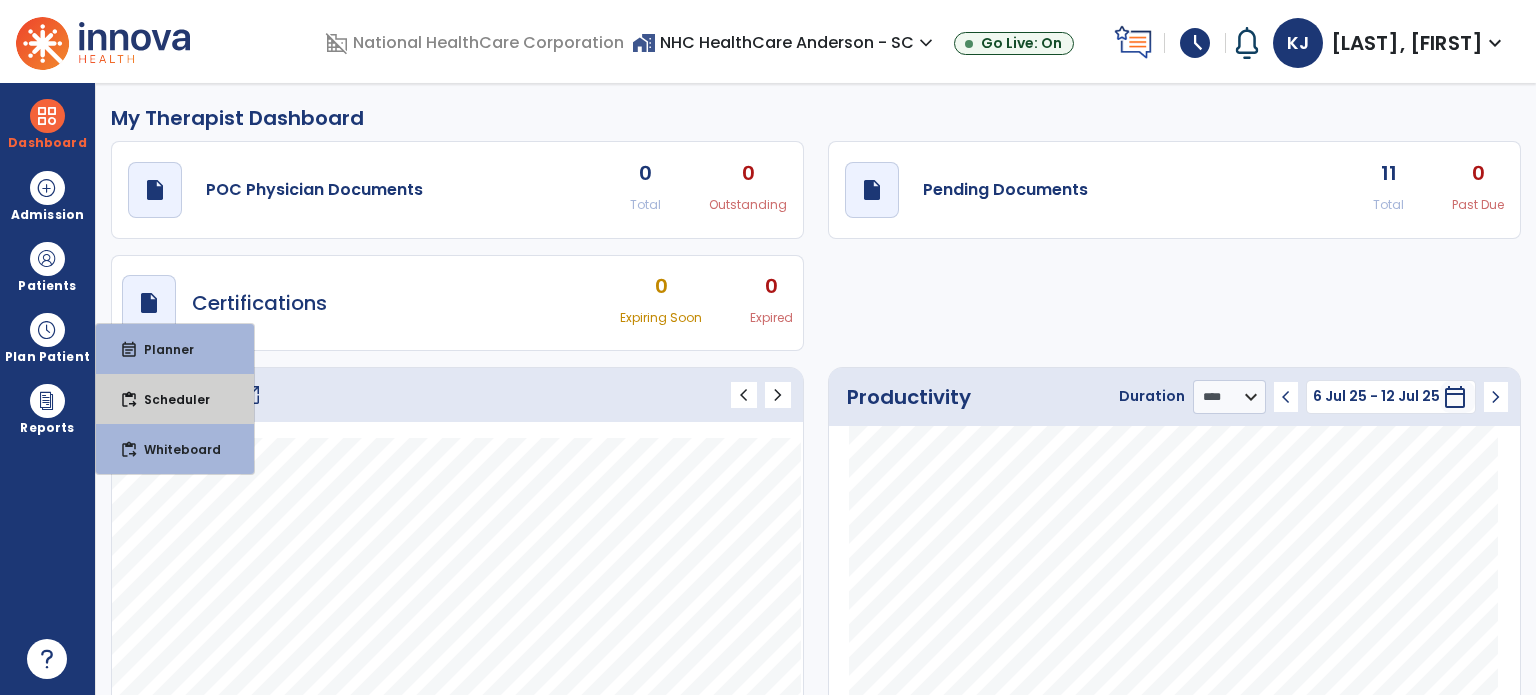 drag, startPoint x: 156, startPoint y: 399, endPoint x: 163, endPoint y: 382, distance: 18.384777 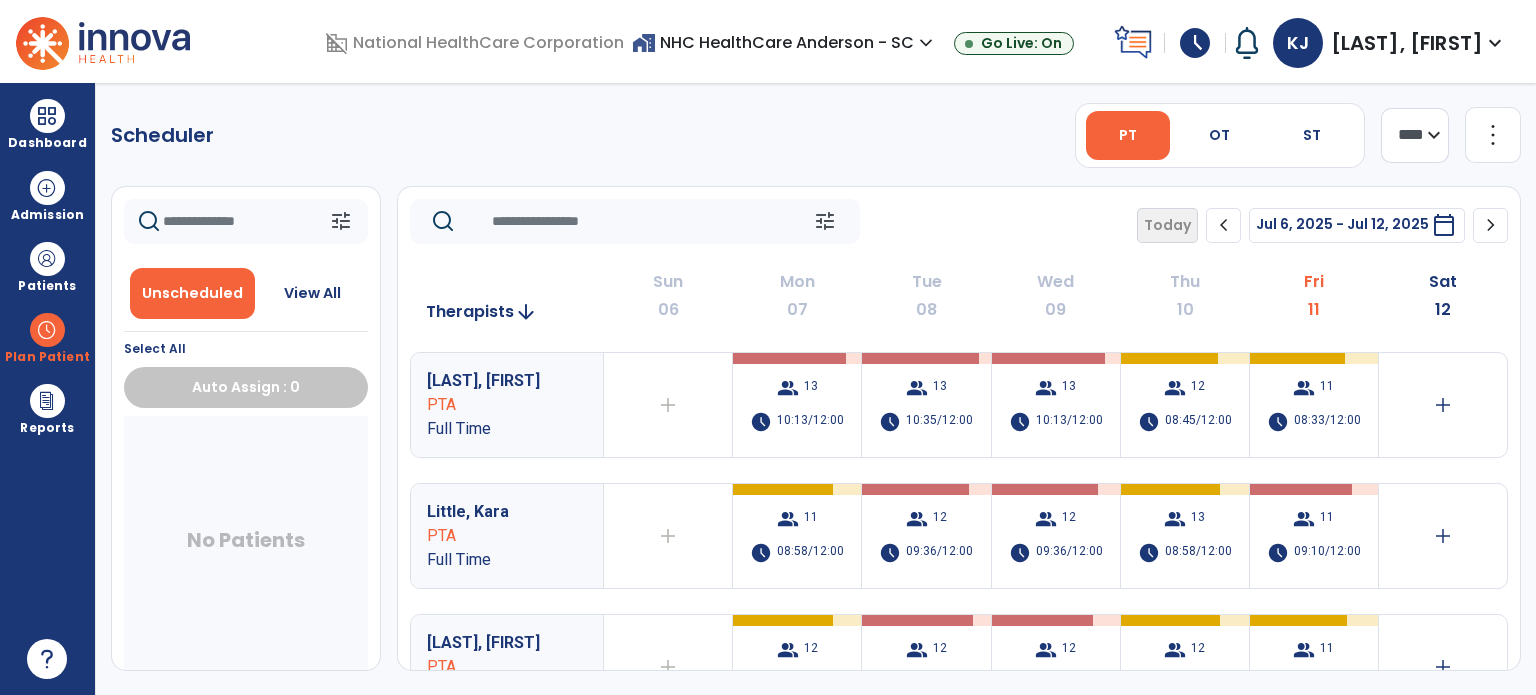 click on "more_vert" 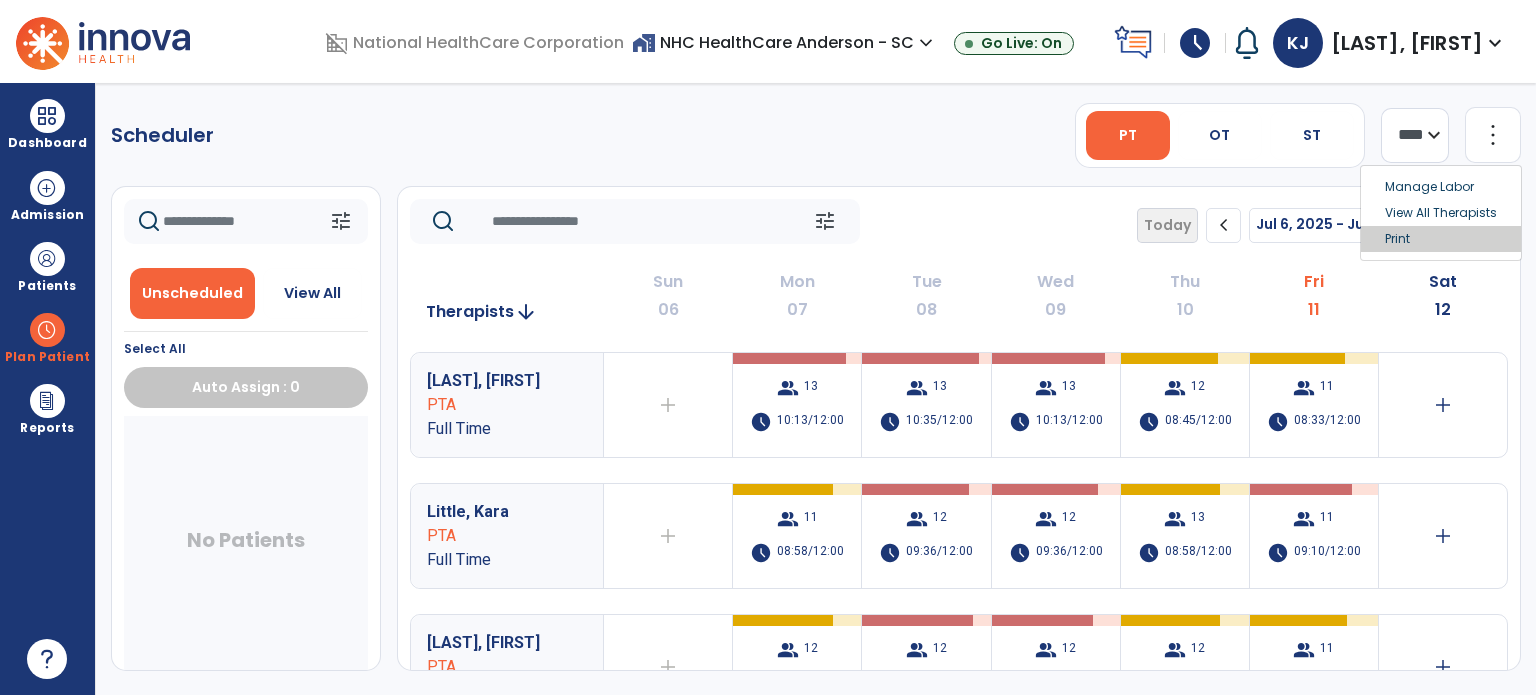 drag, startPoint x: 1399, startPoint y: 235, endPoint x: 1404, endPoint y: 219, distance: 16.763054 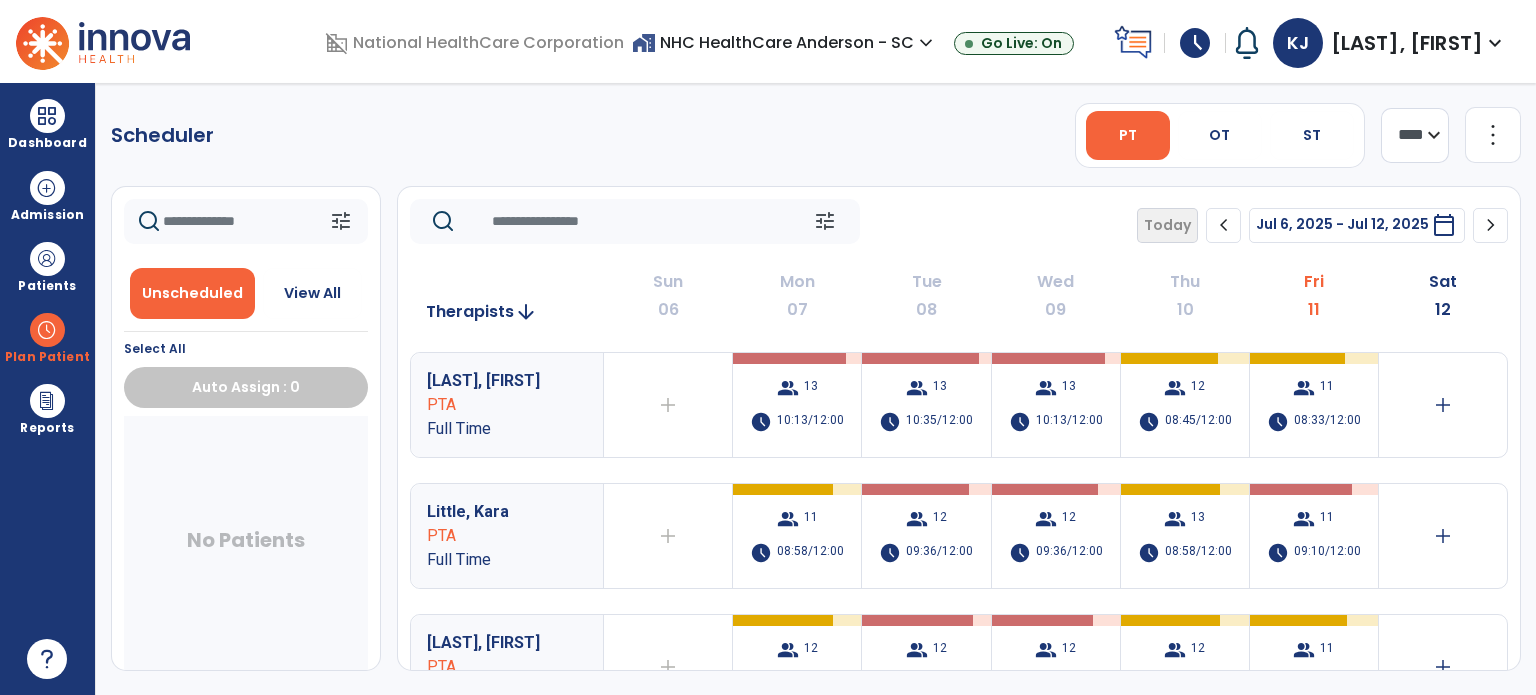 click on "more_vert" 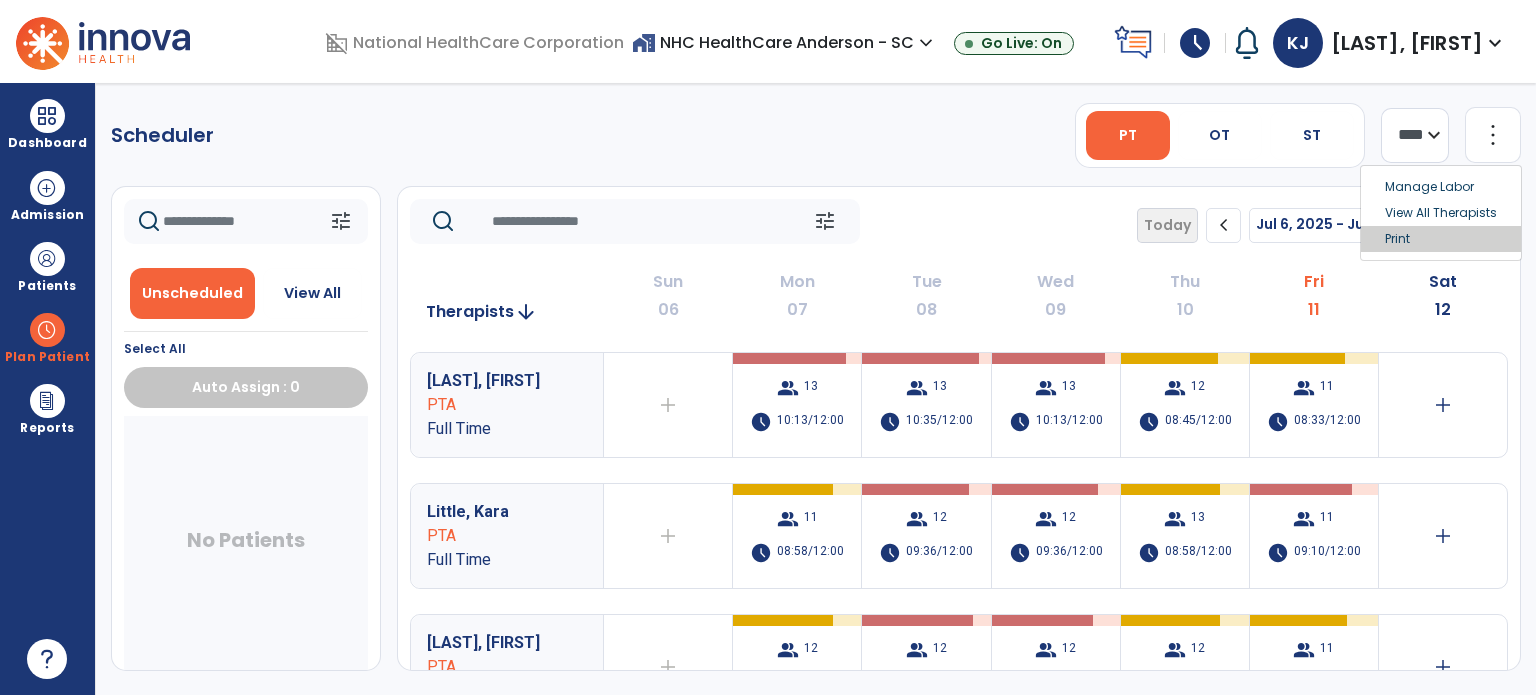 click on "Print" at bounding box center [1441, 239] 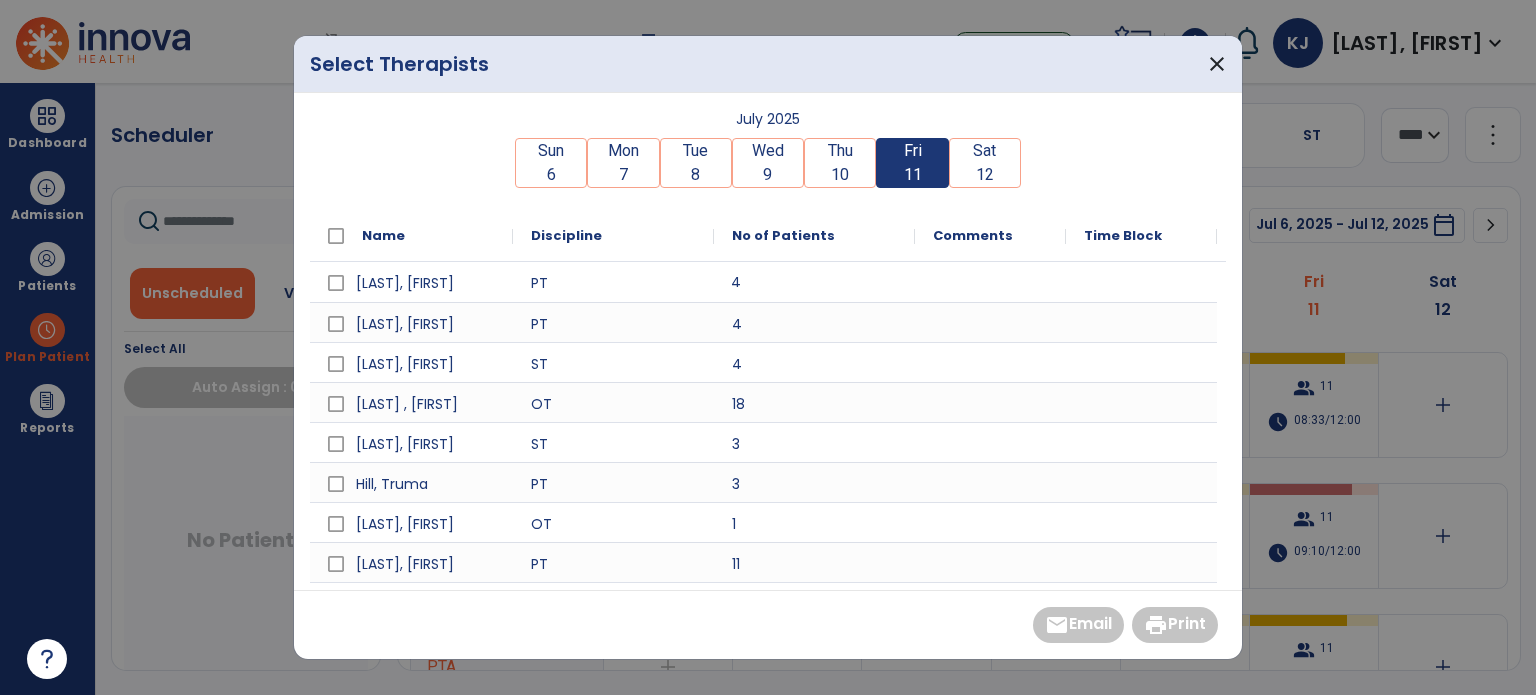 click on "4" at bounding box center (814, 282) 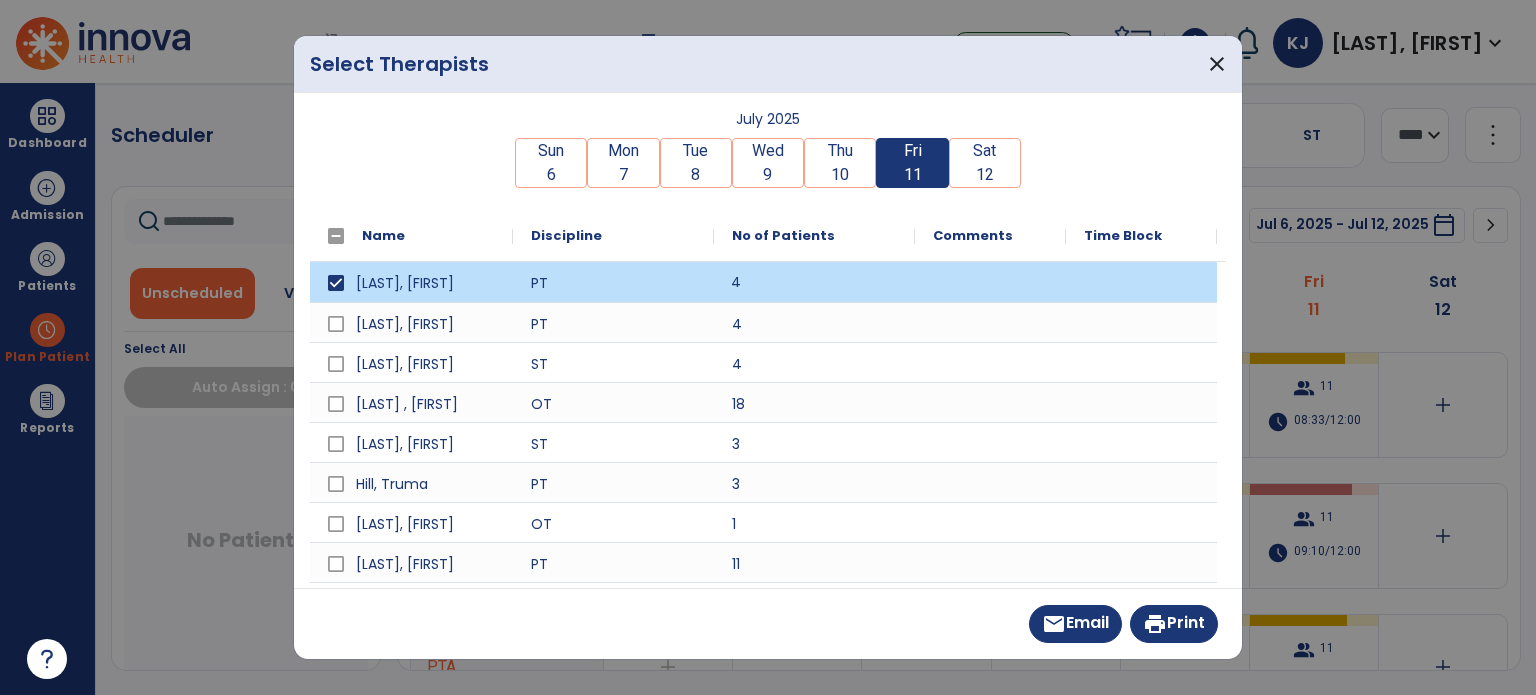 click on "print  Print" at bounding box center (1174, 624) 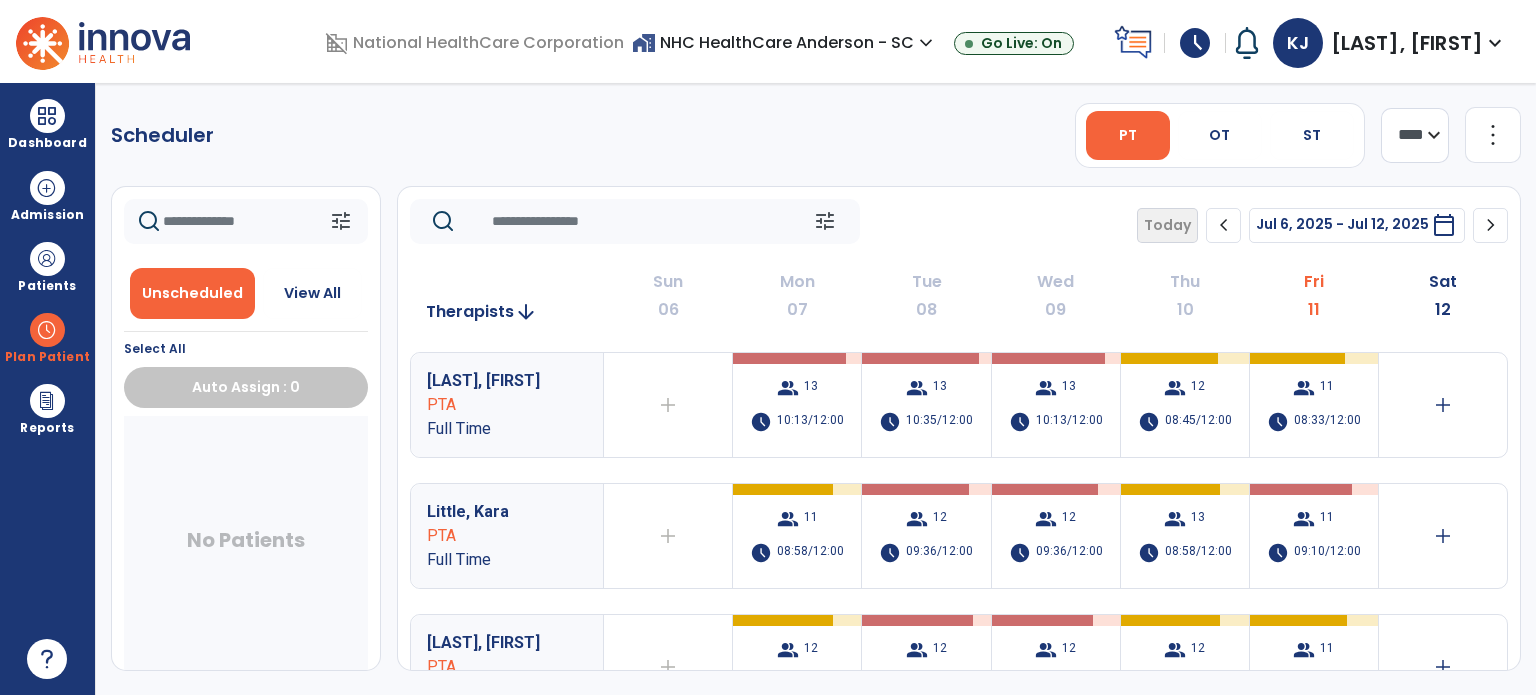 click on "more_vert" 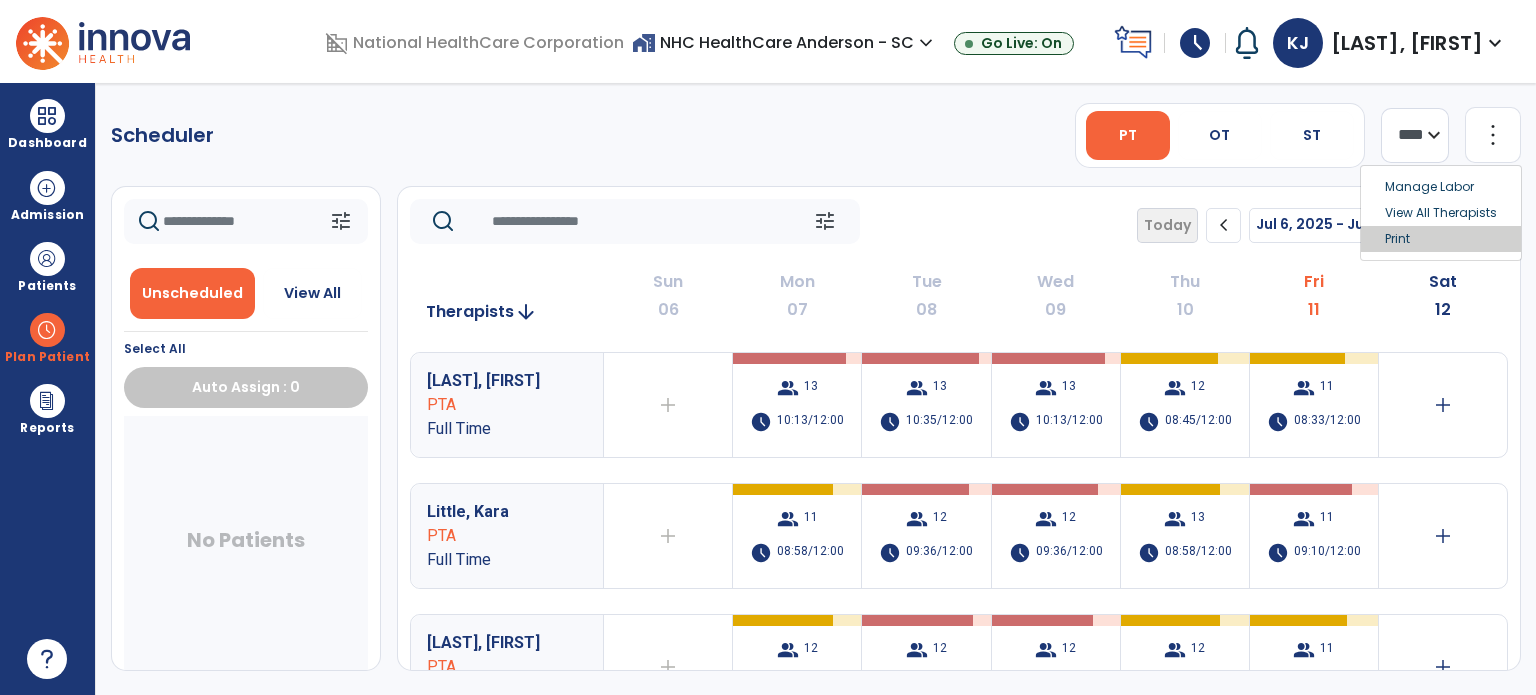 click on "Print" at bounding box center [1441, 239] 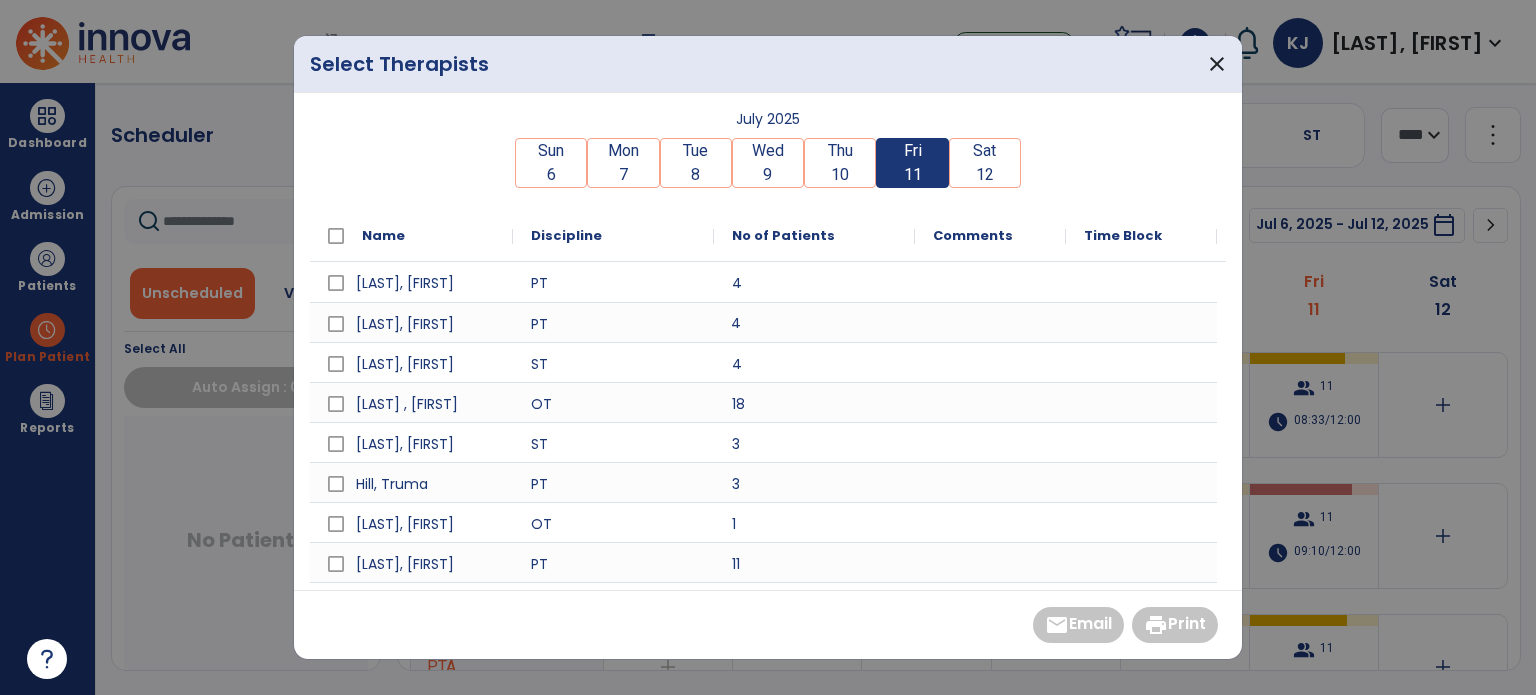 click on "4" at bounding box center (814, 322) 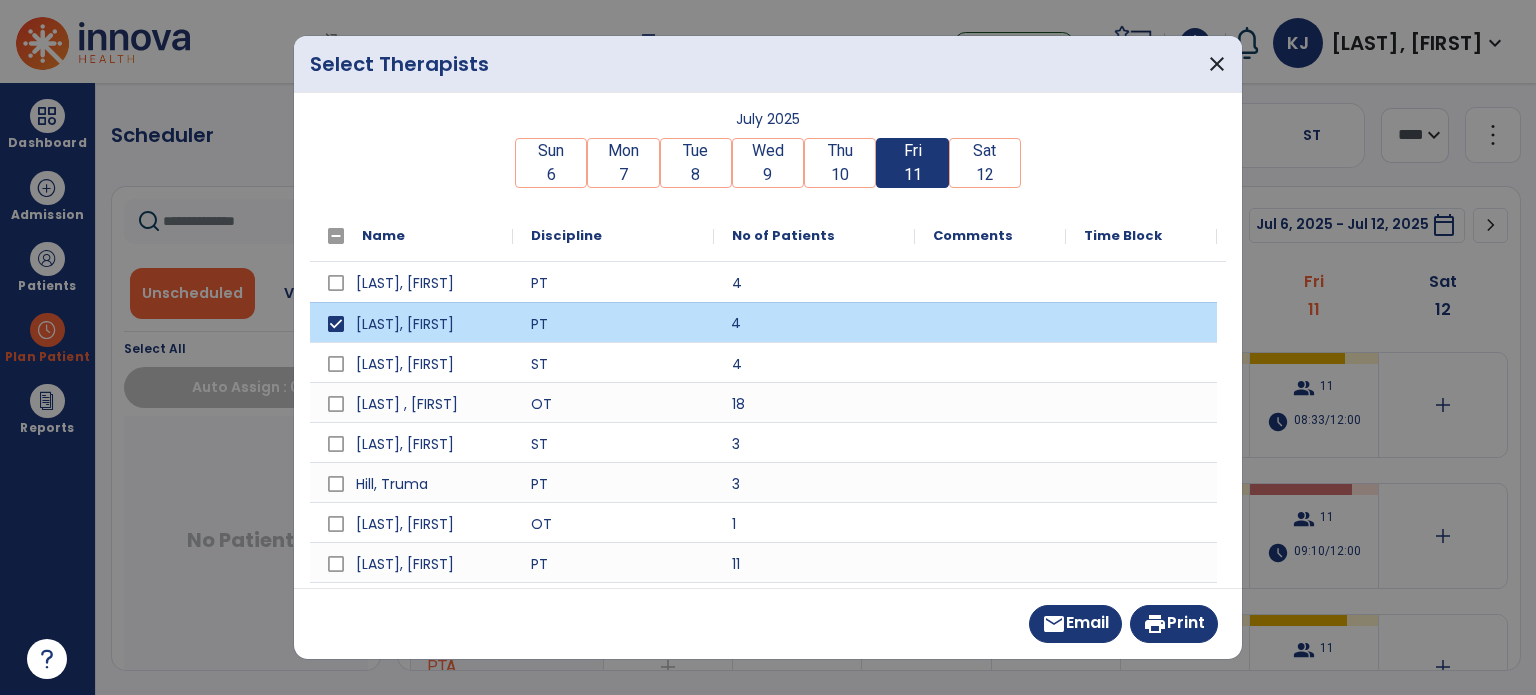 click on "print  Print" at bounding box center [1174, 624] 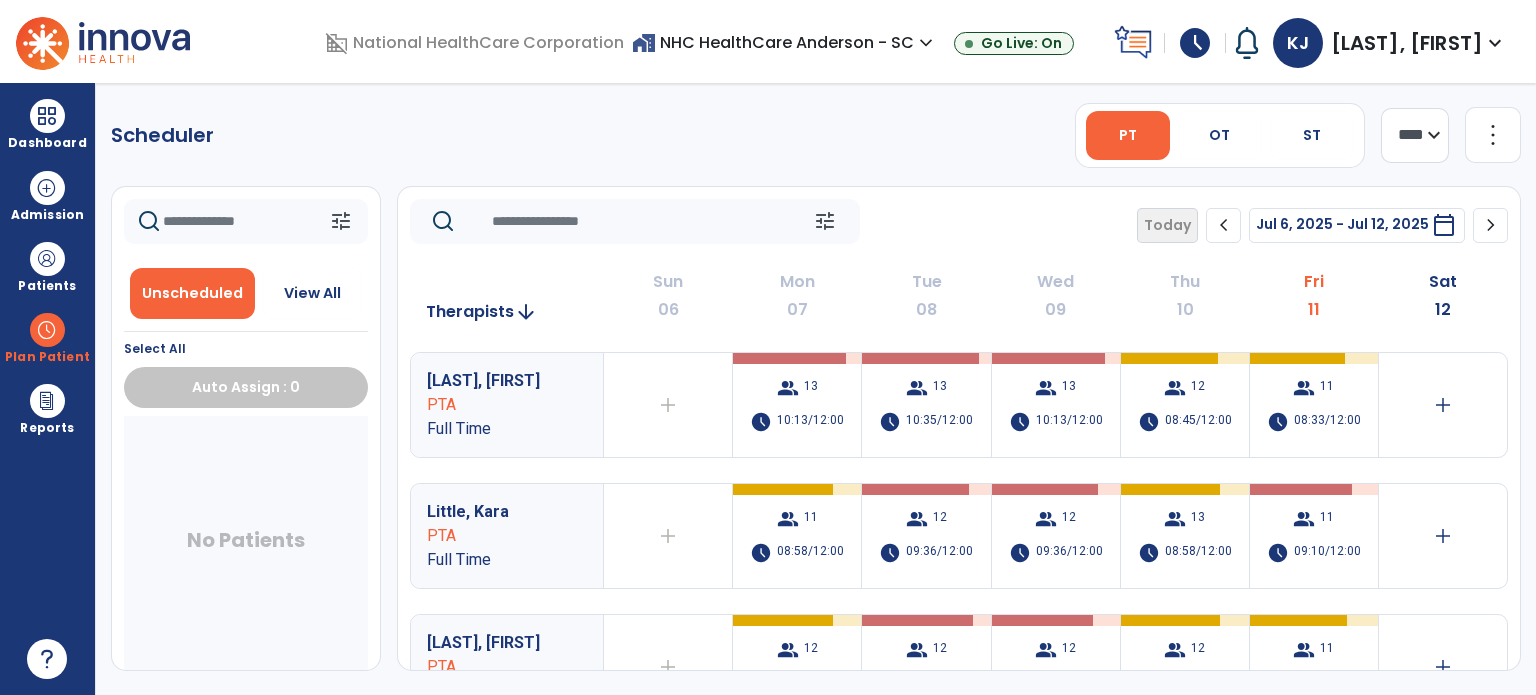 click on "more_vert" 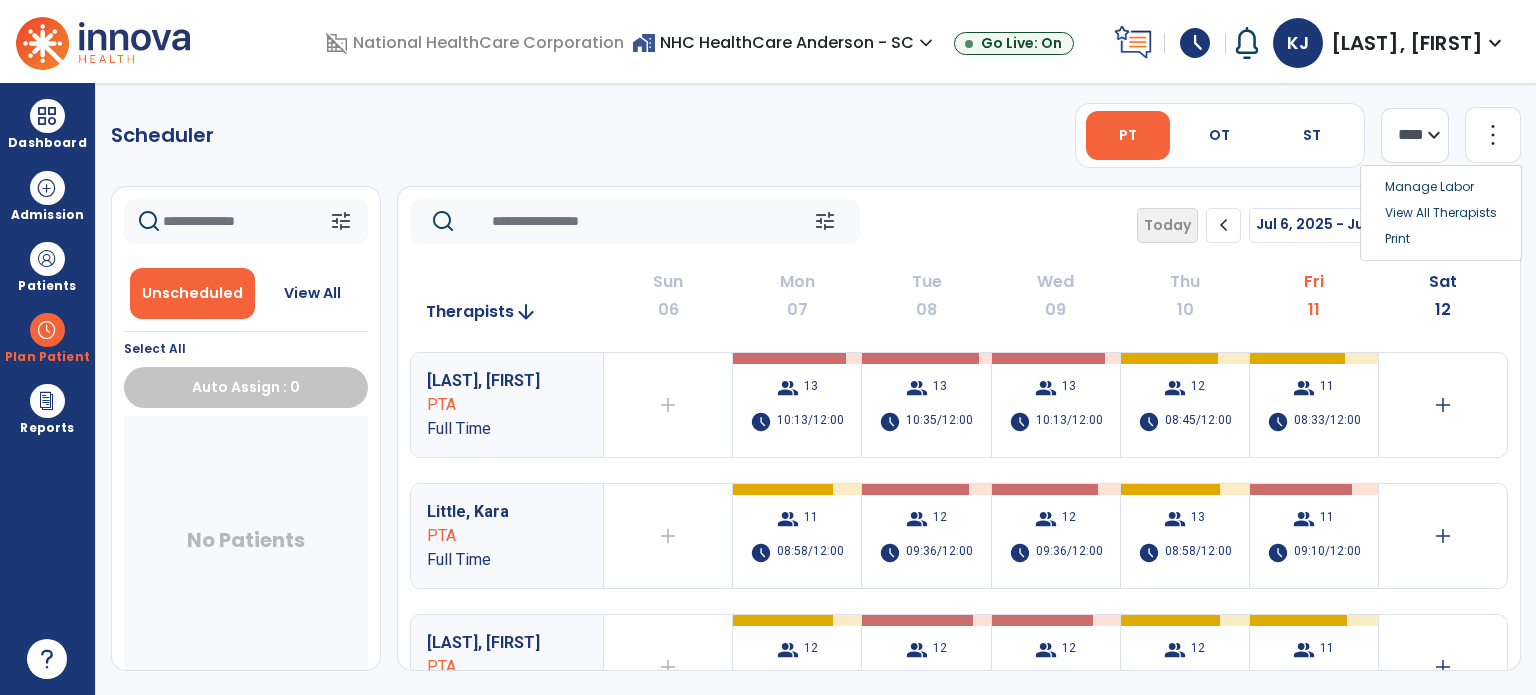 click on "Print" at bounding box center [1441, 239] 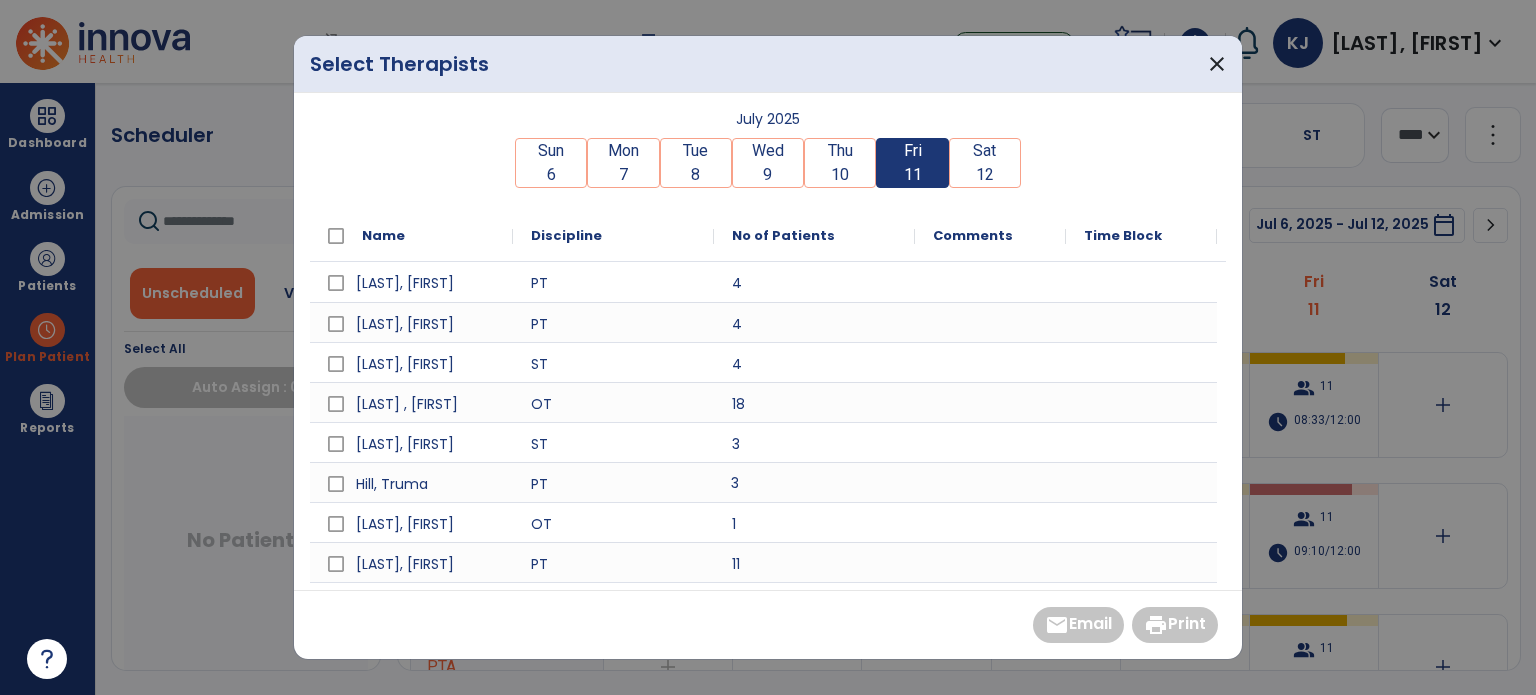 click on "3" at bounding box center [814, 482] 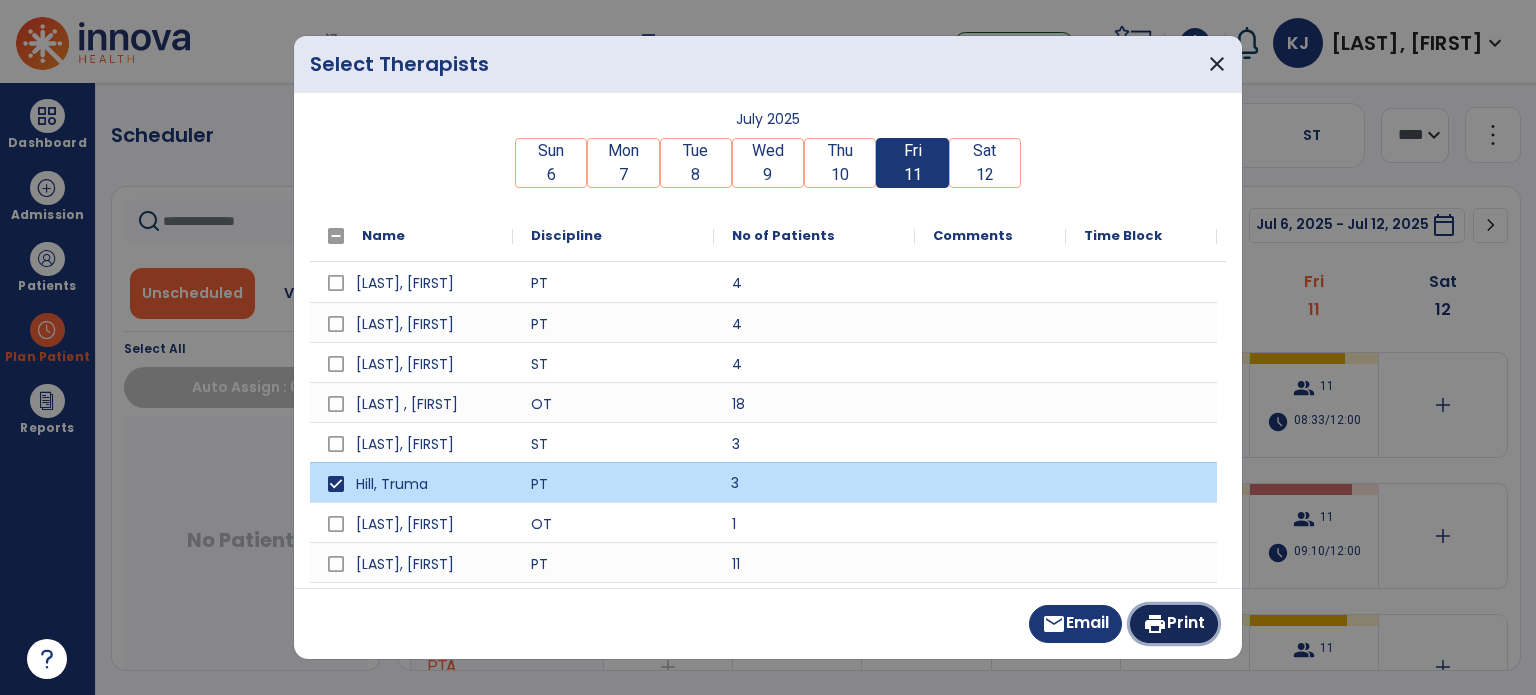 click on "print  Print" at bounding box center [1174, 624] 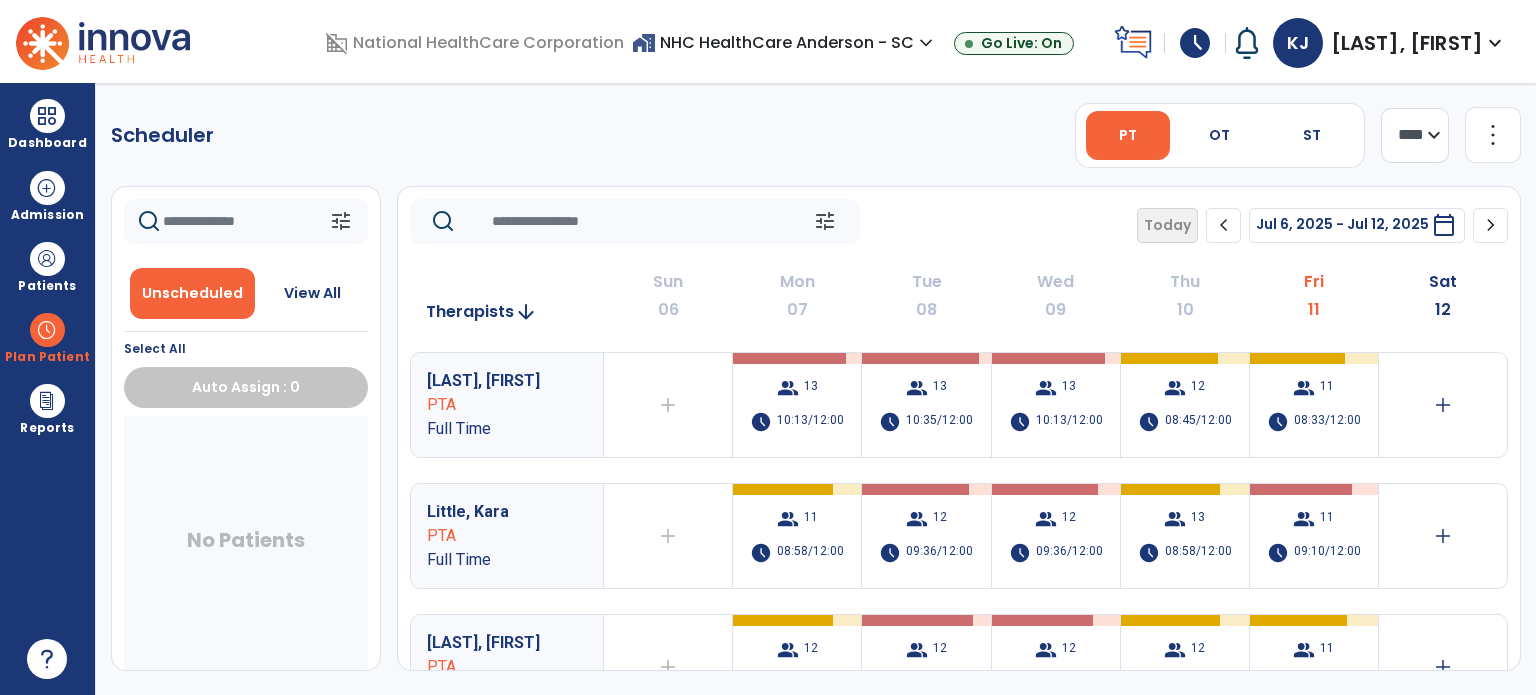 click on "more_vert" 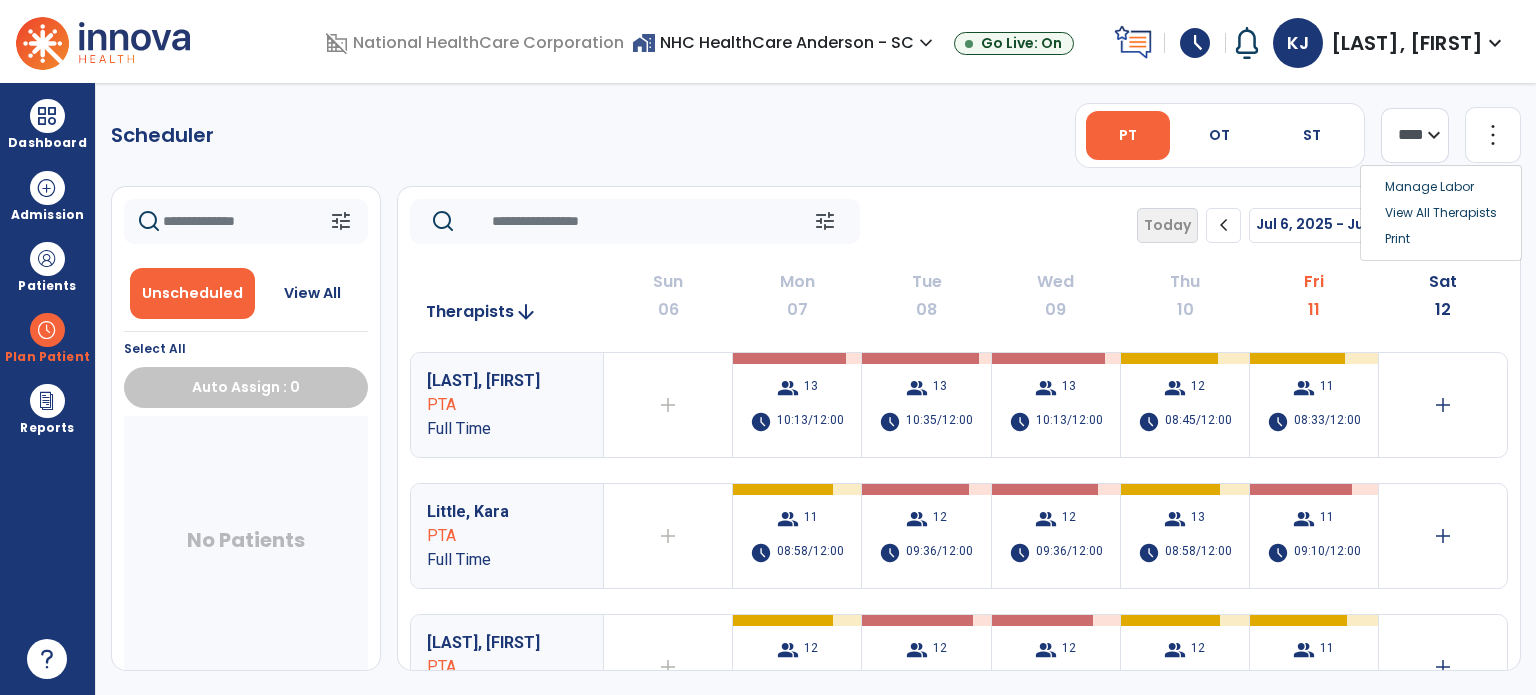 click on "Print" at bounding box center [1441, 239] 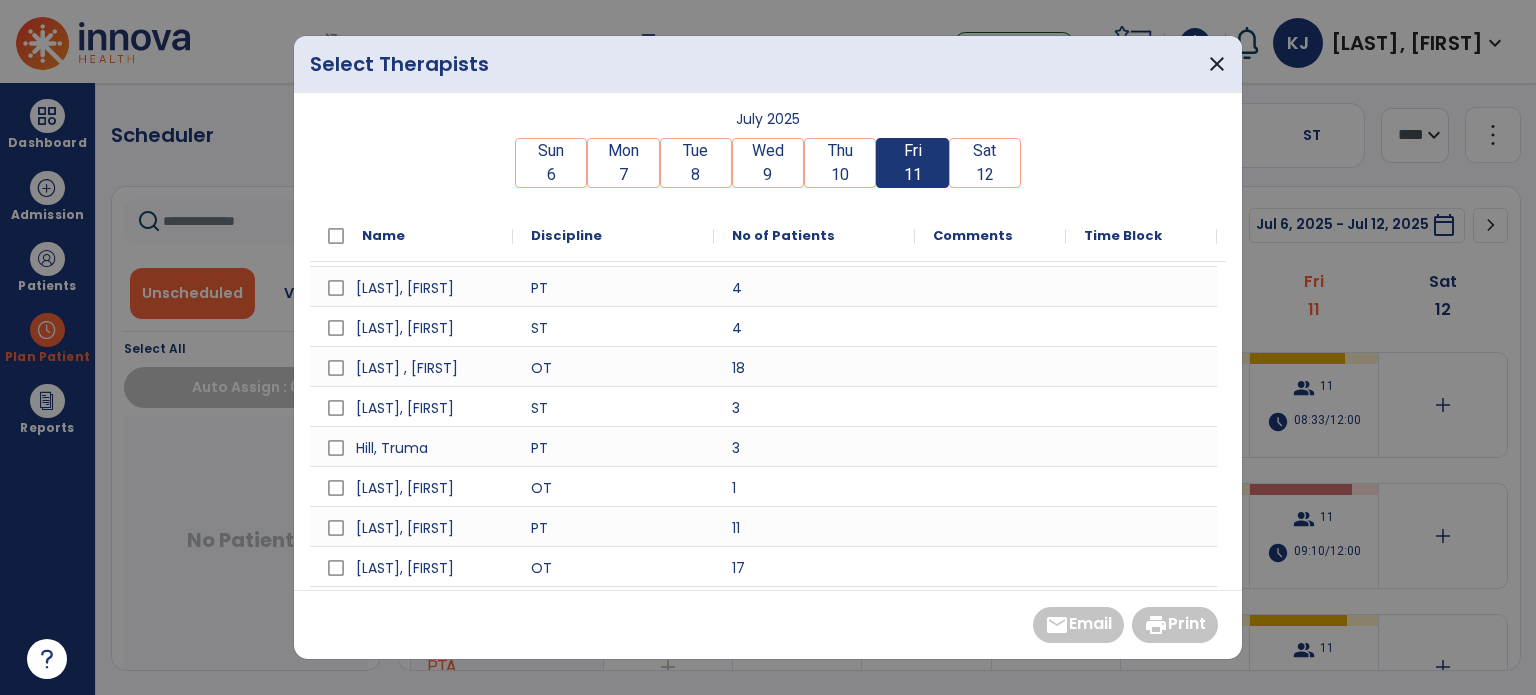 scroll, scrollTop: 37, scrollLeft: 0, axis: vertical 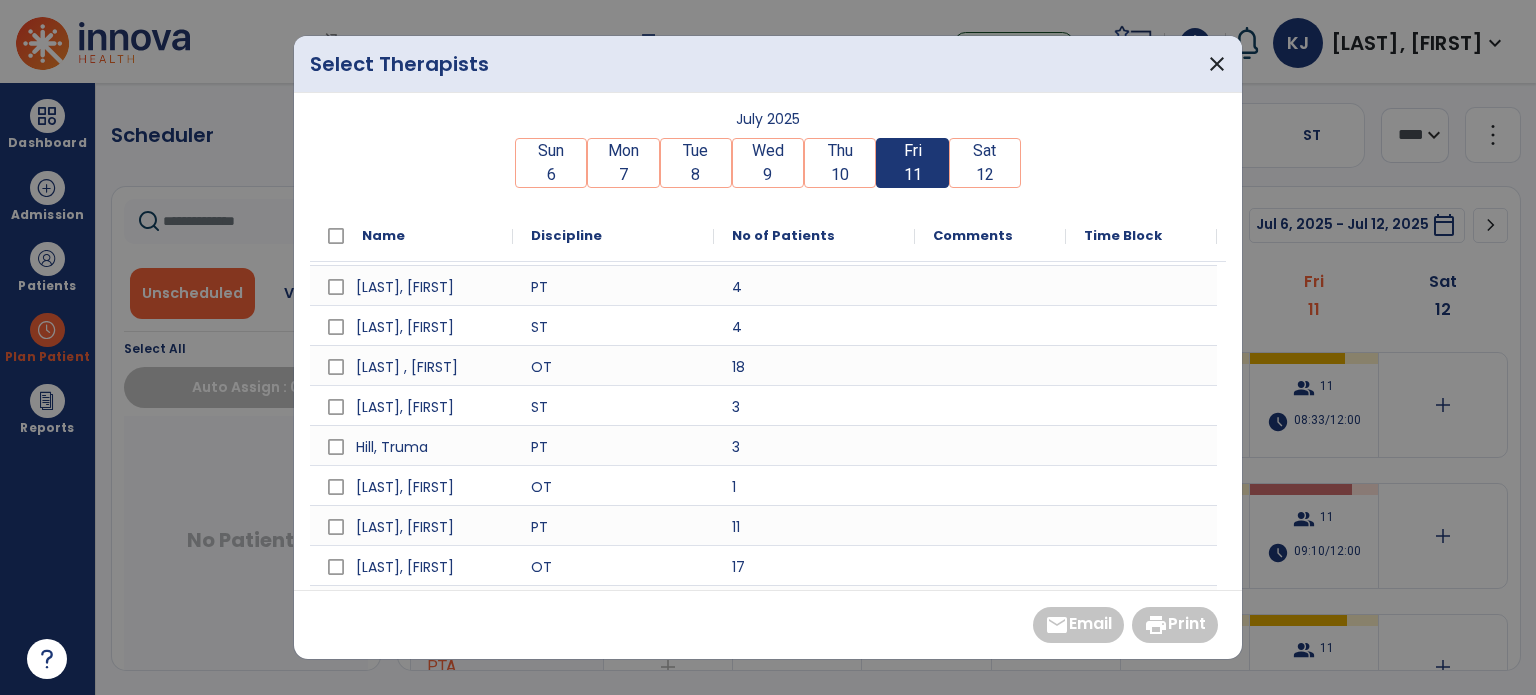 click at bounding box center [990, 525] 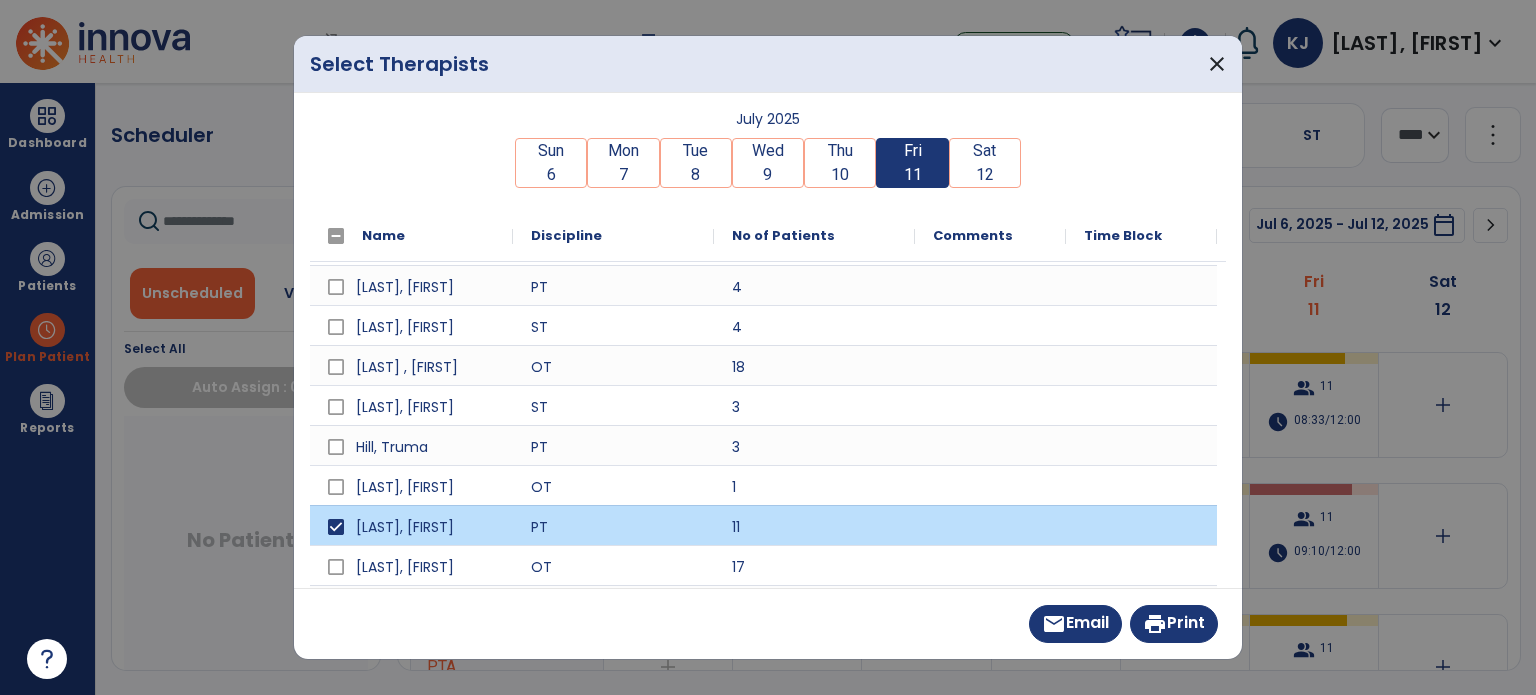 click on "print  Print" at bounding box center (1174, 624) 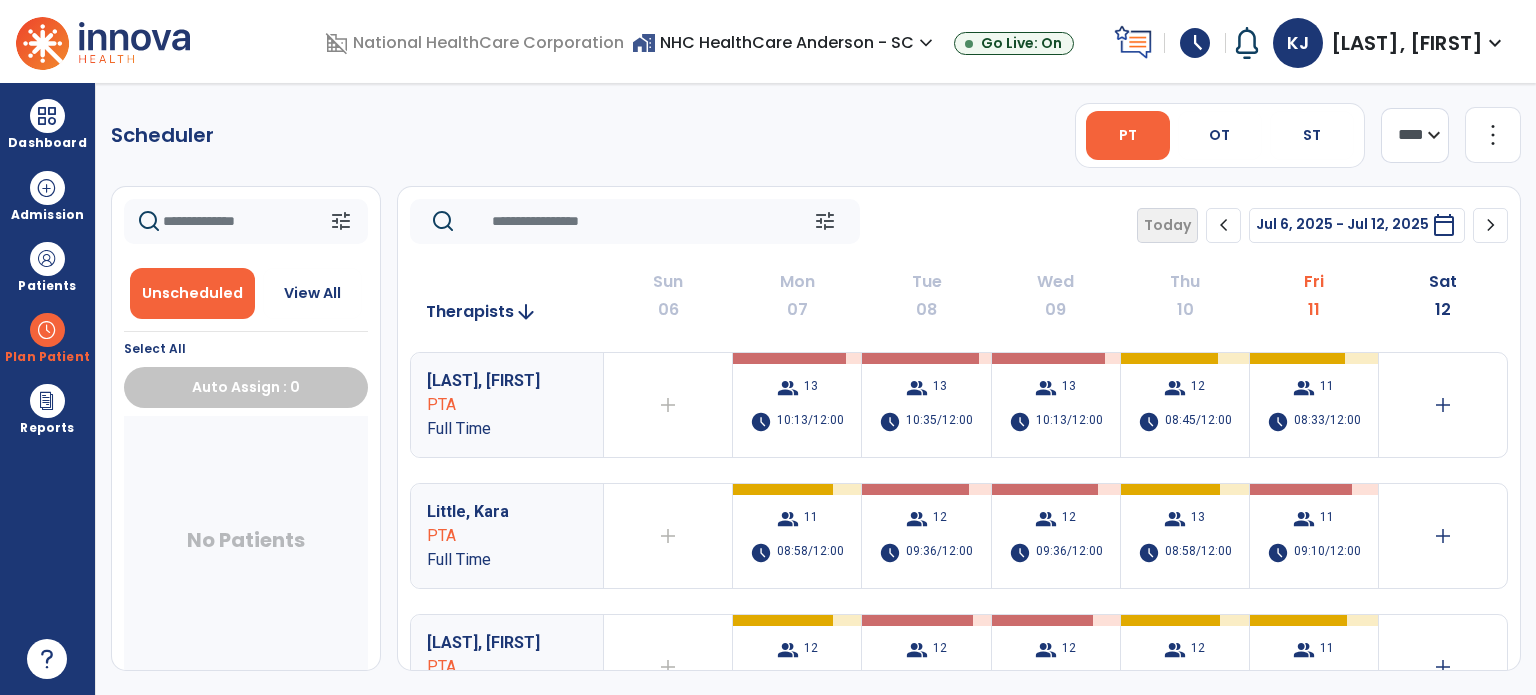 click on "more_vert" 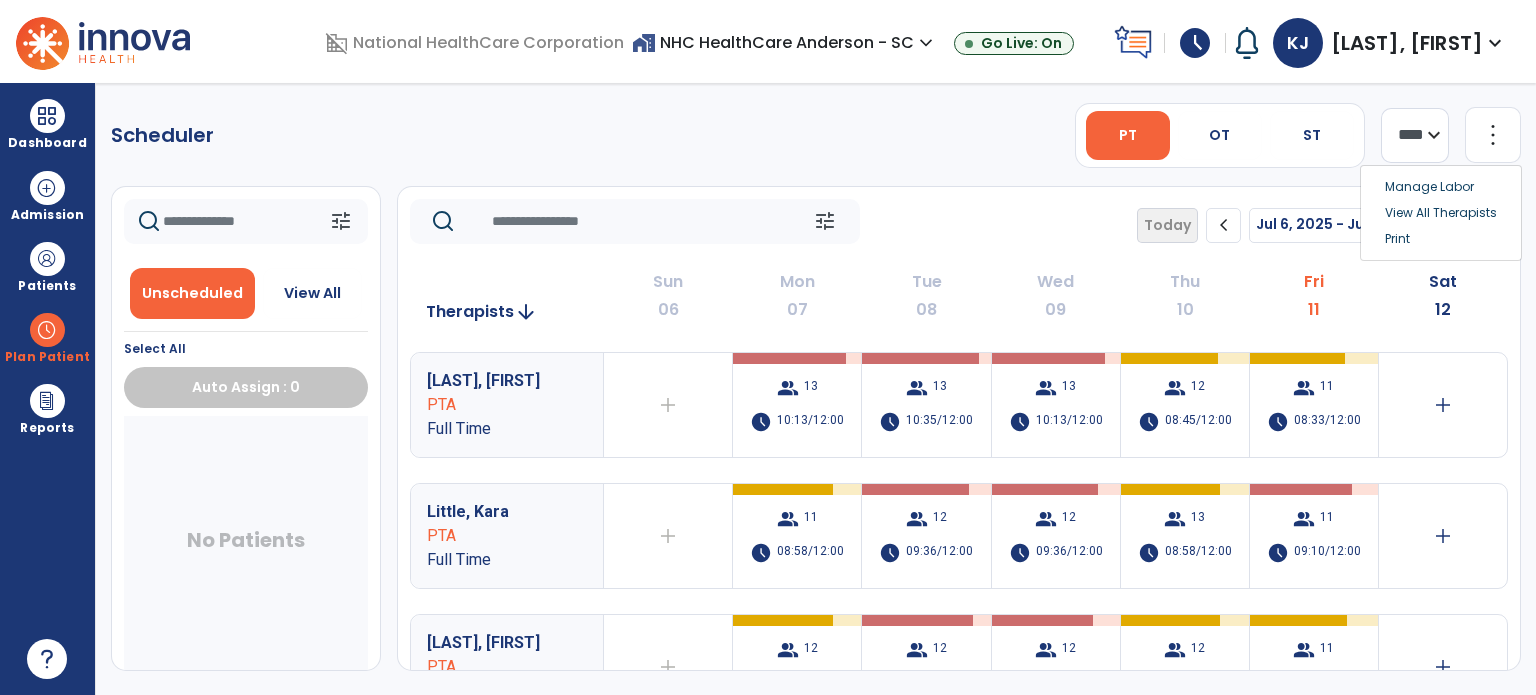 click on "Print" at bounding box center (1441, 239) 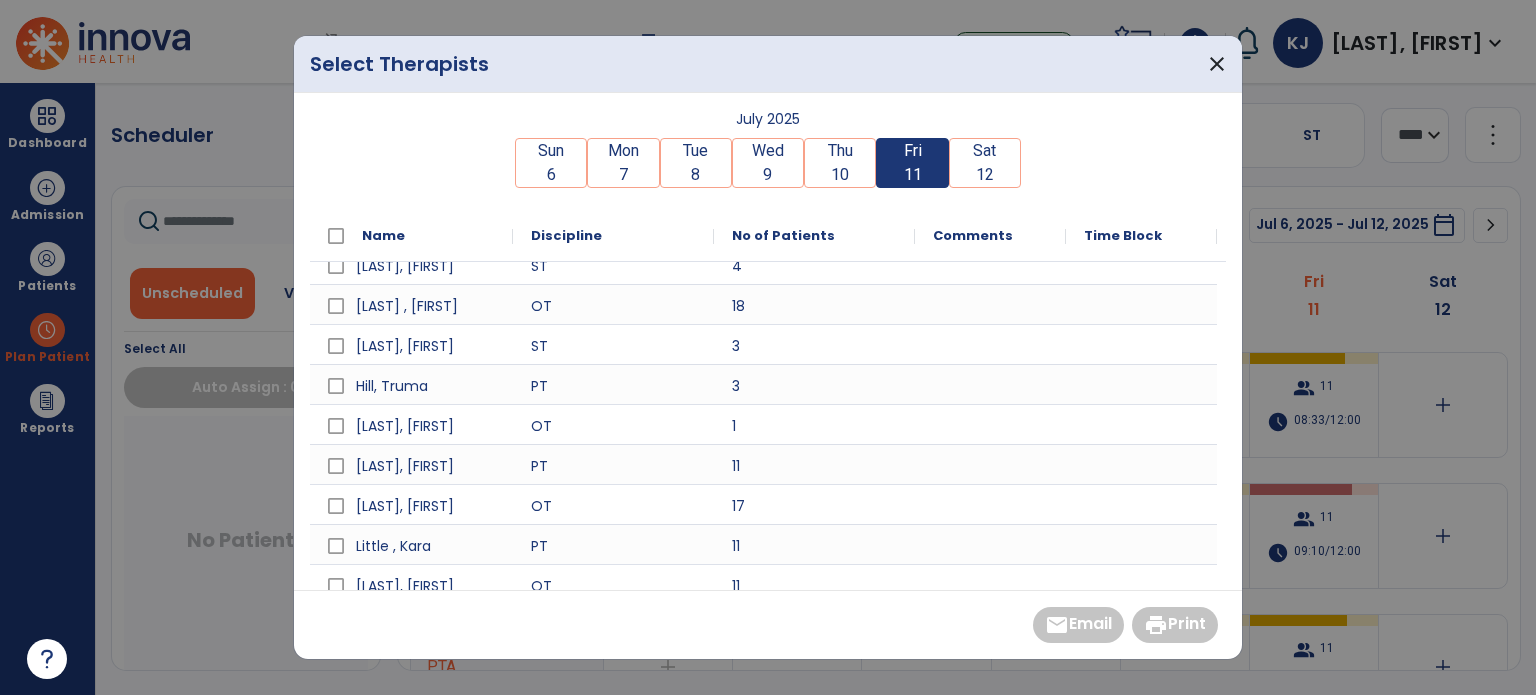 scroll, scrollTop: 101, scrollLeft: 0, axis: vertical 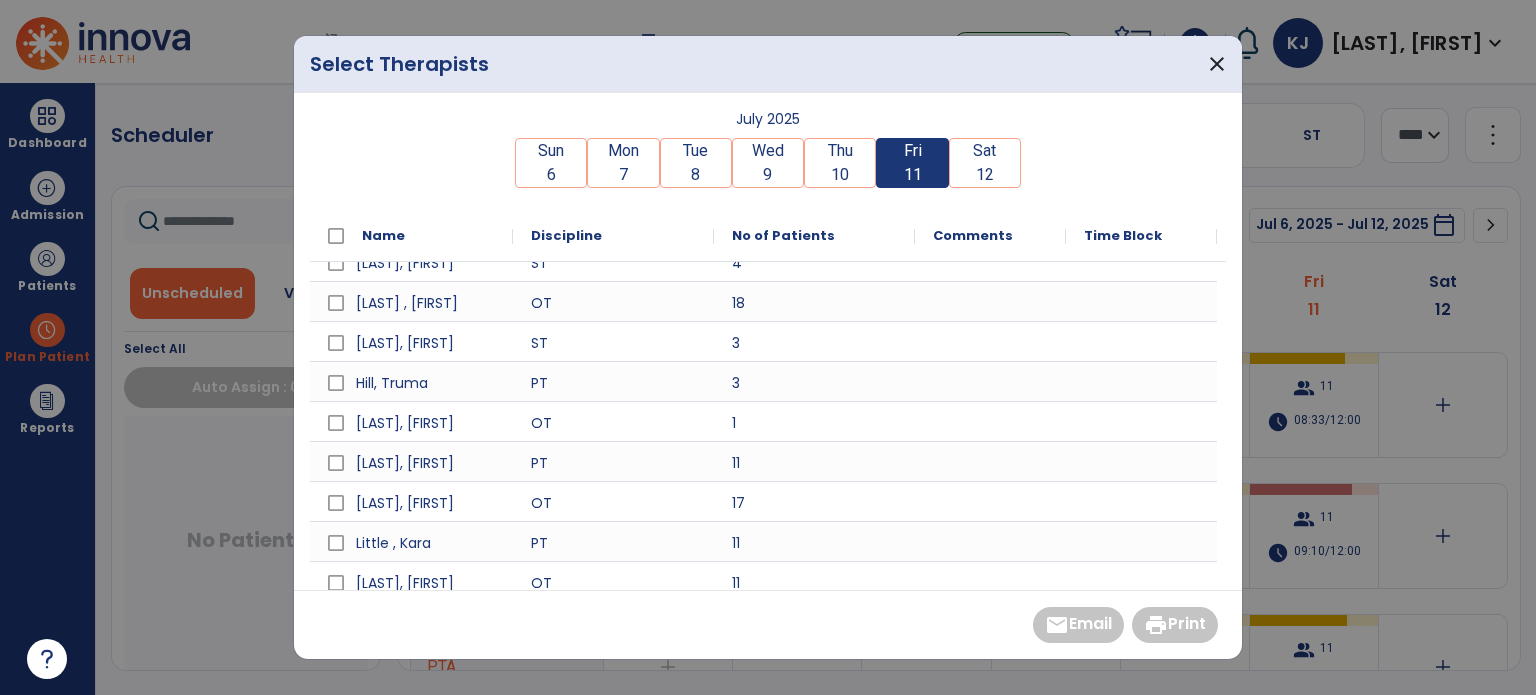 click at bounding box center [990, 541] 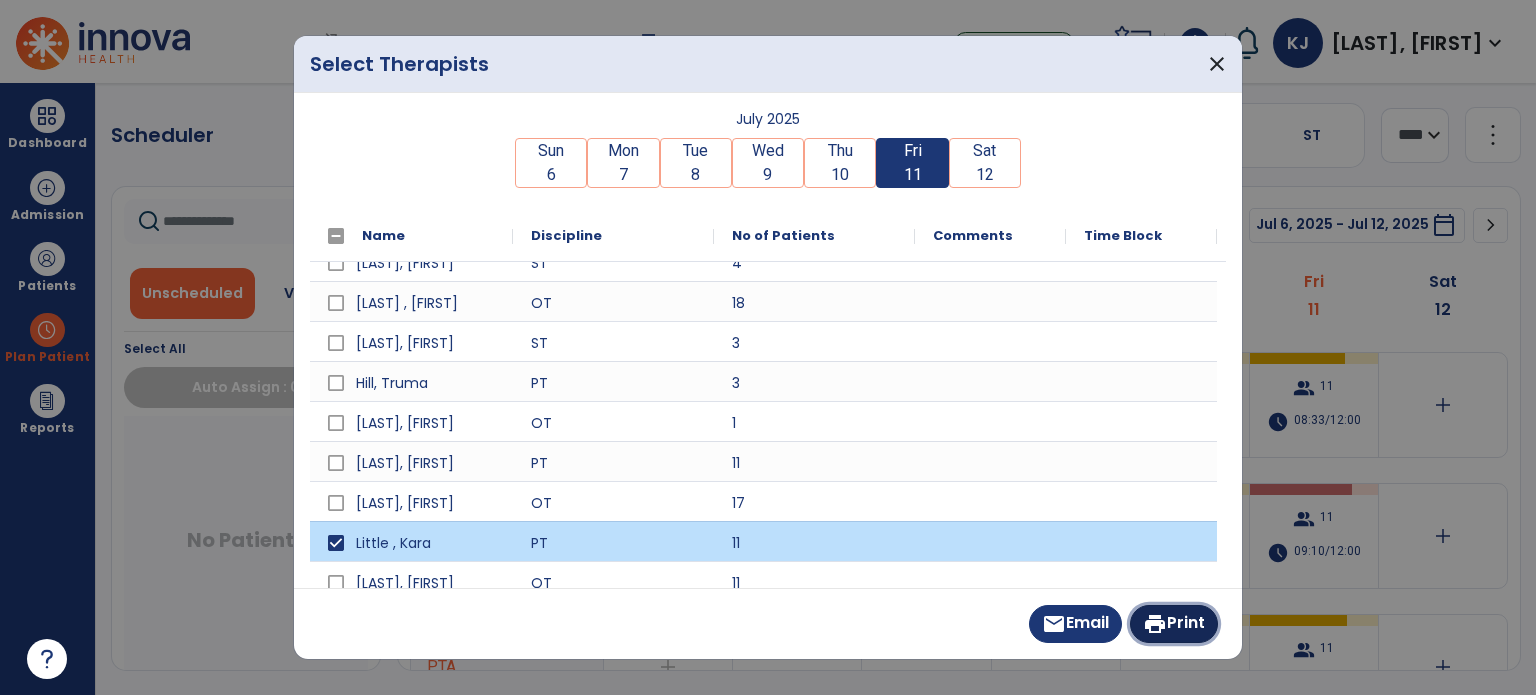 click on "print  Print" at bounding box center [1174, 624] 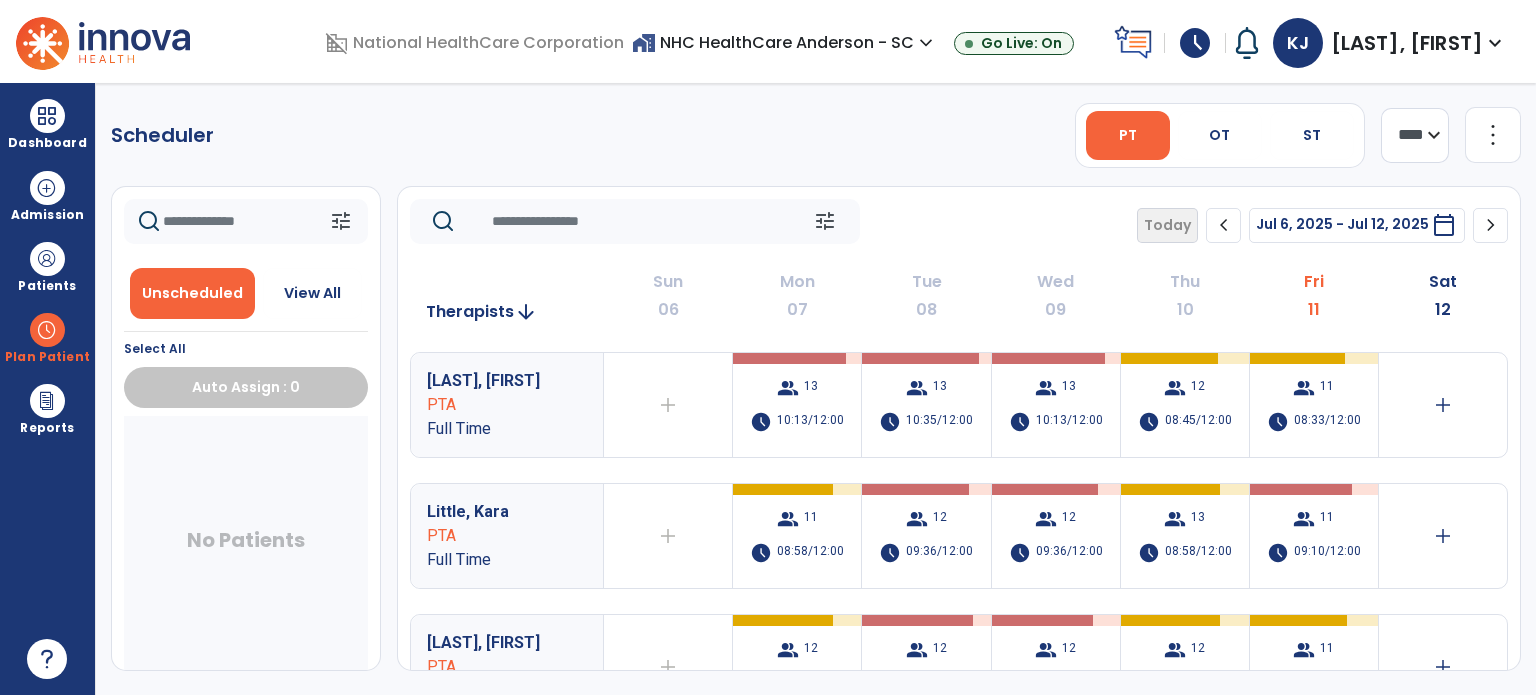 click on "more_vert" 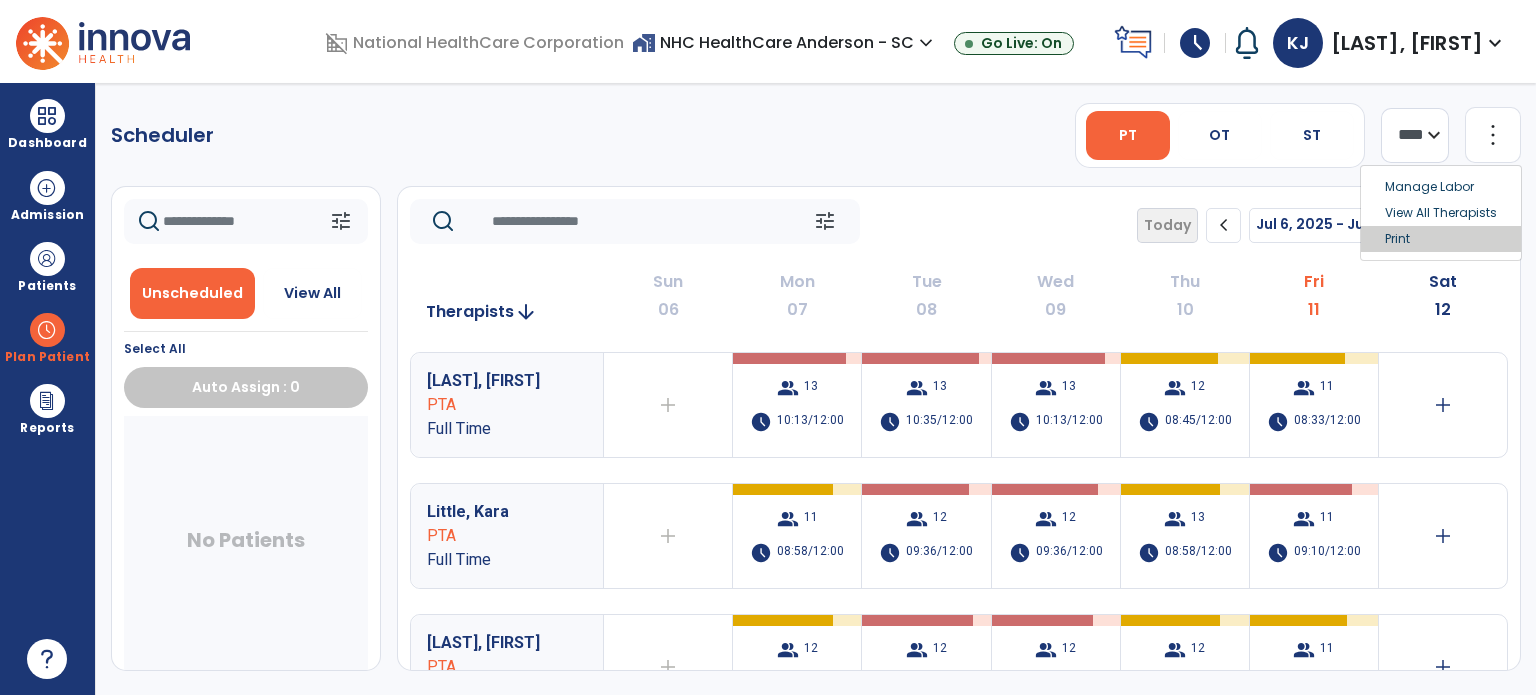 click on "Print" at bounding box center [1441, 239] 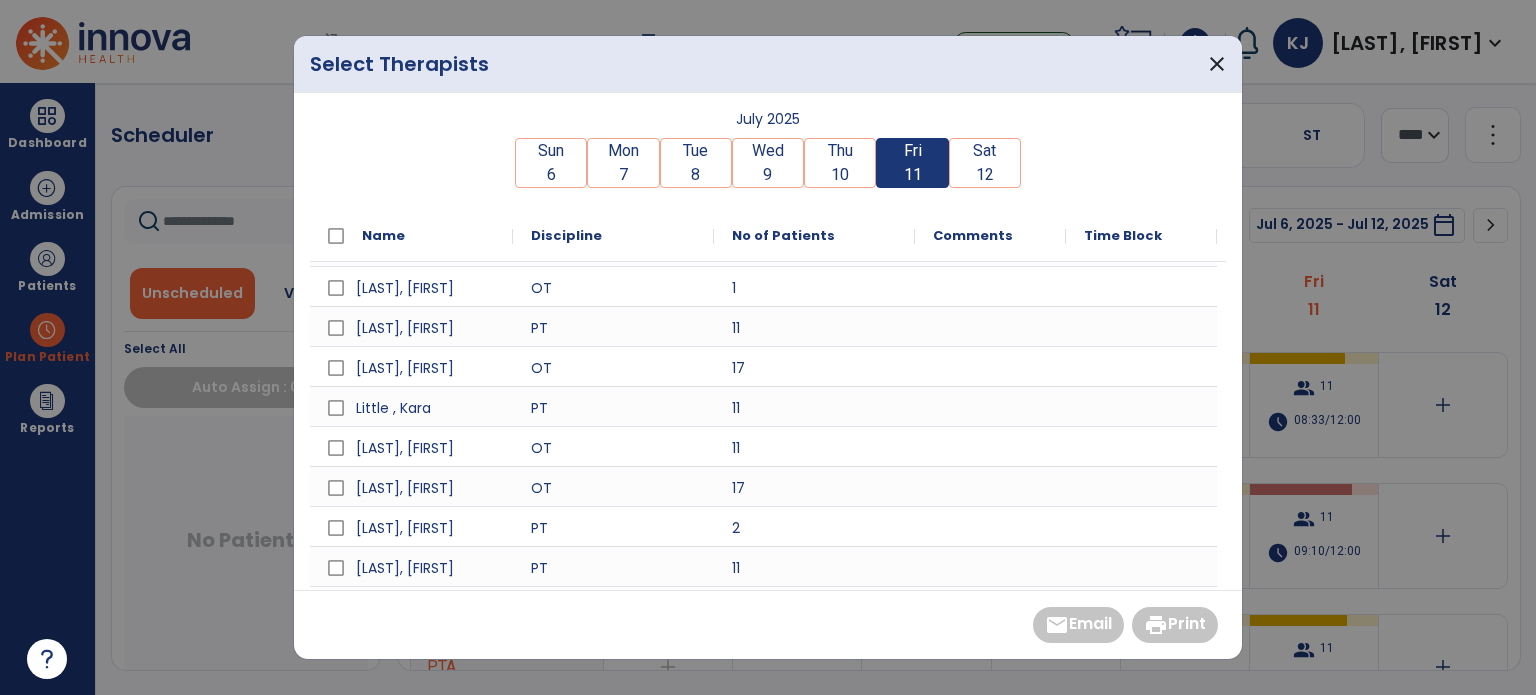 scroll, scrollTop: 241, scrollLeft: 0, axis: vertical 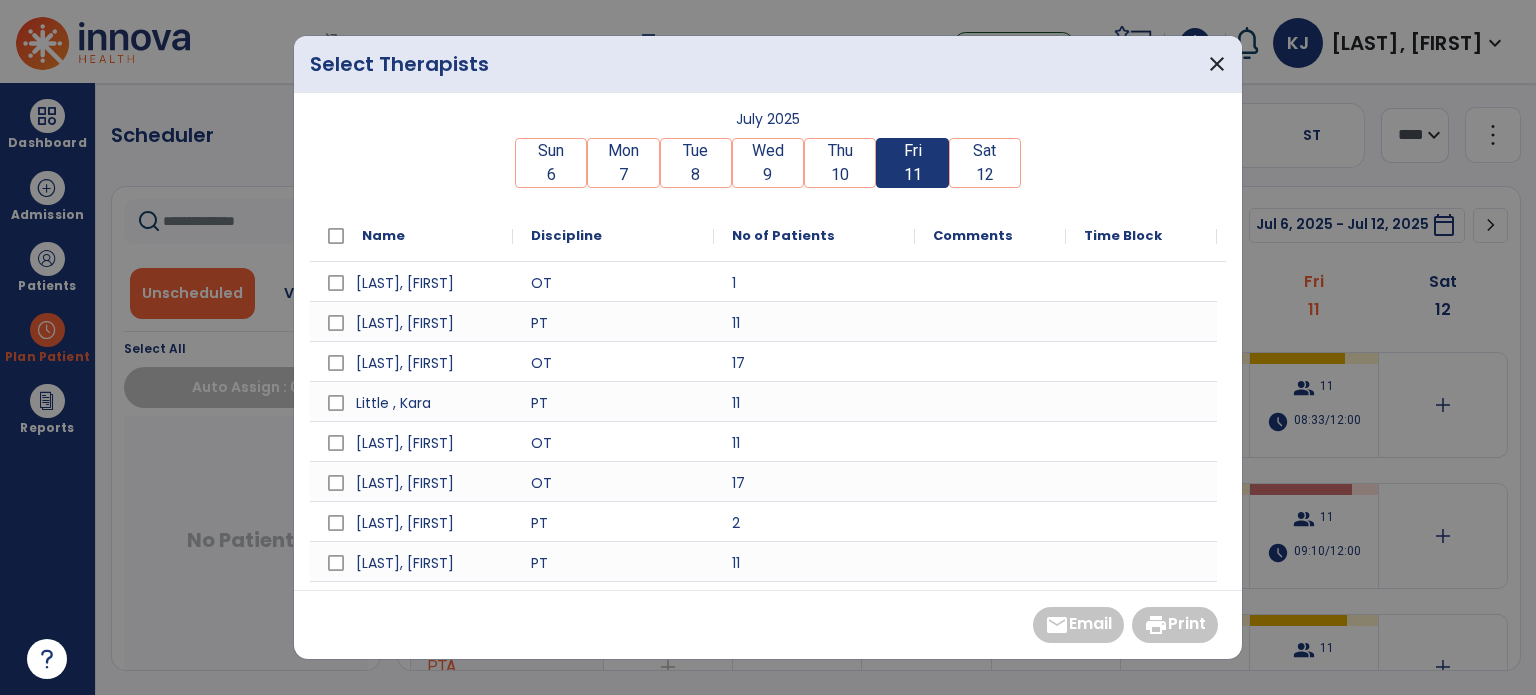 click at bounding box center [990, 561] 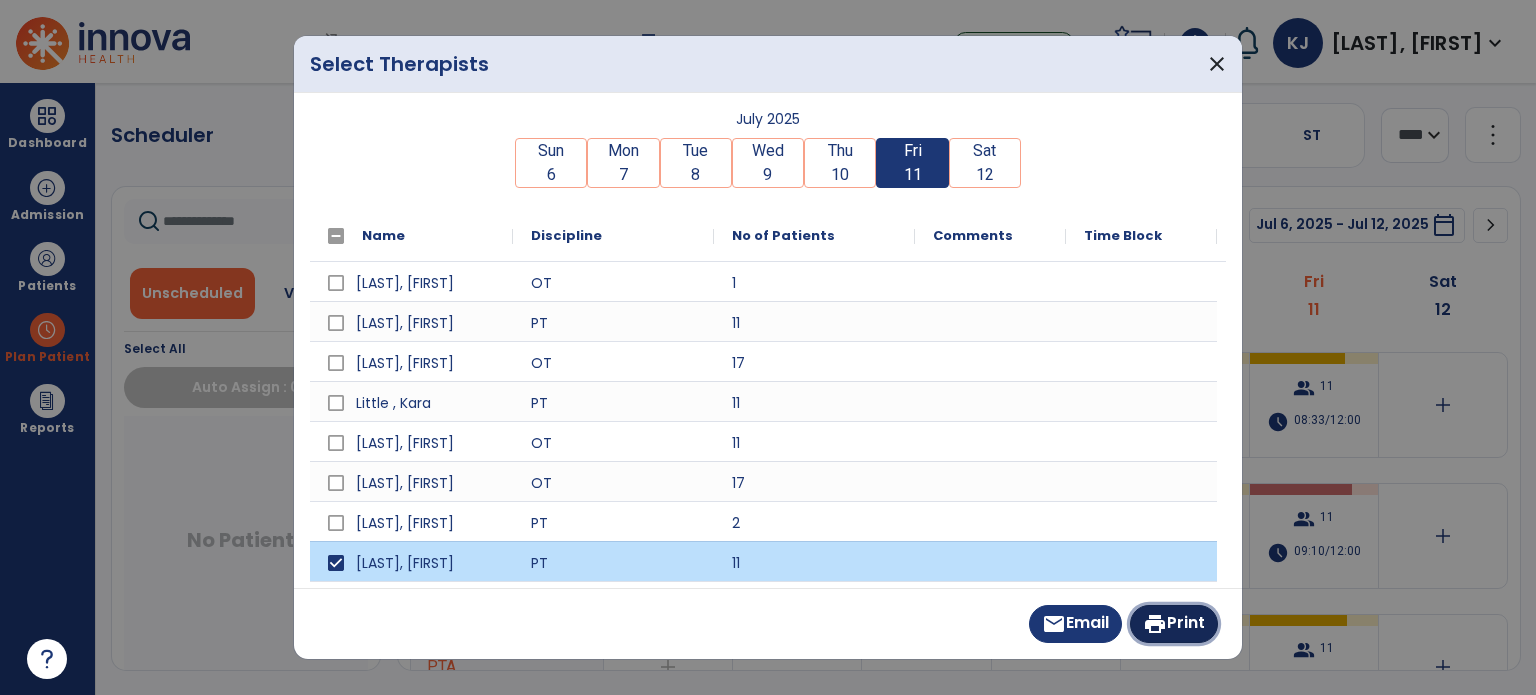 click on "print  Print" at bounding box center [1174, 624] 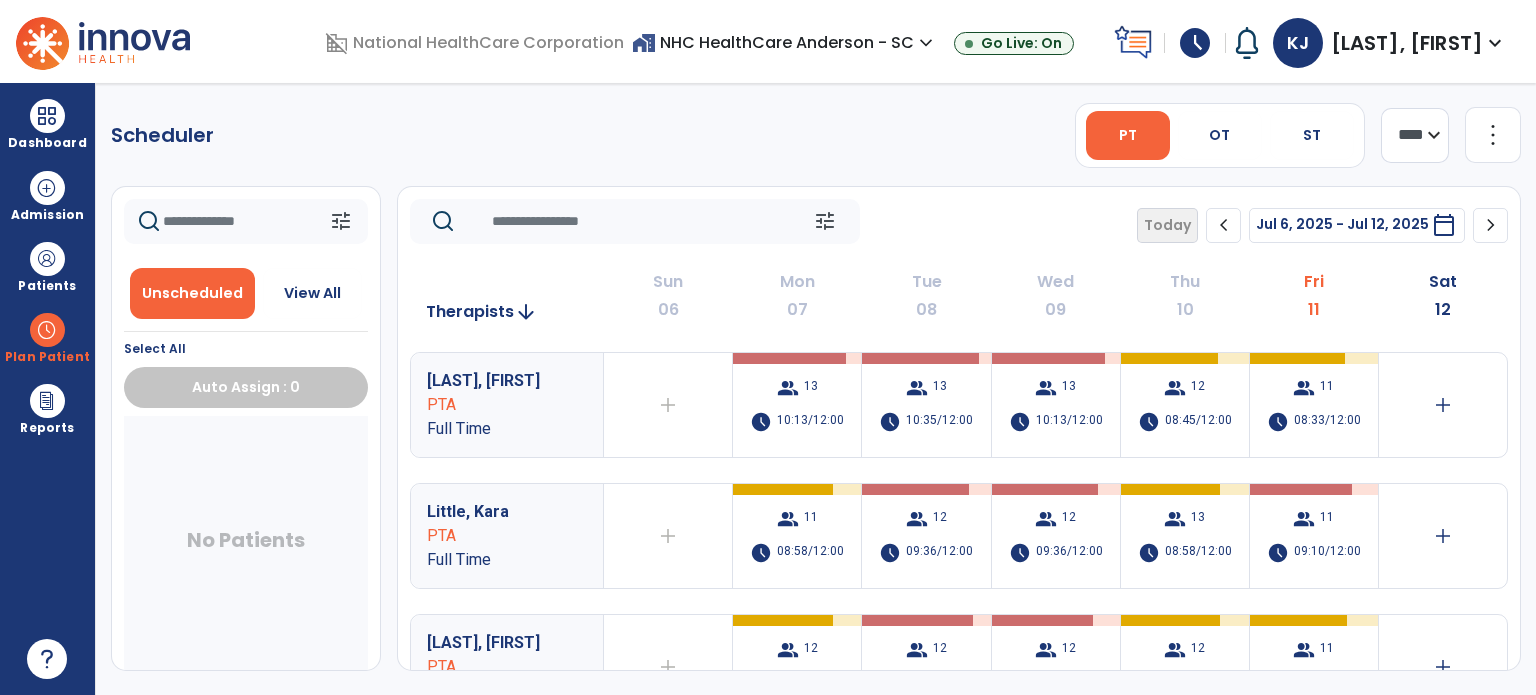 click on "more_vert" 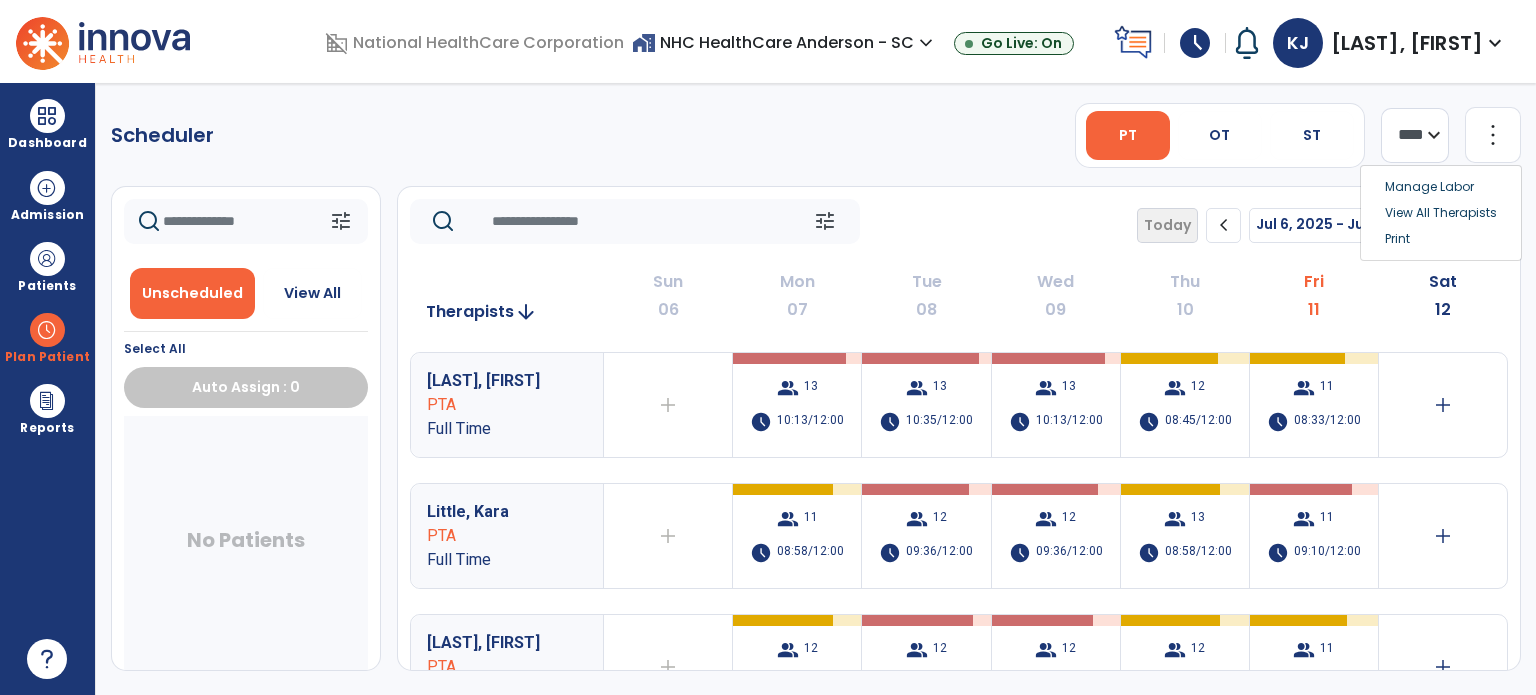 click on "Print" at bounding box center (1441, 239) 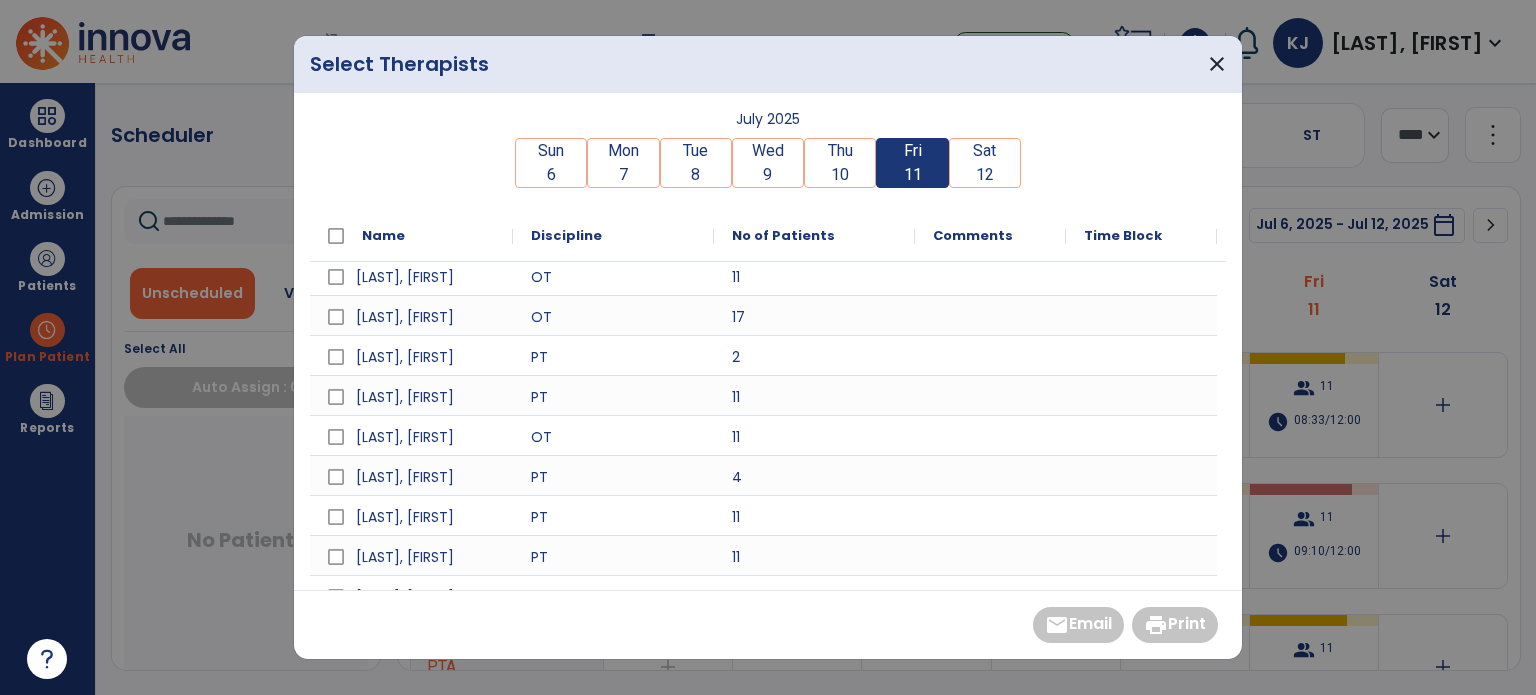 scroll, scrollTop: 409, scrollLeft: 0, axis: vertical 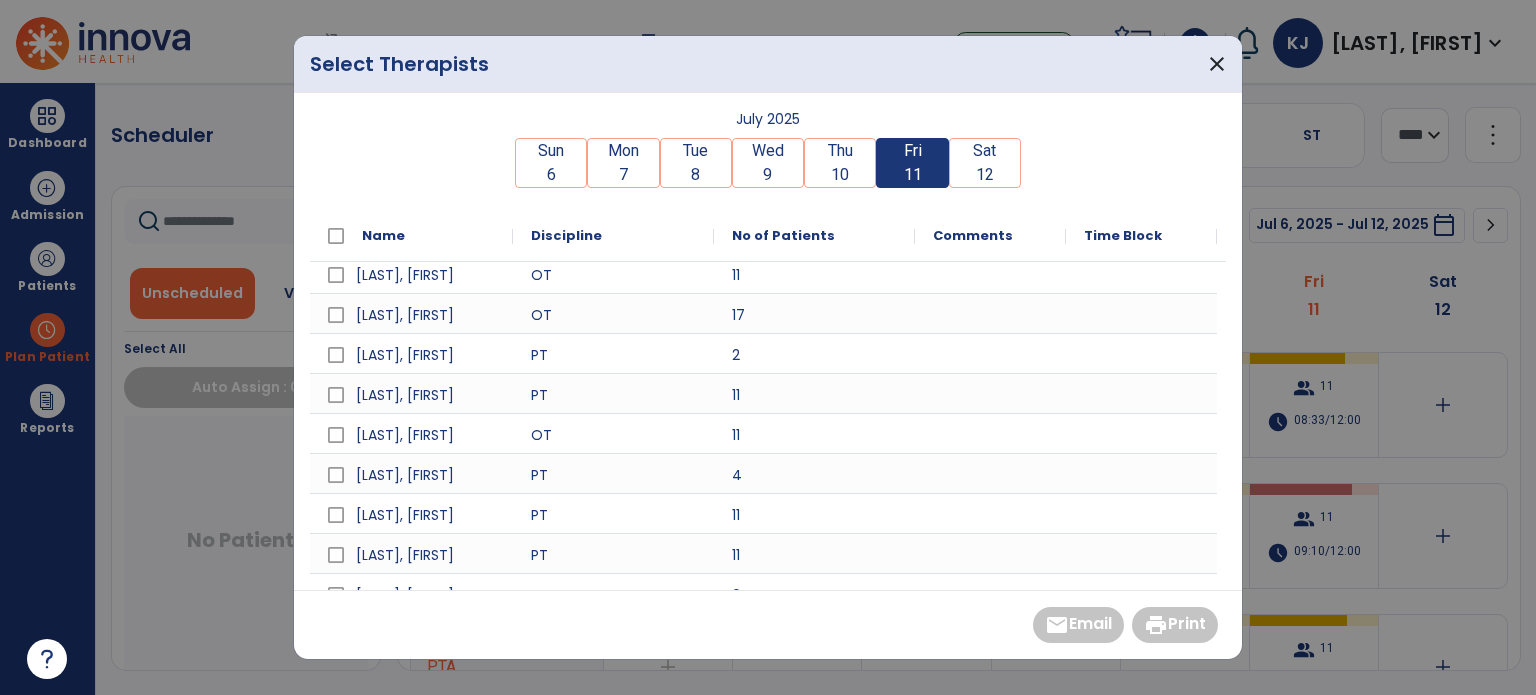 click at bounding box center [990, 473] 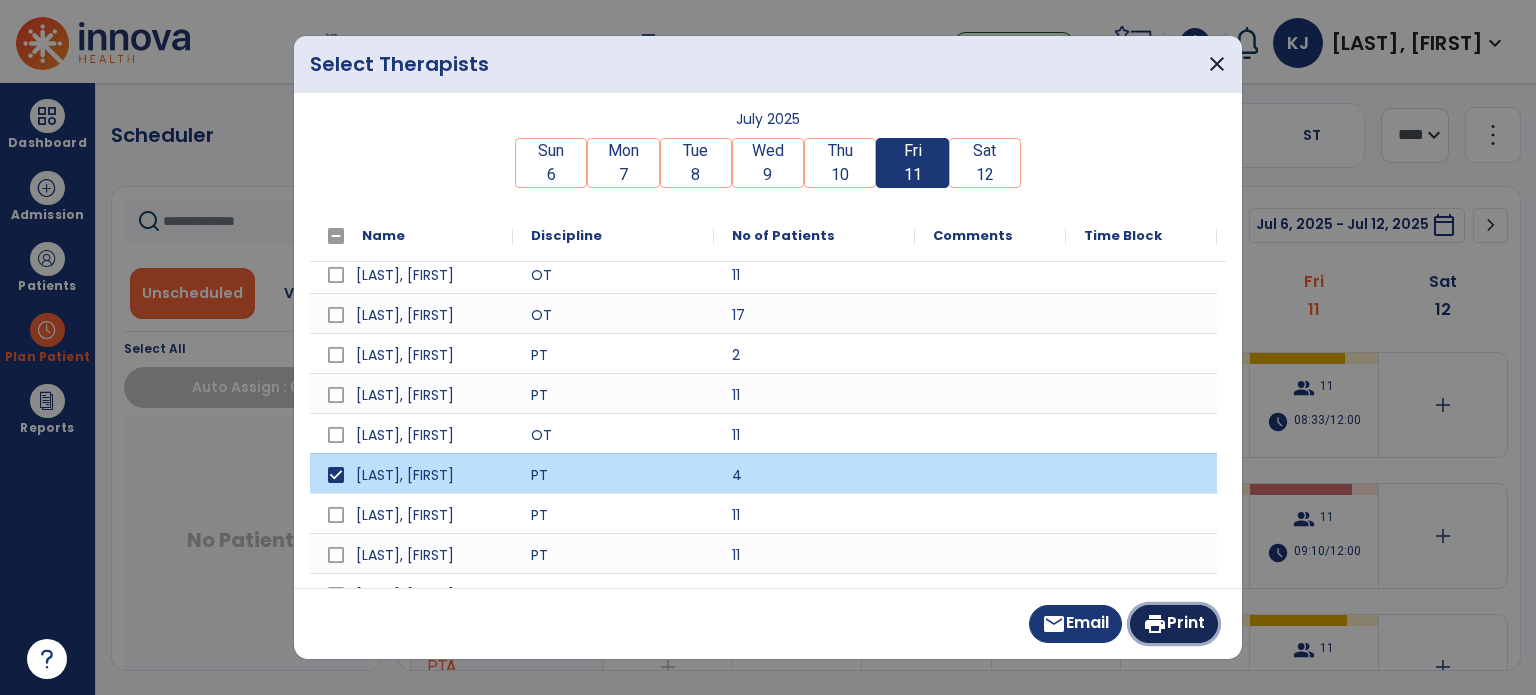 click on "print  Print" at bounding box center (1174, 624) 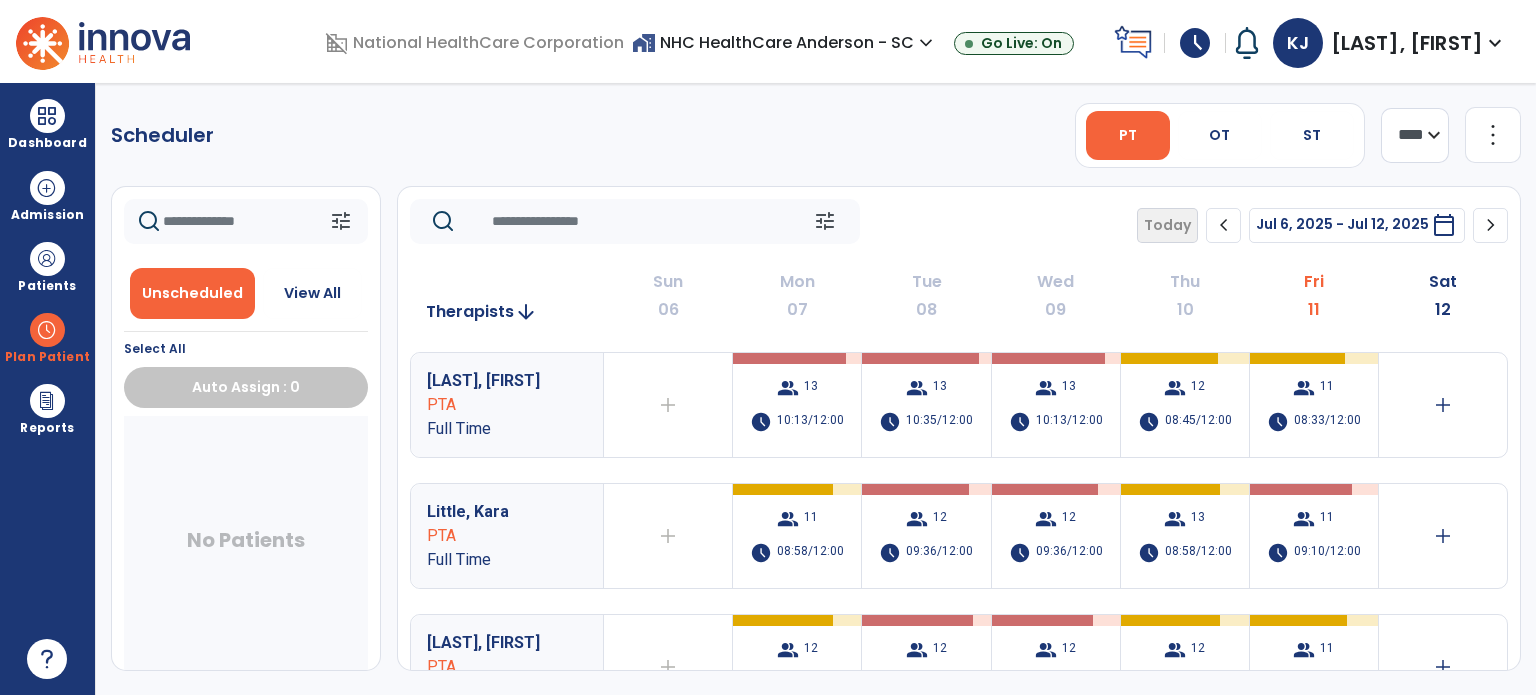 click on "more_vert" 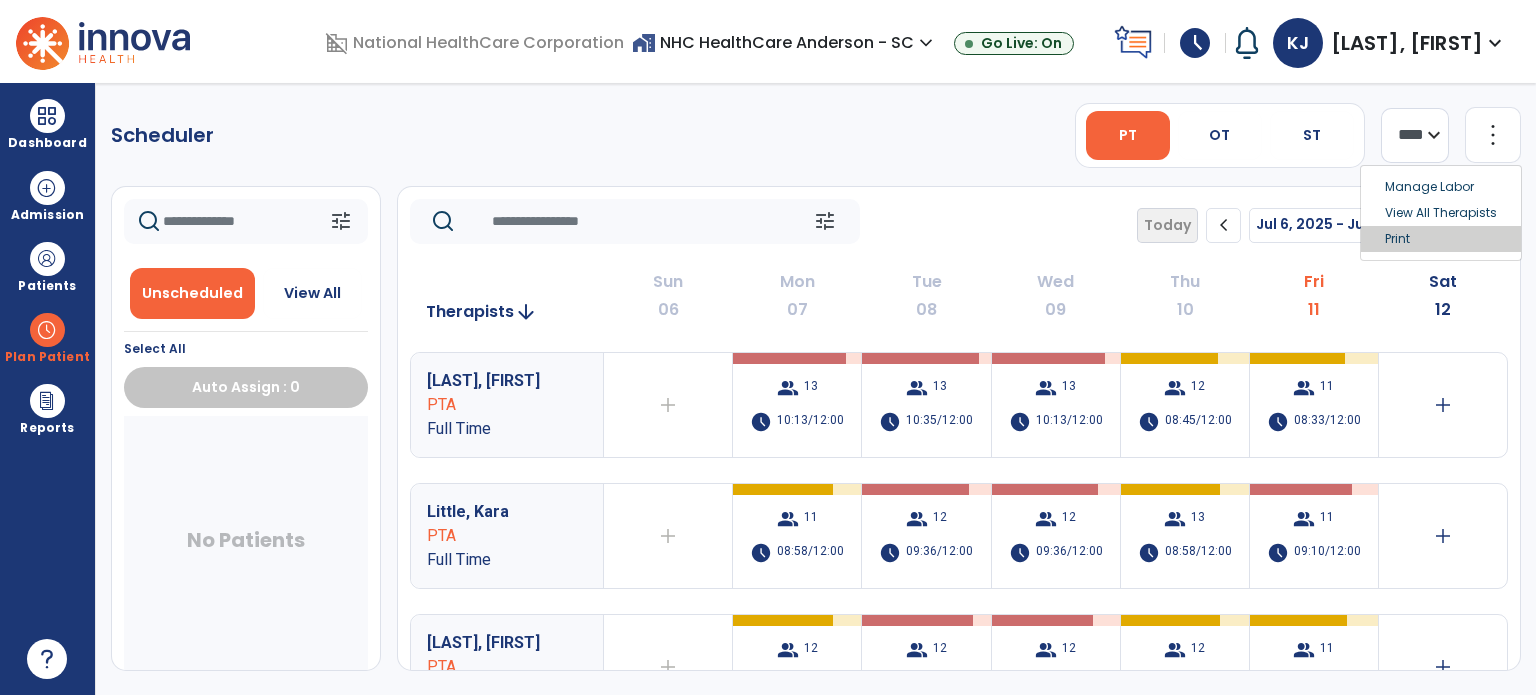 click on "Print" at bounding box center (1441, 239) 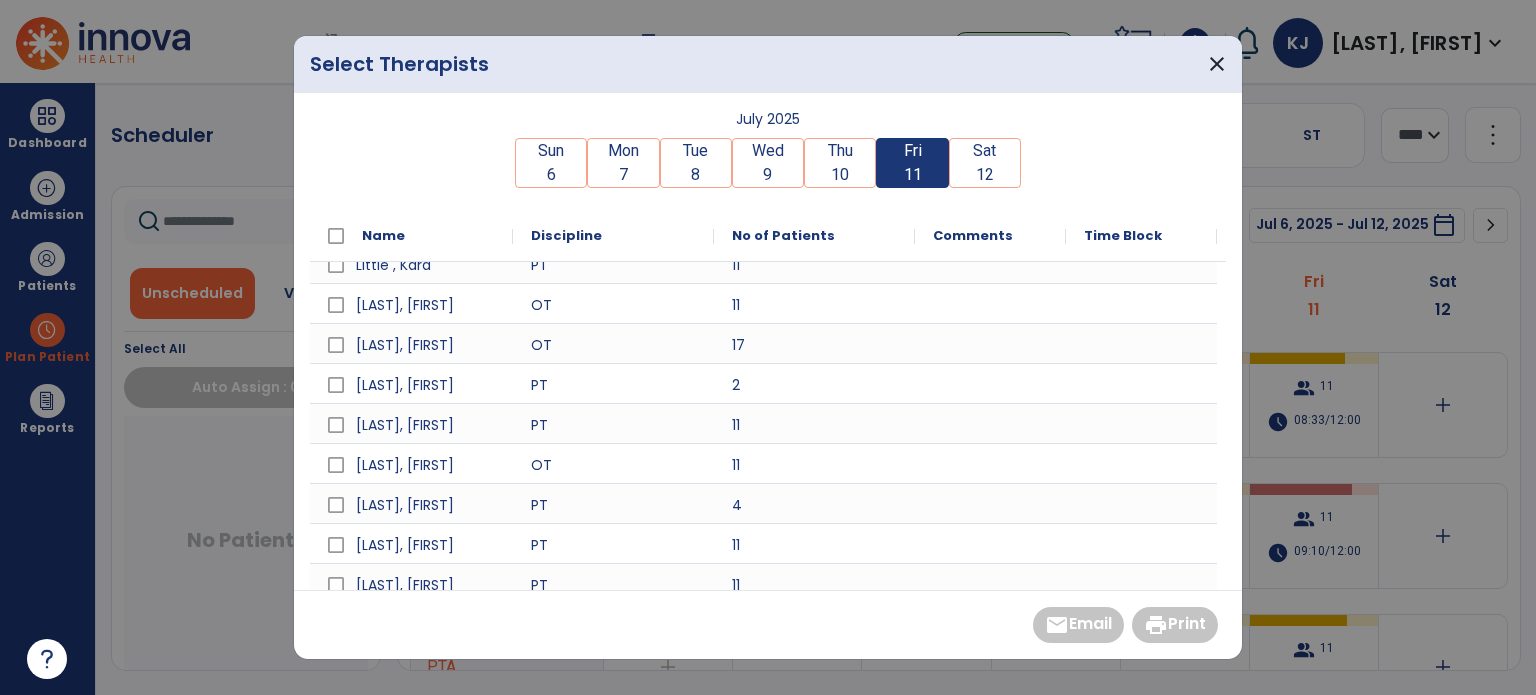 scroll, scrollTop: 409, scrollLeft: 0, axis: vertical 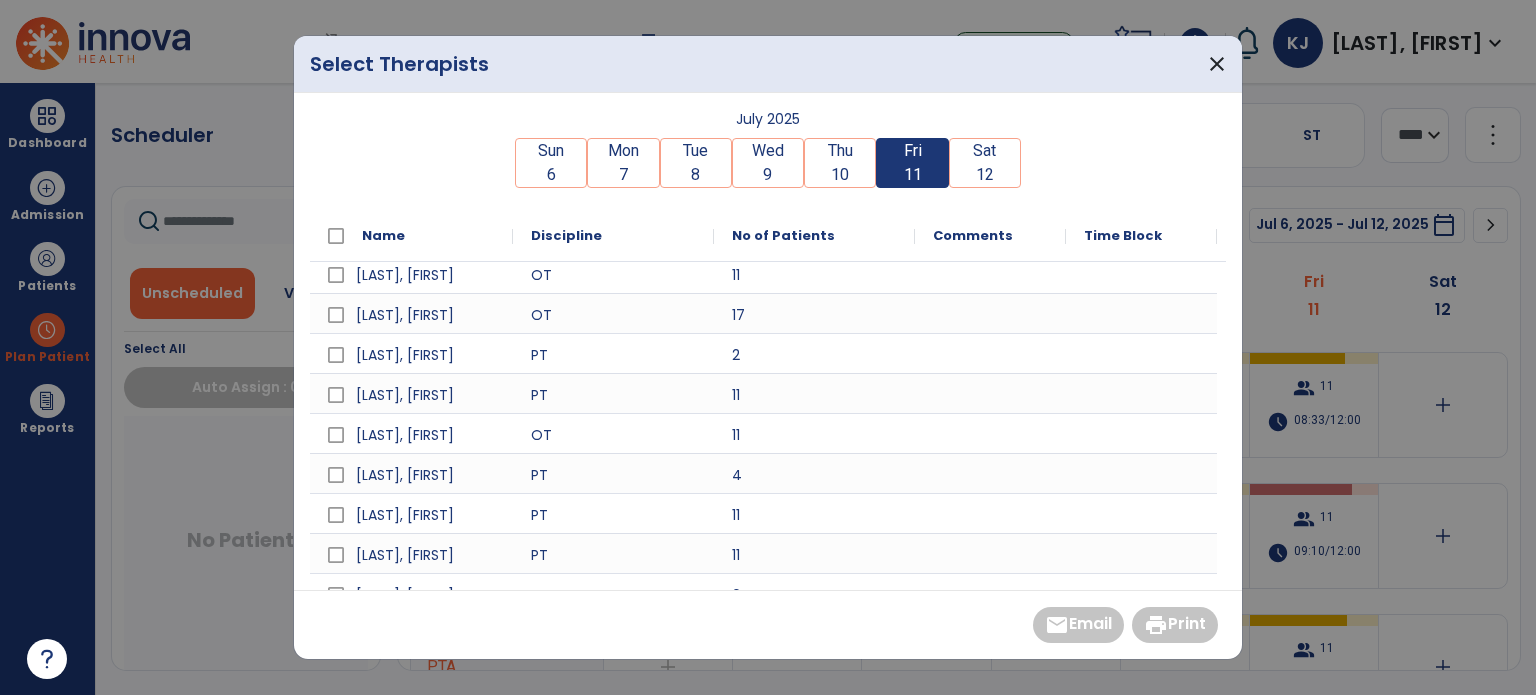 click at bounding box center [990, 513] 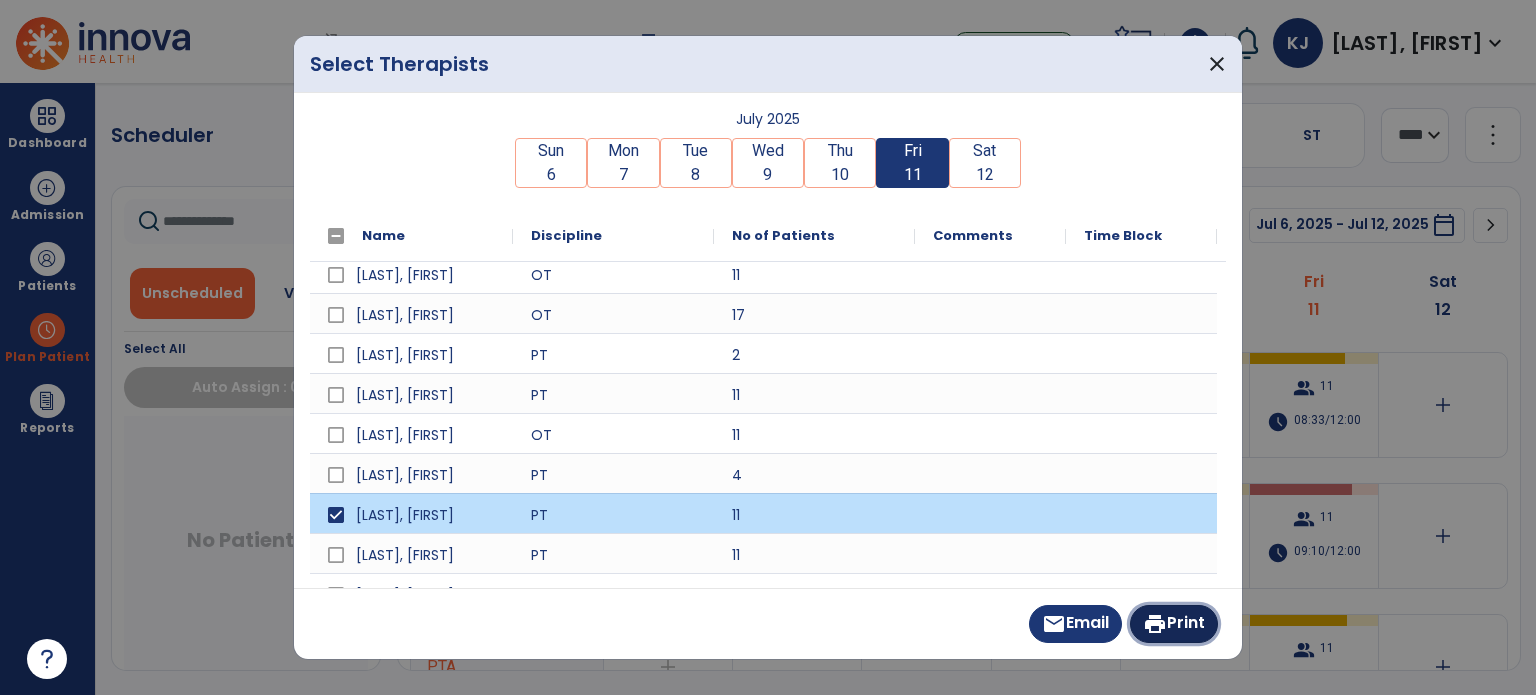 click on "print  Print" at bounding box center [1174, 624] 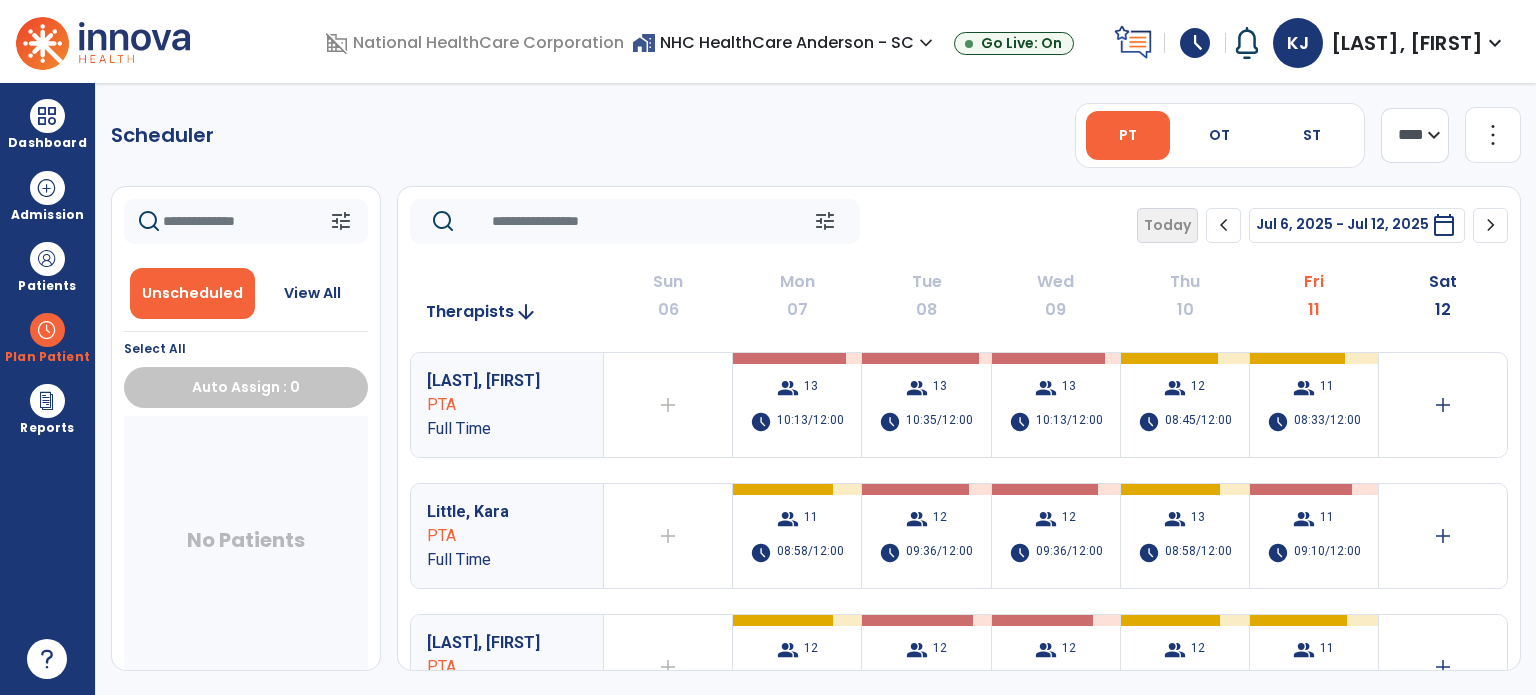 click on "more_vert" 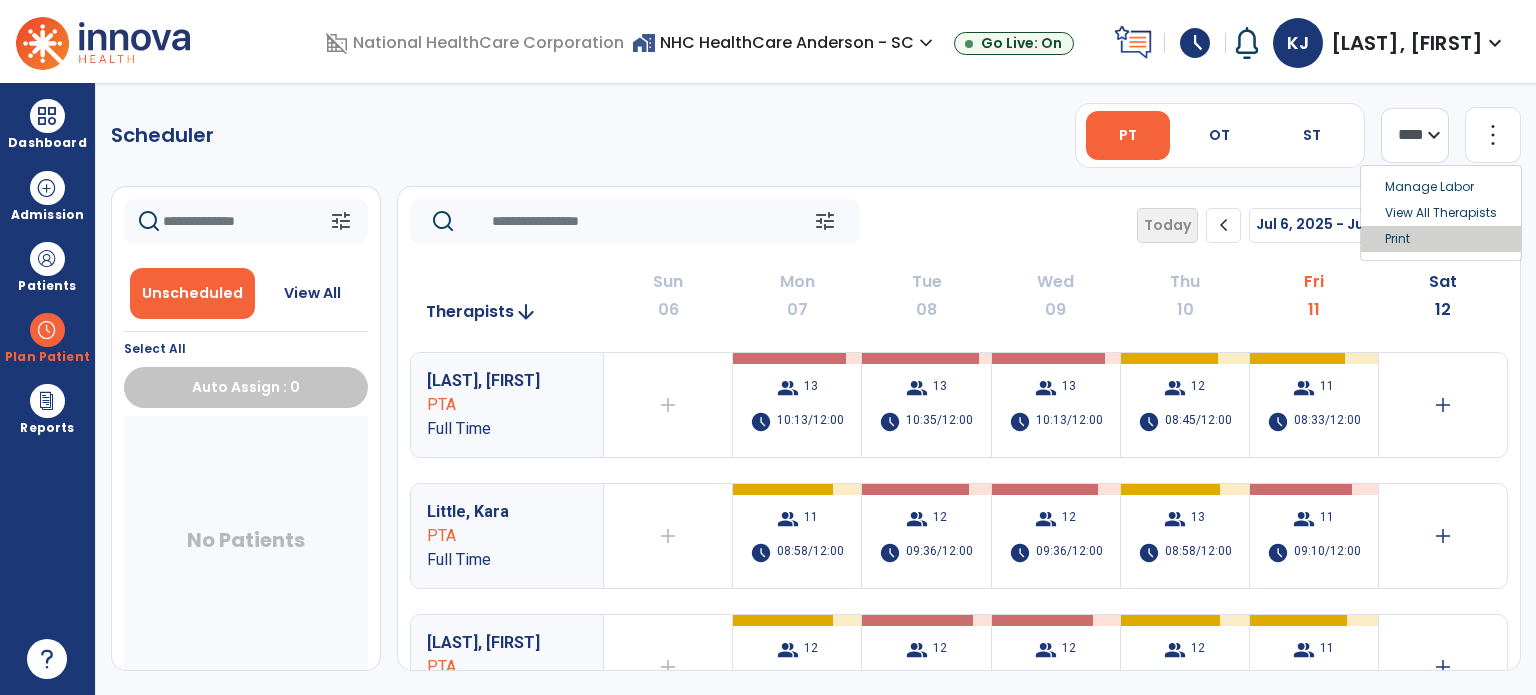 click on "Print" at bounding box center (1441, 239) 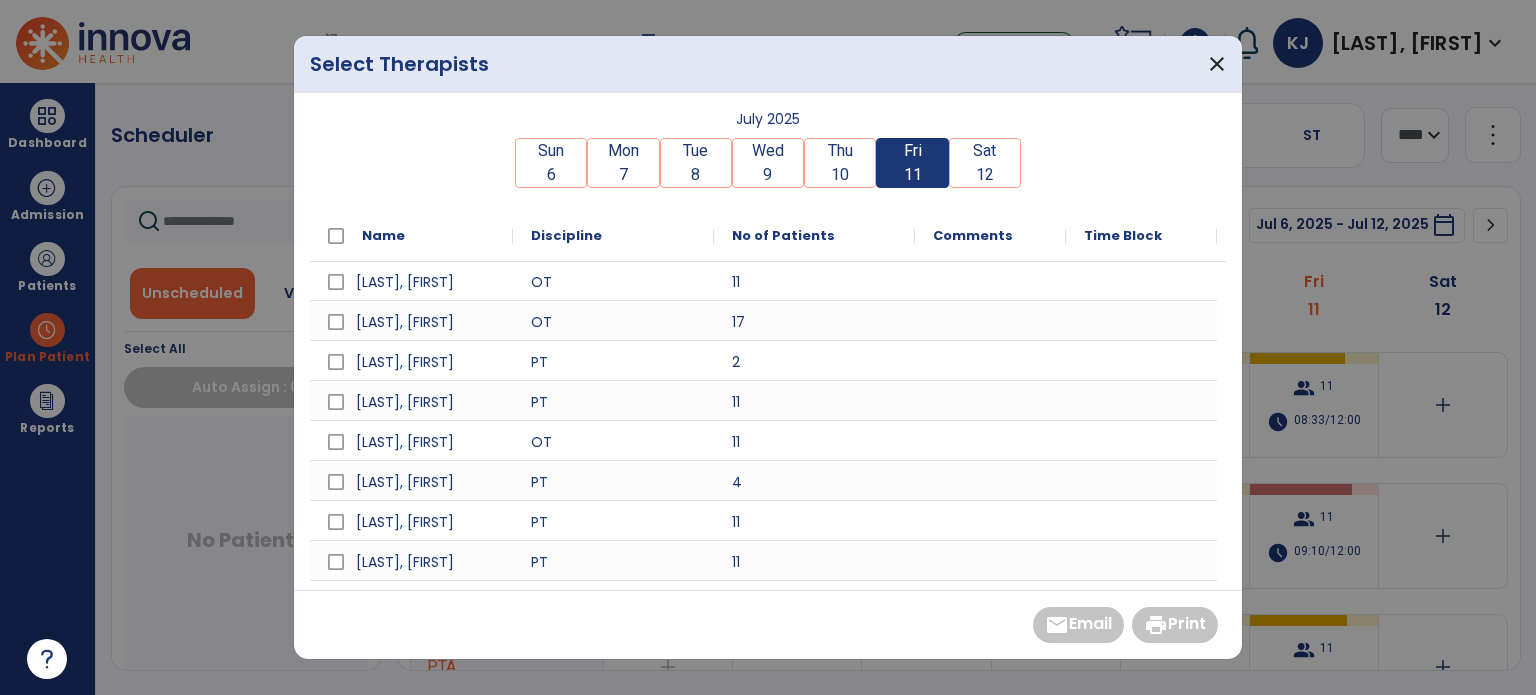 scroll, scrollTop: 409, scrollLeft: 0, axis: vertical 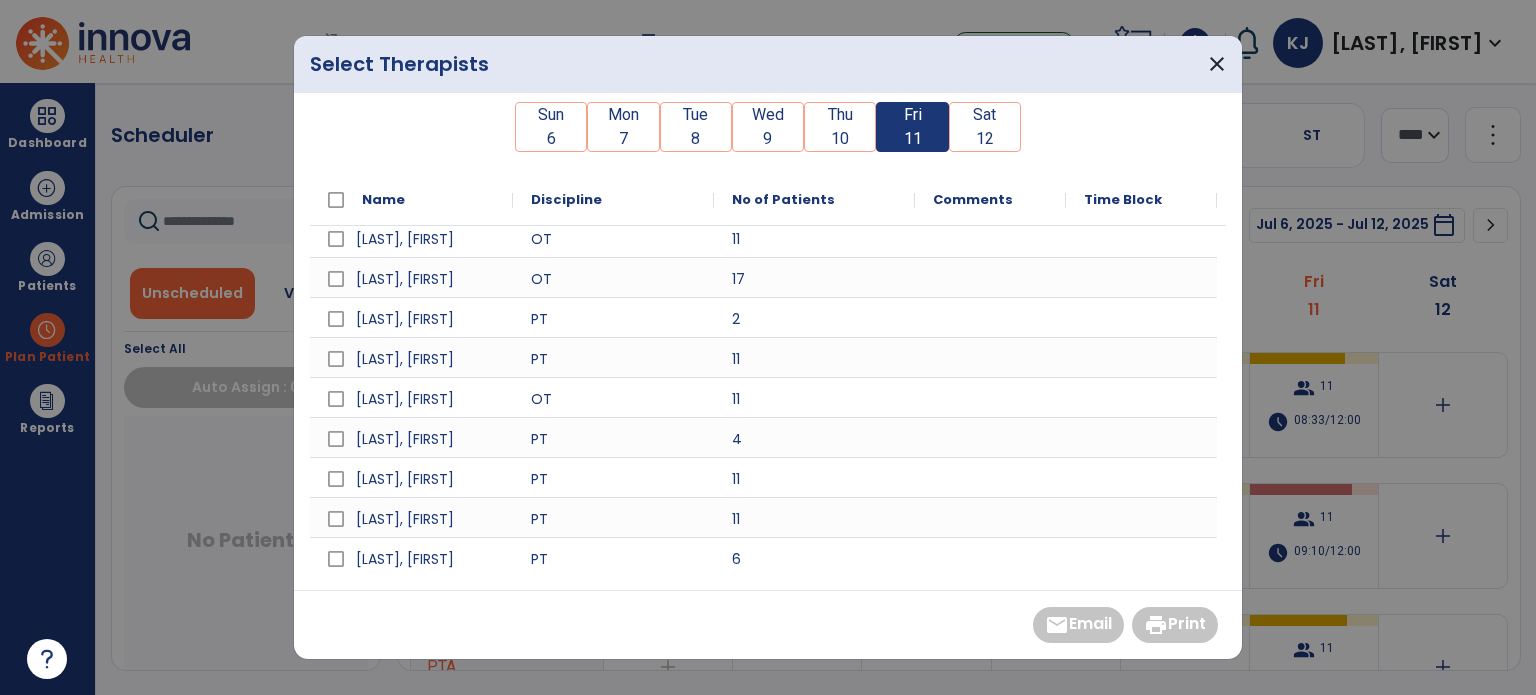 click at bounding box center (990, 517) 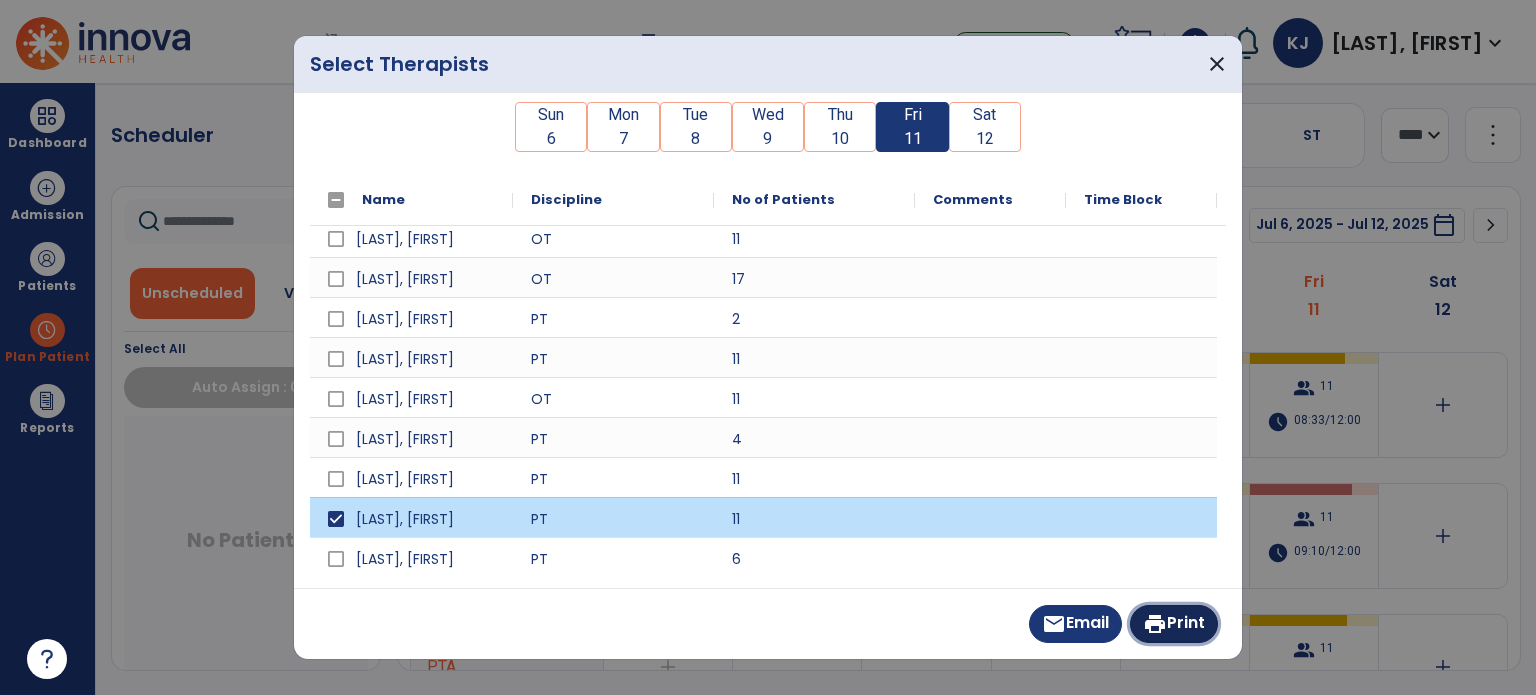 click on "print  Print" at bounding box center [1174, 624] 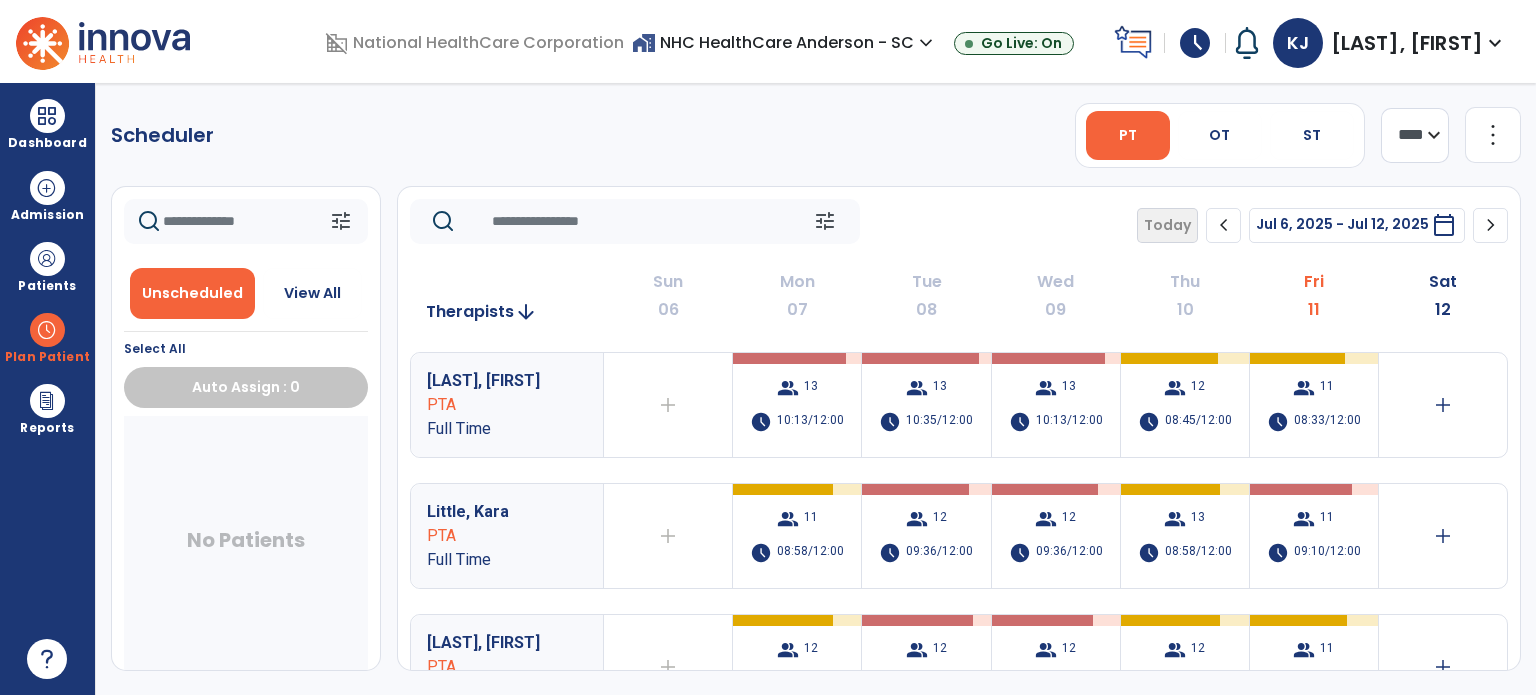 click on "more_vert" 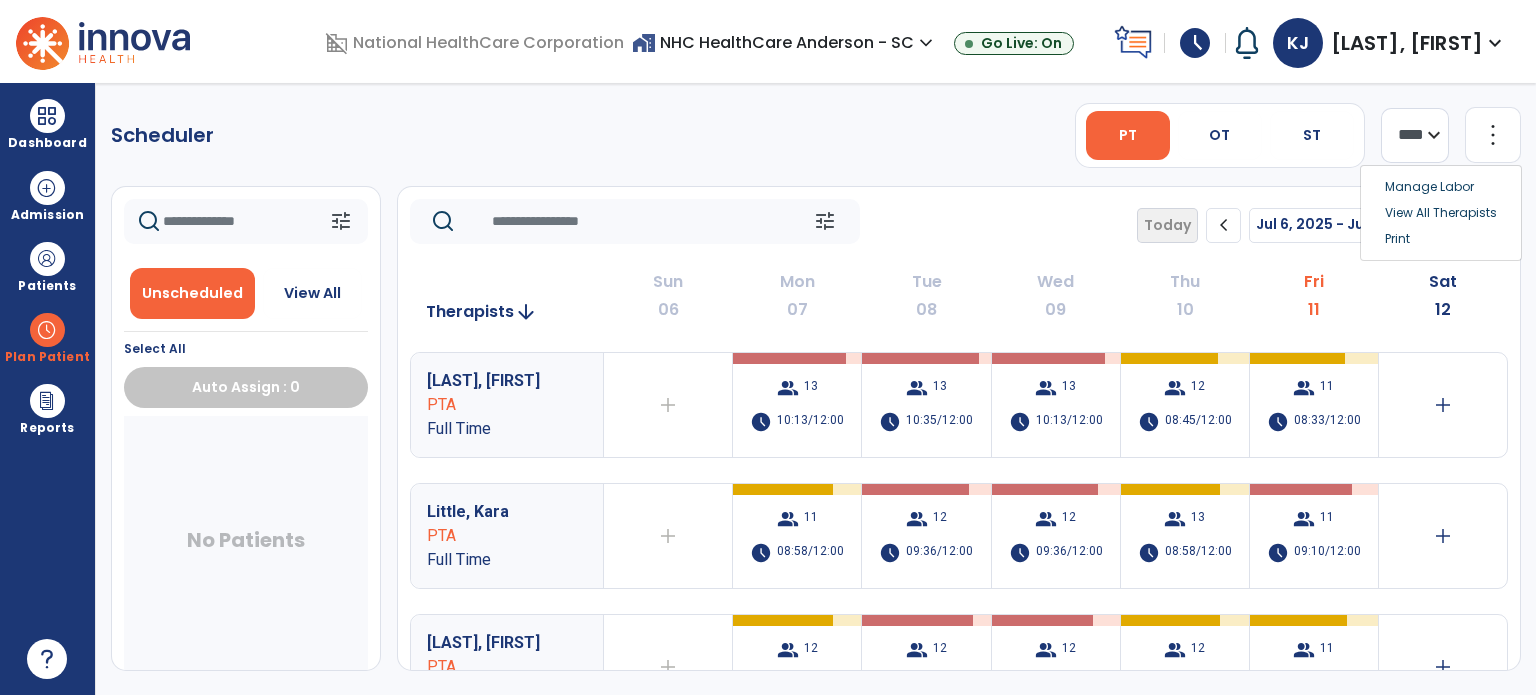 click on "Print" at bounding box center [1441, 239] 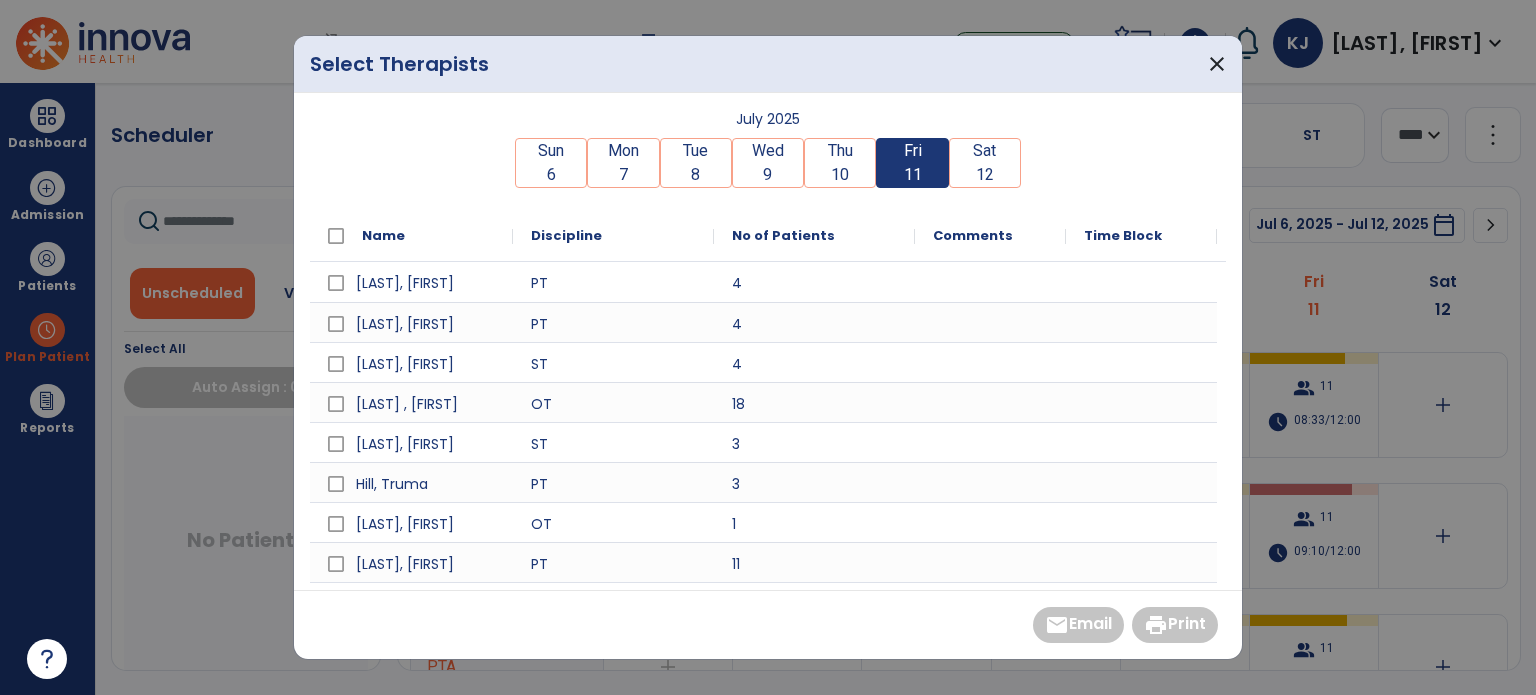 scroll, scrollTop: 409, scrollLeft: 0, axis: vertical 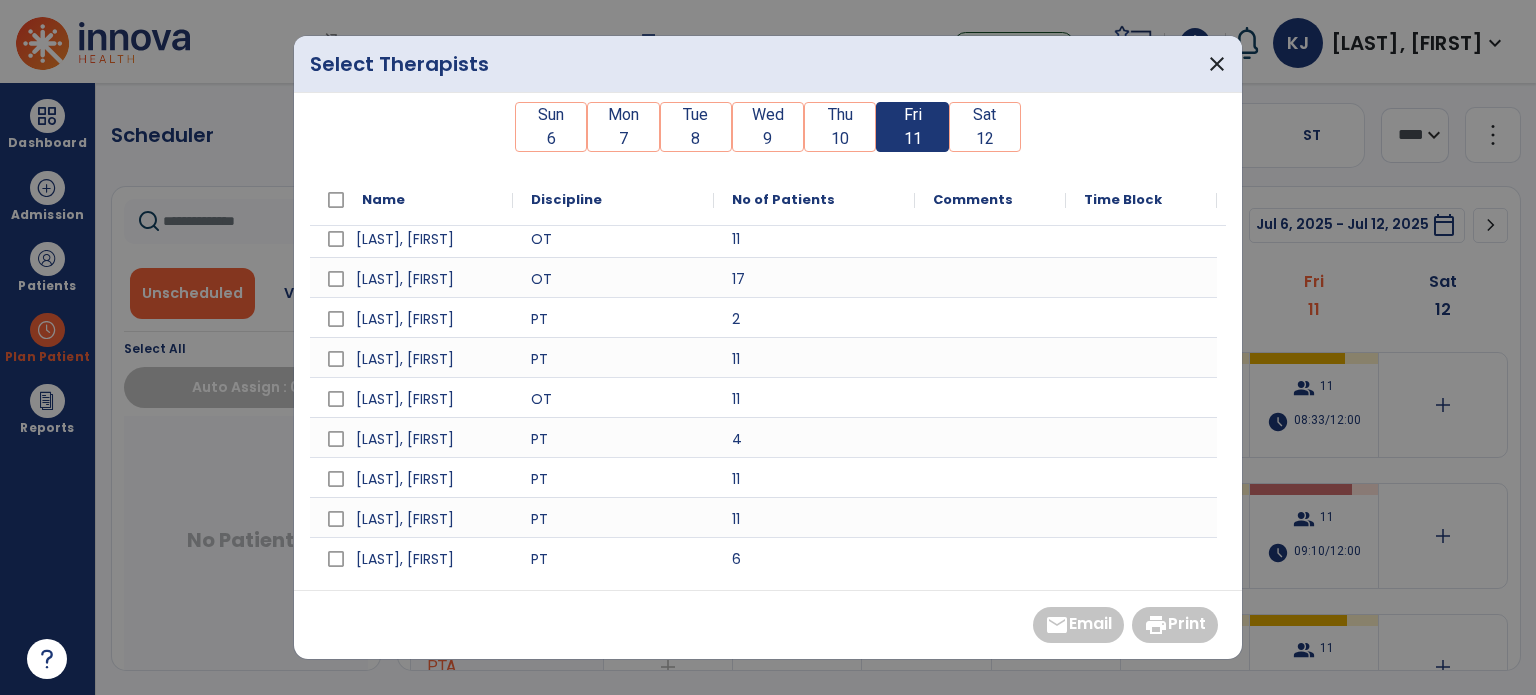 click at bounding box center (990, 557) 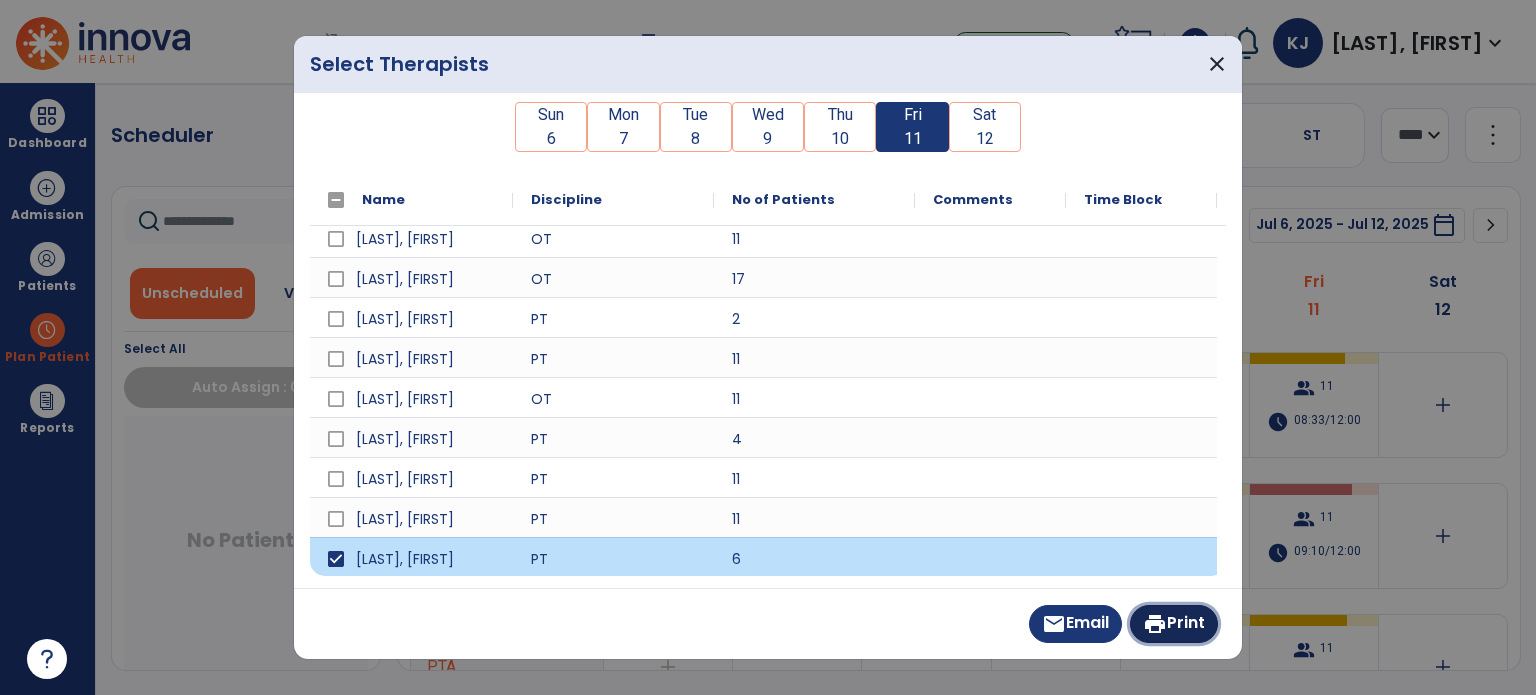 click on "print  Print" at bounding box center (1174, 624) 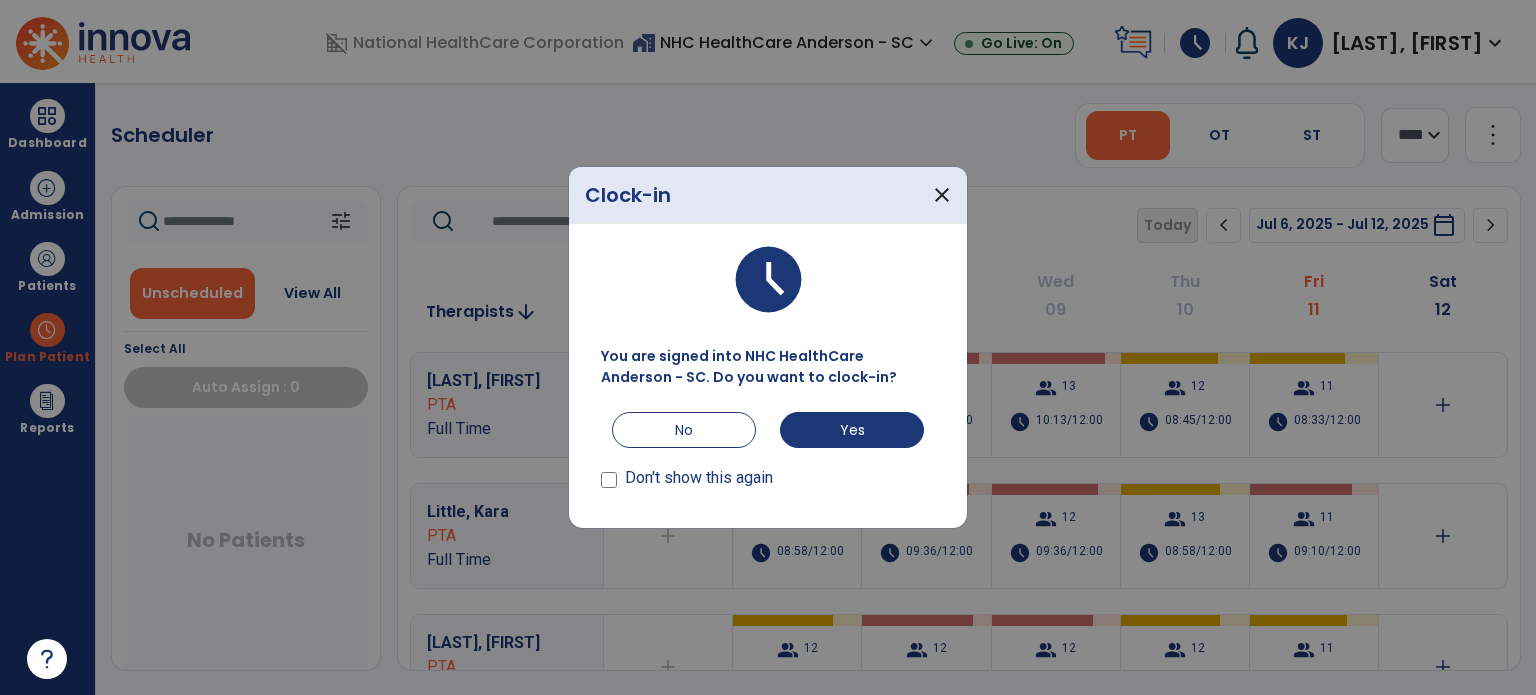 click on "You are signed into NHC HealthCare [CITY] - [STATE]. Do you want to clock-in?   No   Yes      Don't show this again" at bounding box center (768, 419) 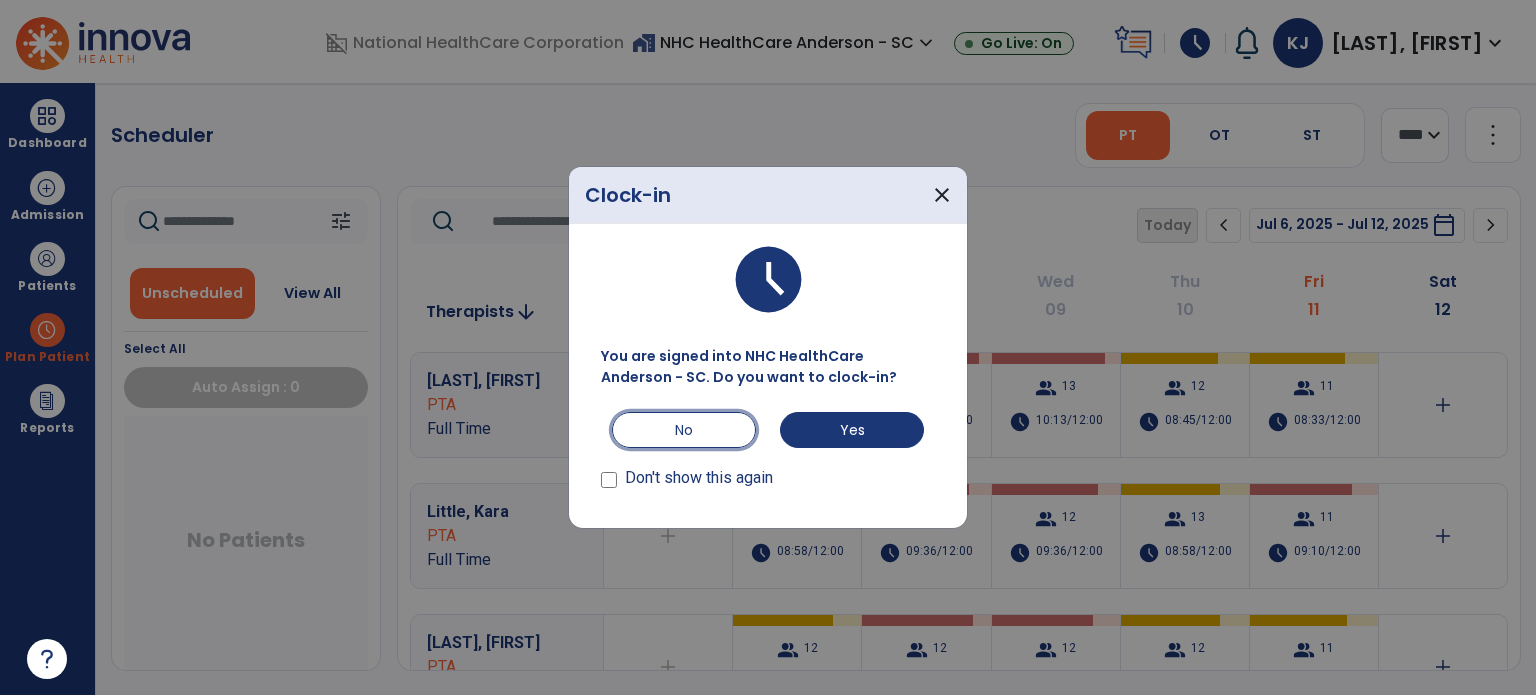 click on "No" at bounding box center (684, 430) 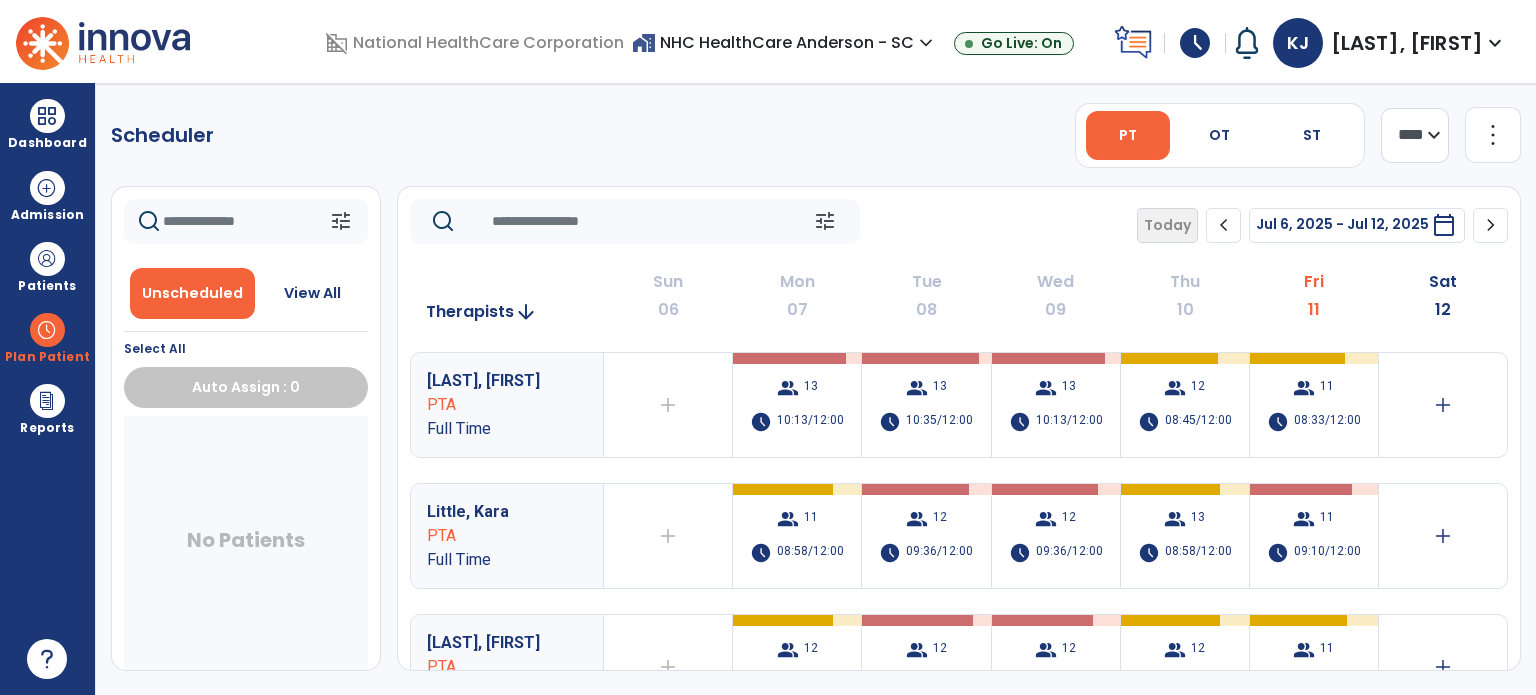 click on "Dashboard  dashboard  Therapist Dashboard Admission Patients  format_list_bulleted  Patient List  space_dashboard  Patient Board  insert_chart  PDPM Board Plan Patient  event_note  Planner  content_paste_go  Scheduler  content_paste_go  Whiteboard Reports  export_notes  Billing Exports  note_alt  EOM Report  event_note  Minutes By Payor  inbox_customize  Service Log  playlist_add_check  Triple Check Report" at bounding box center [48, 389] 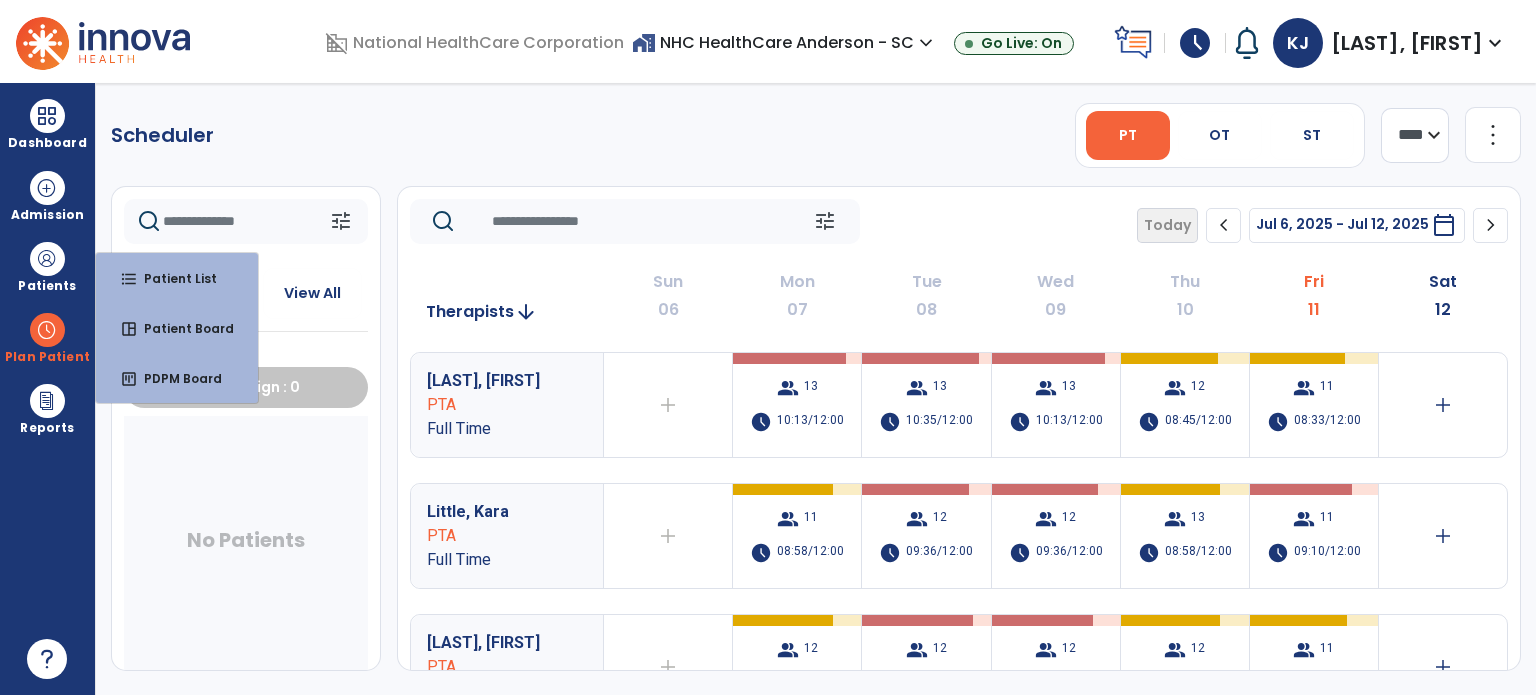 click on "format_list_bulleted  Patient List" at bounding box center (177, 278) 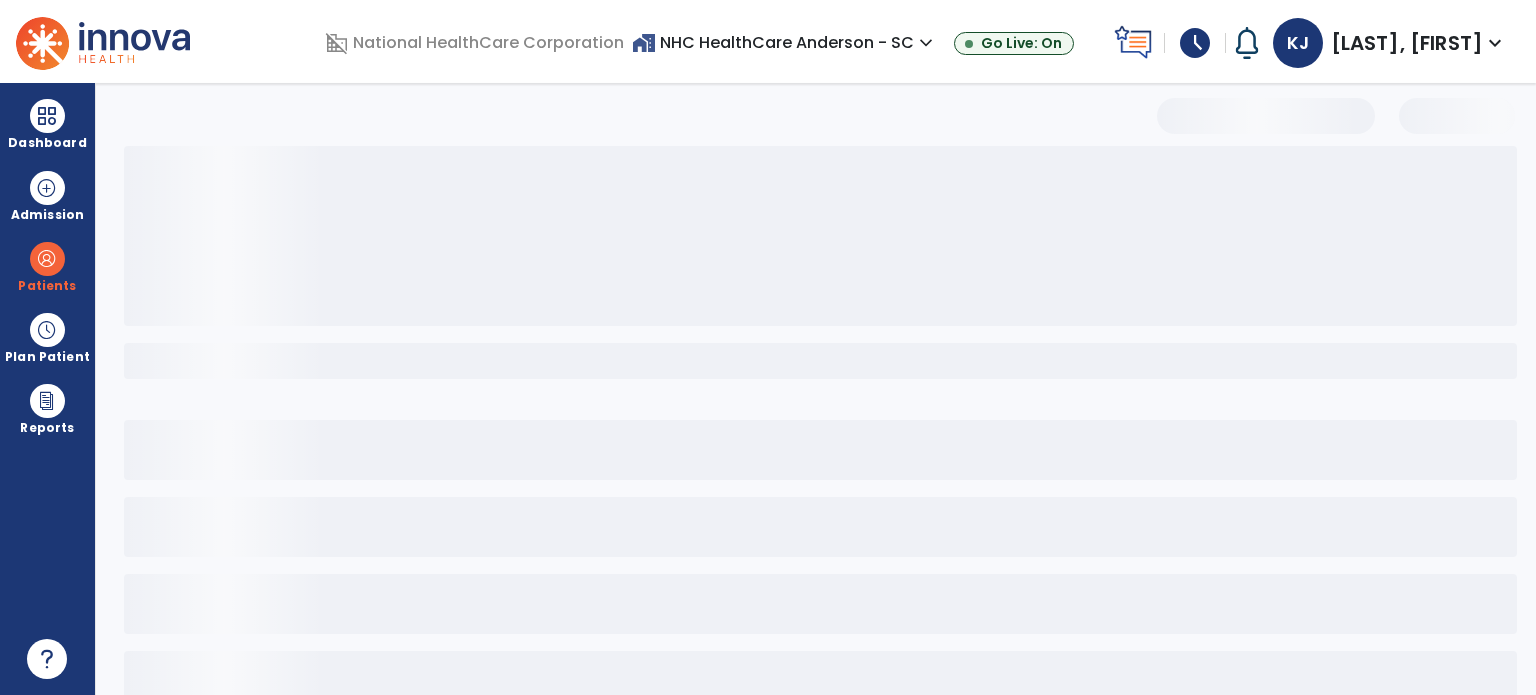 select on "***" 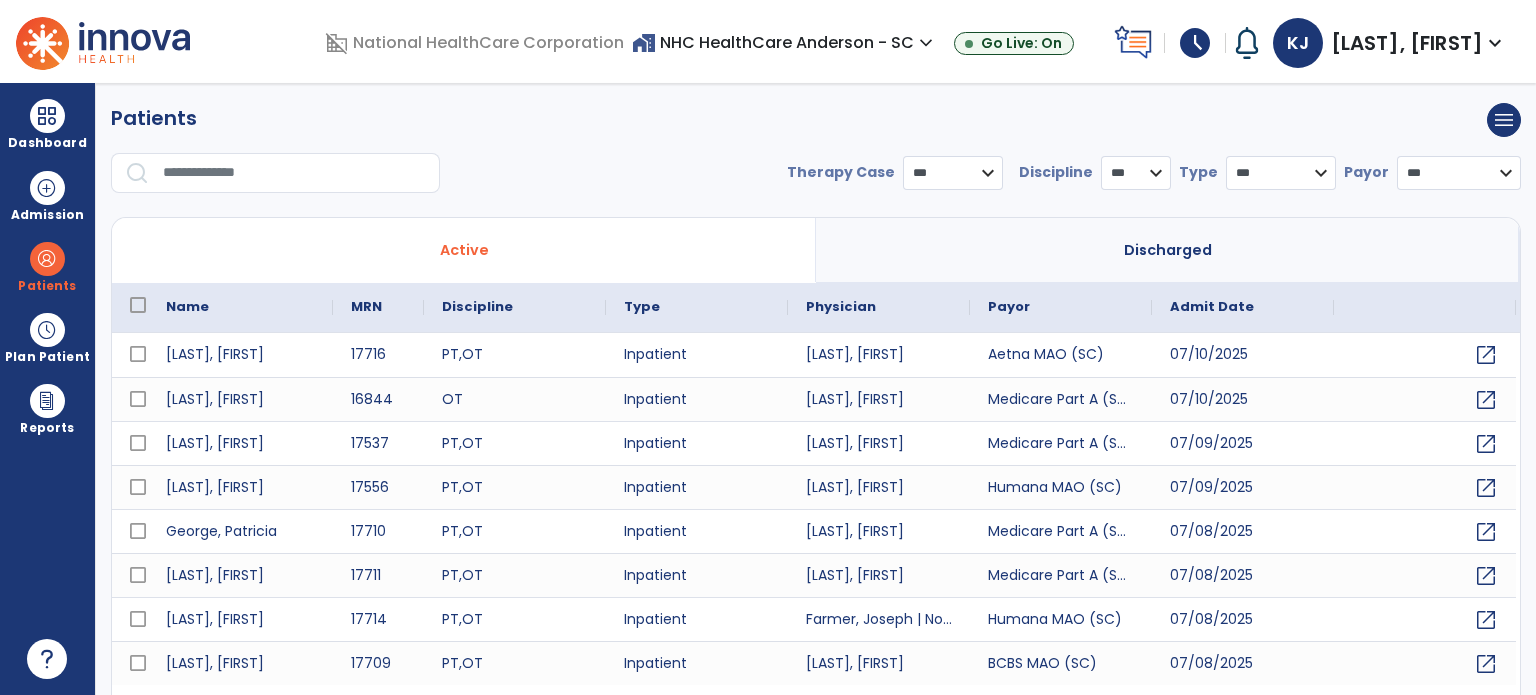 click at bounding box center [294, 173] 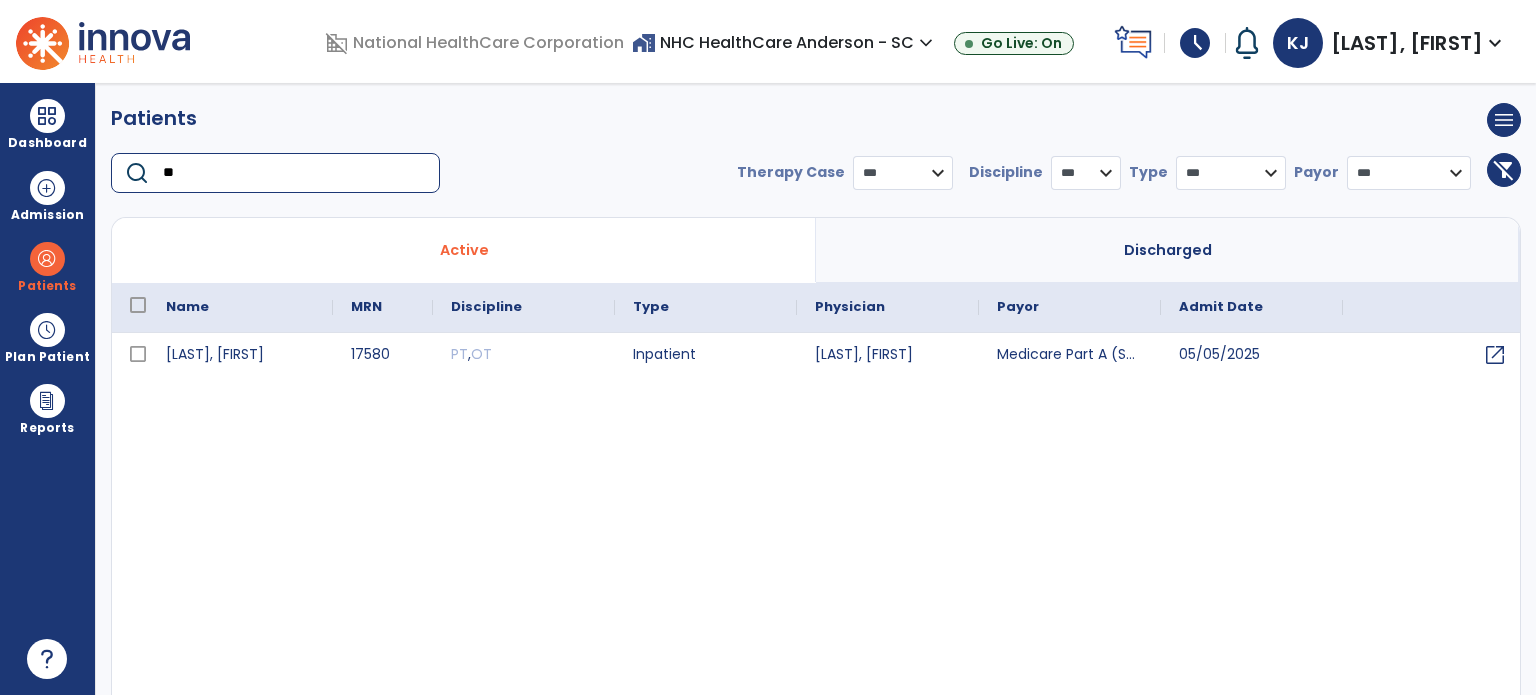 type on "*" 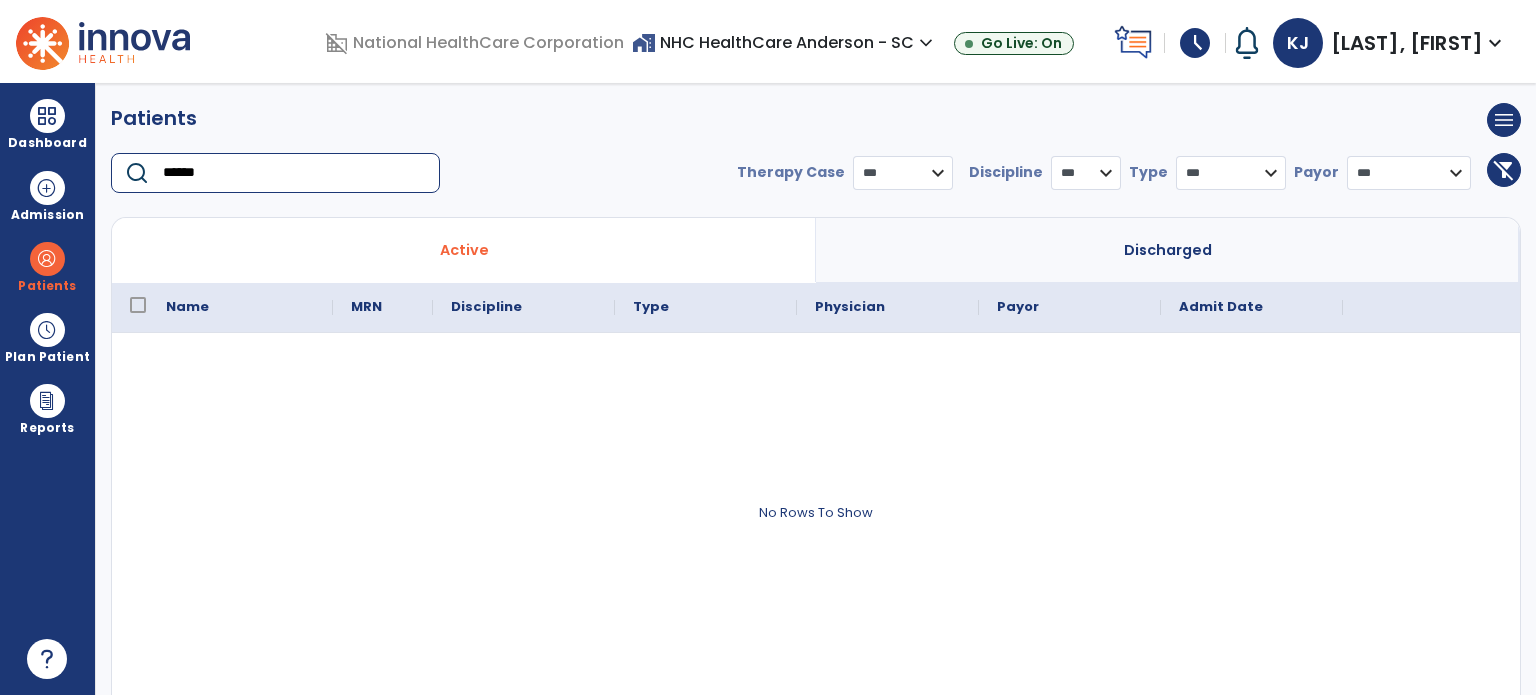type on "******" 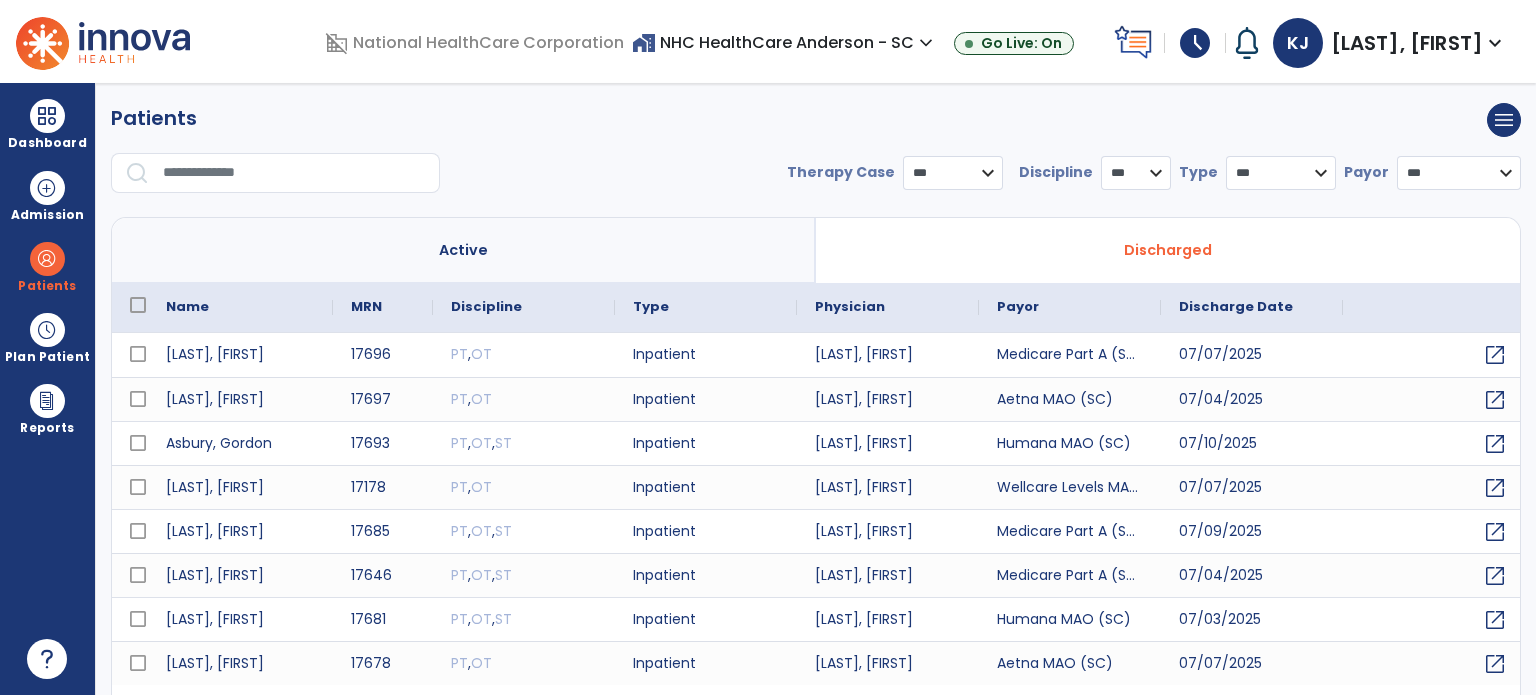click at bounding box center [294, 173] 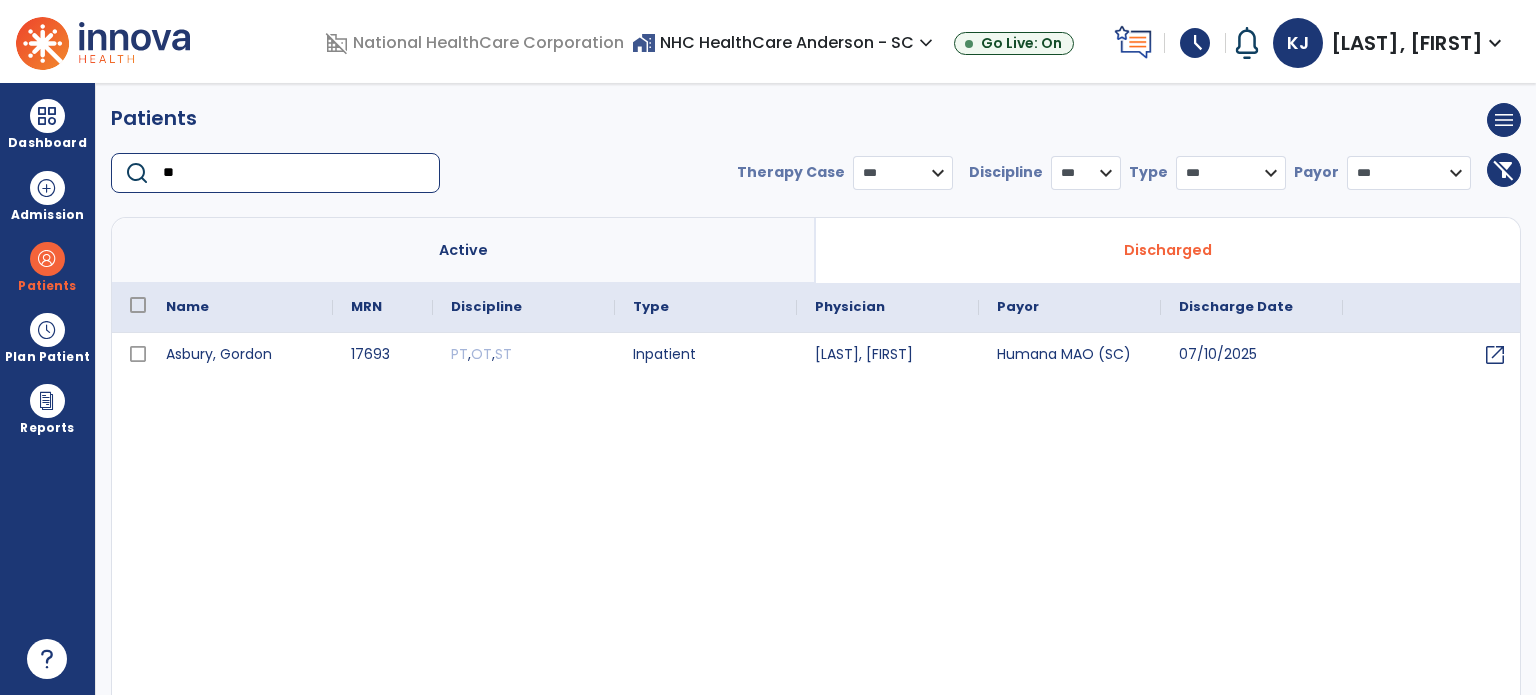 type on "*" 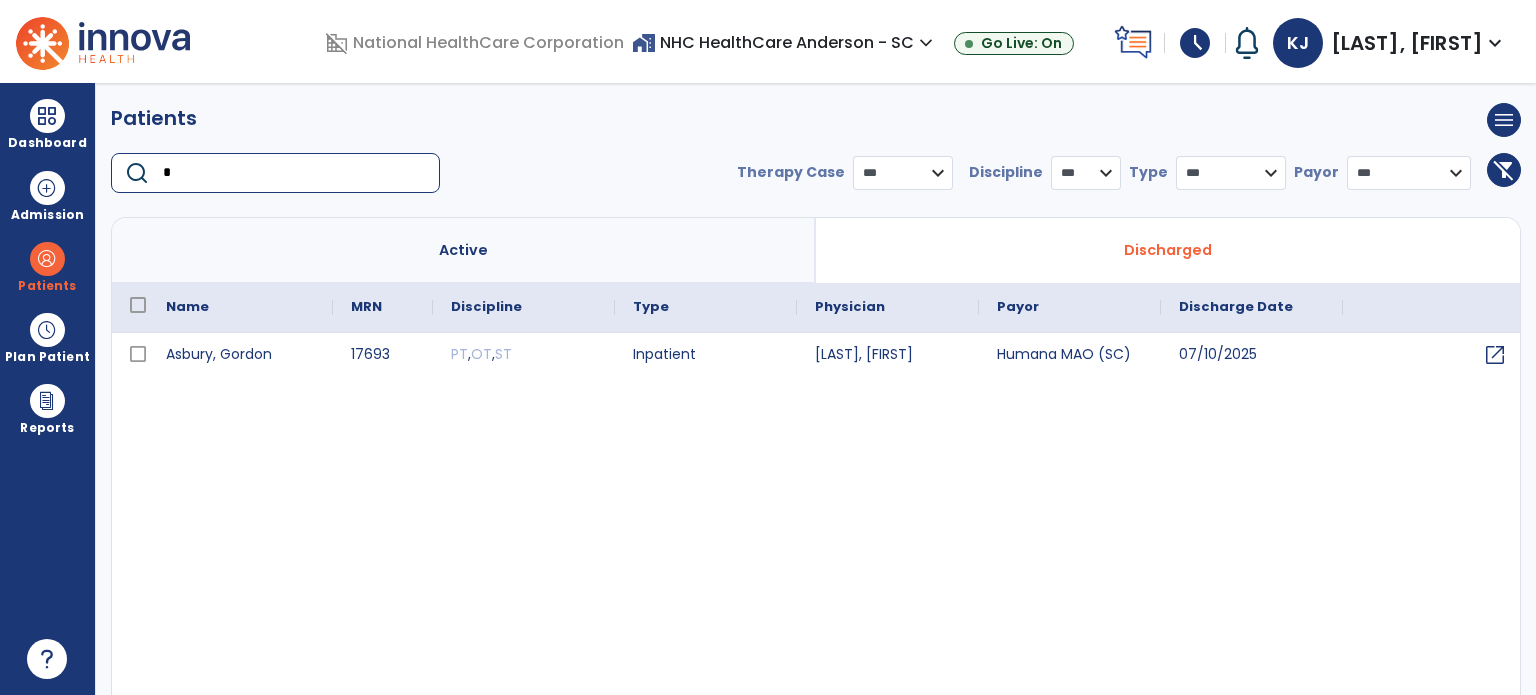 type 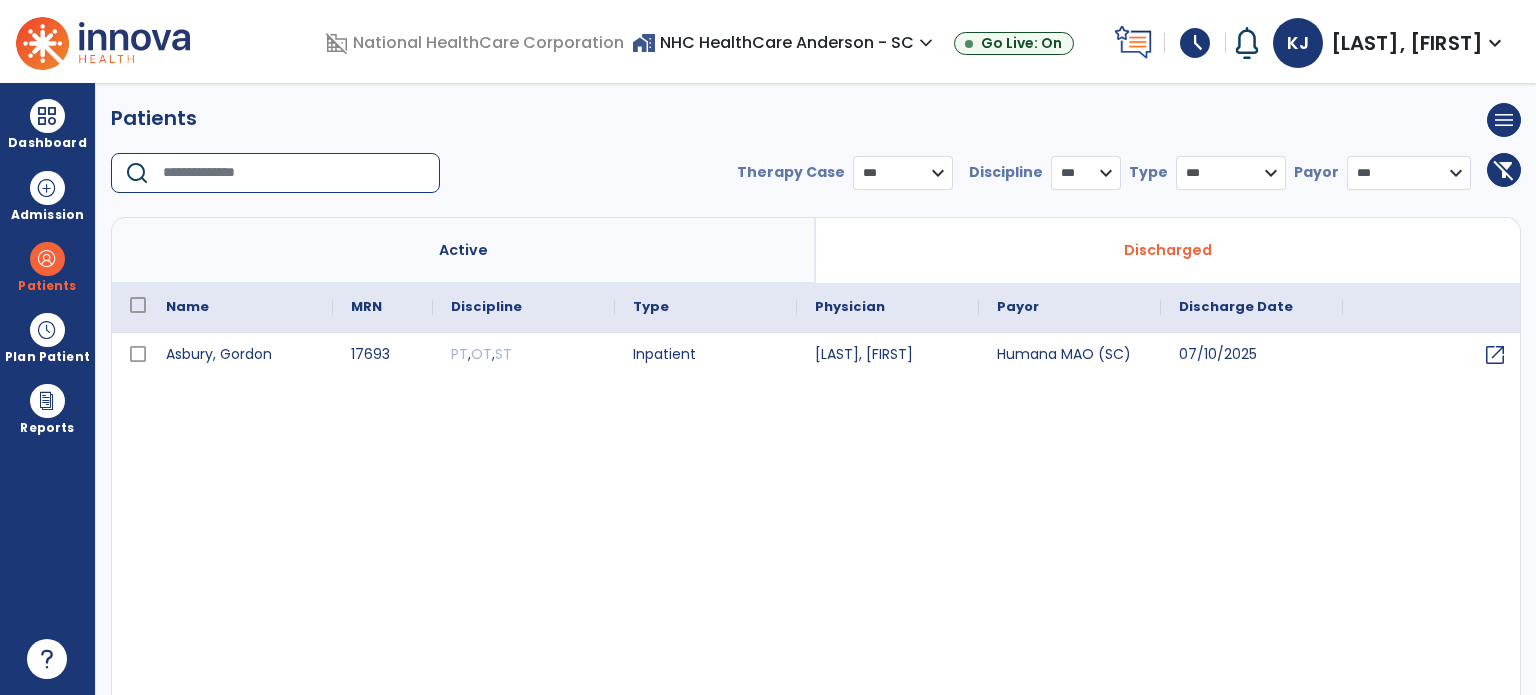 click on "Dashboard" at bounding box center [47, 143] 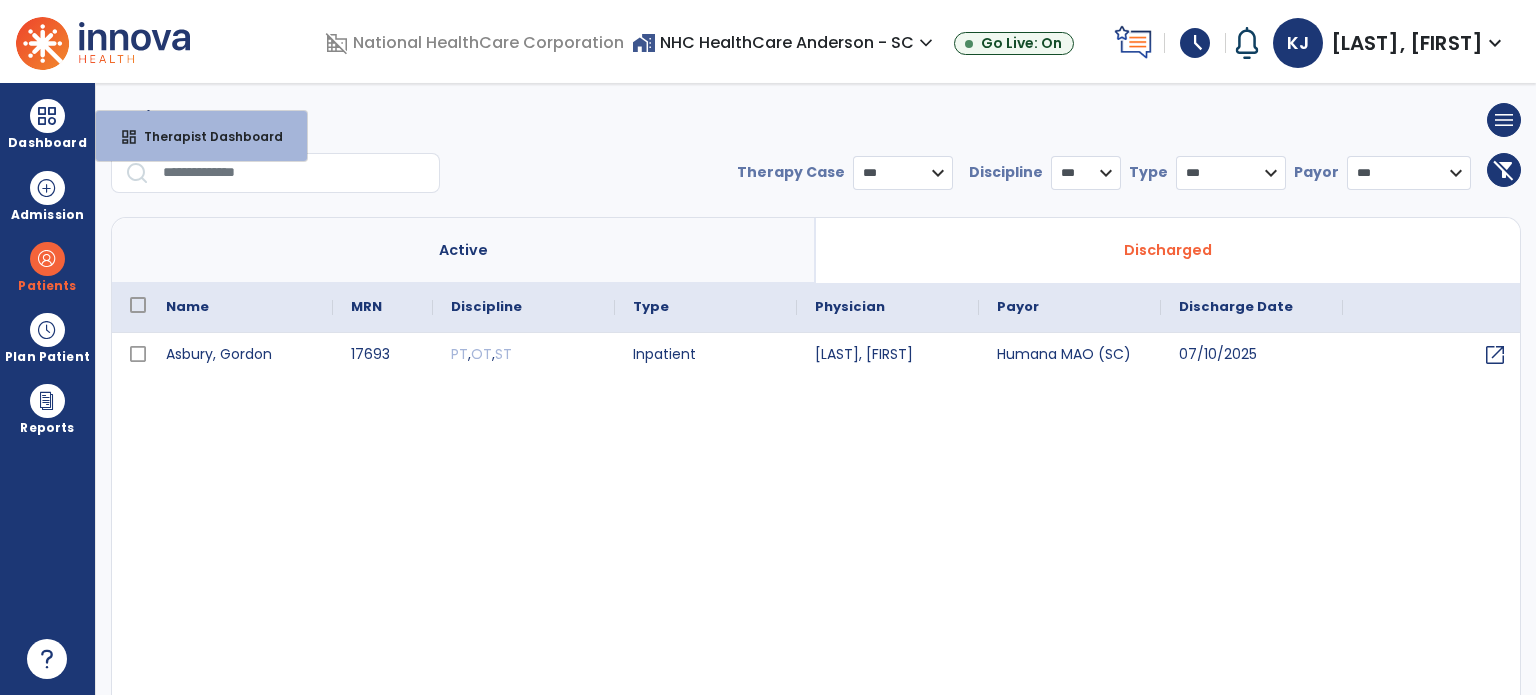 click on "Therapist Dashboard" at bounding box center (205, 136) 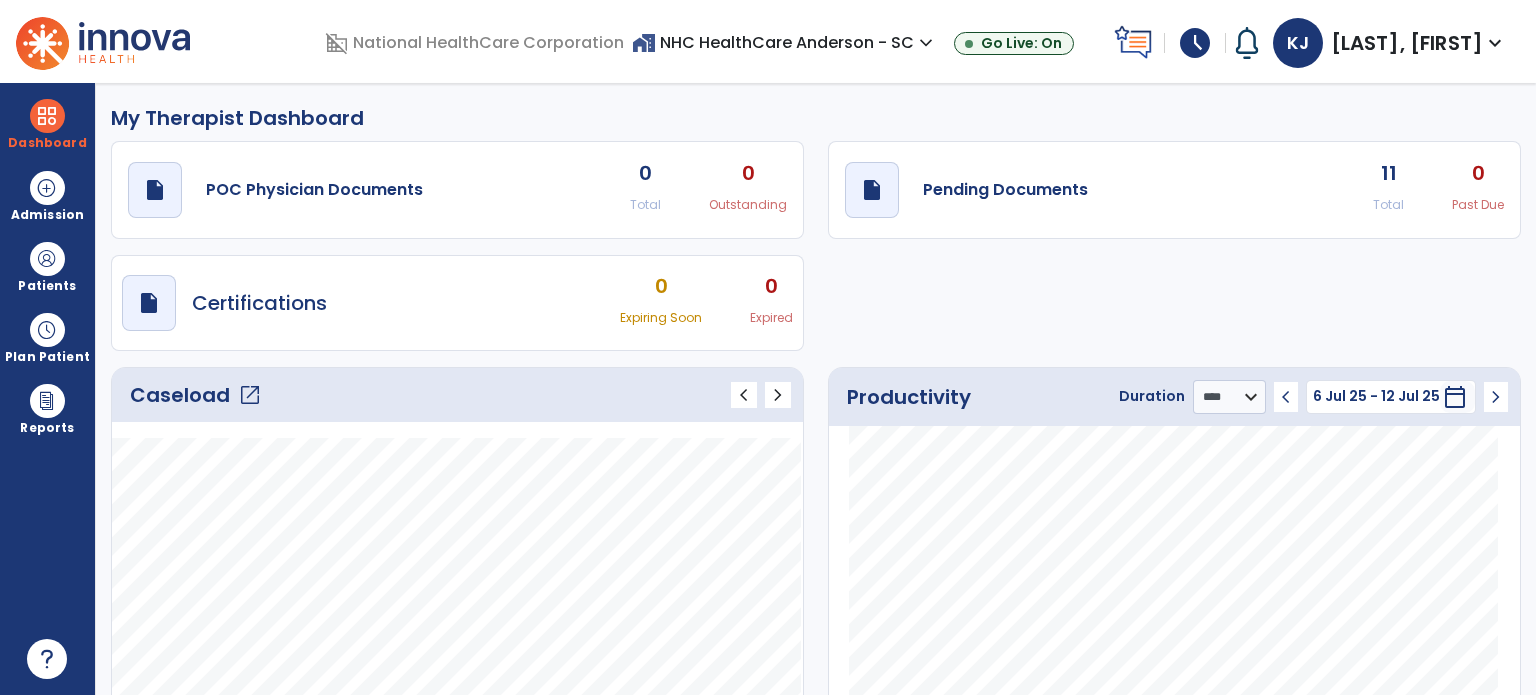 click at bounding box center [47, 259] 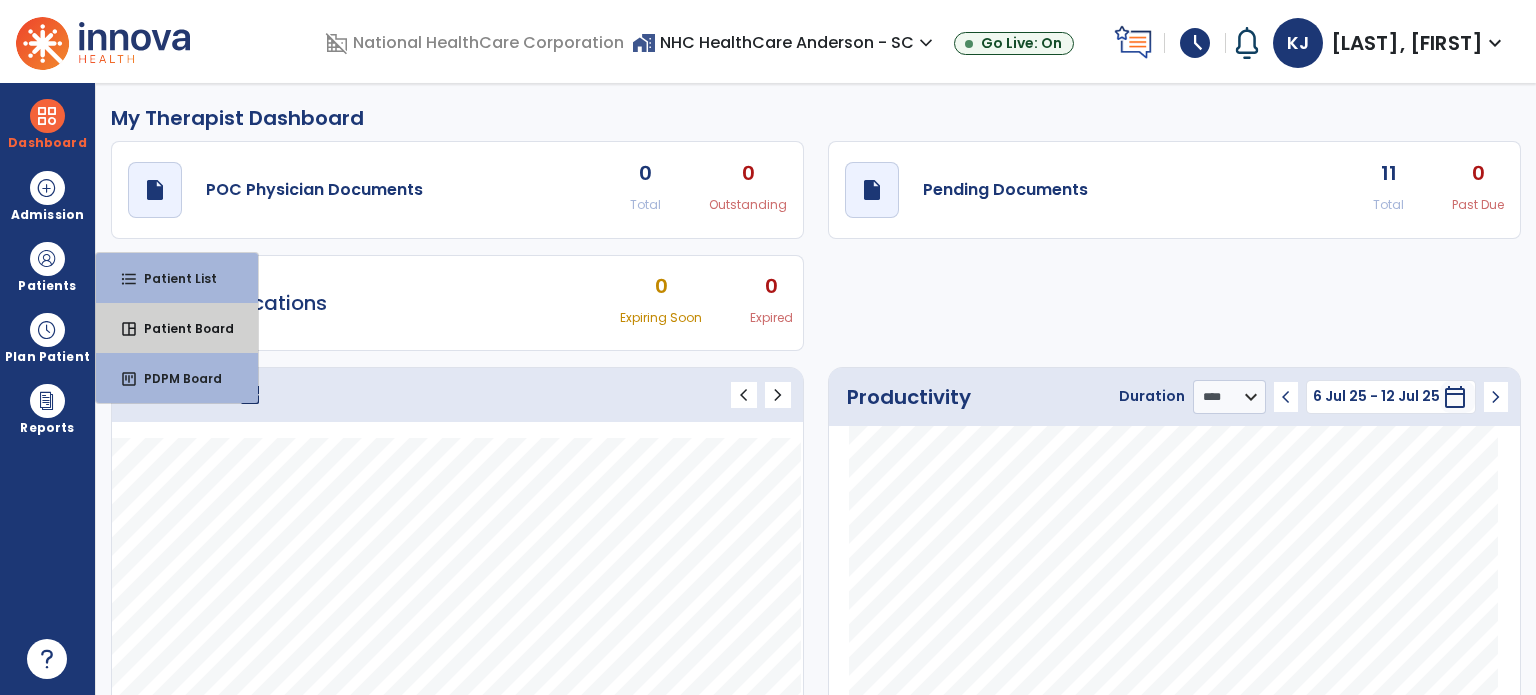 click on "space_dashboard  Patient Board" at bounding box center (177, 328) 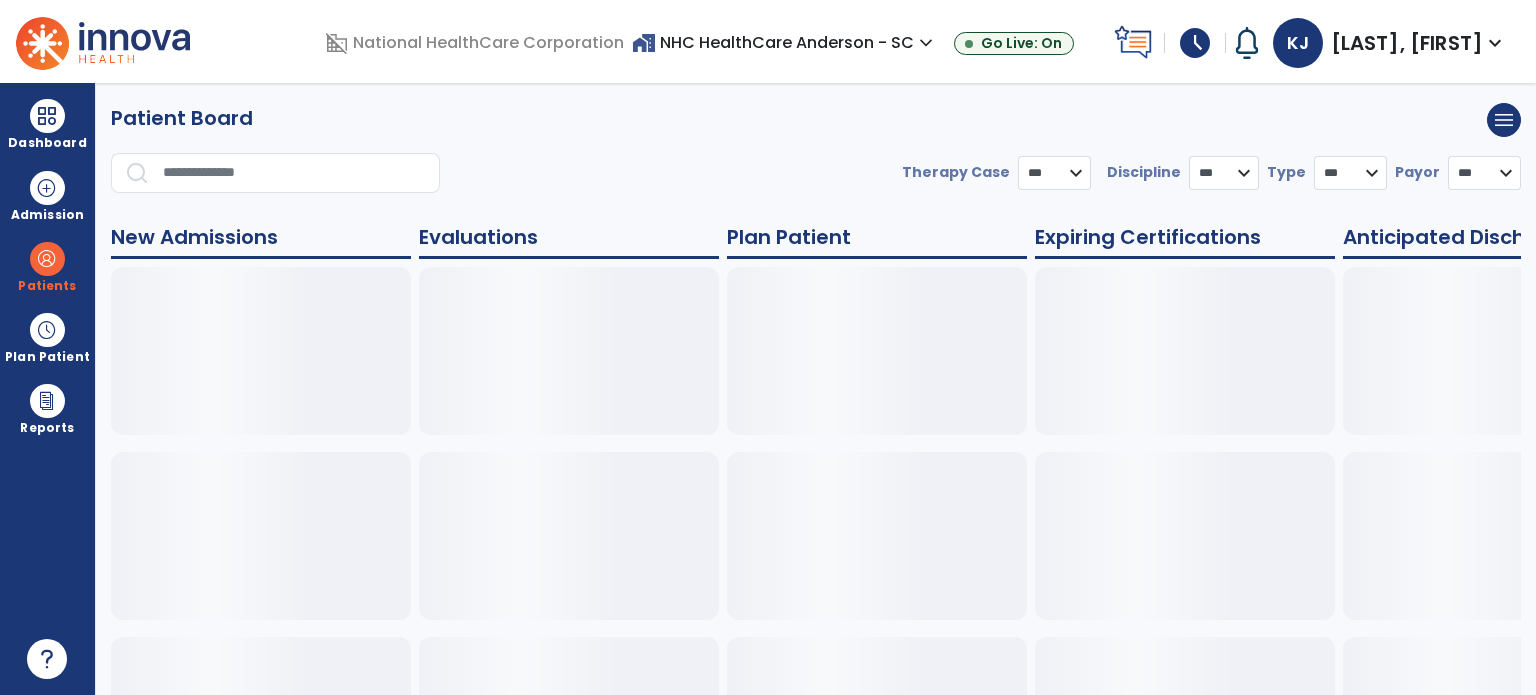 select on "***" 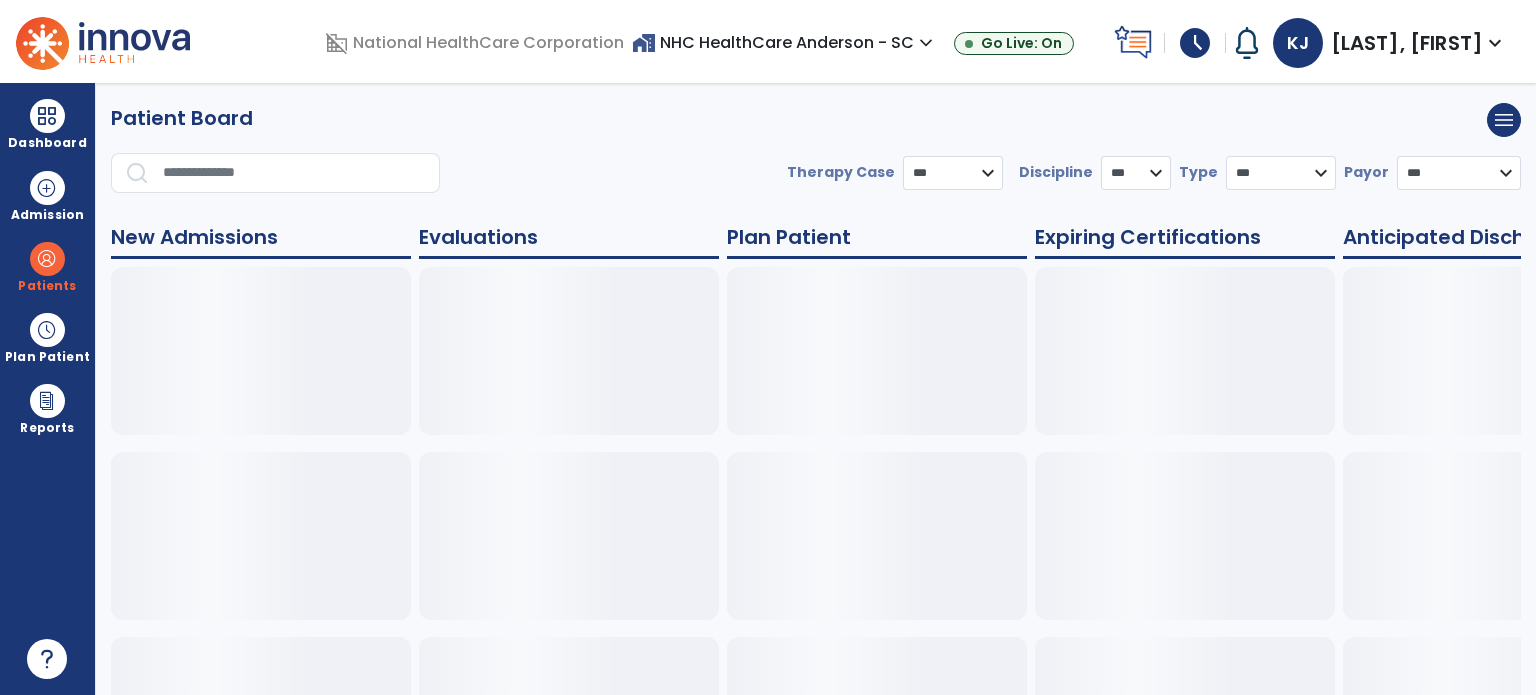 click at bounding box center [47, 259] 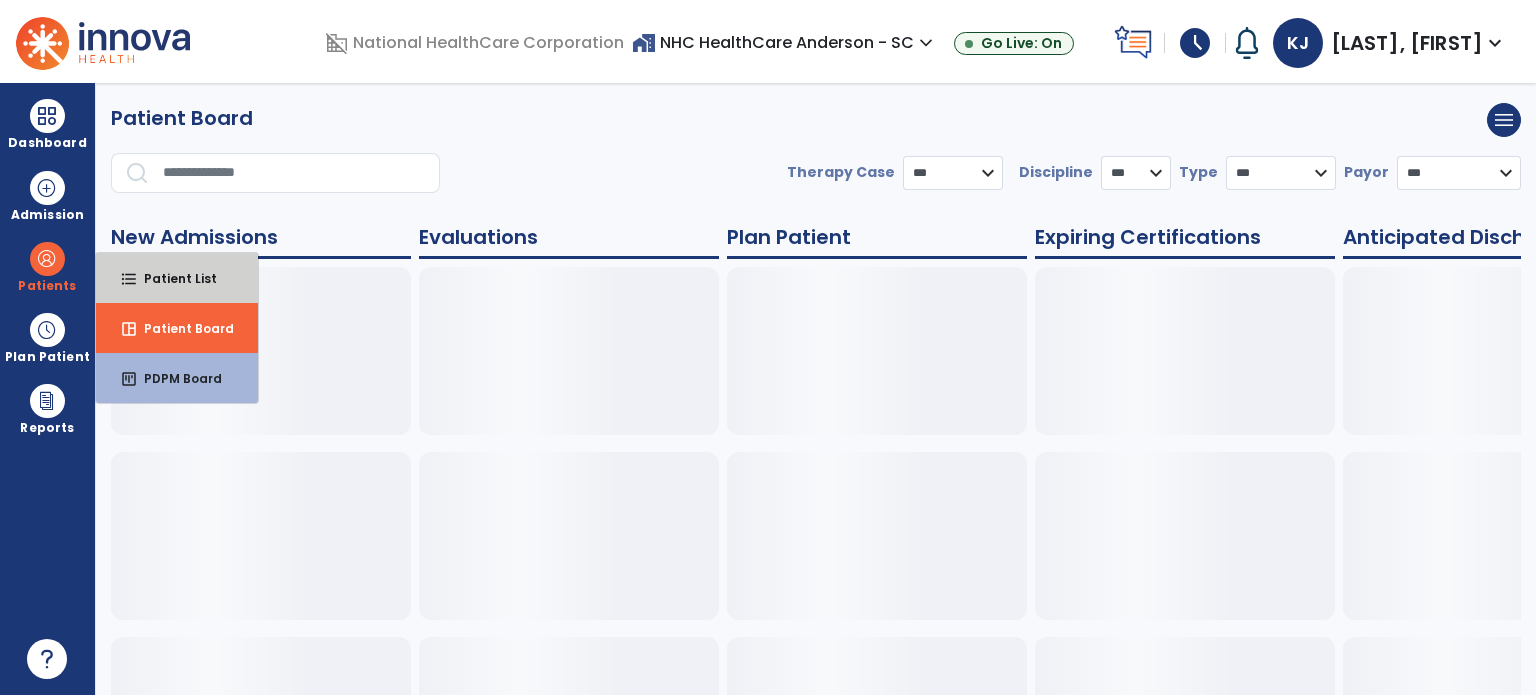 click on "Patient List" at bounding box center [172, 278] 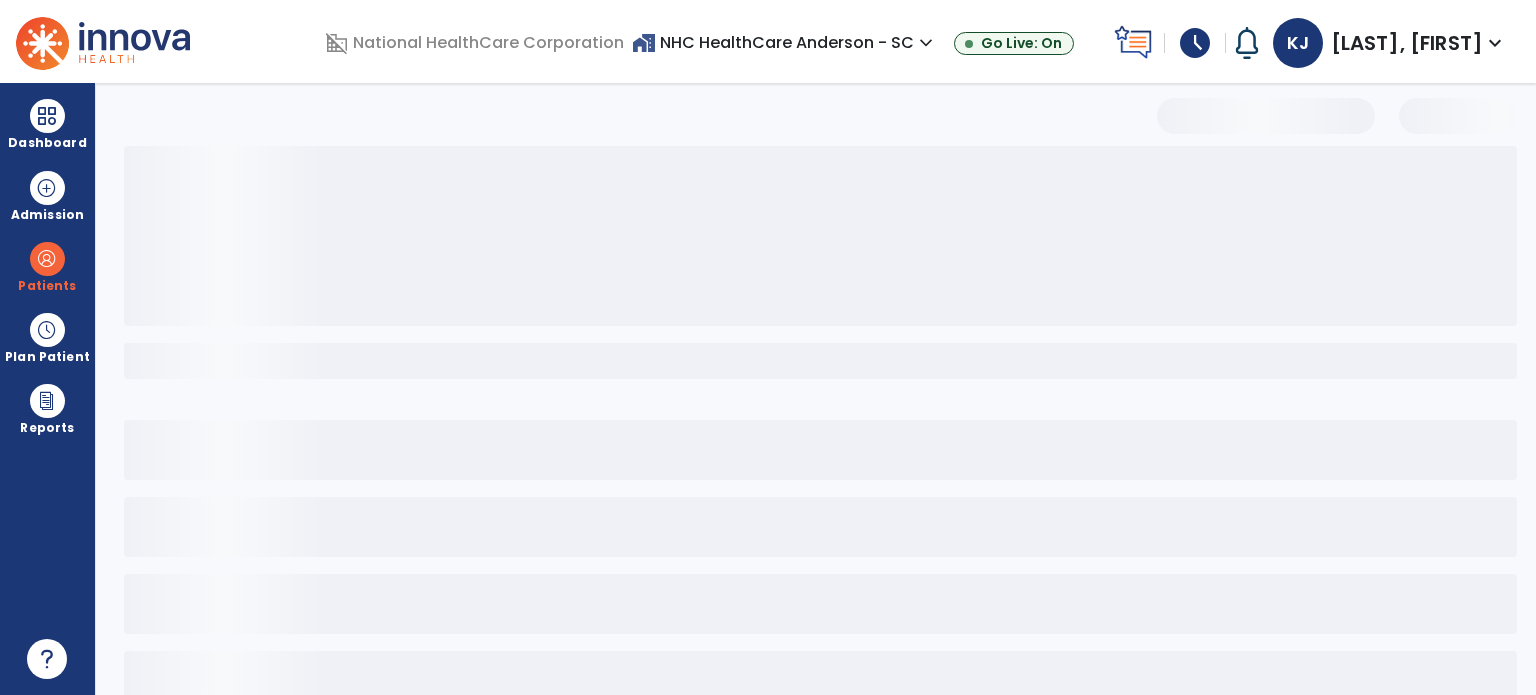 select on "***" 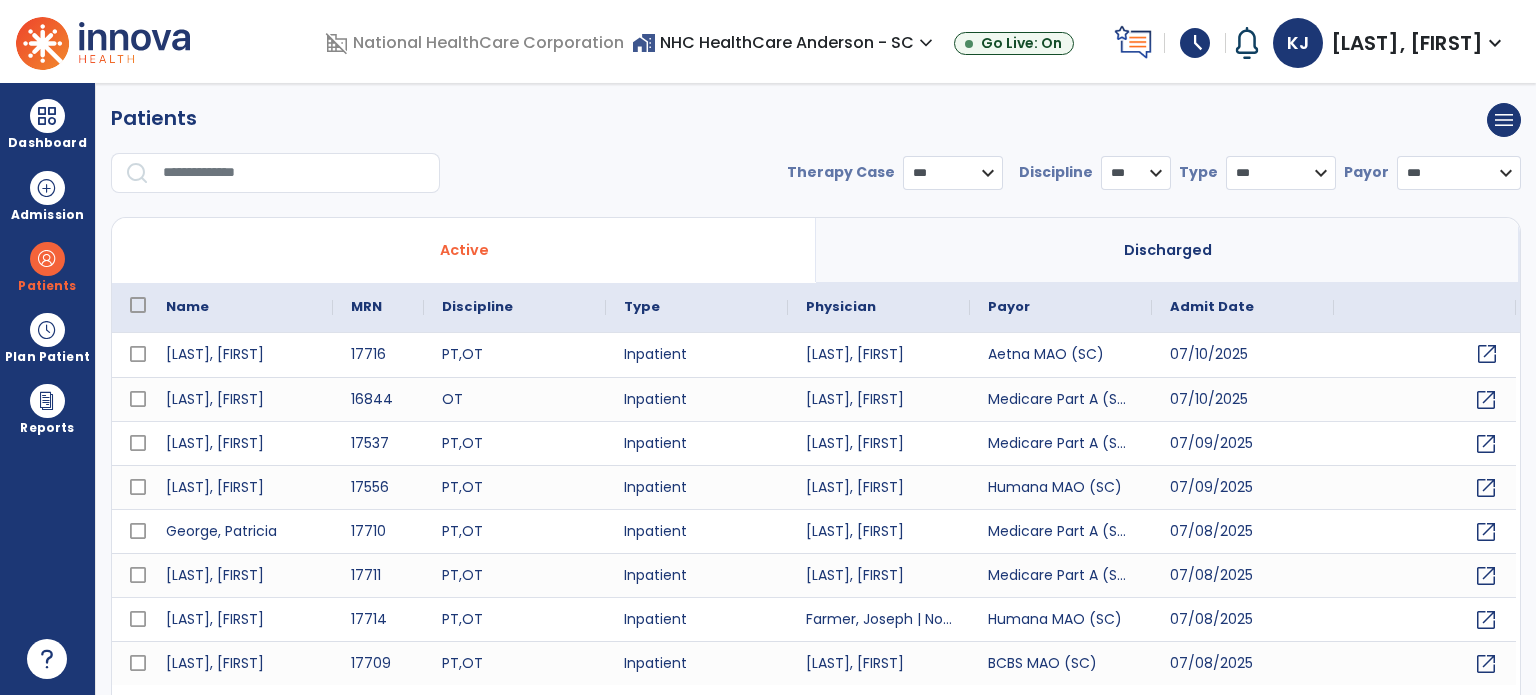 click on "open_in_new" at bounding box center [1487, 354] 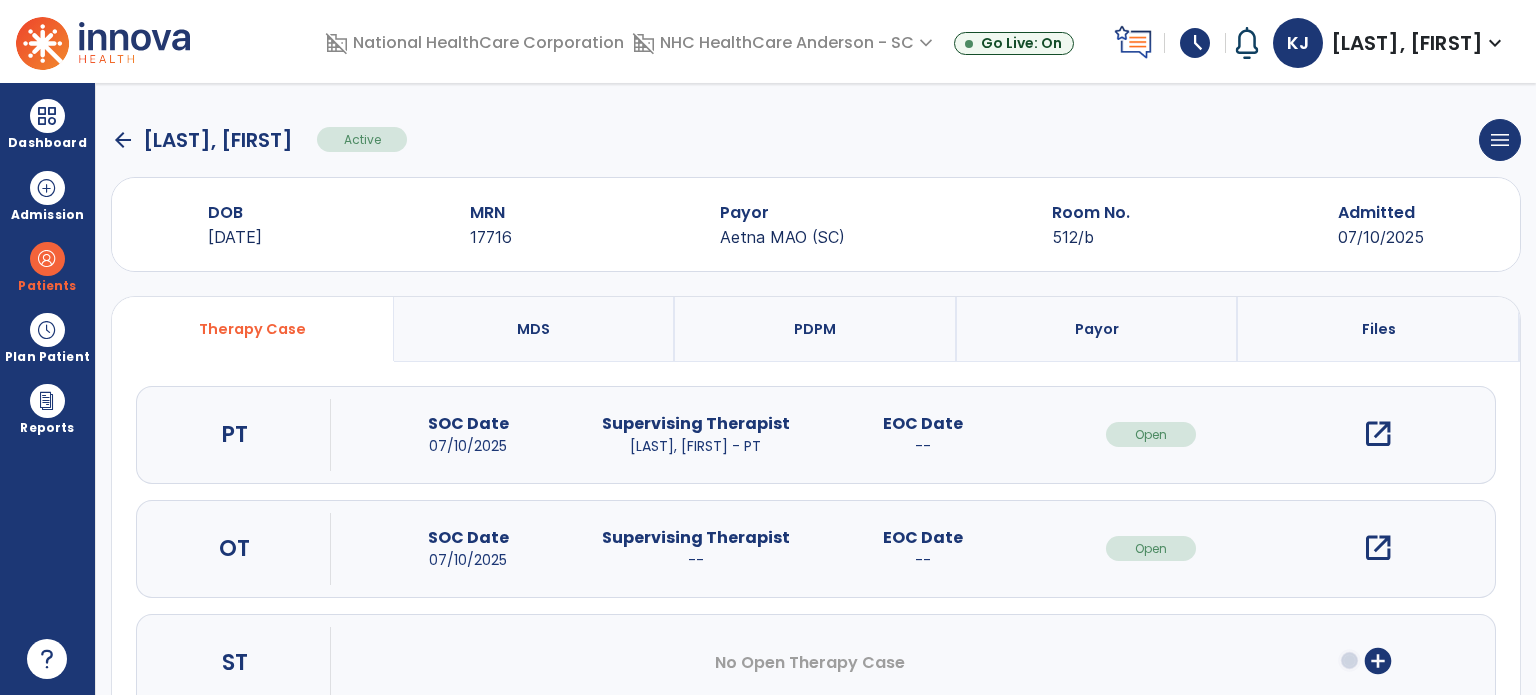 click on "open_in_new" at bounding box center (1378, 434) 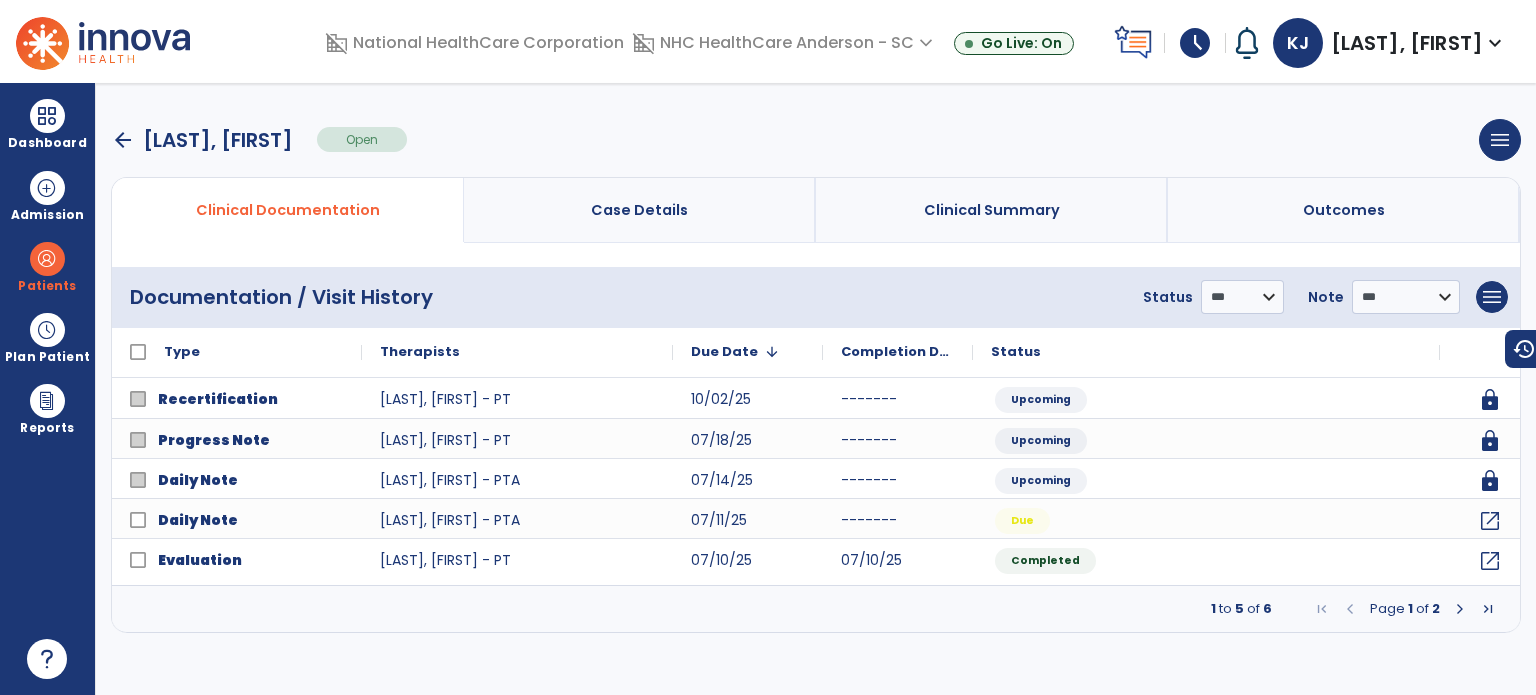 click at bounding box center (47, 259) 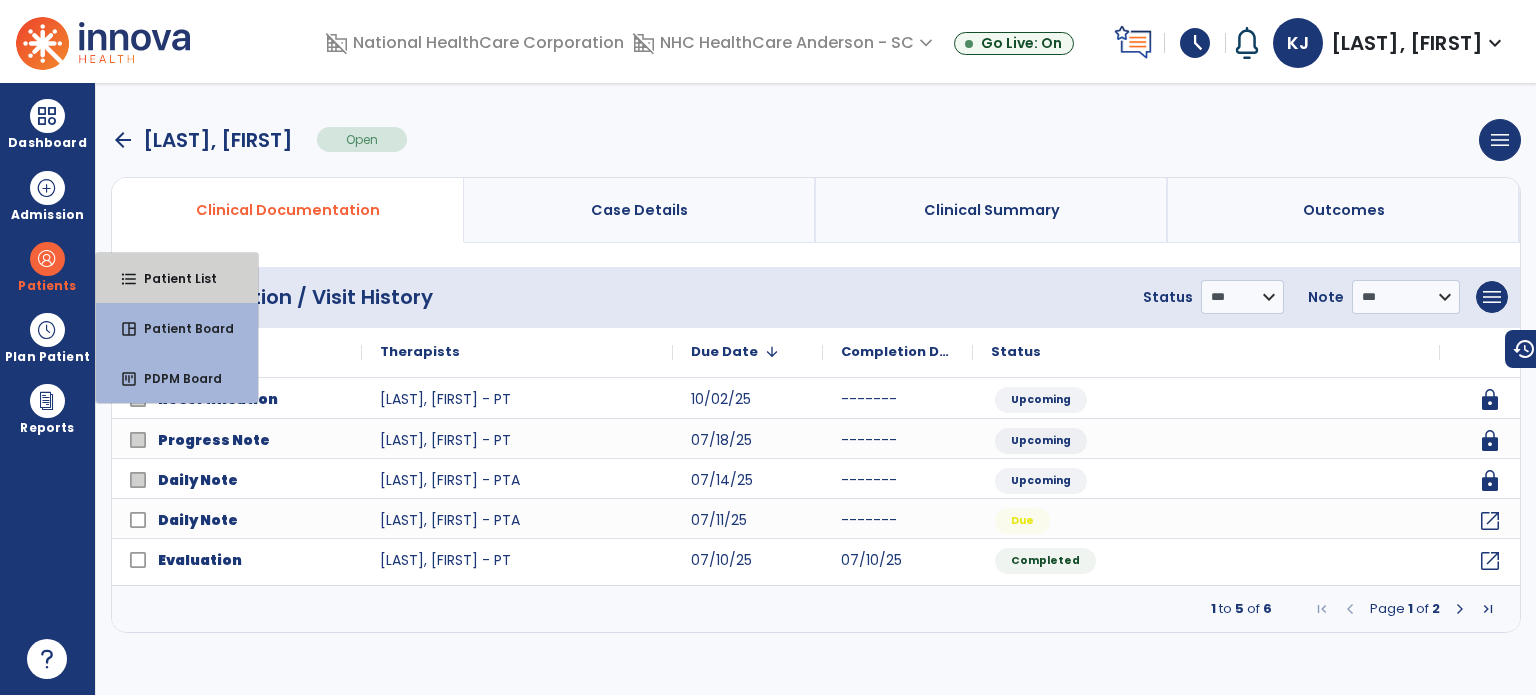 click on "format_list_bulleted  Patient List" at bounding box center [177, 278] 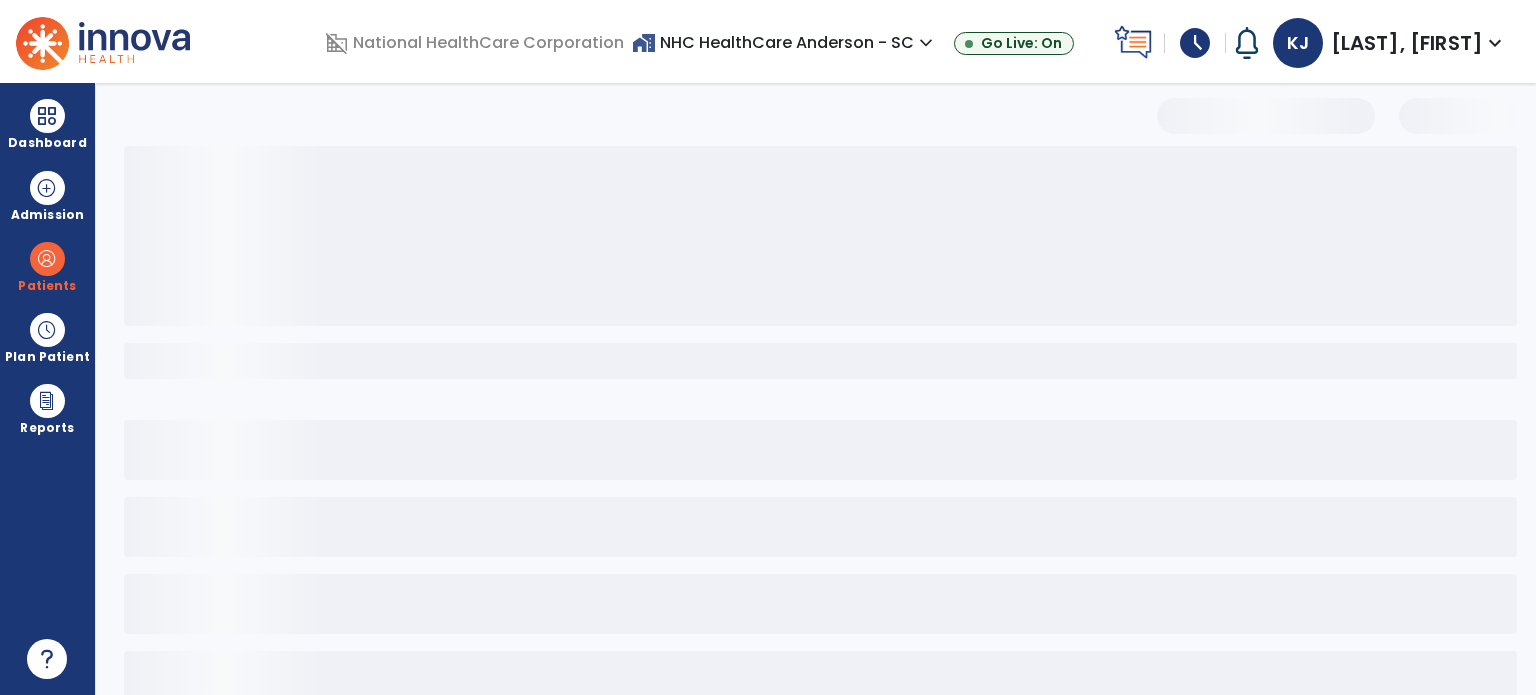 select on "***" 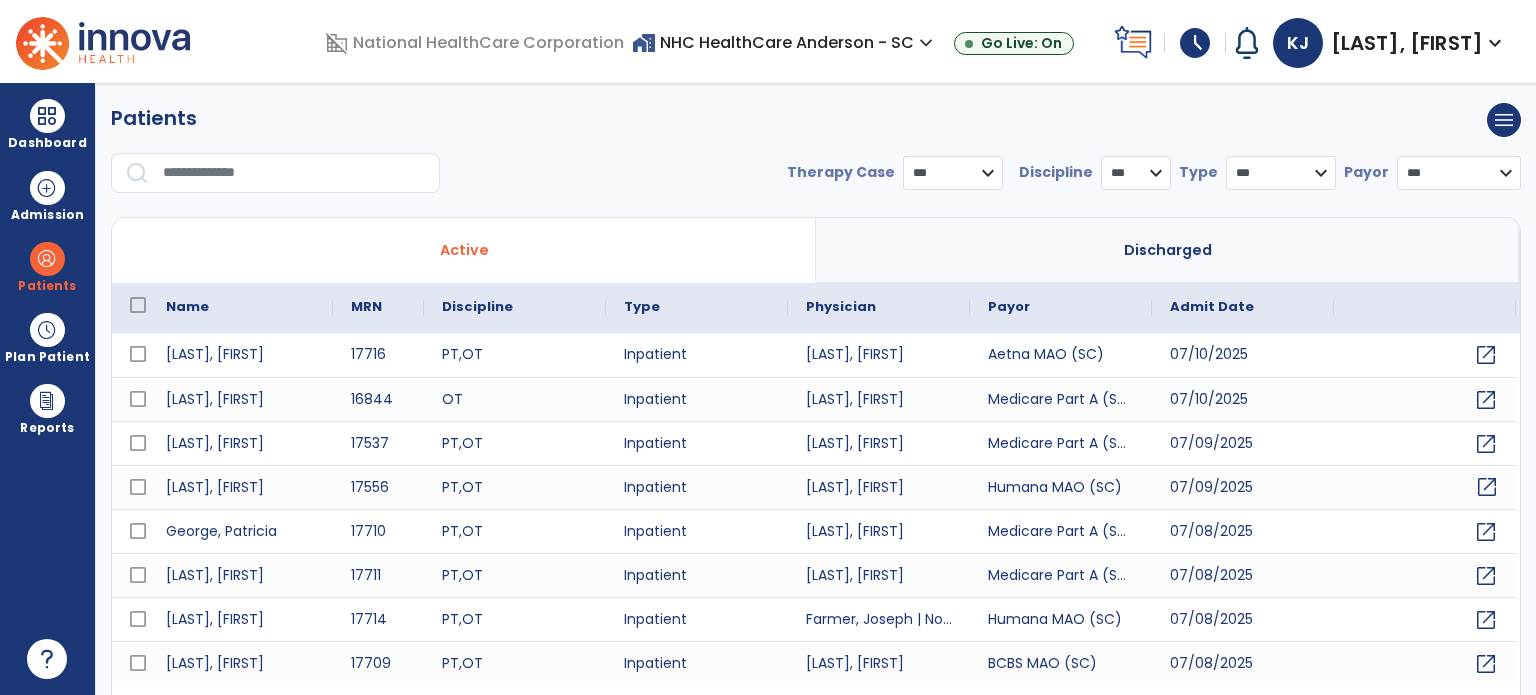 click on "open_in_new" at bounding box center (1487, 487) 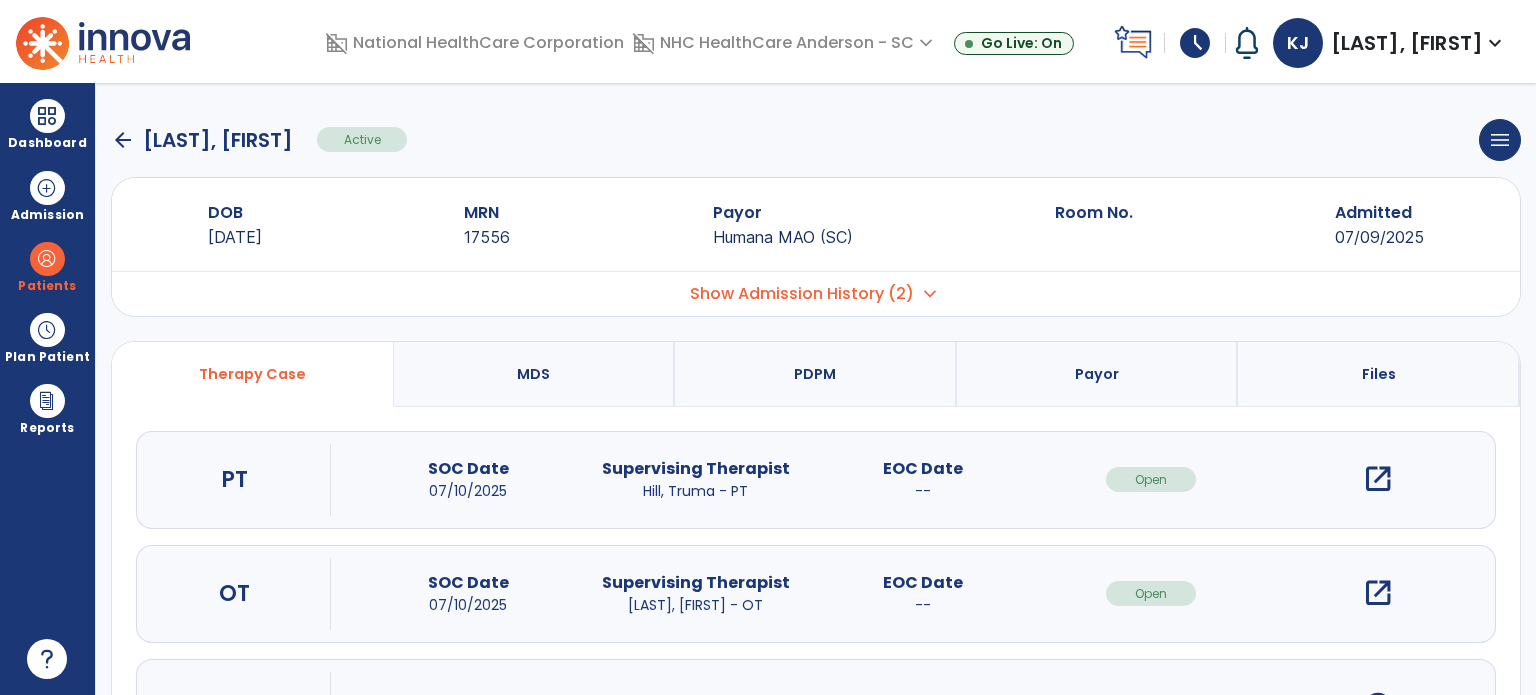 click on "open_in_new" at bounding box center [1378, 479] 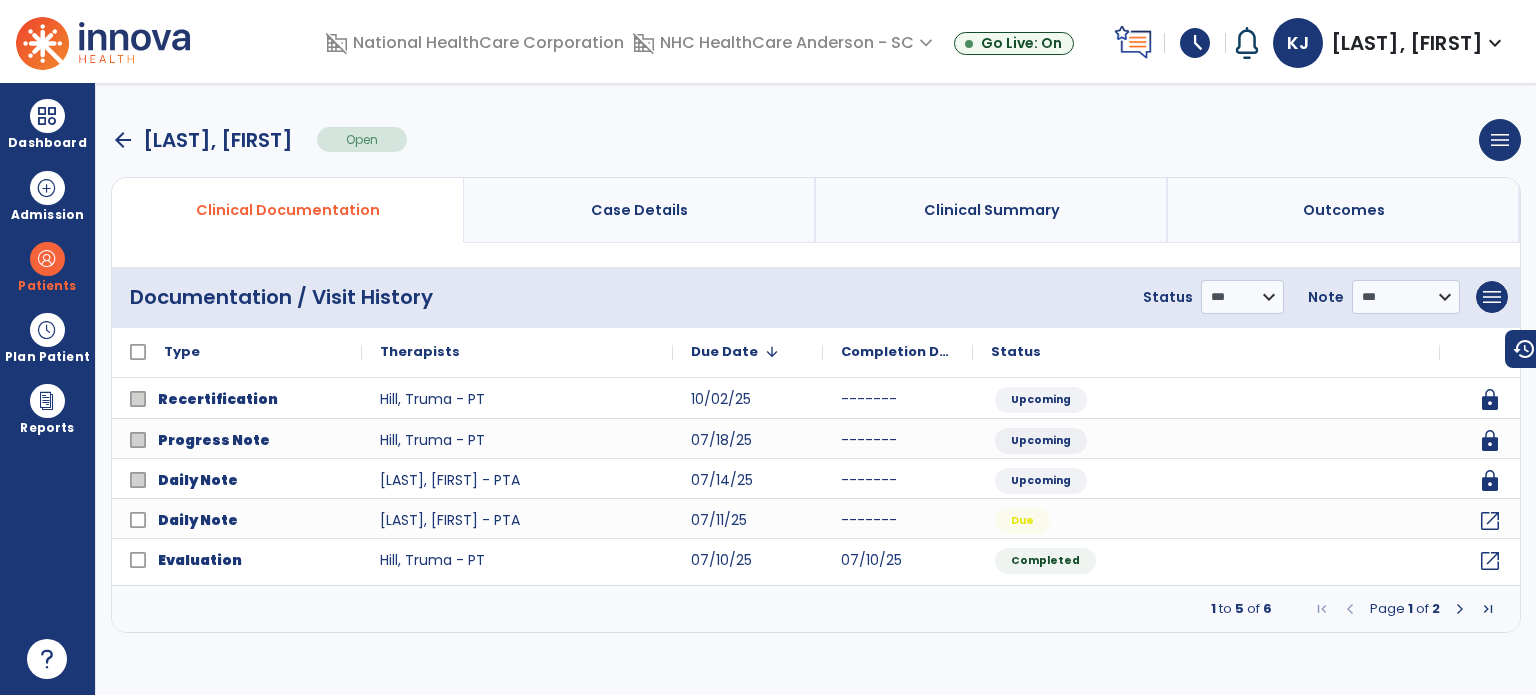 click at bounding box center (47, 259) 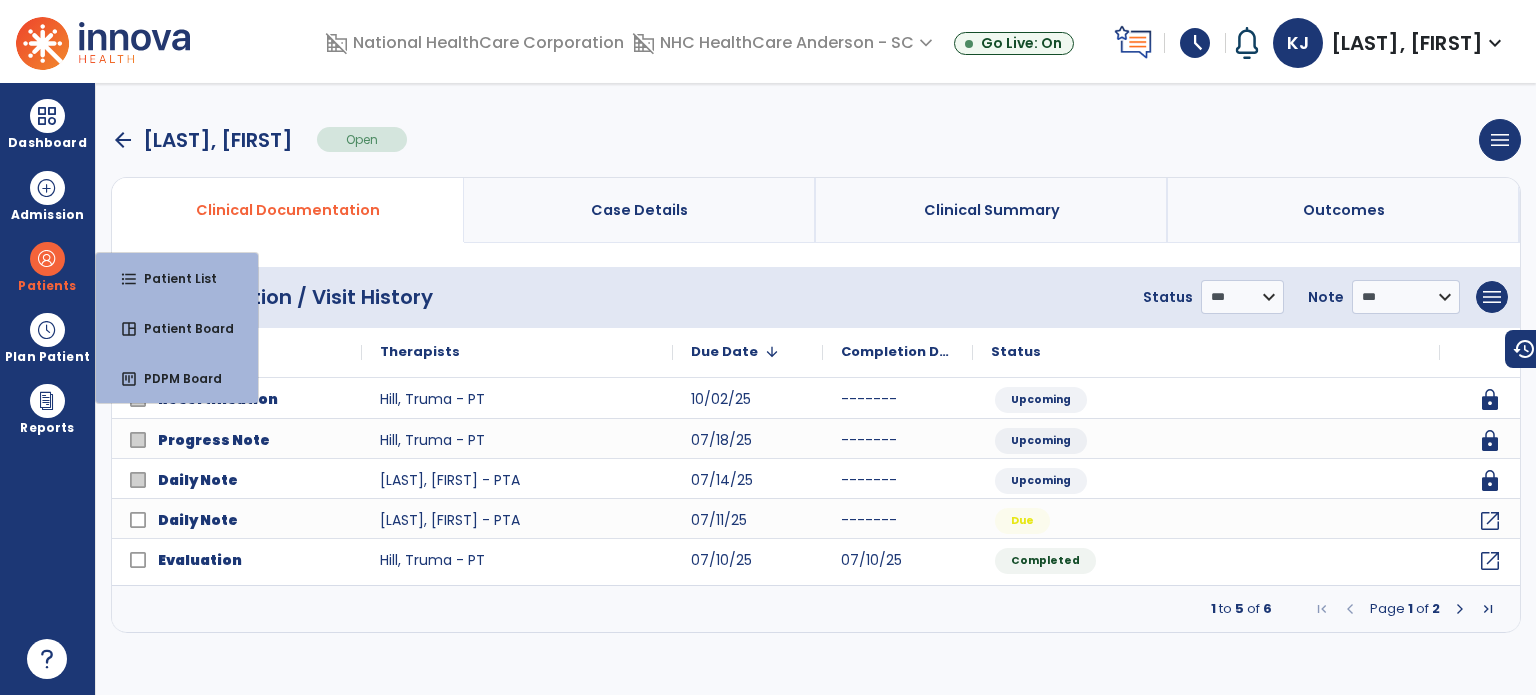 click on "format_list_bulleted" at bounding box center [129, 279] 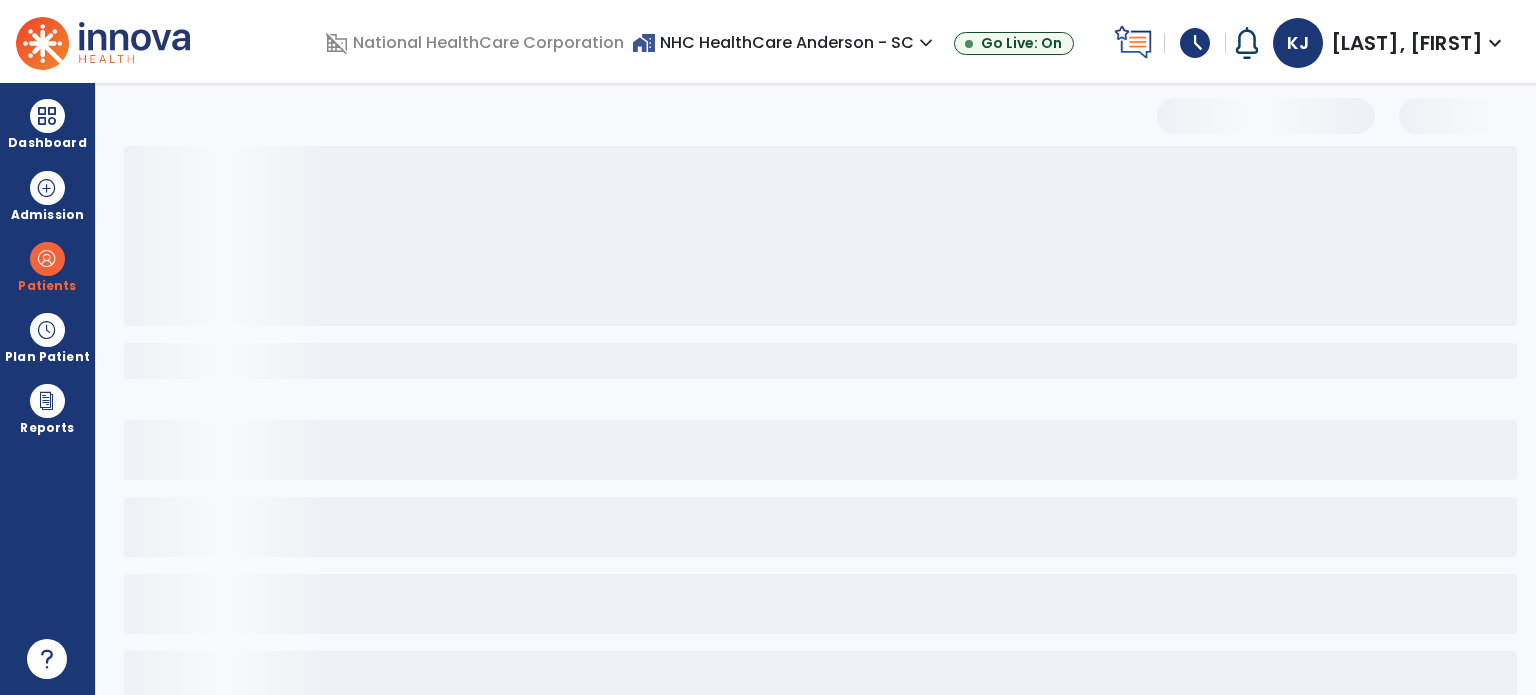 select on "***" 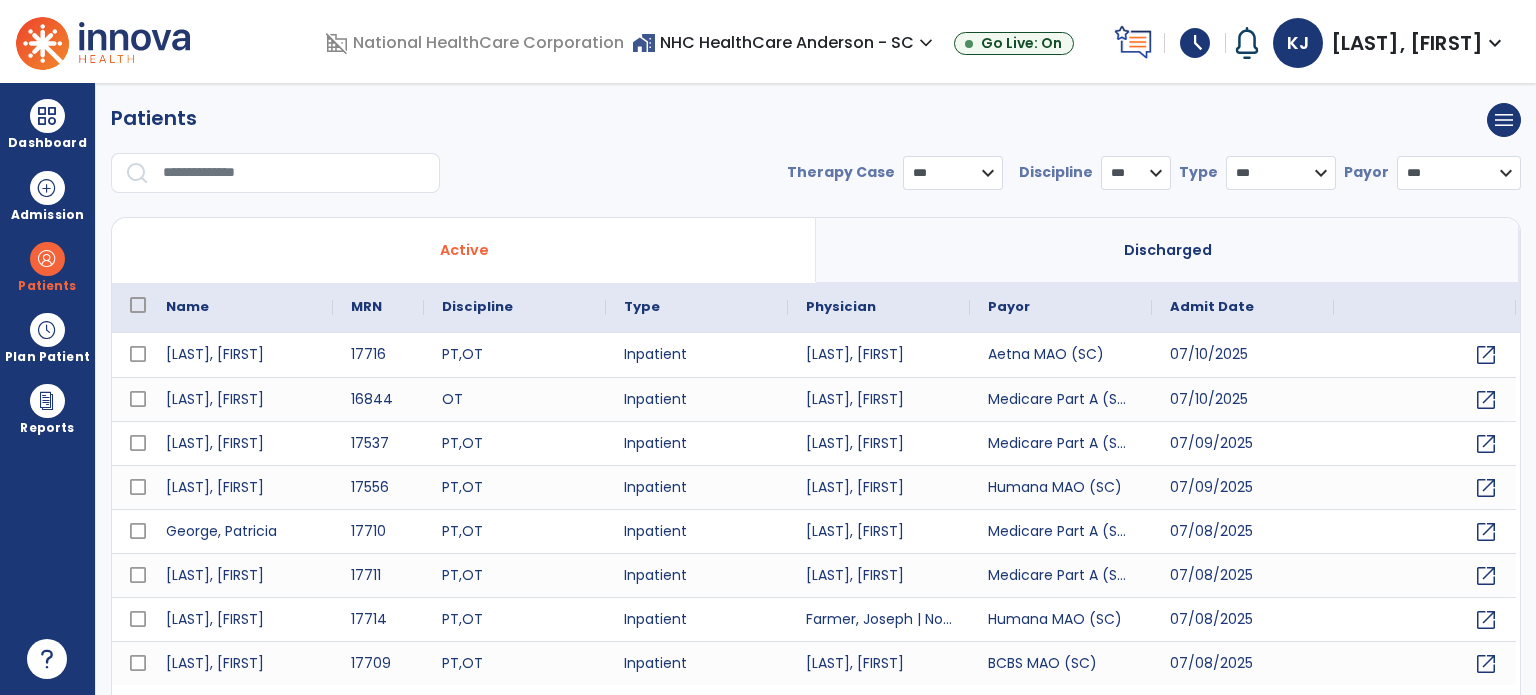 click at bounding box center [294, 173] 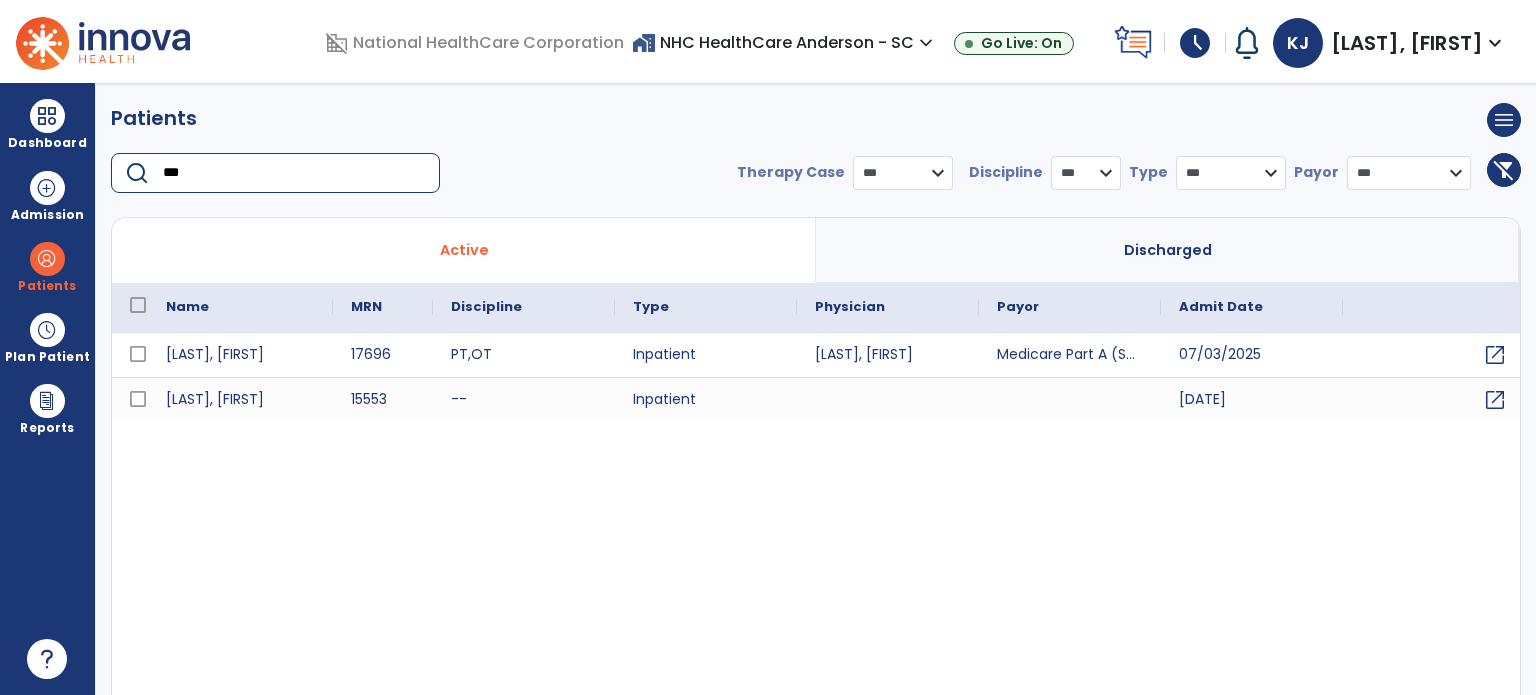 type on "***" 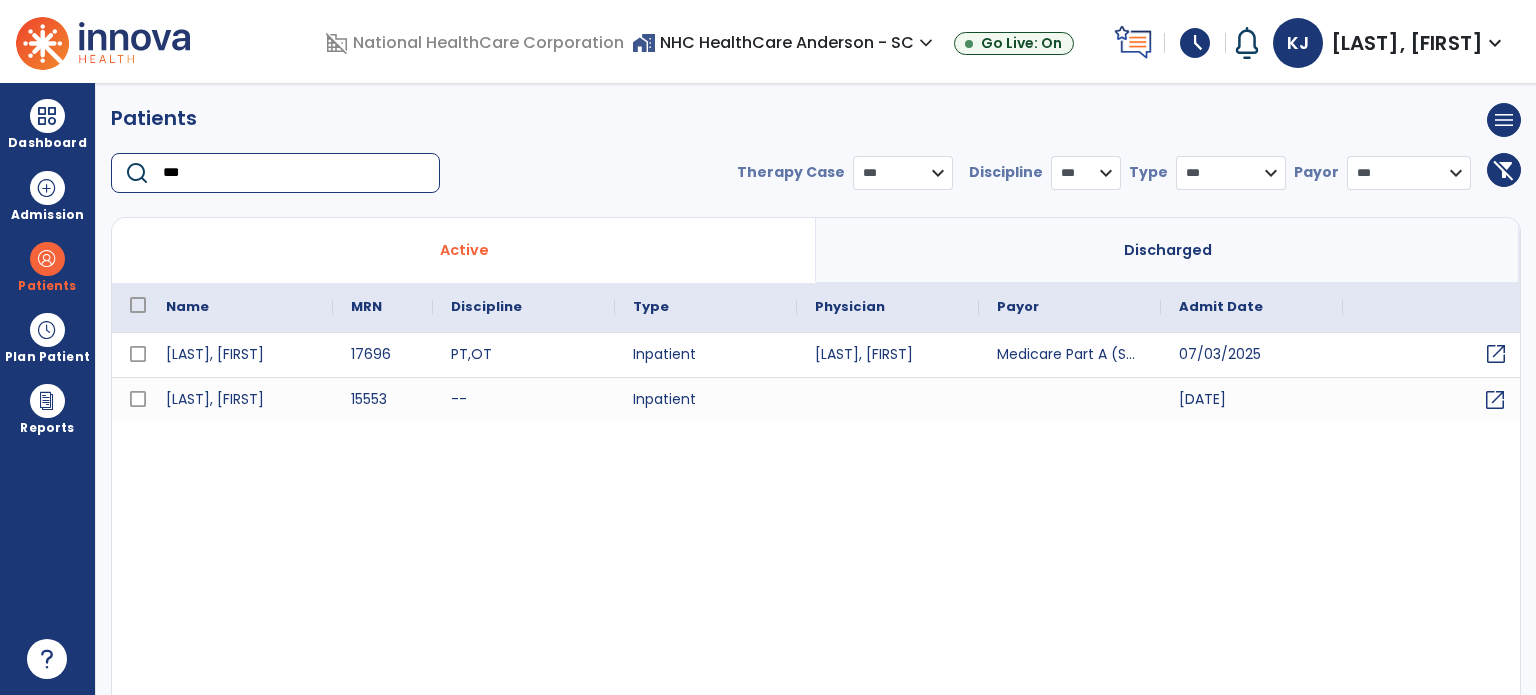 click on "open_in_new" at bounding box center [1496, 354] 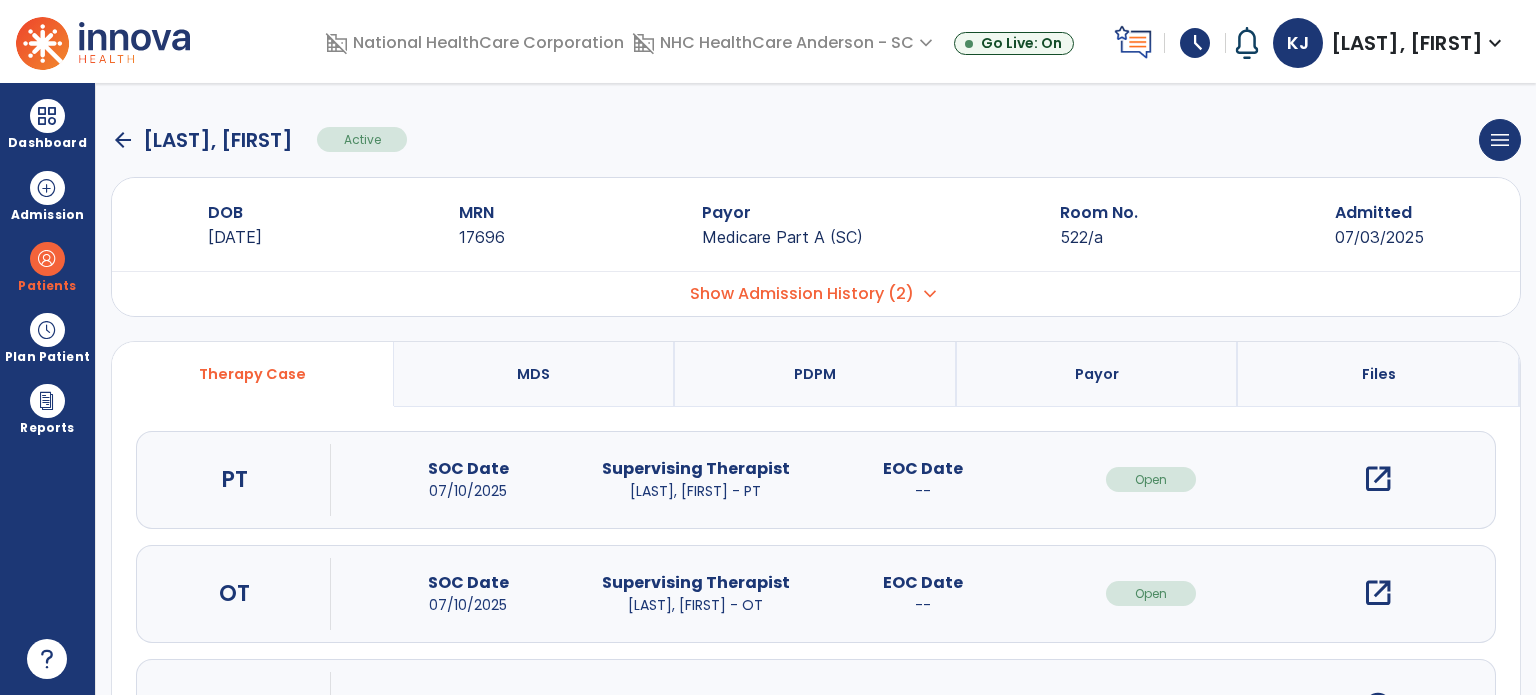 click on "open_in_new" at bounding box center (1378, 479) 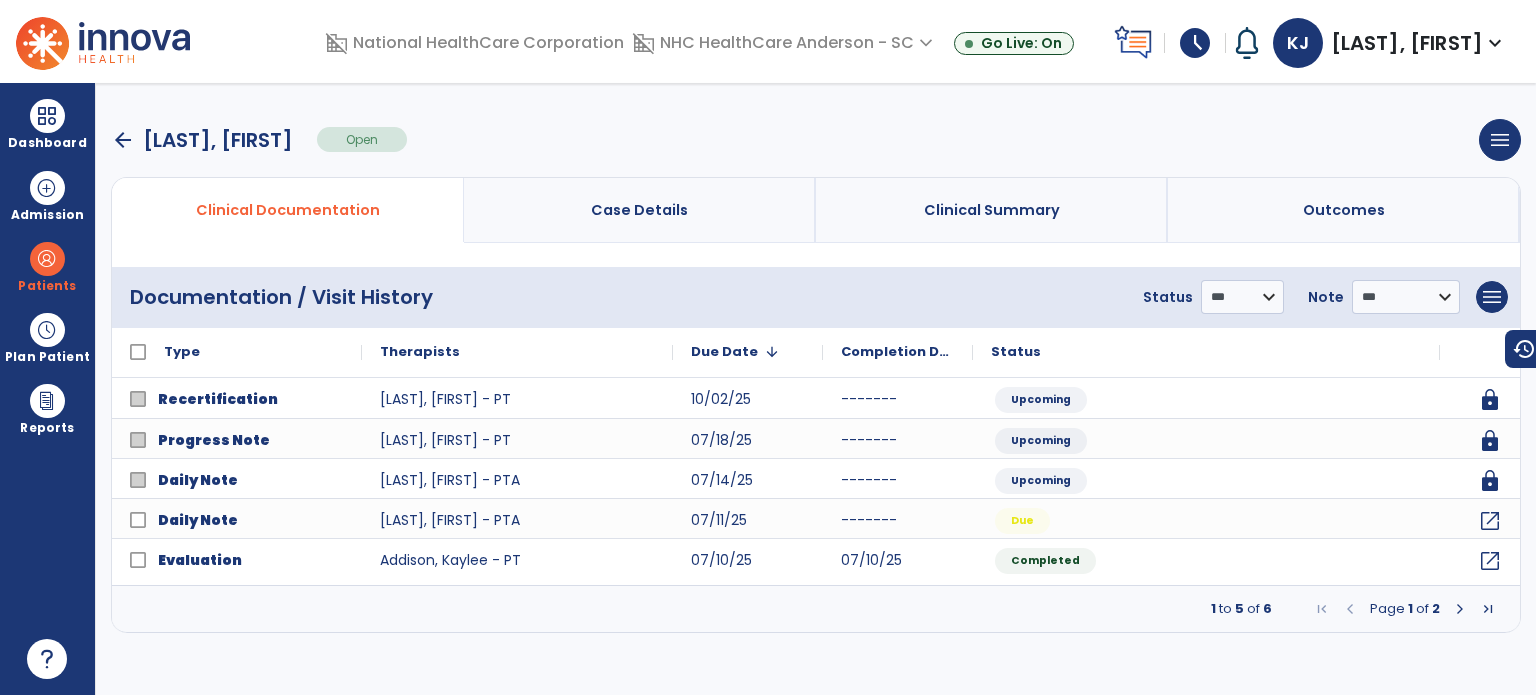 click on "Dashboard" at bounding box center [47, 143] 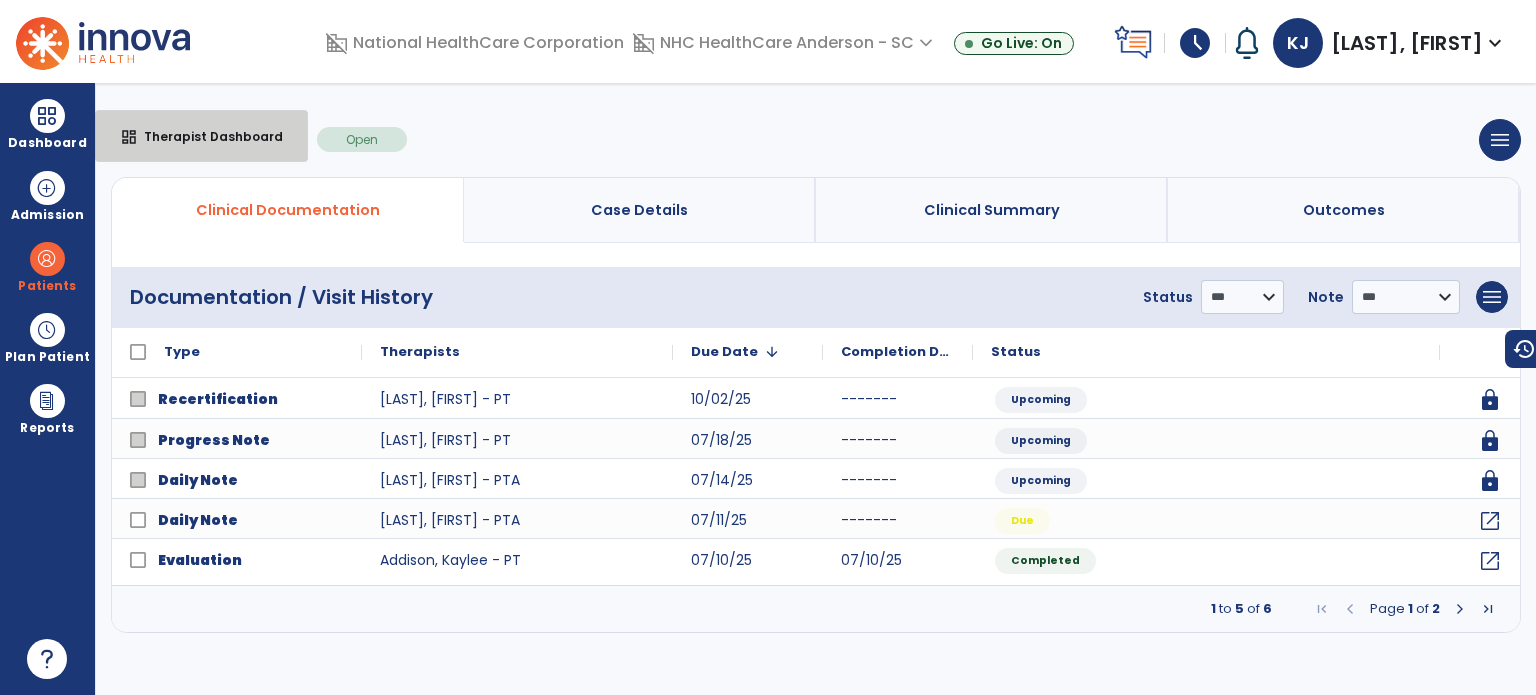 click on "dashboard  Therapist Dashboard" at bounding box center (201, 136) 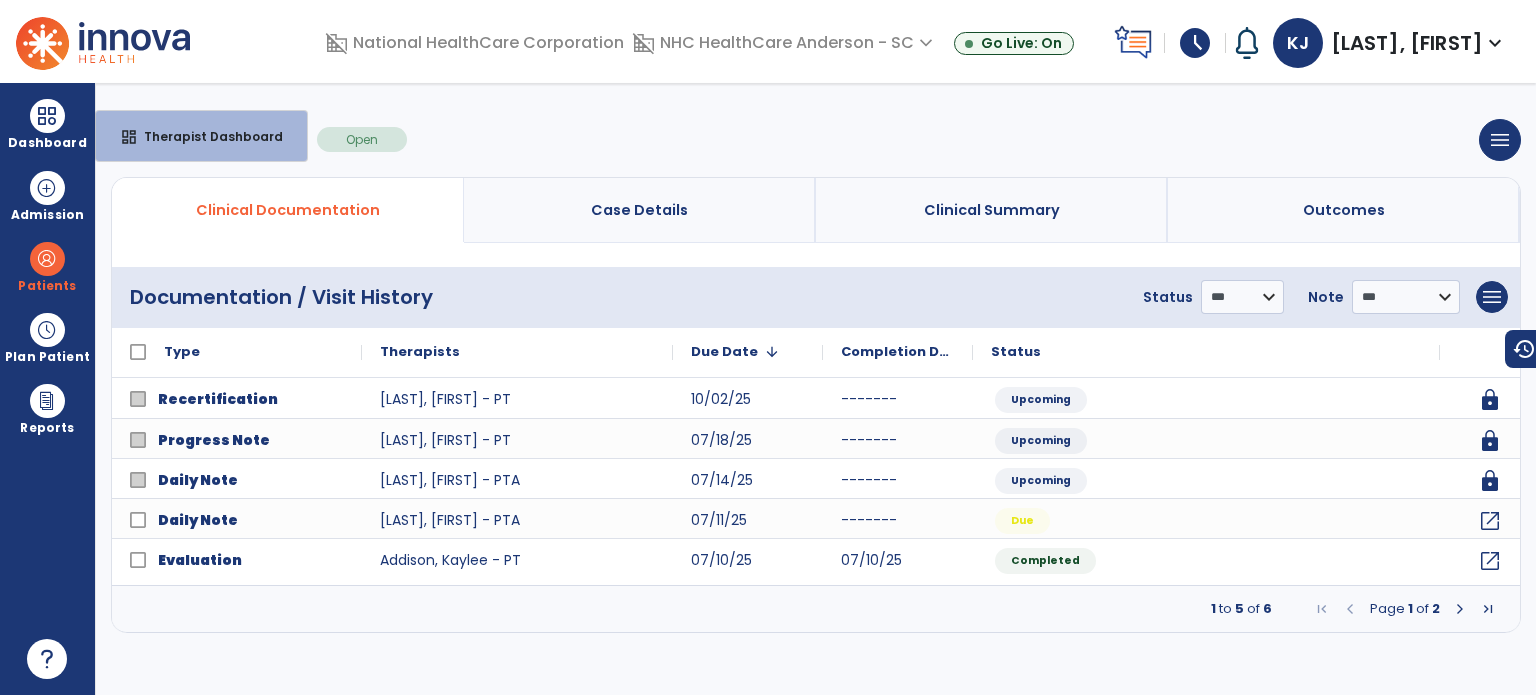 select on "****" 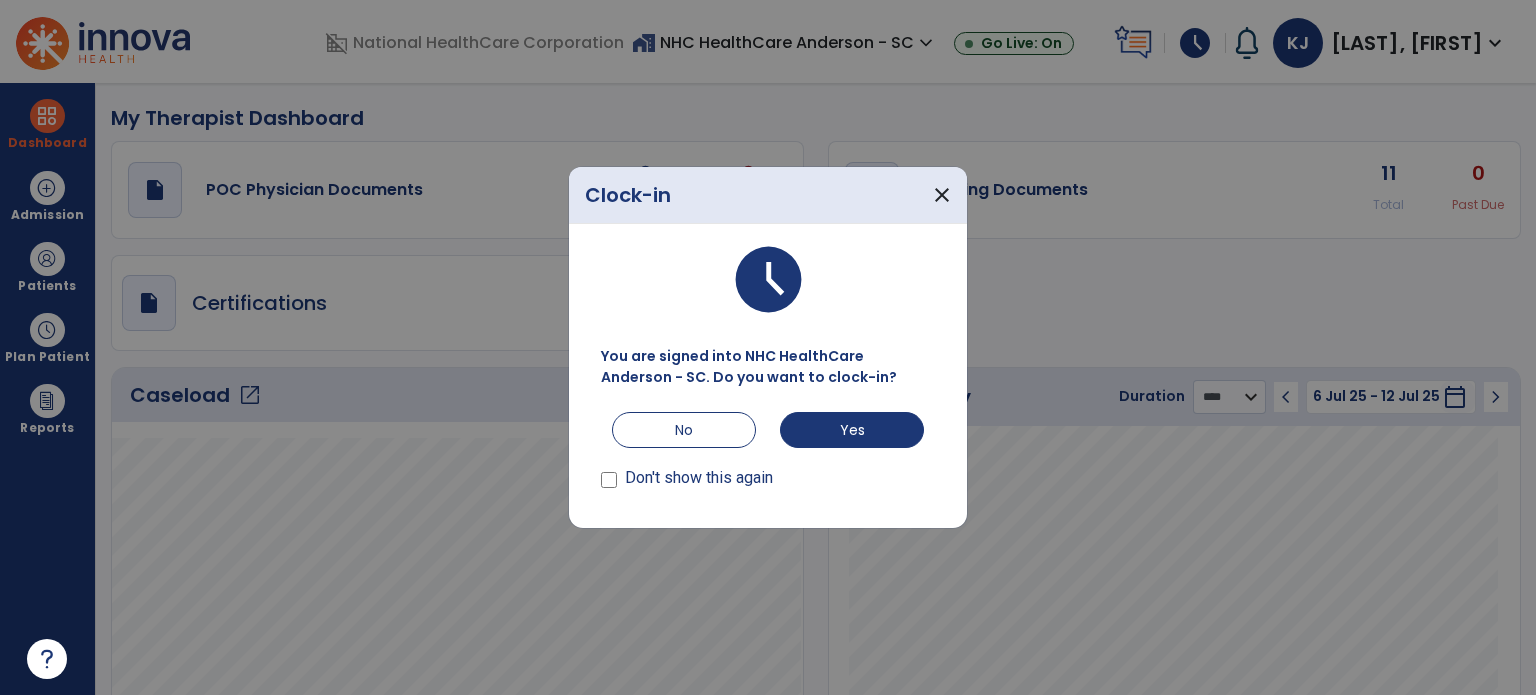 click on "No" at bounding box center [684, 430] 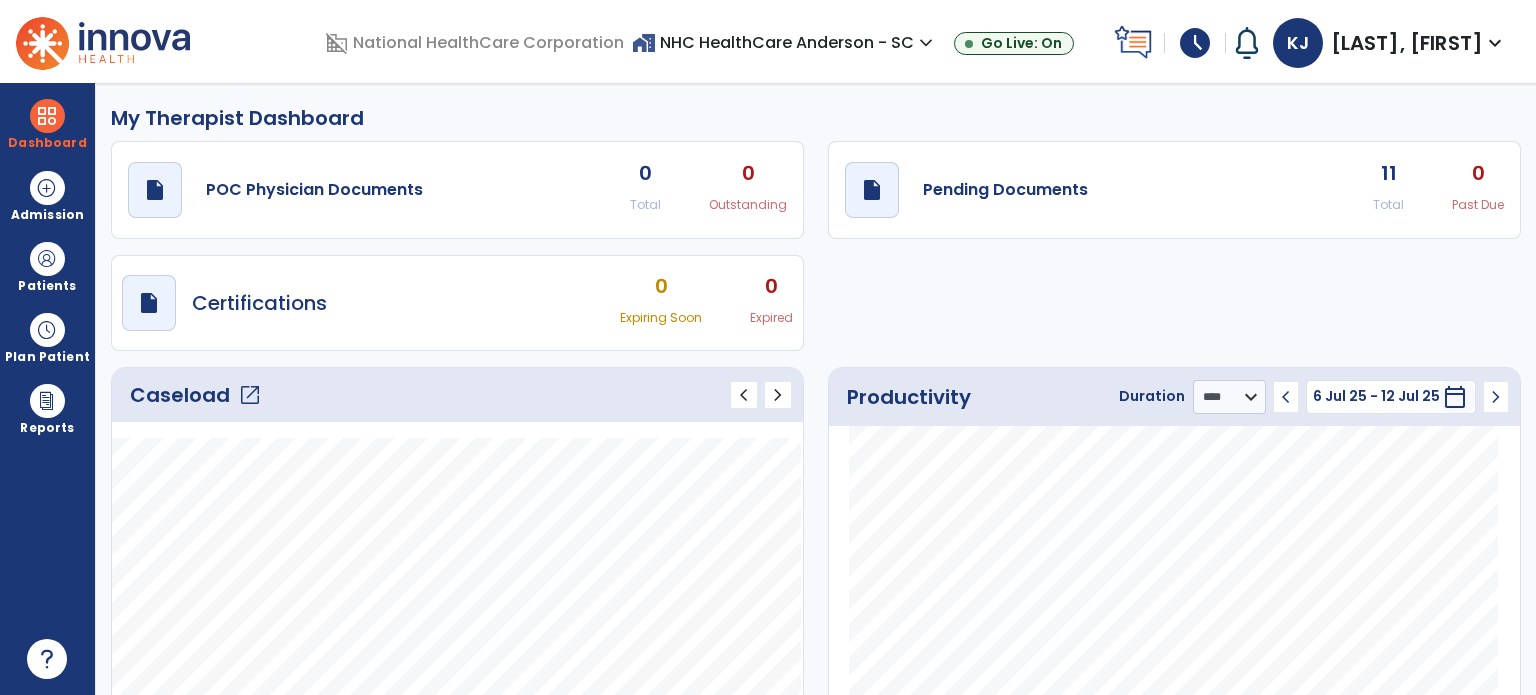 click at bounding box center [47, 259] 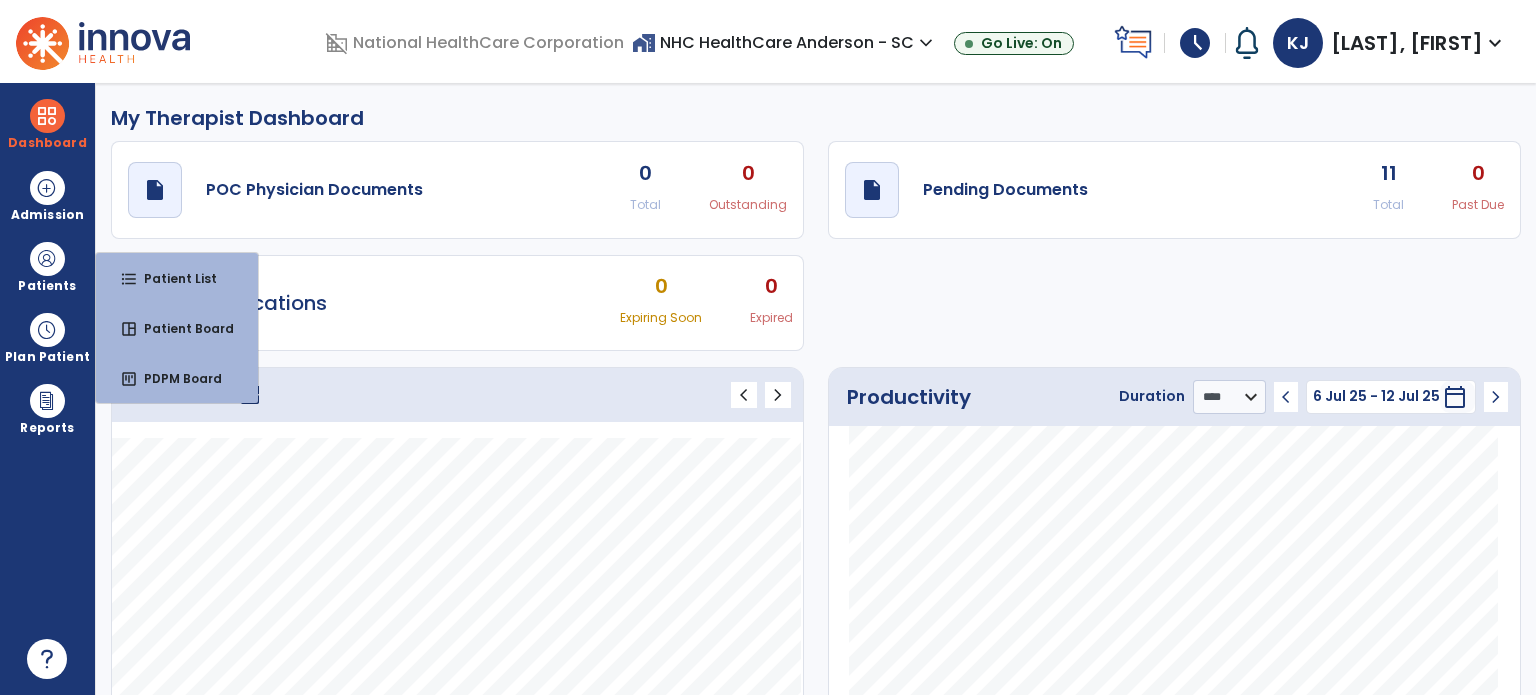 click on "format_list_bulleted" at bounding box center [129, 279] 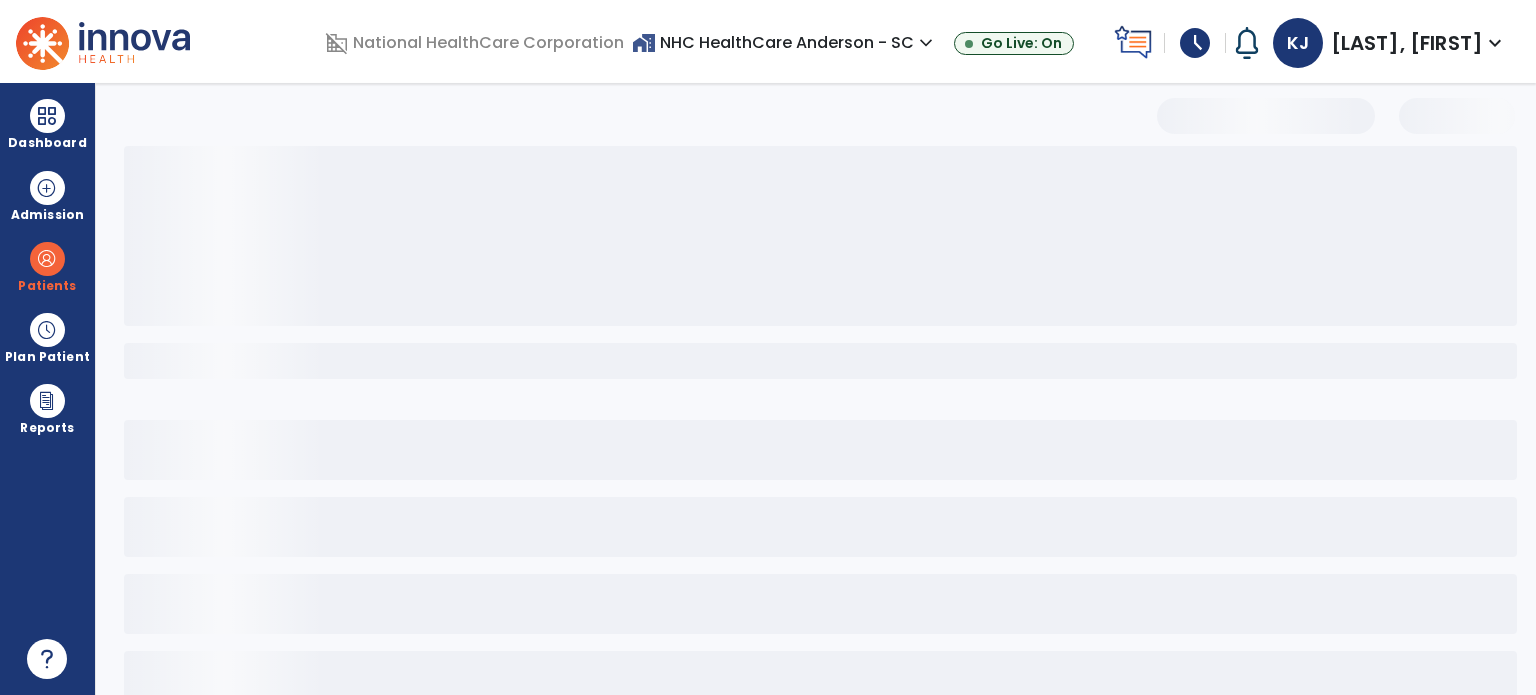 select on "***" 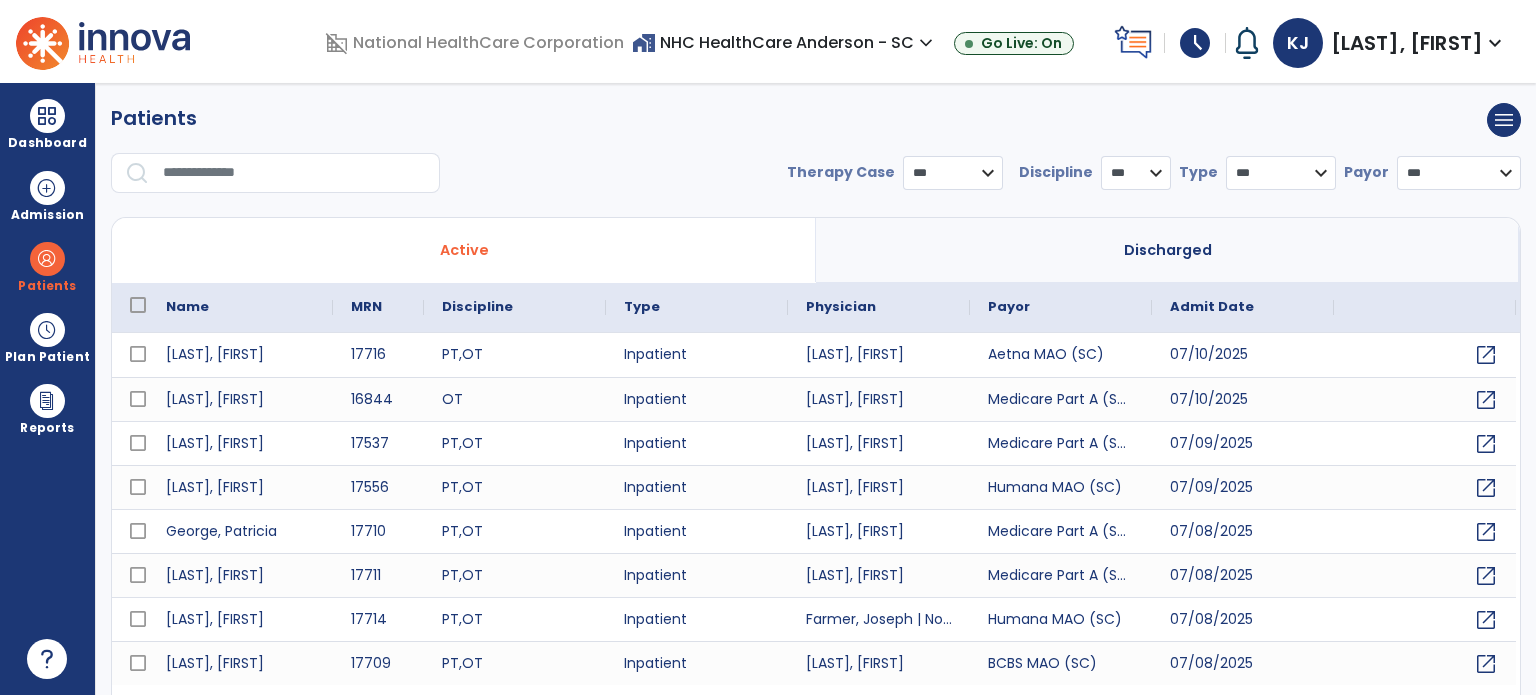 click at bounding box center [294, 173] 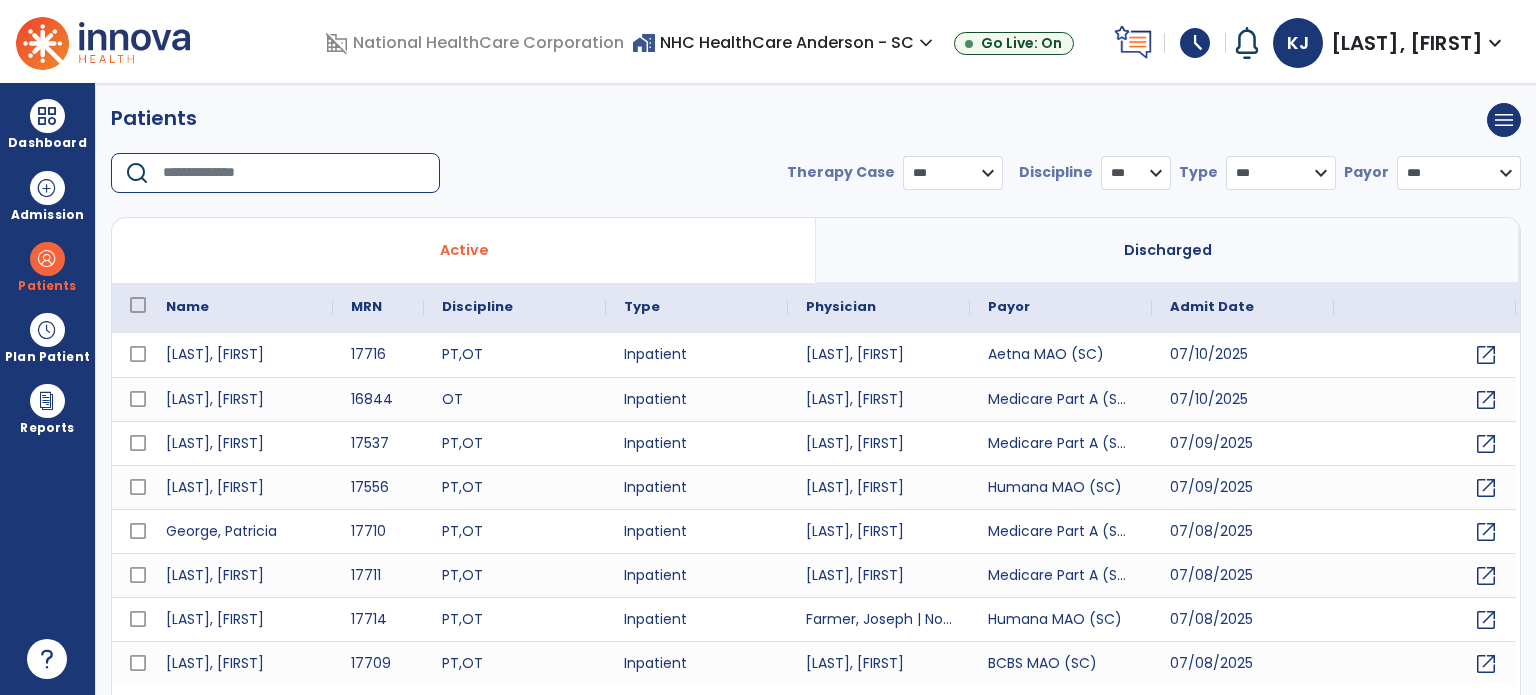 type on "*" 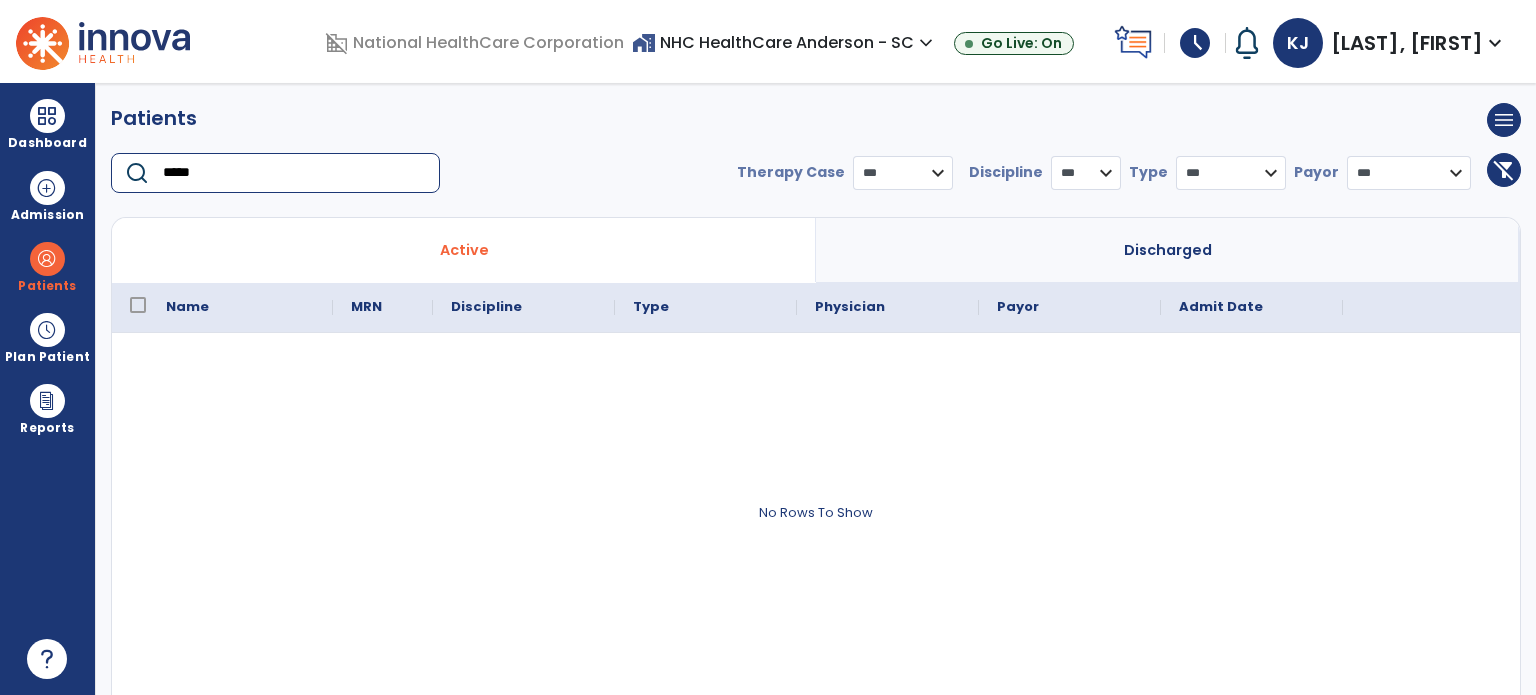 type on "*****" 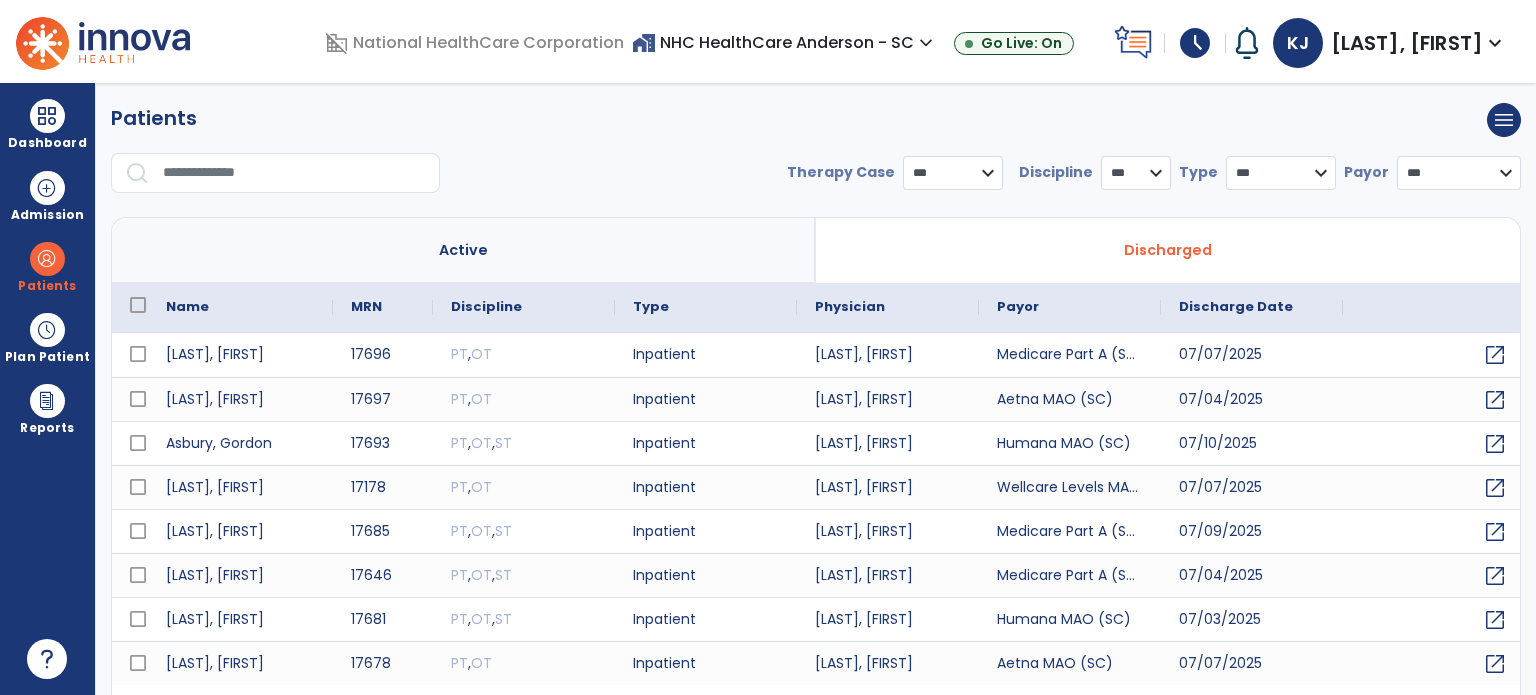 click at bounding box center [294, 173] 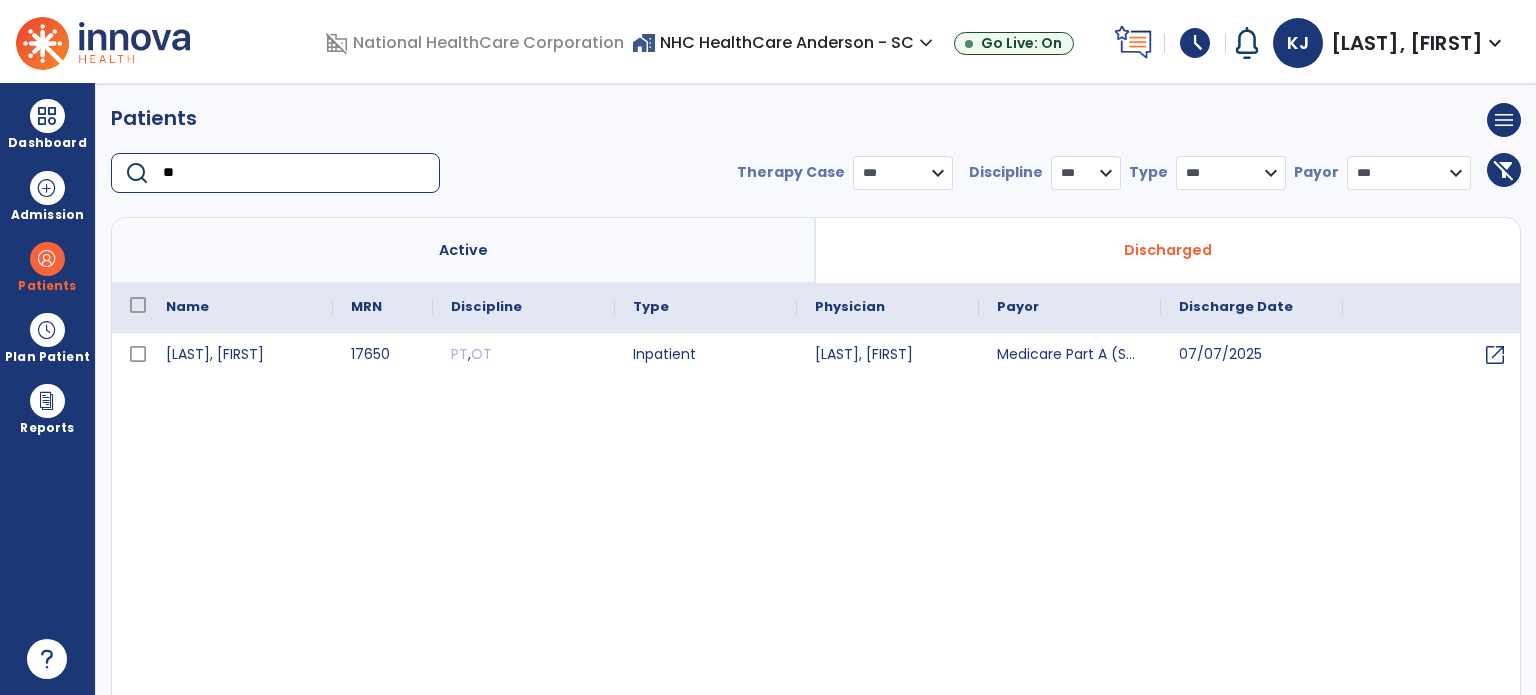 type on "*" 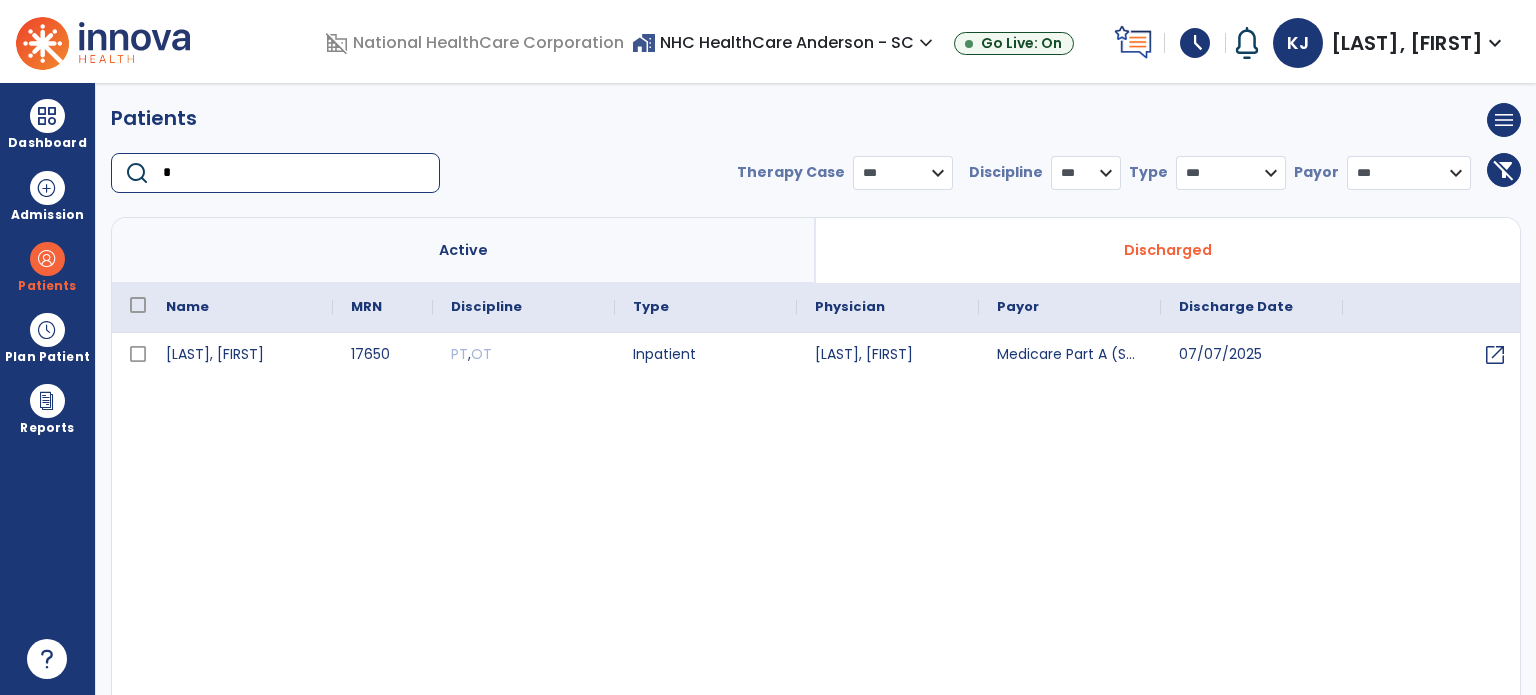 type 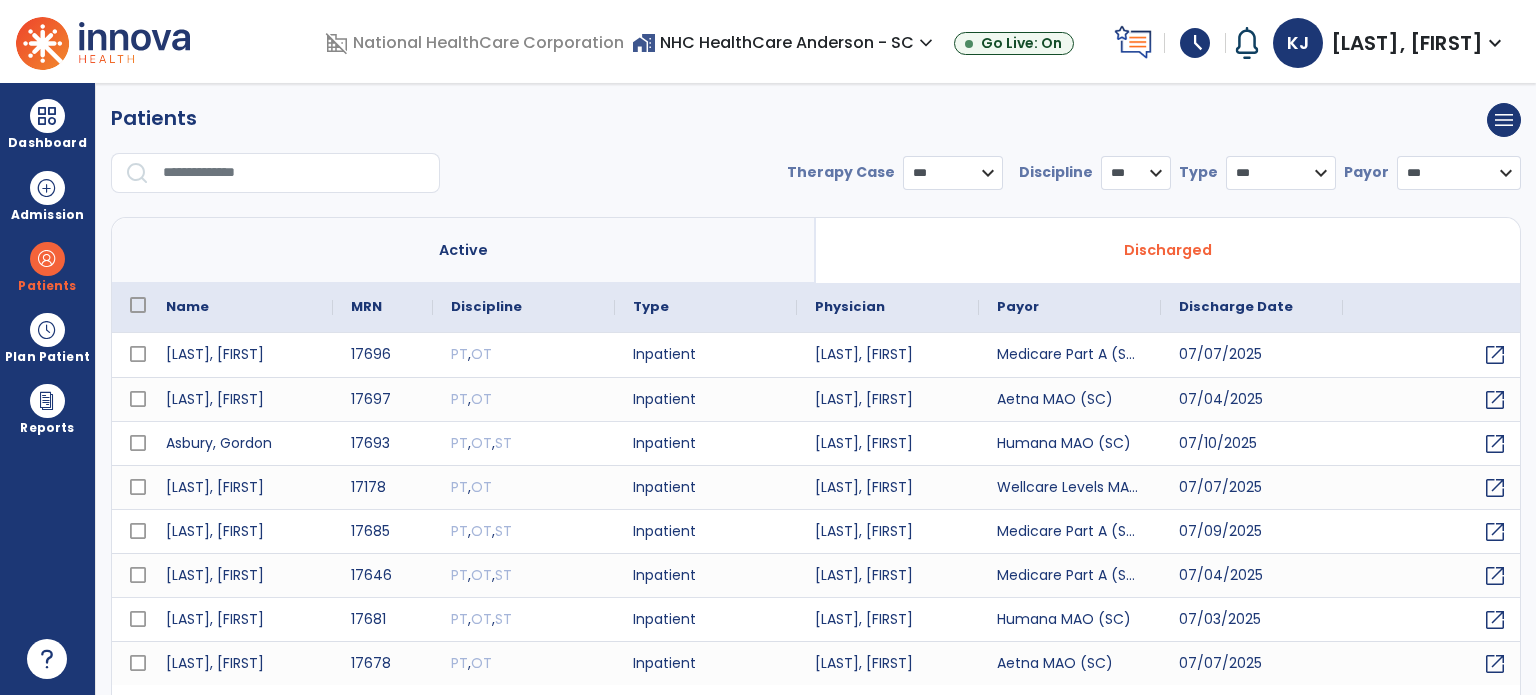 click at bounding box center (47, 116) 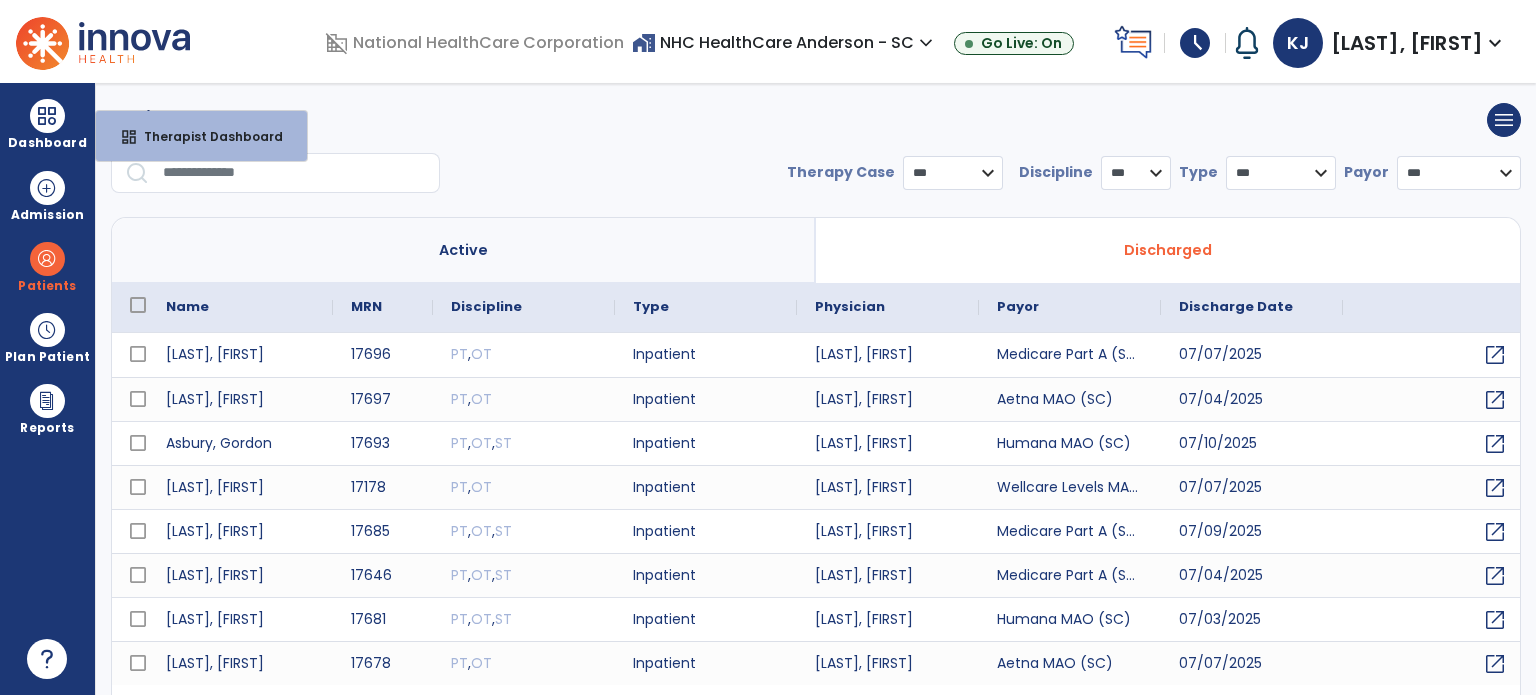 click on "dashboard  Therapist Dashboard" at bounding box center [201, 136] 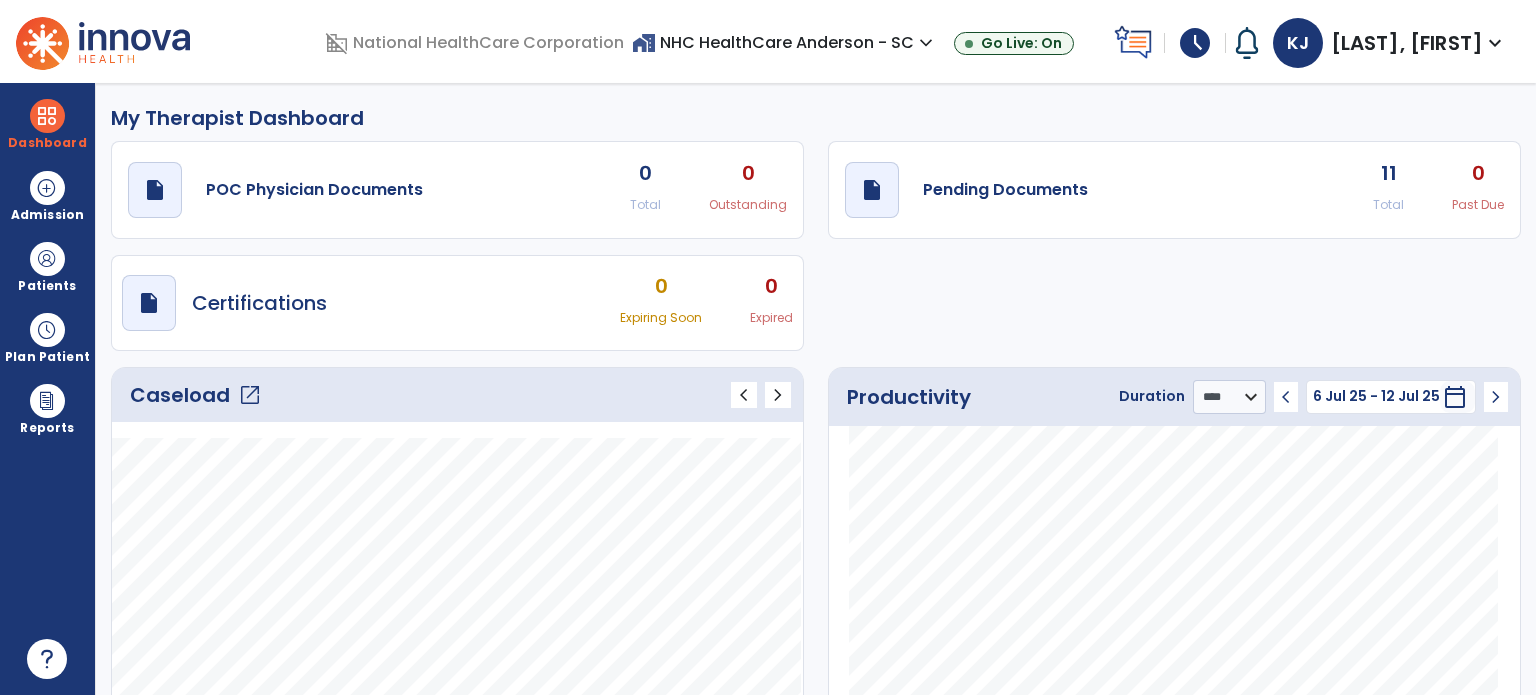 click on "Caseload   open_in_new" 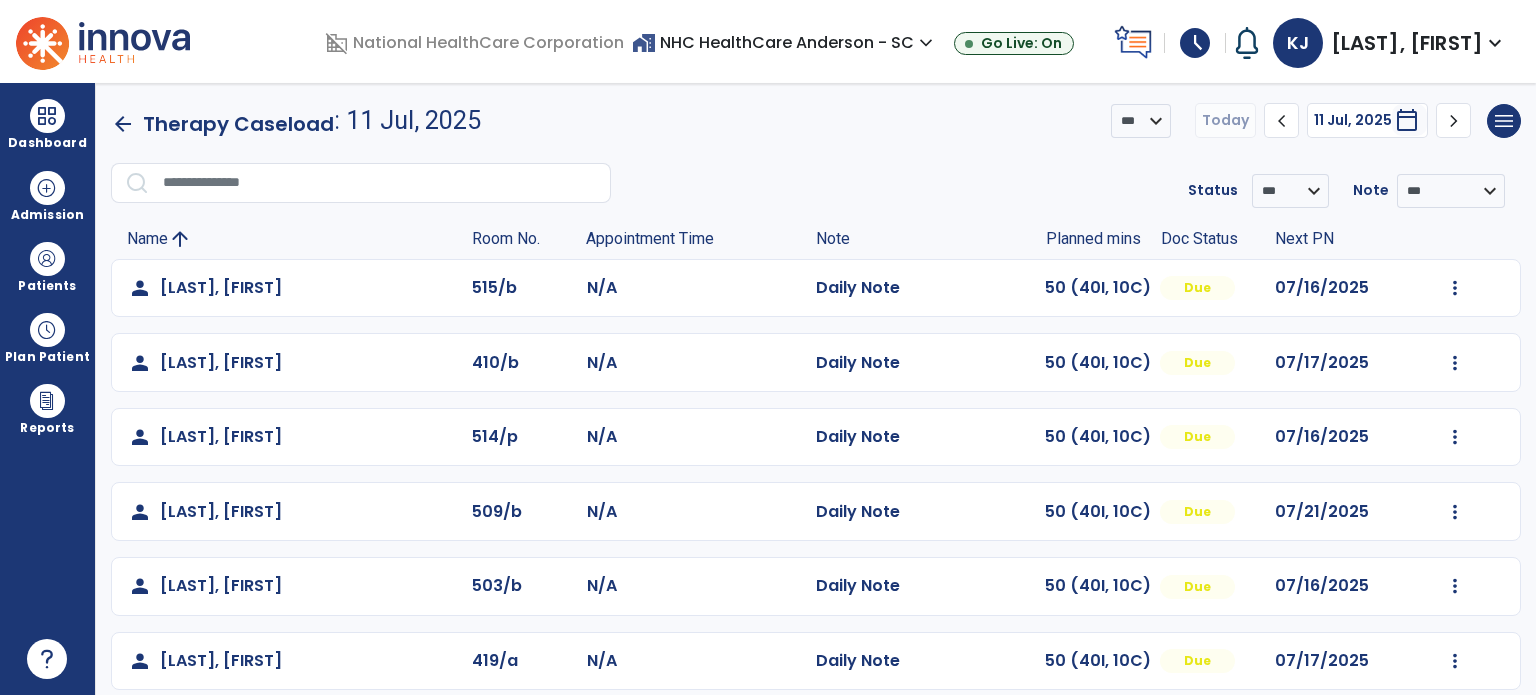 click at bounding box center [1455, 288] 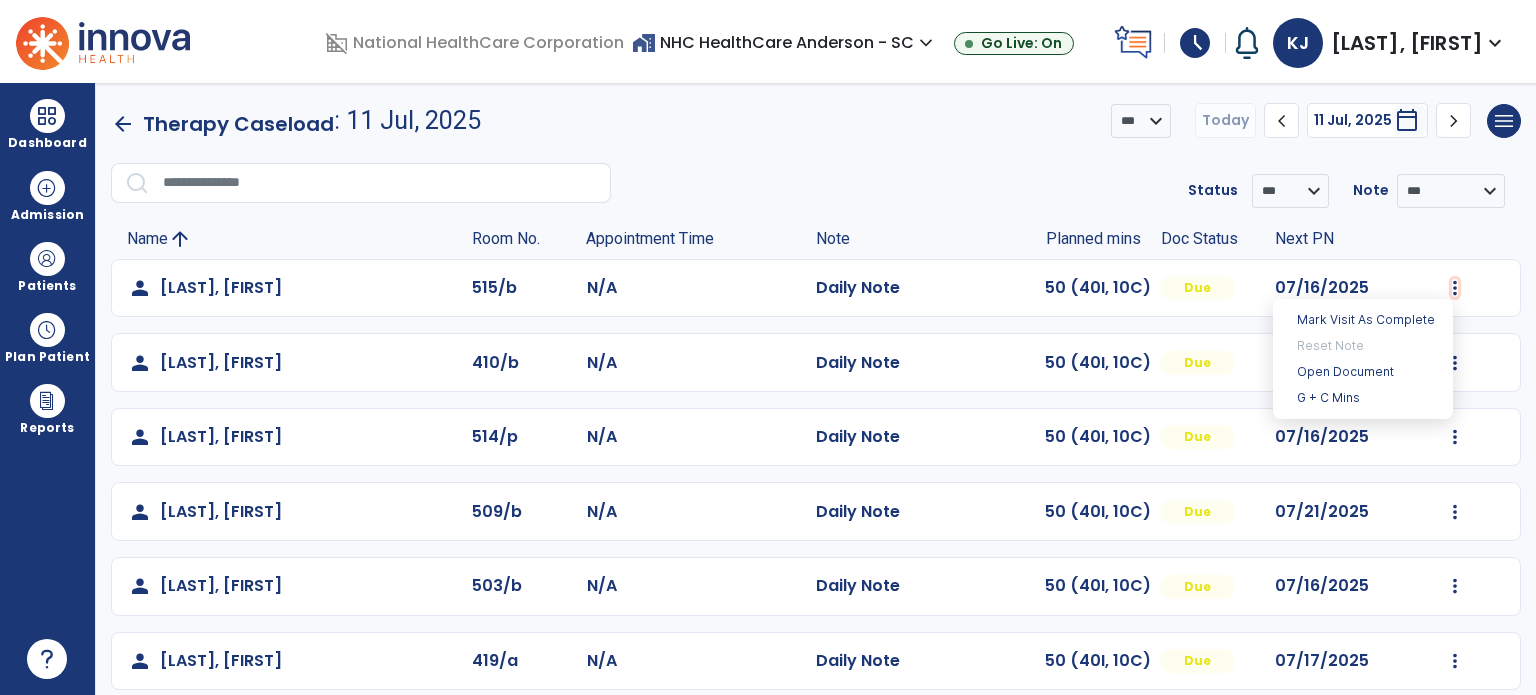 click on "G + C Mins" at bounding box center [1363, 398] 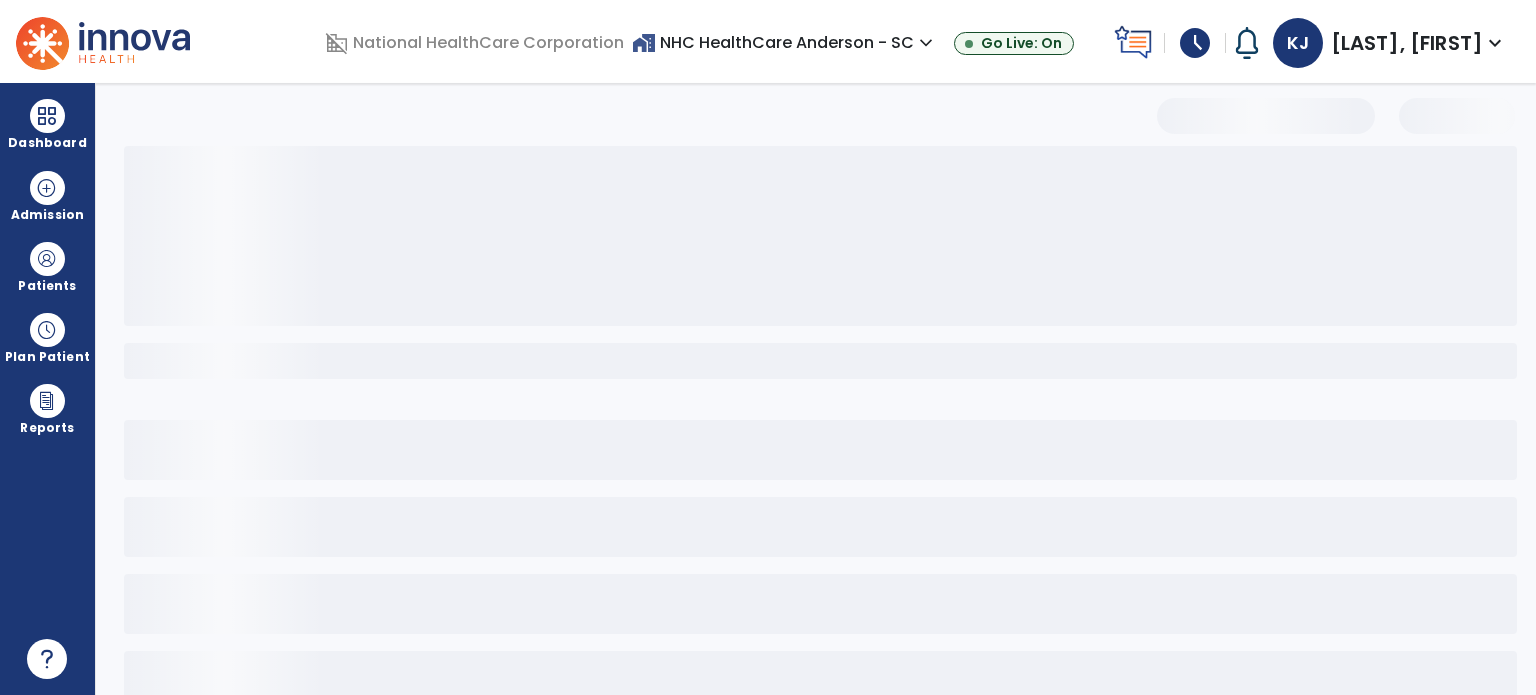 select on "***" 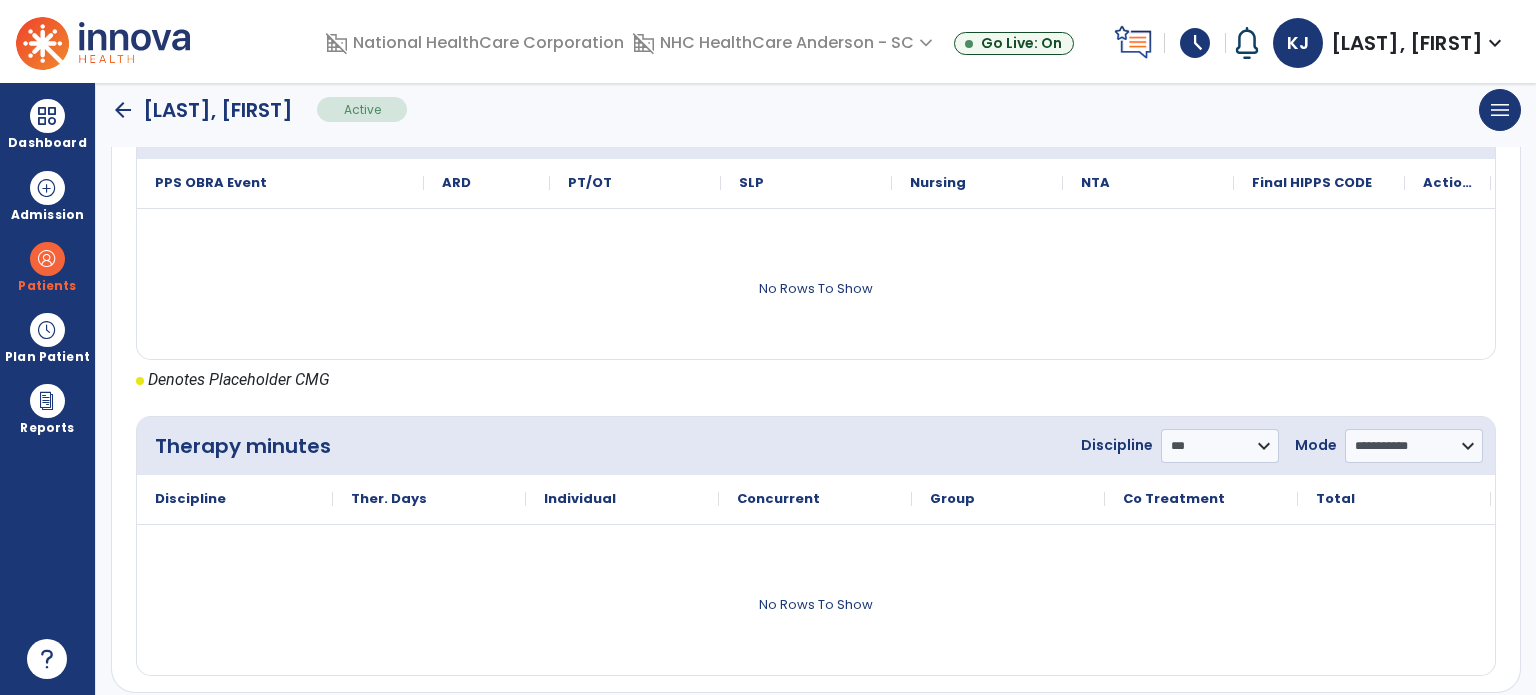 scroll, scrollTop: 862, scrollLeft: 0, axis: vertical 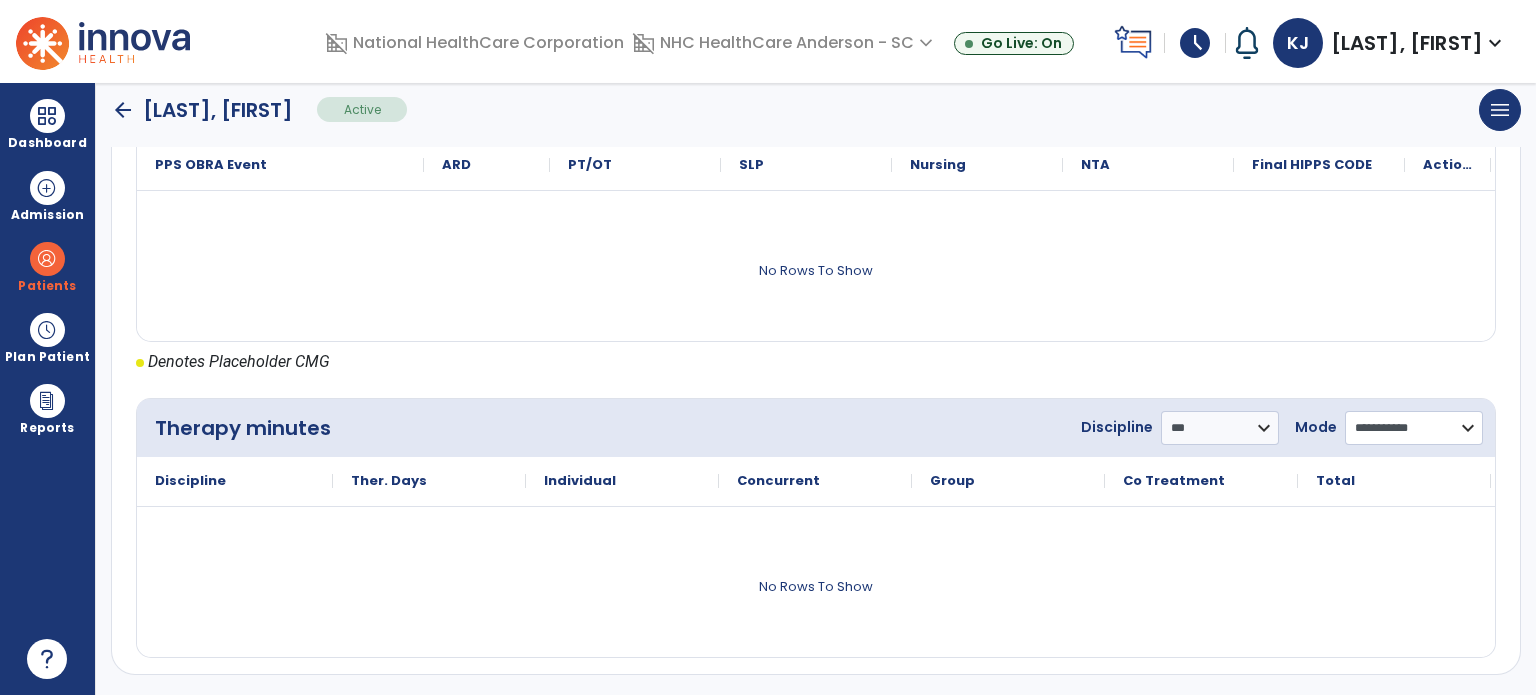 click on "**********" 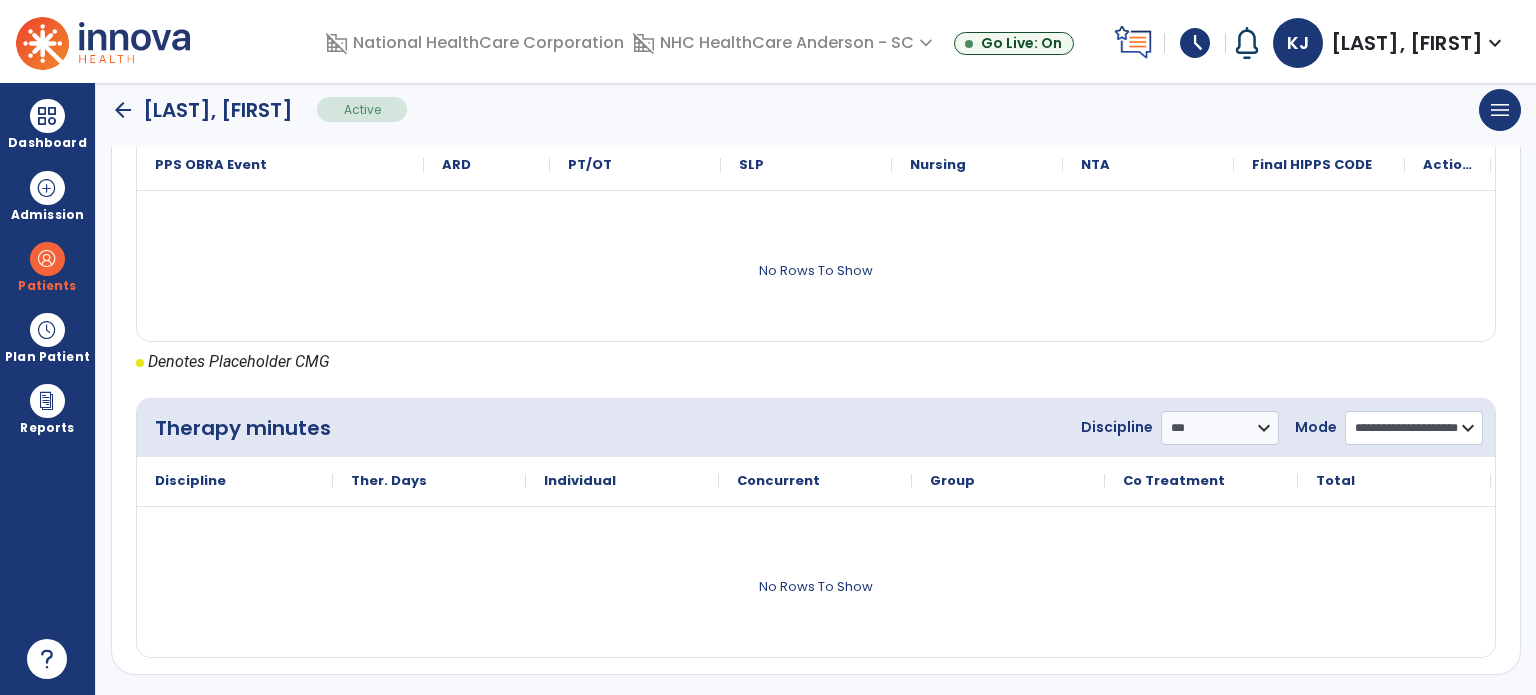 click on "**********" 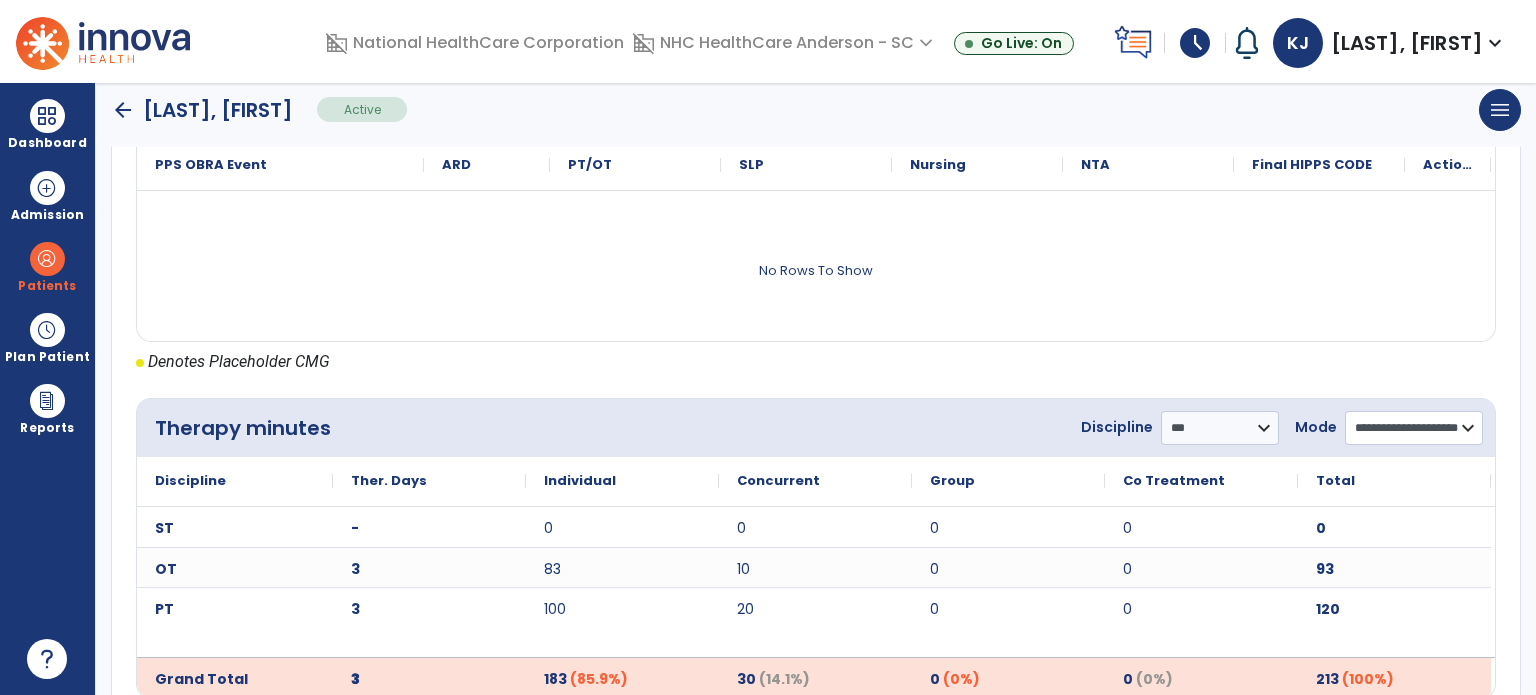 scroll, scrollTop: 903, scrollLeft: 0, axis: vertical 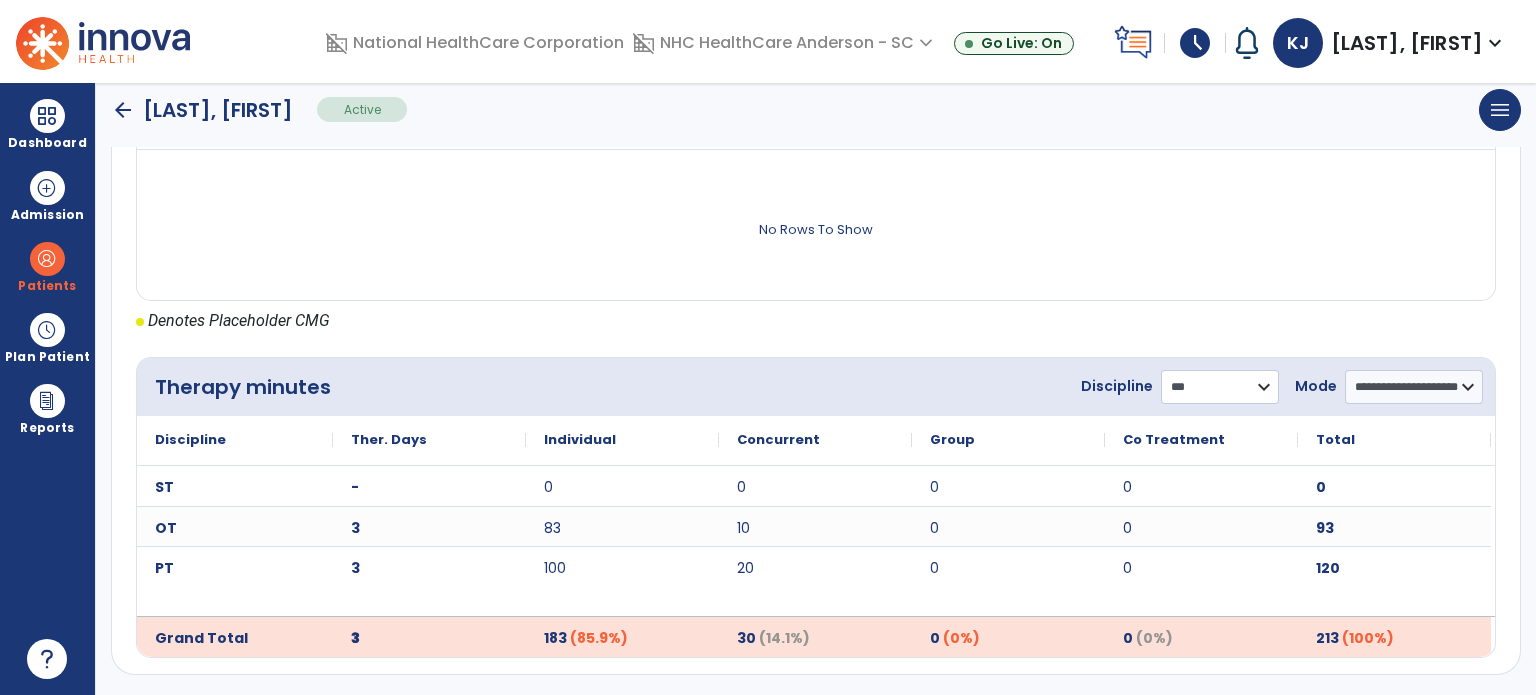 click on "**********" 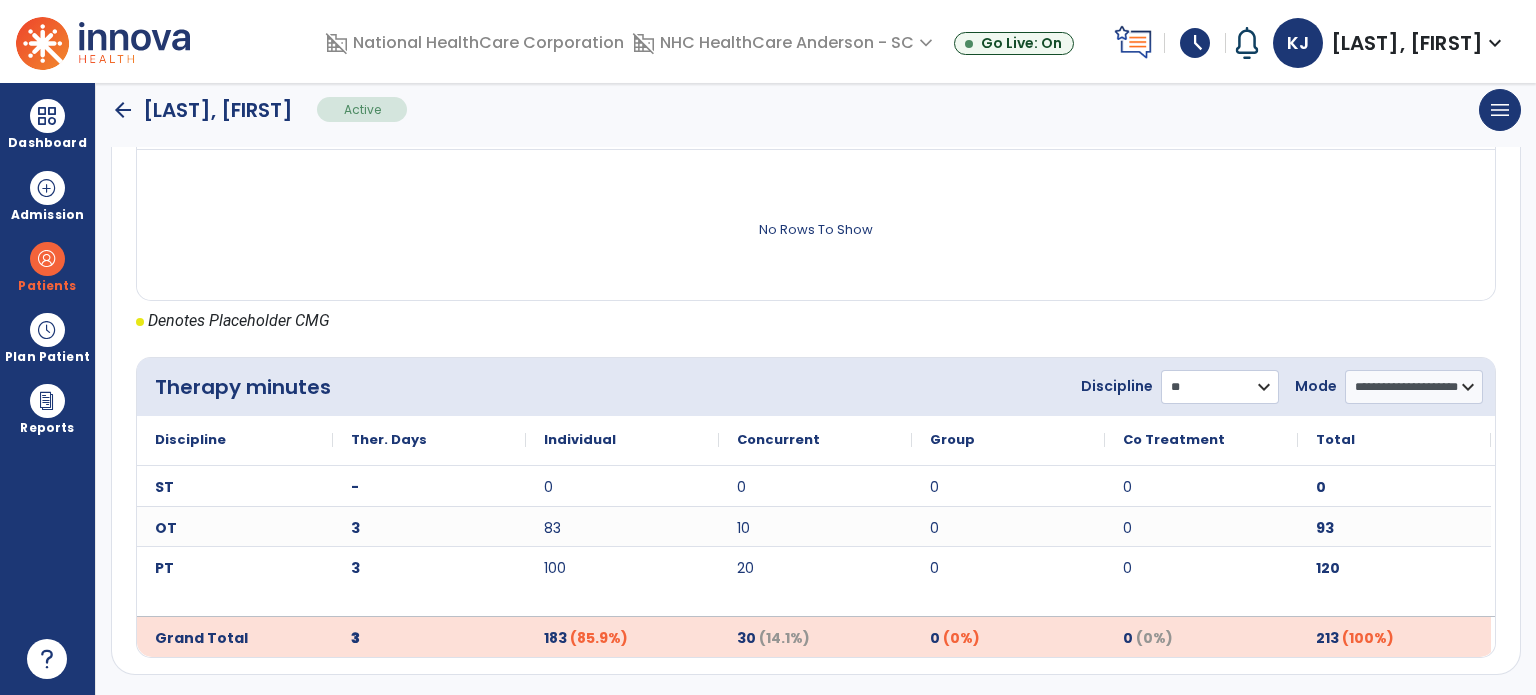 click on "**********" 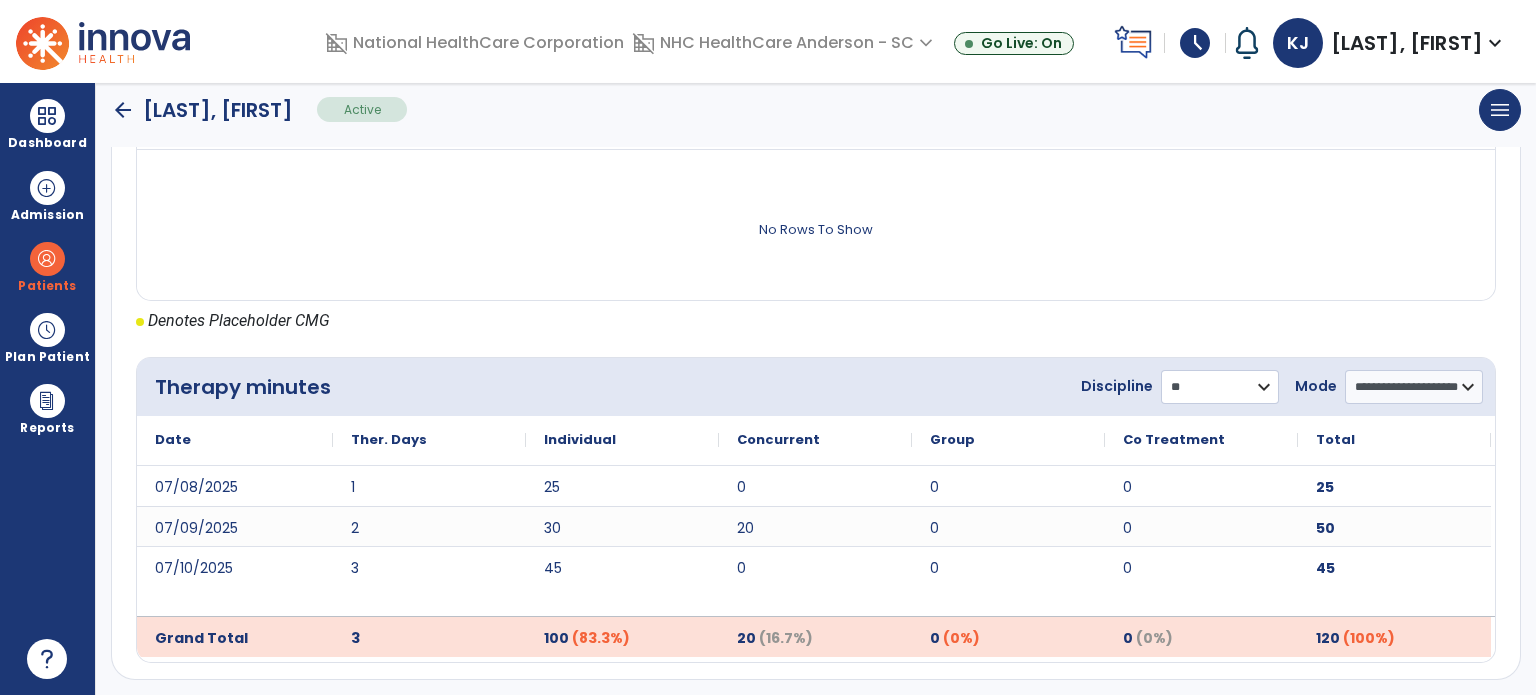 scroll, scrollTop: 903, scrollLeft: 0, axis: vertical 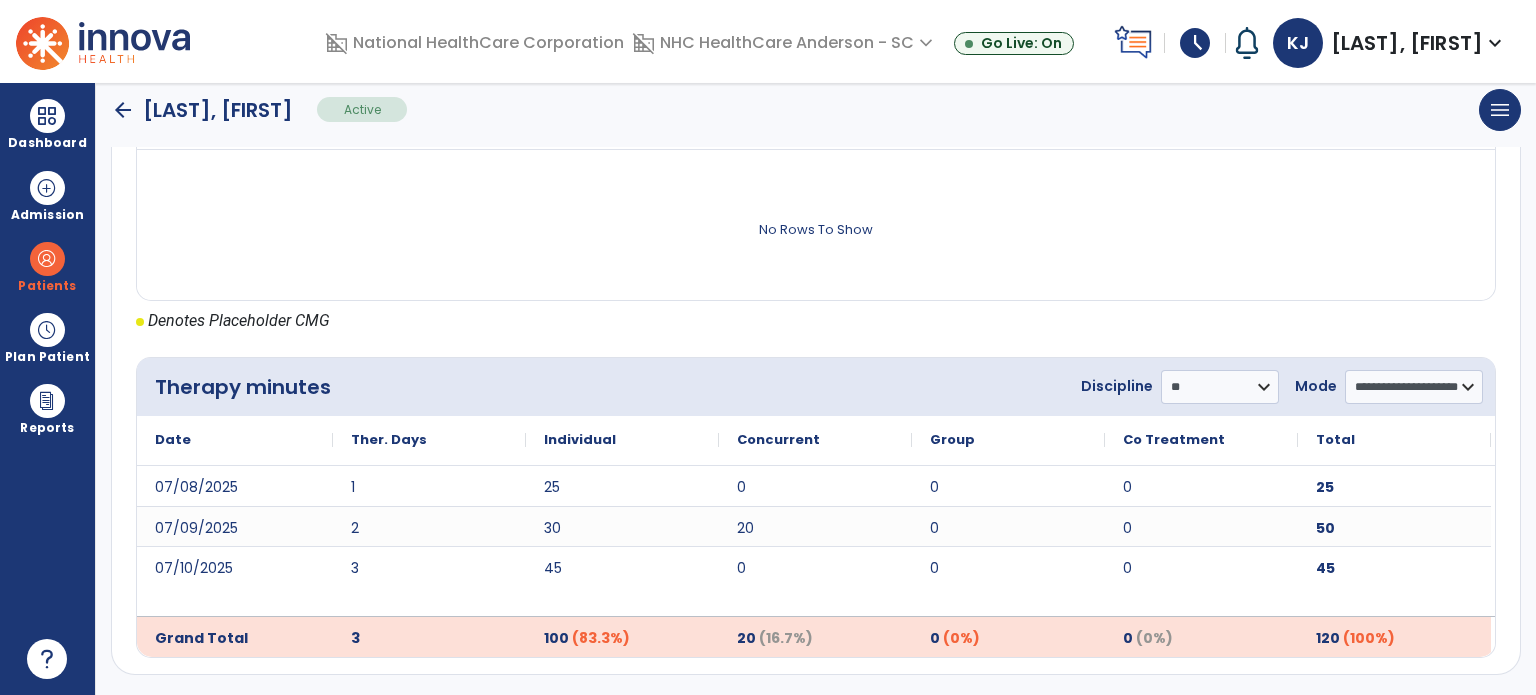 click on "Dashboard" at bounding box center [47, 143] 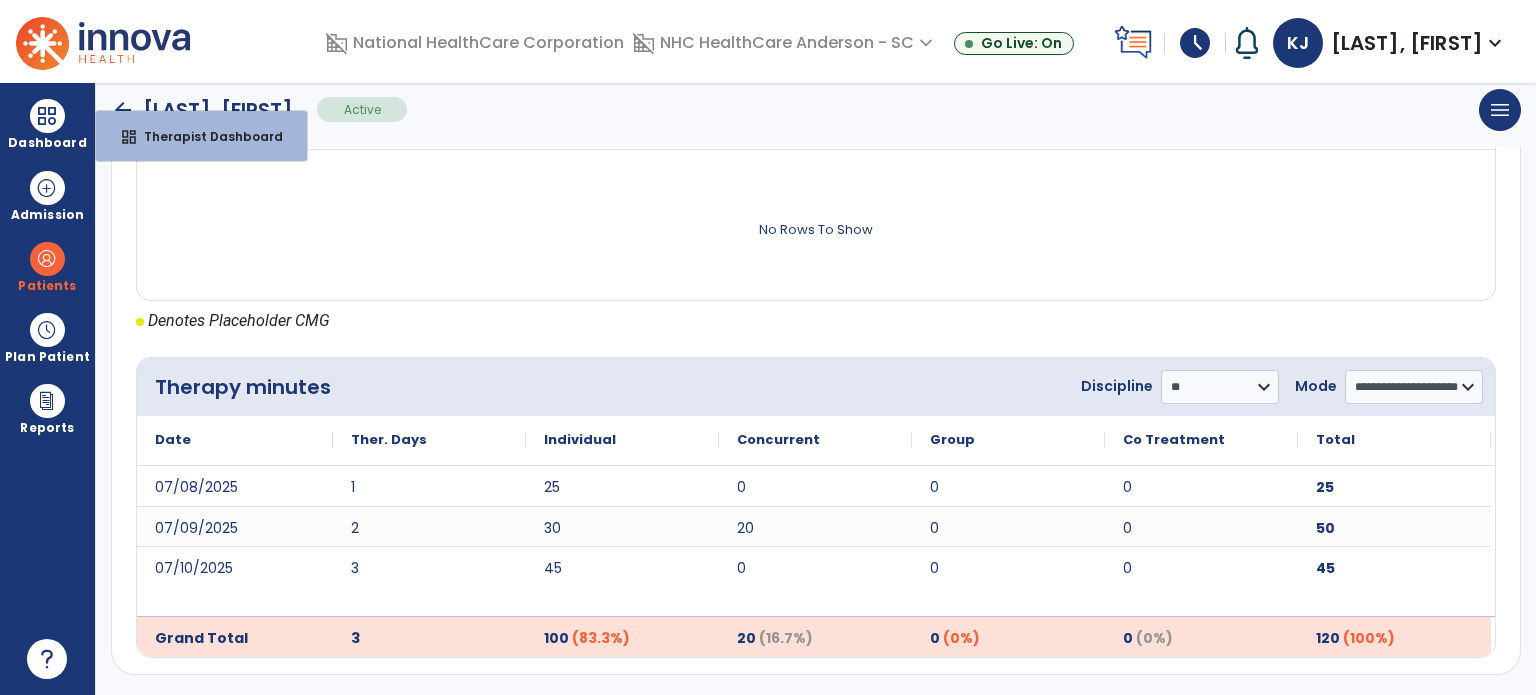 click on "Therapist Dashboard" at bounding box center [205, 136] 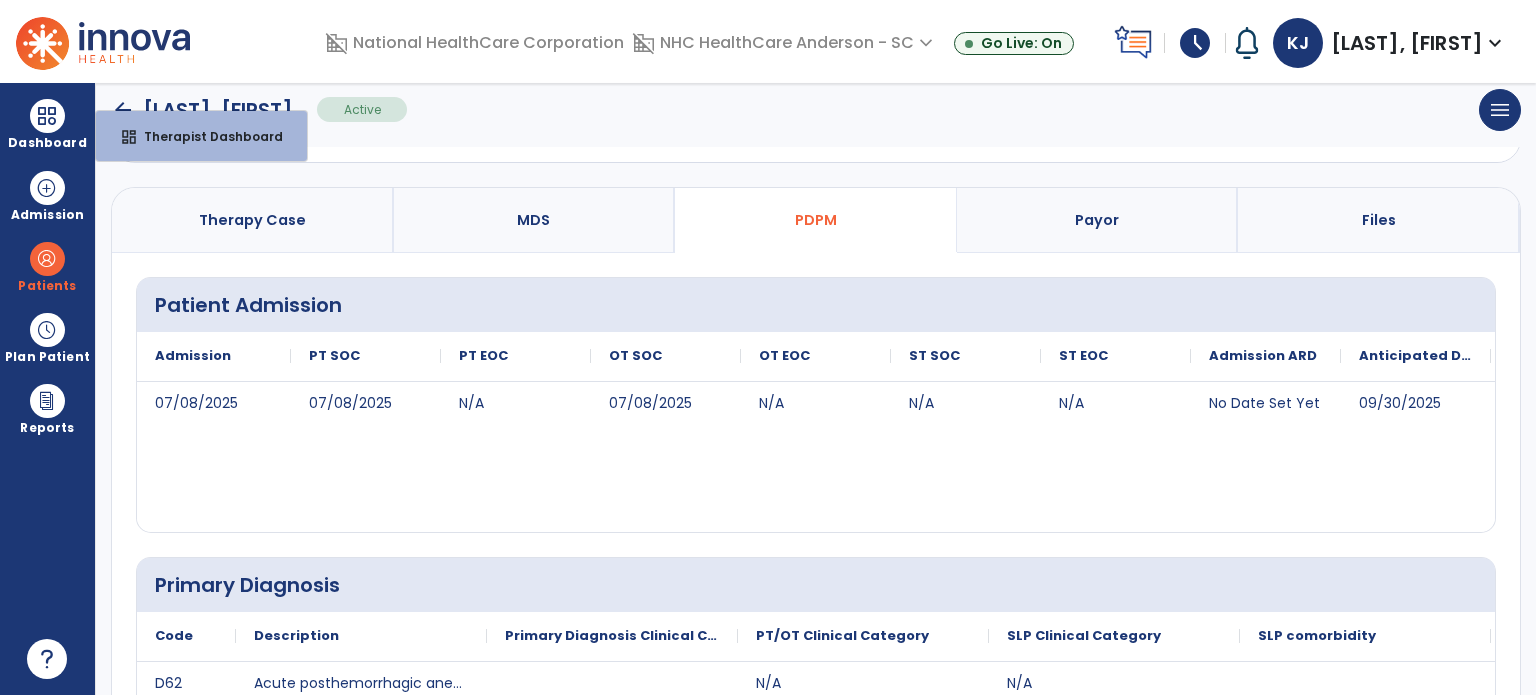 select on "****" 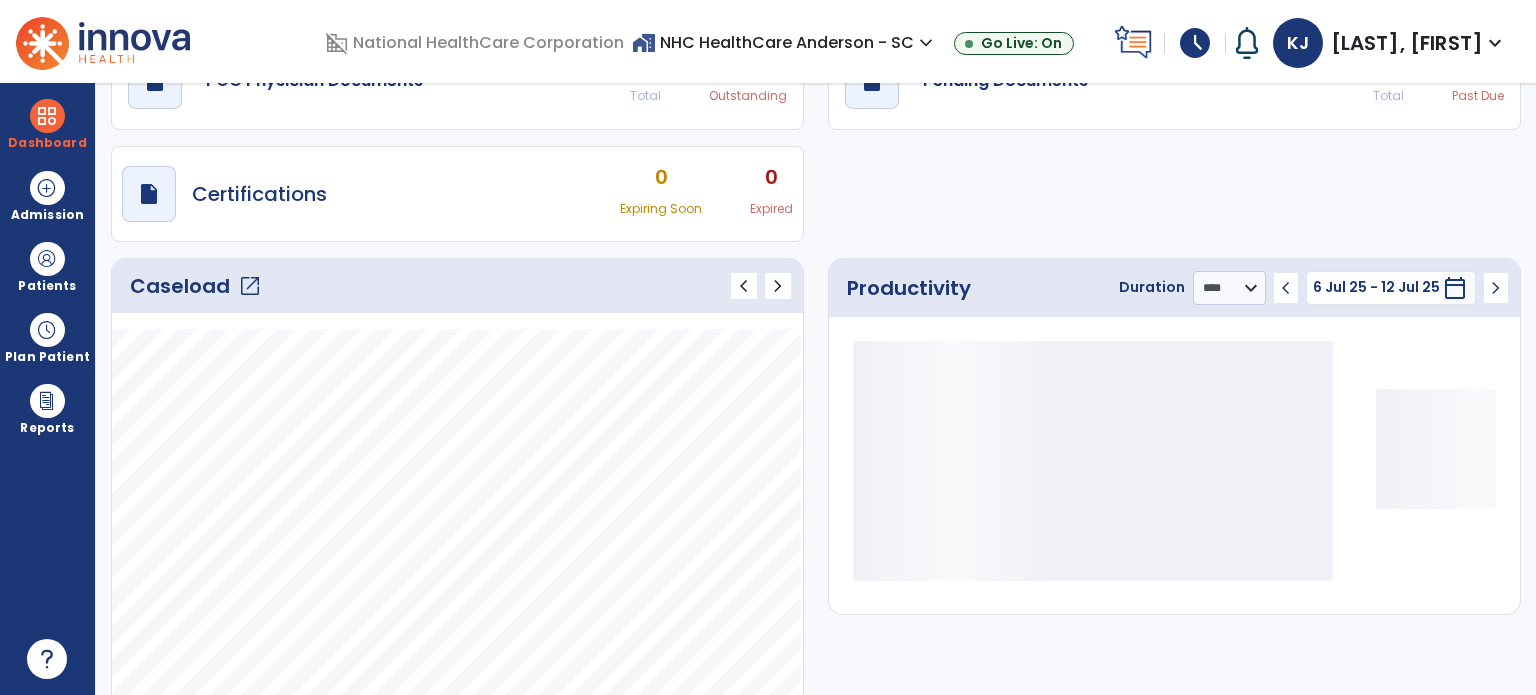 click on "open_in_new" 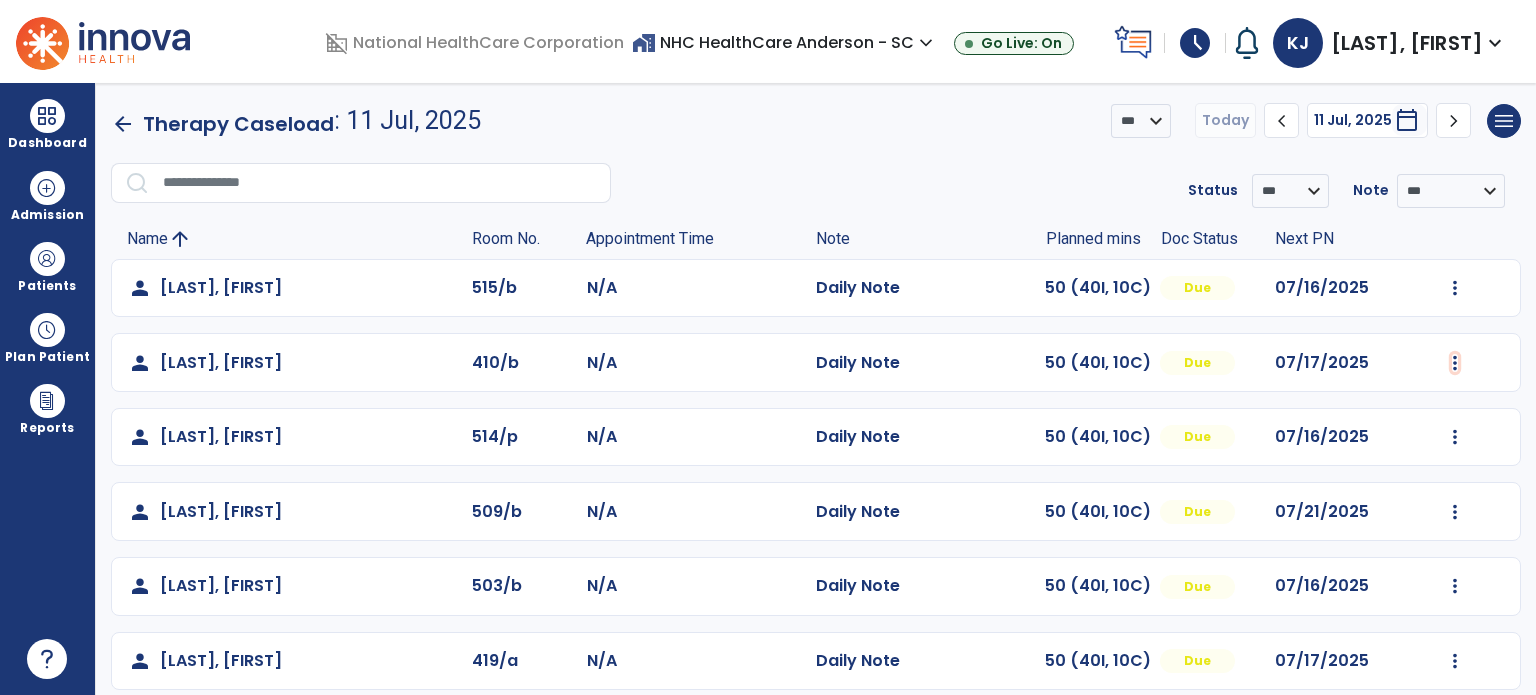 click at bounding box center [1455, 288] 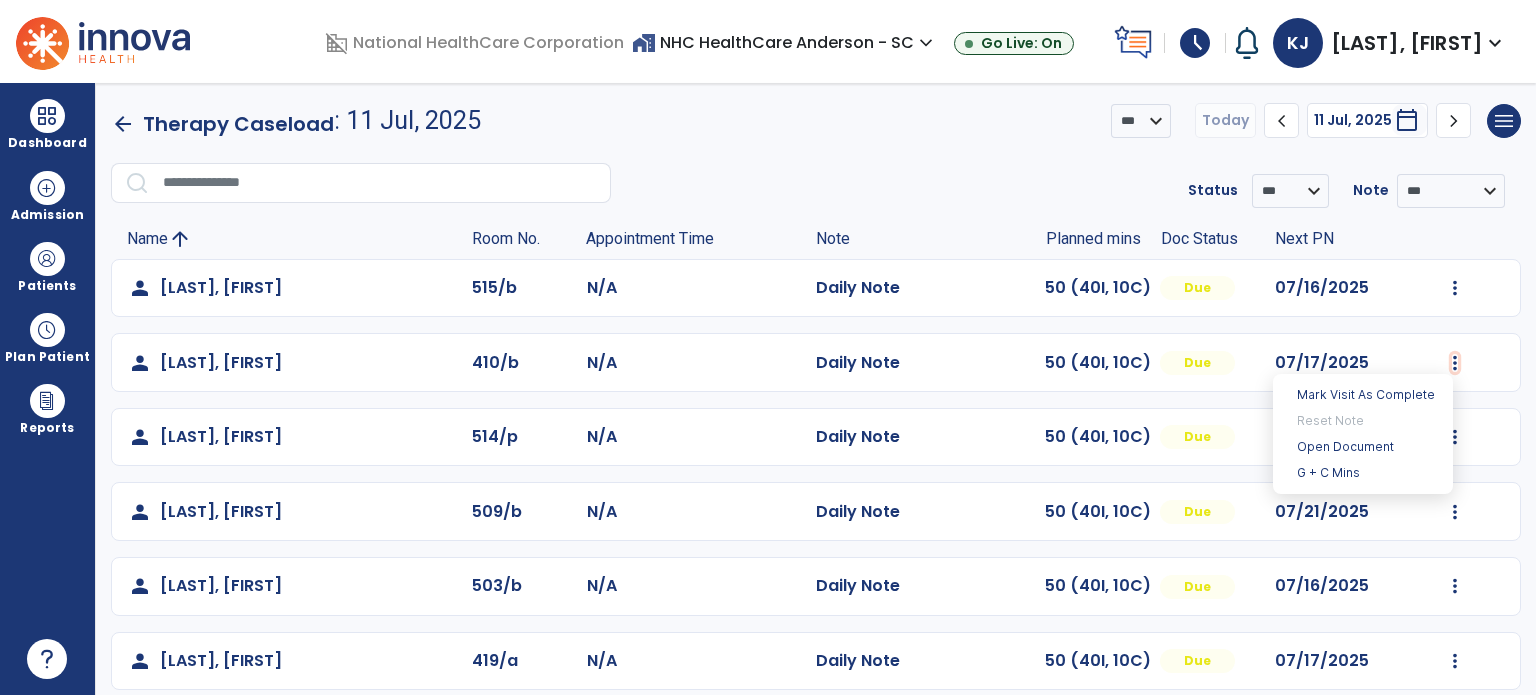 click on "G + C Mins" at bounding box center (1363, 473) 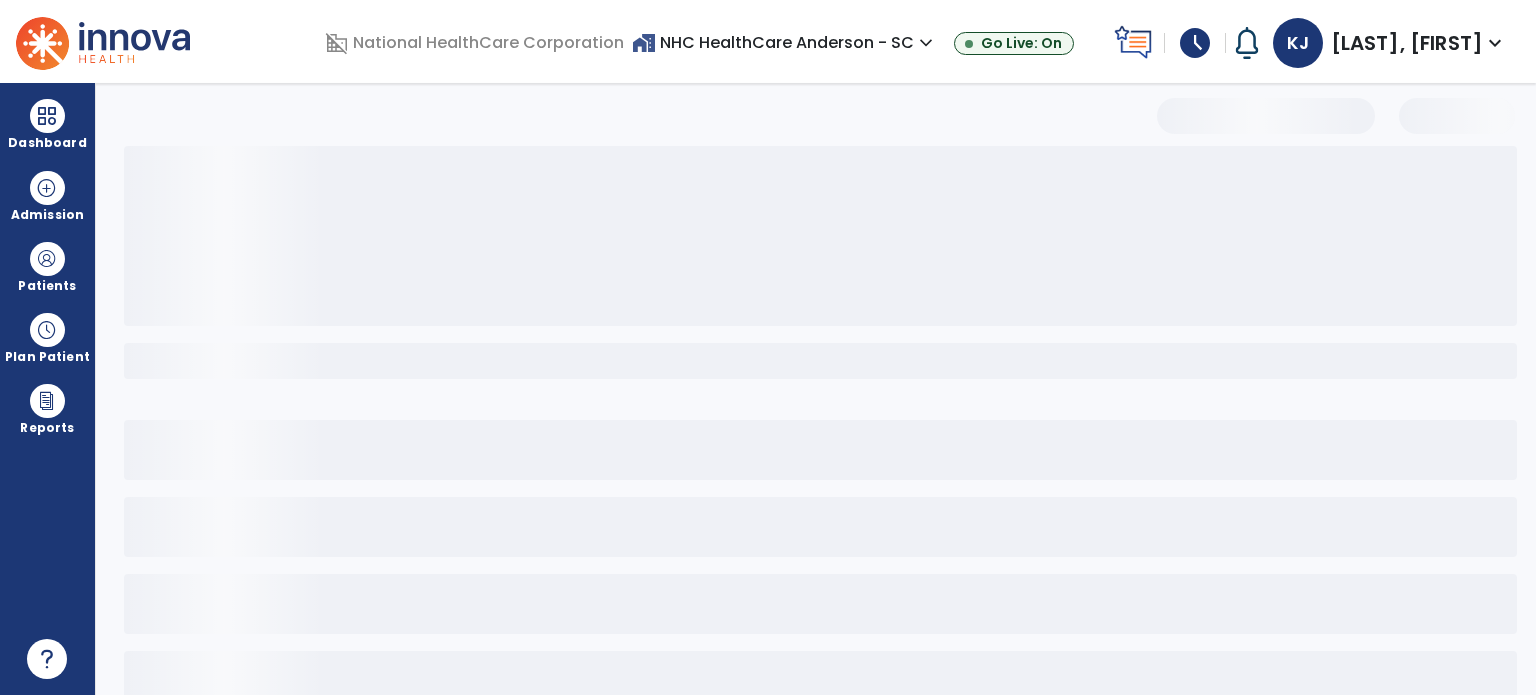 select on "***" 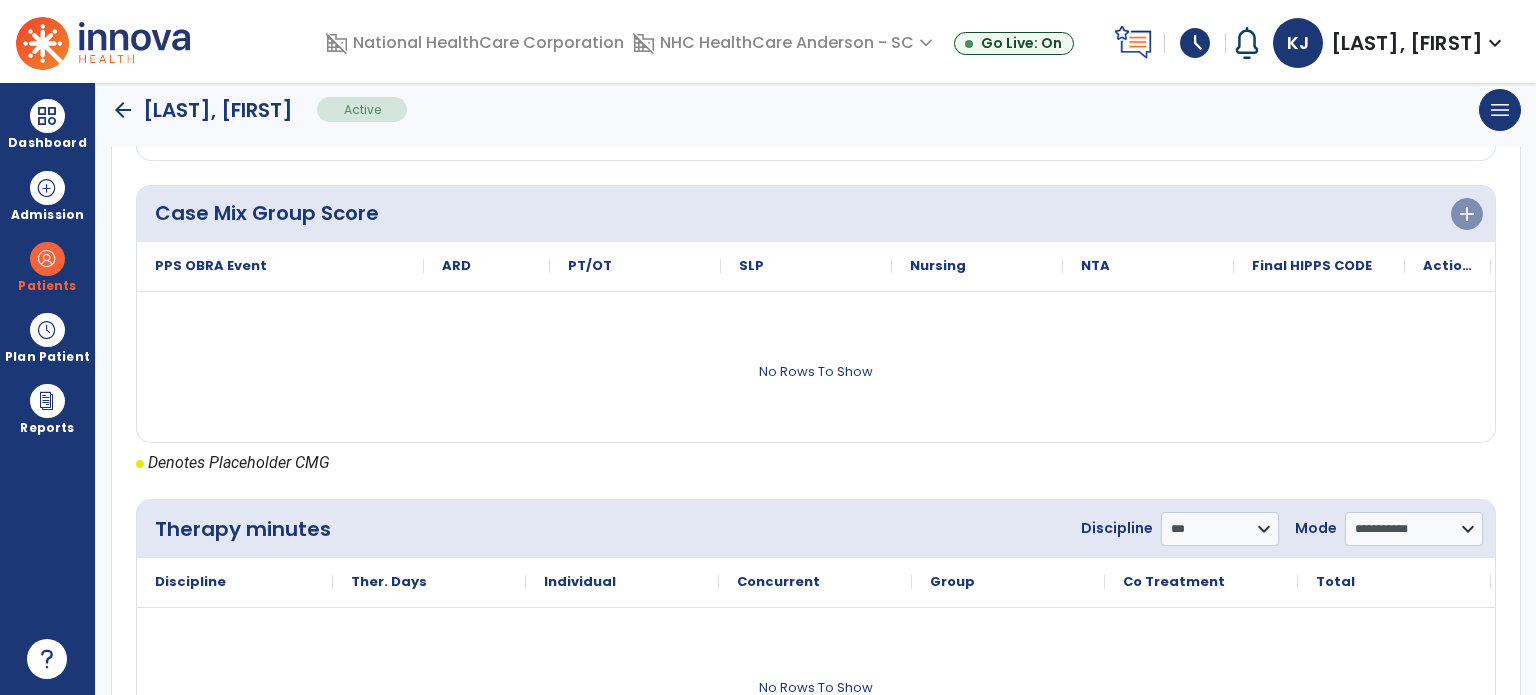 scroll, scrollTop: 762, scrollLeft: 0, axis: vertical 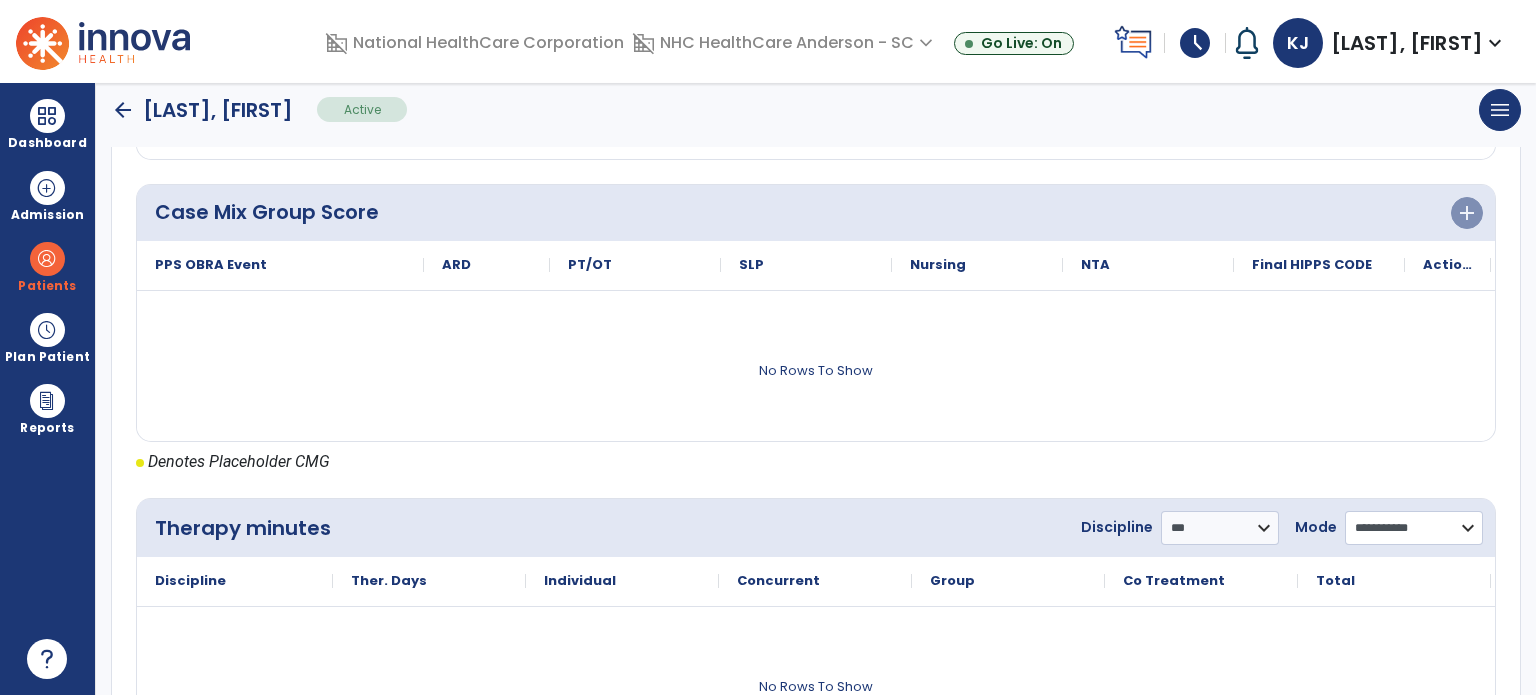 click on "**********" 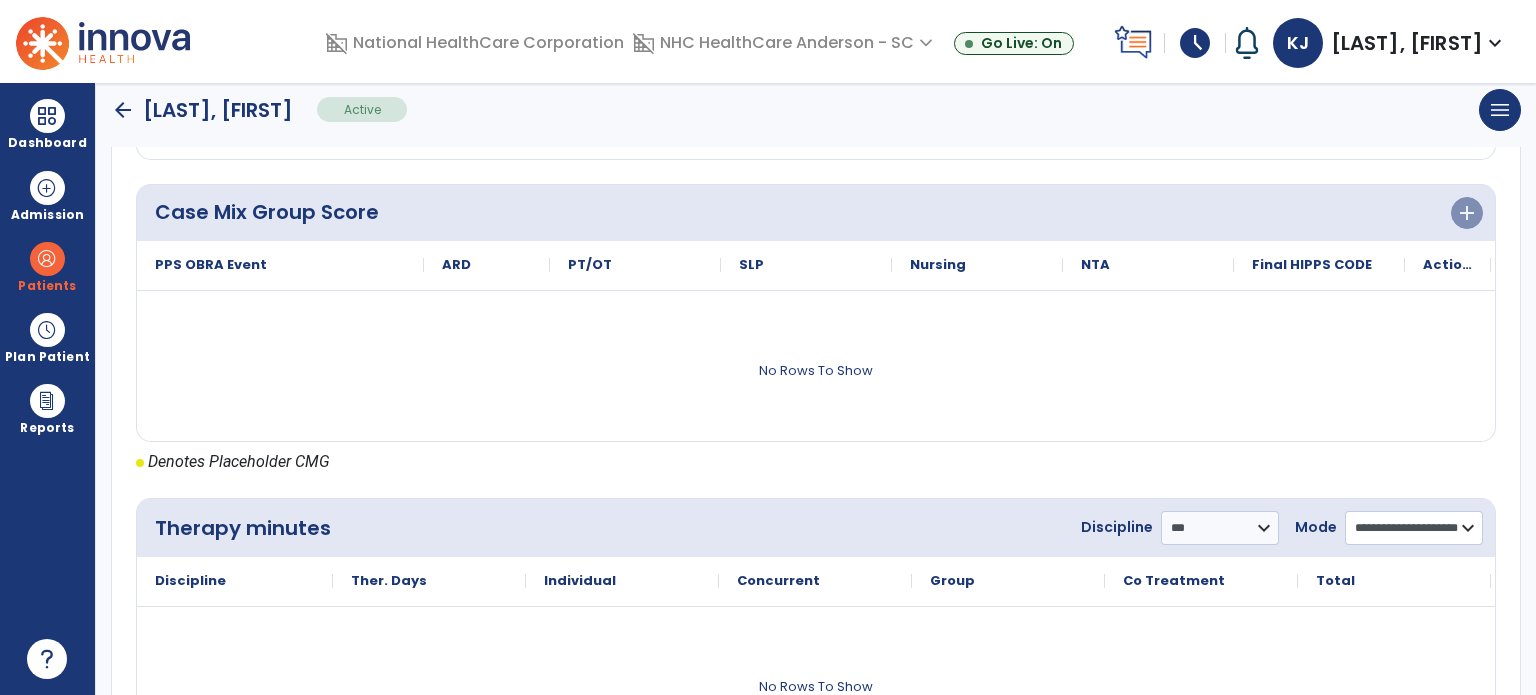 click on "**********" 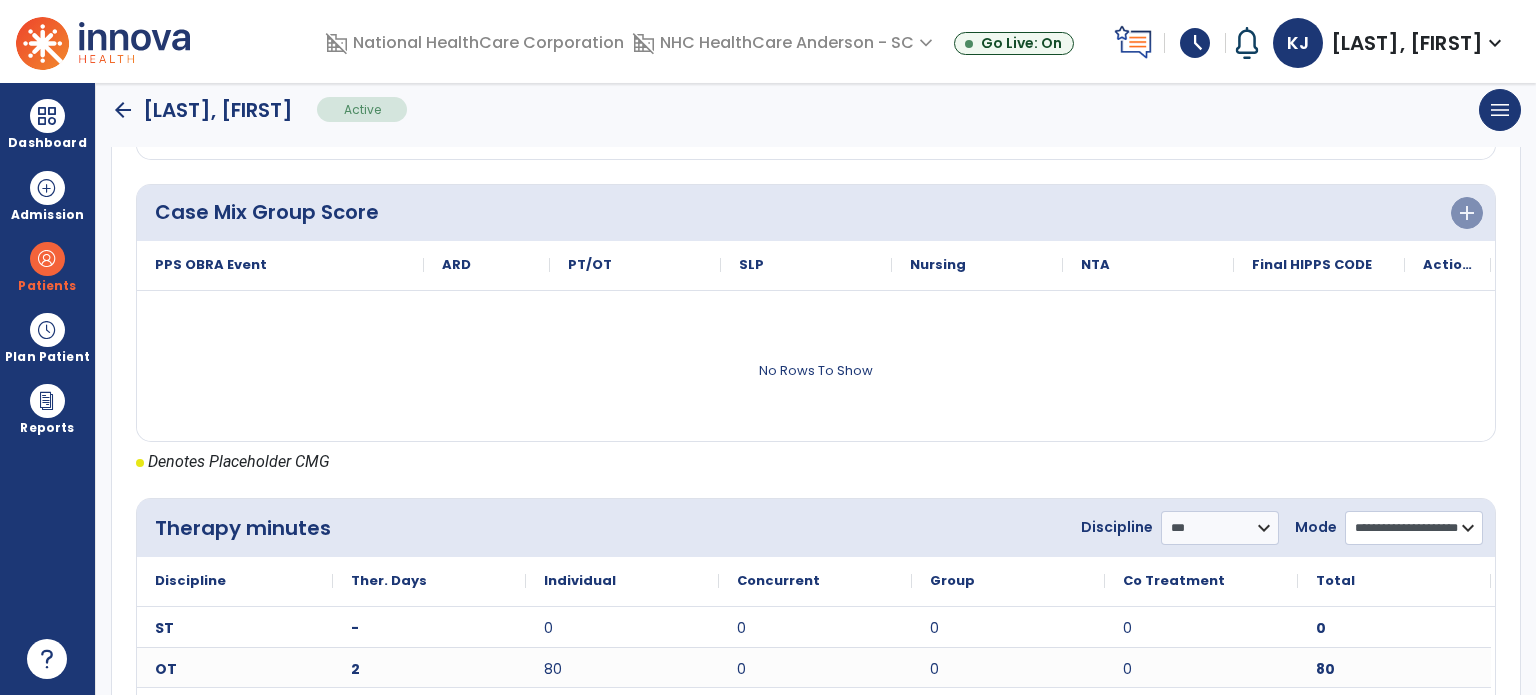 scroll, scrollTop: 903, scrollLeft: 0, axis: vertical 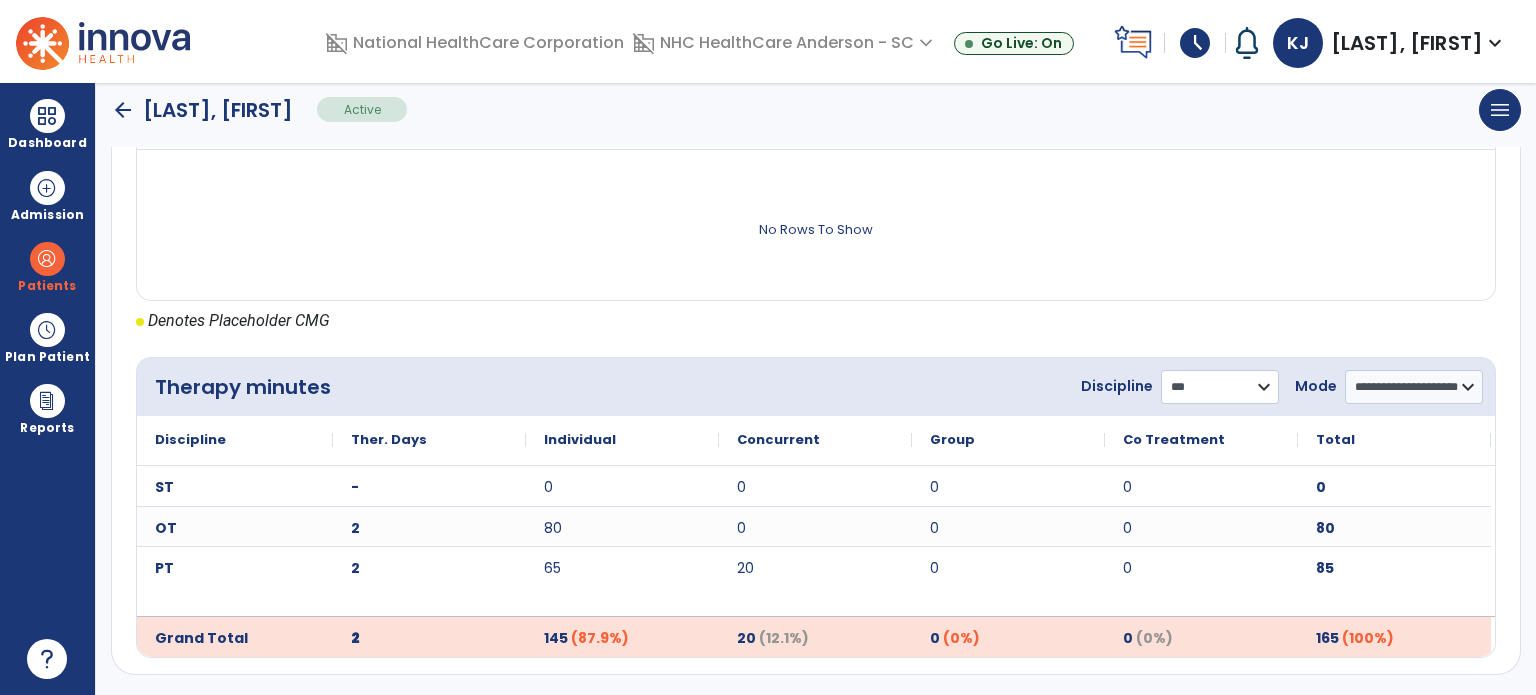 click on "**********" 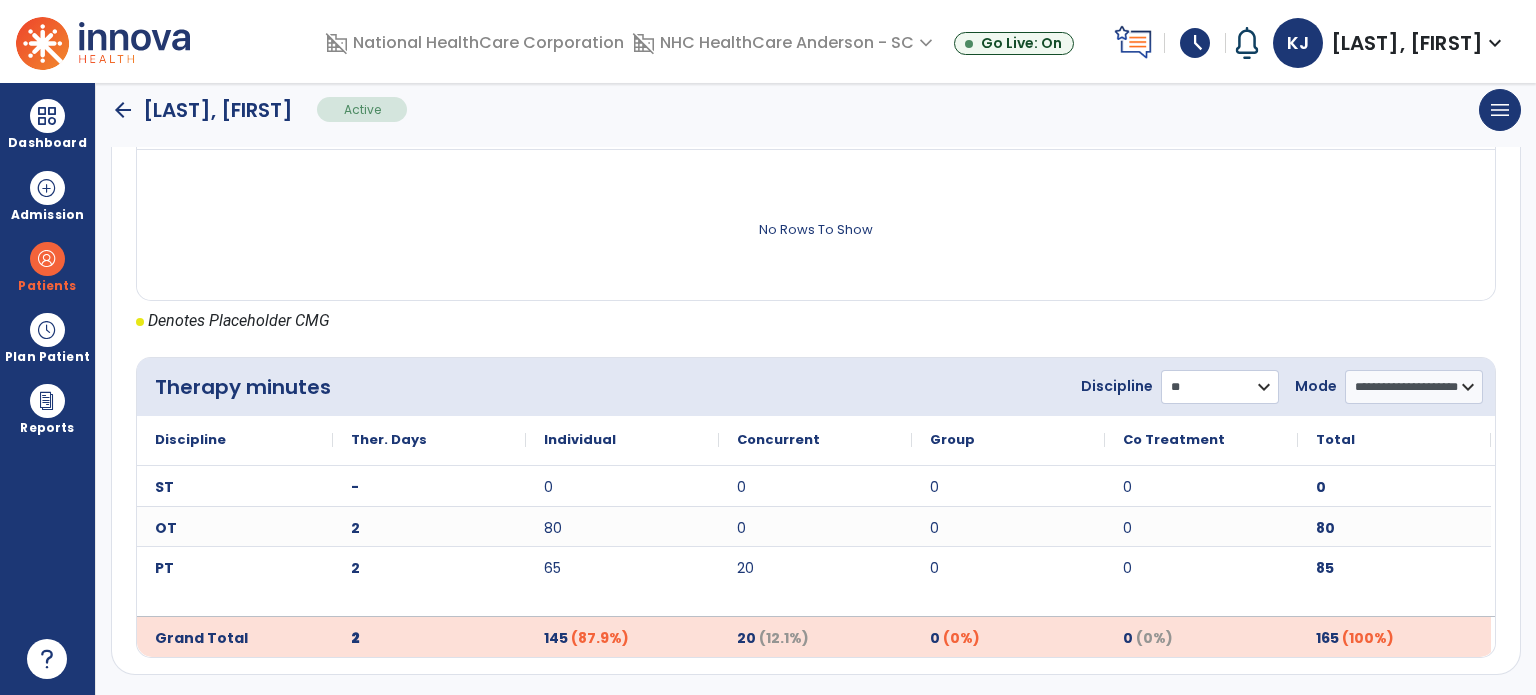 click on "**********" 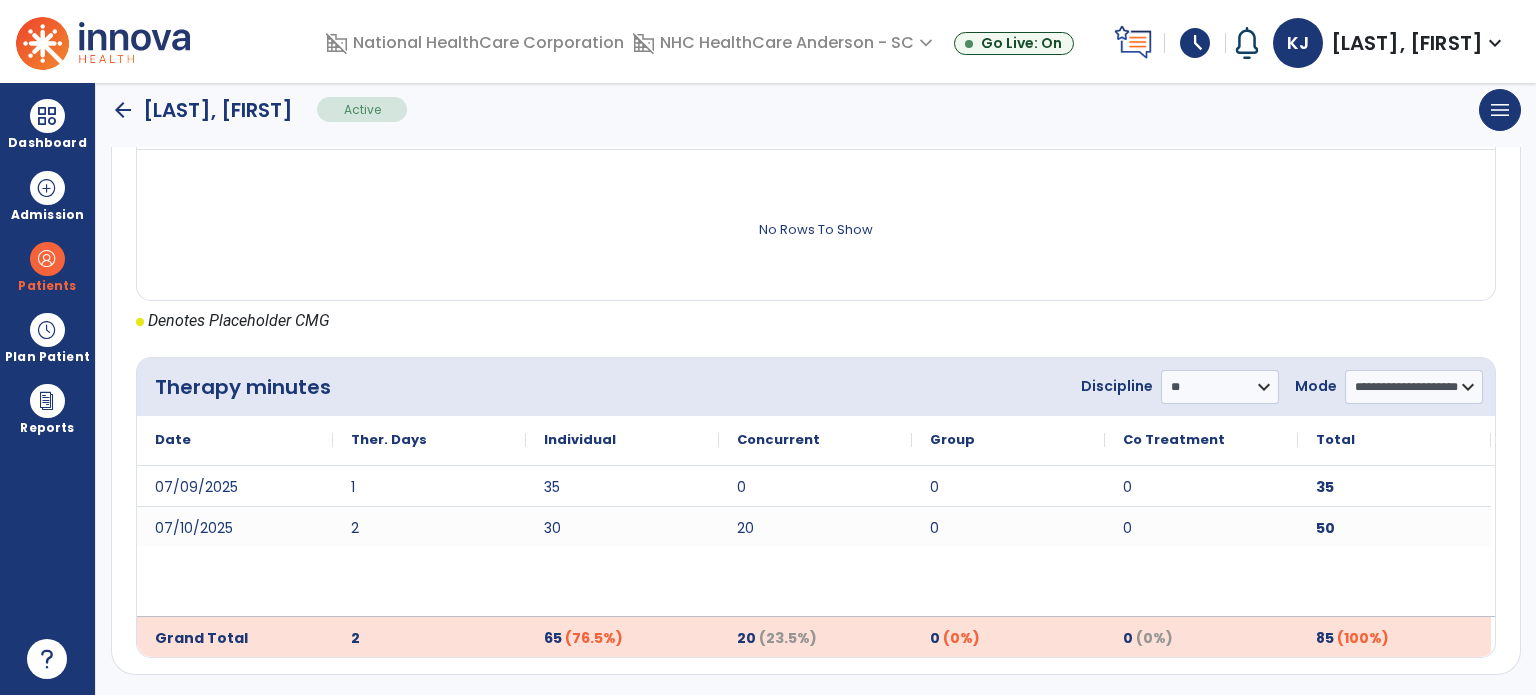 click on "Dashboard" at bounding box center [47, 124] 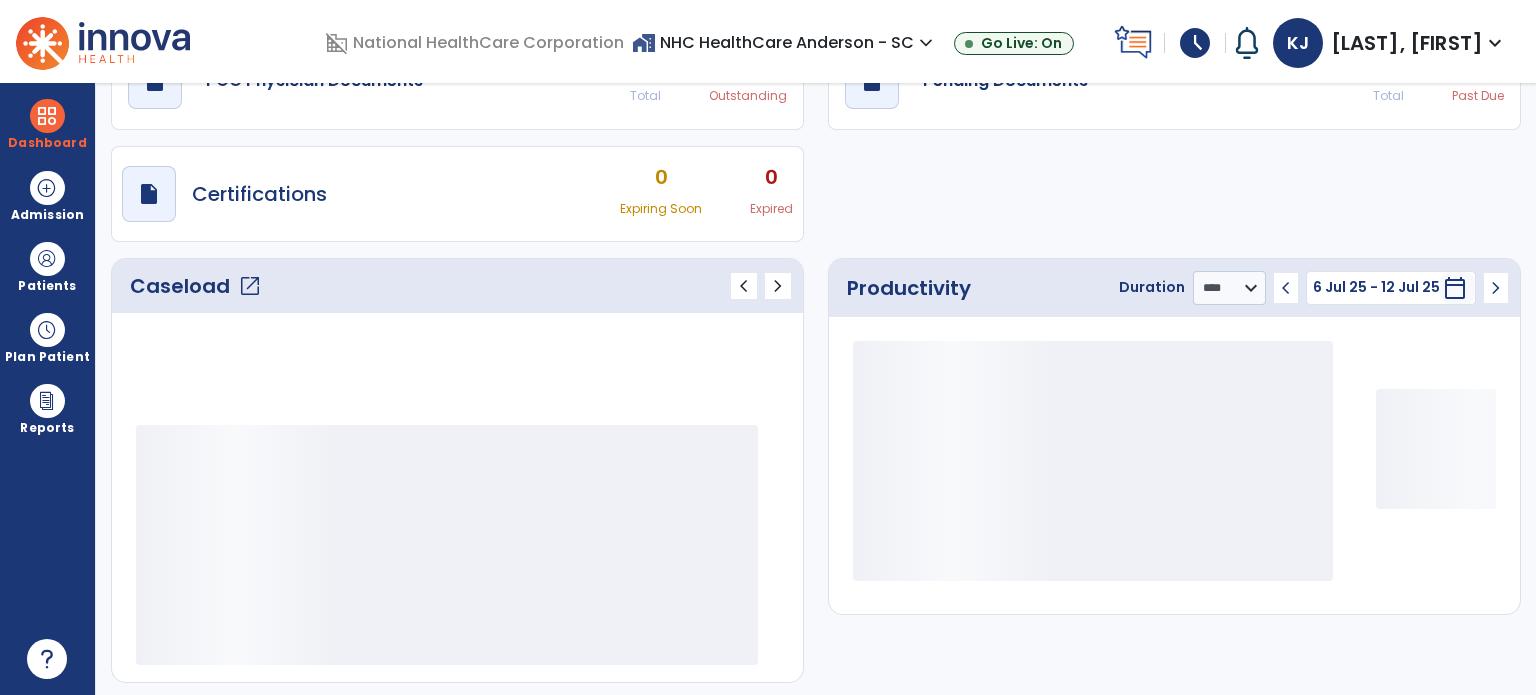 scroll, scrollTop: 109, scrollLeft: 0, axis: vertical 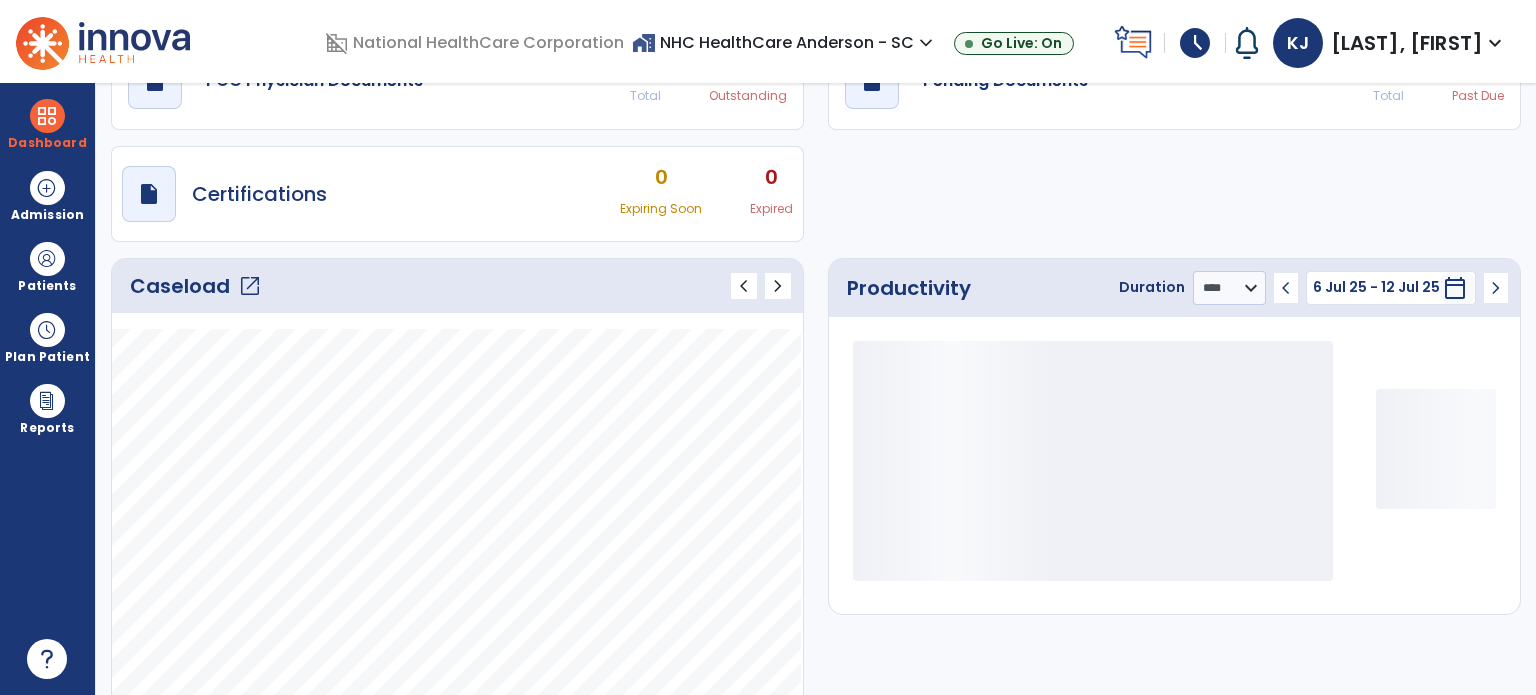 click on "open_in_new" 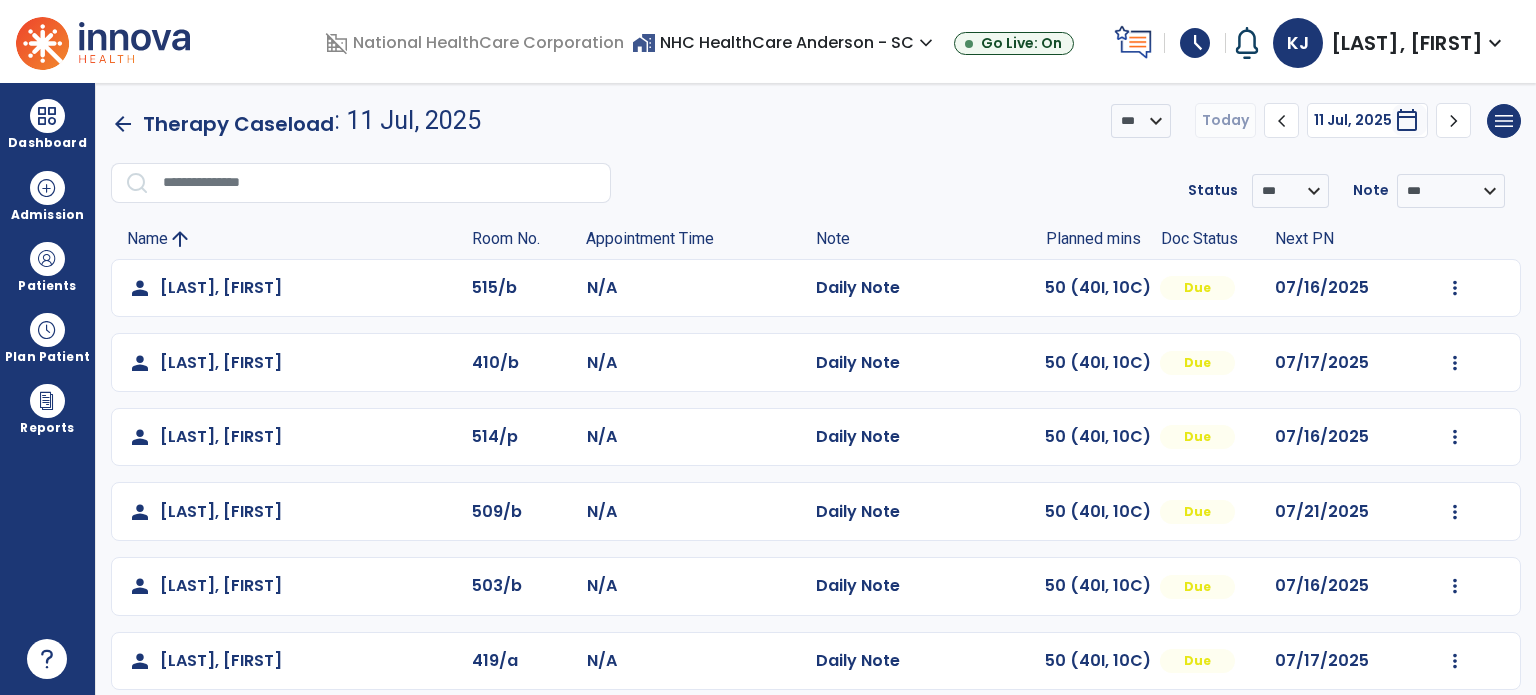 click at bounding box center (1455, 288) 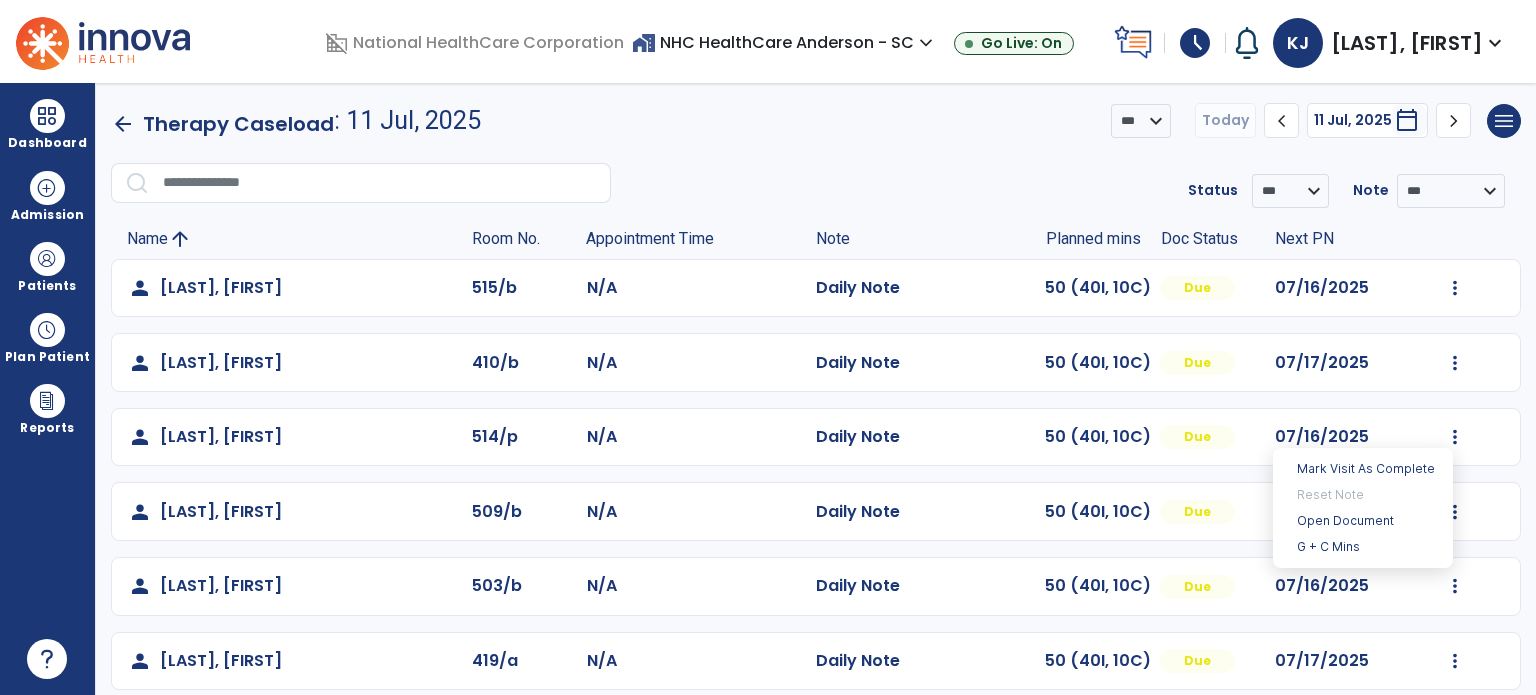 click on "G + C Mins" at bounding box center (1363, 547) 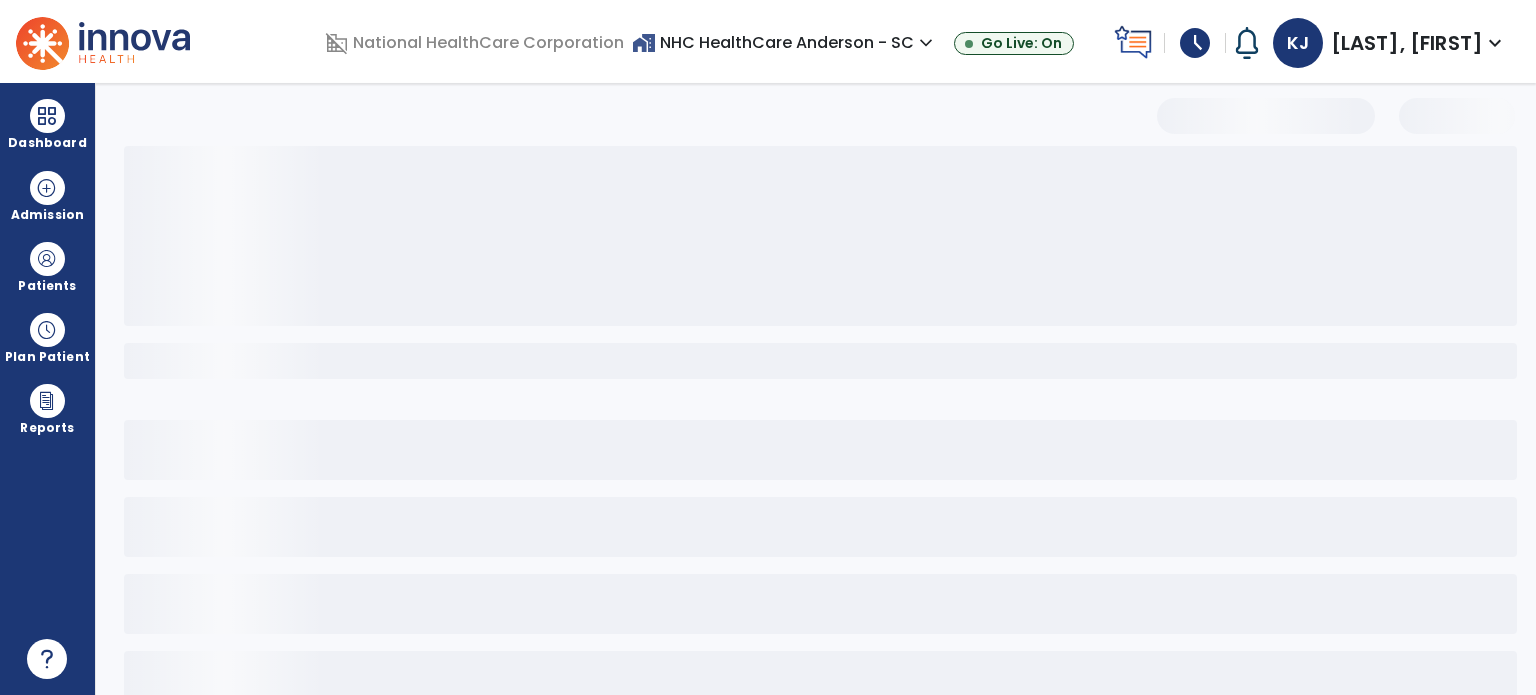select on "***" 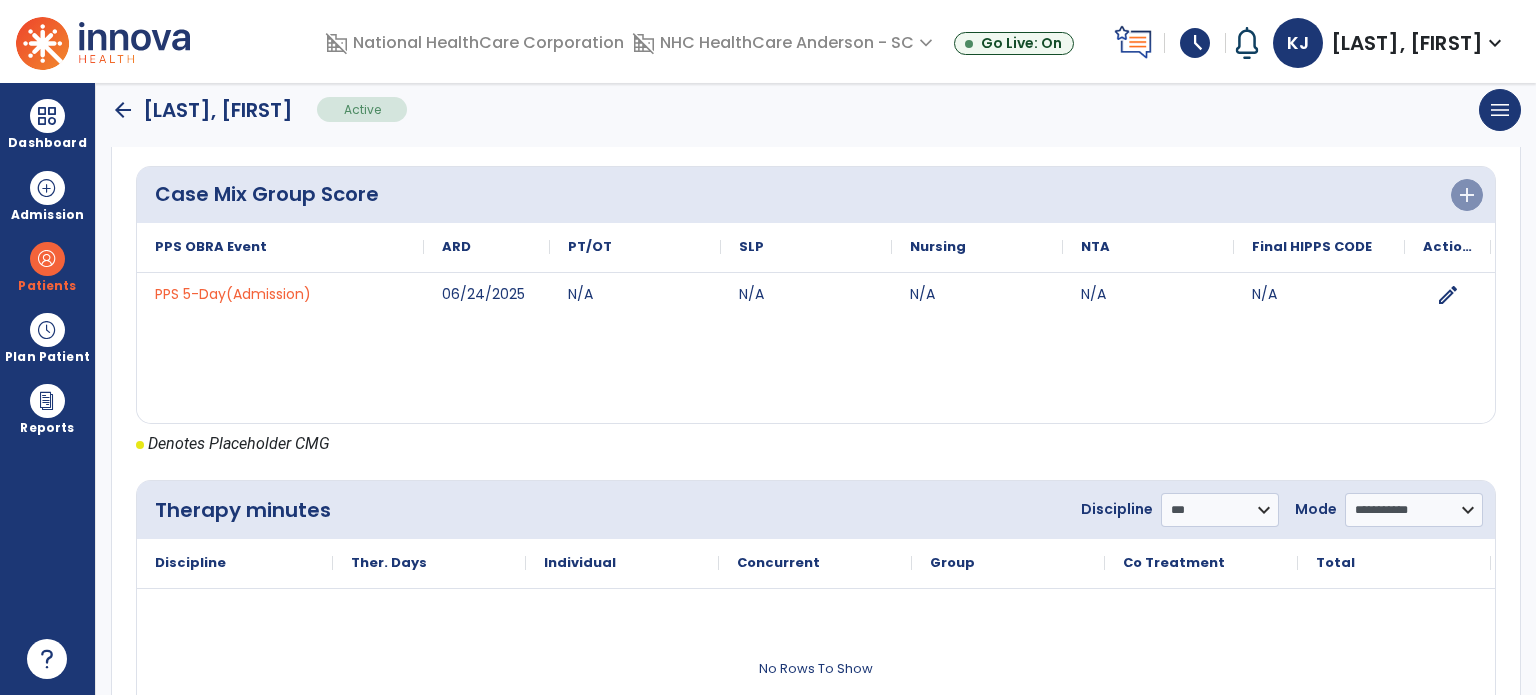 scroll, scrollTop: 785, scrollLeft: 0, axis: vertical 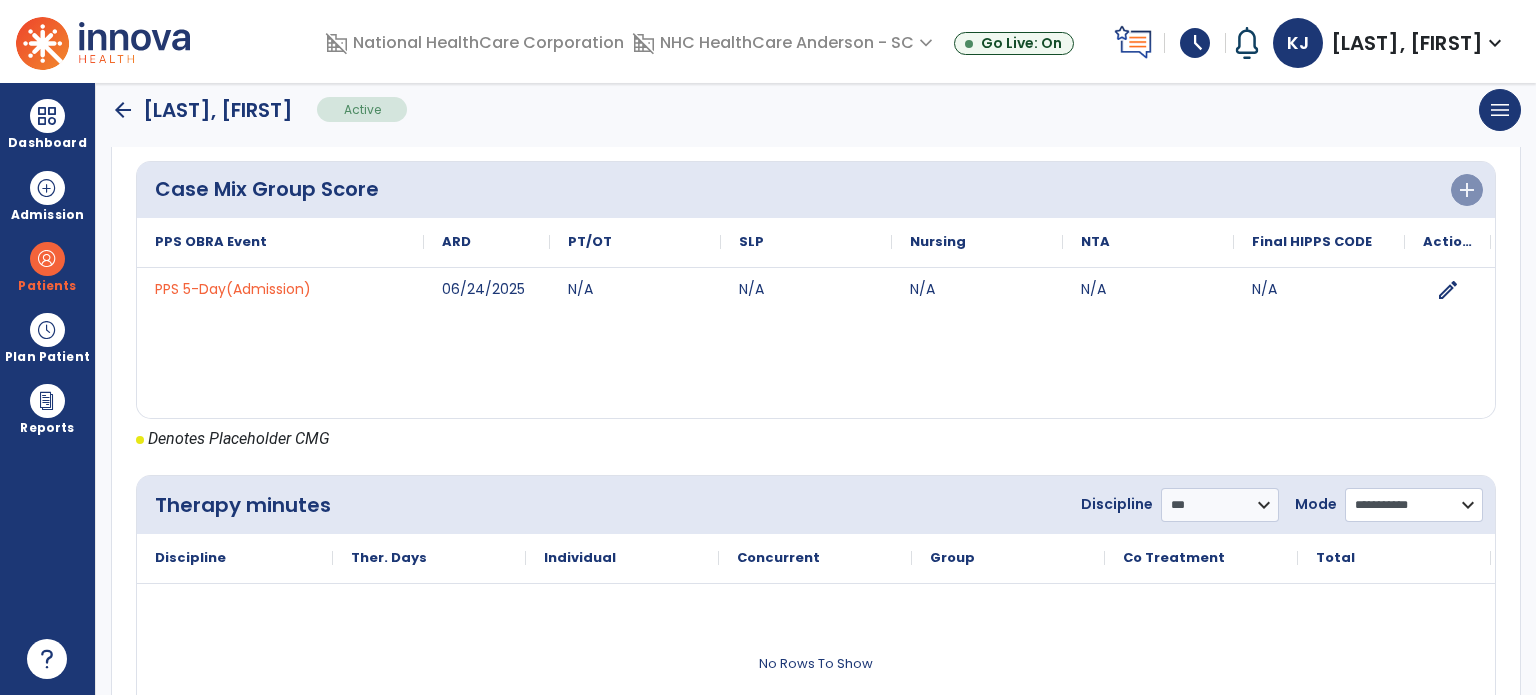 click on "**********" 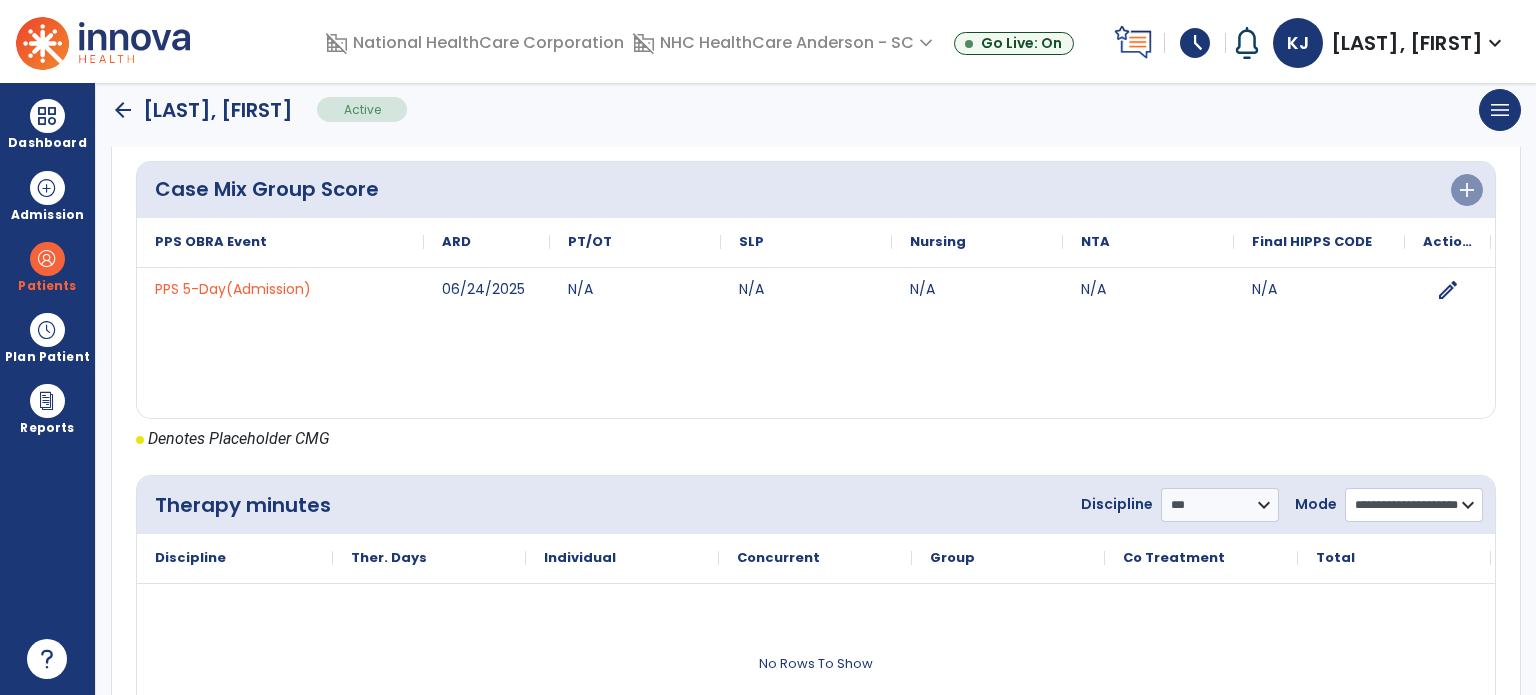 click on "**********" 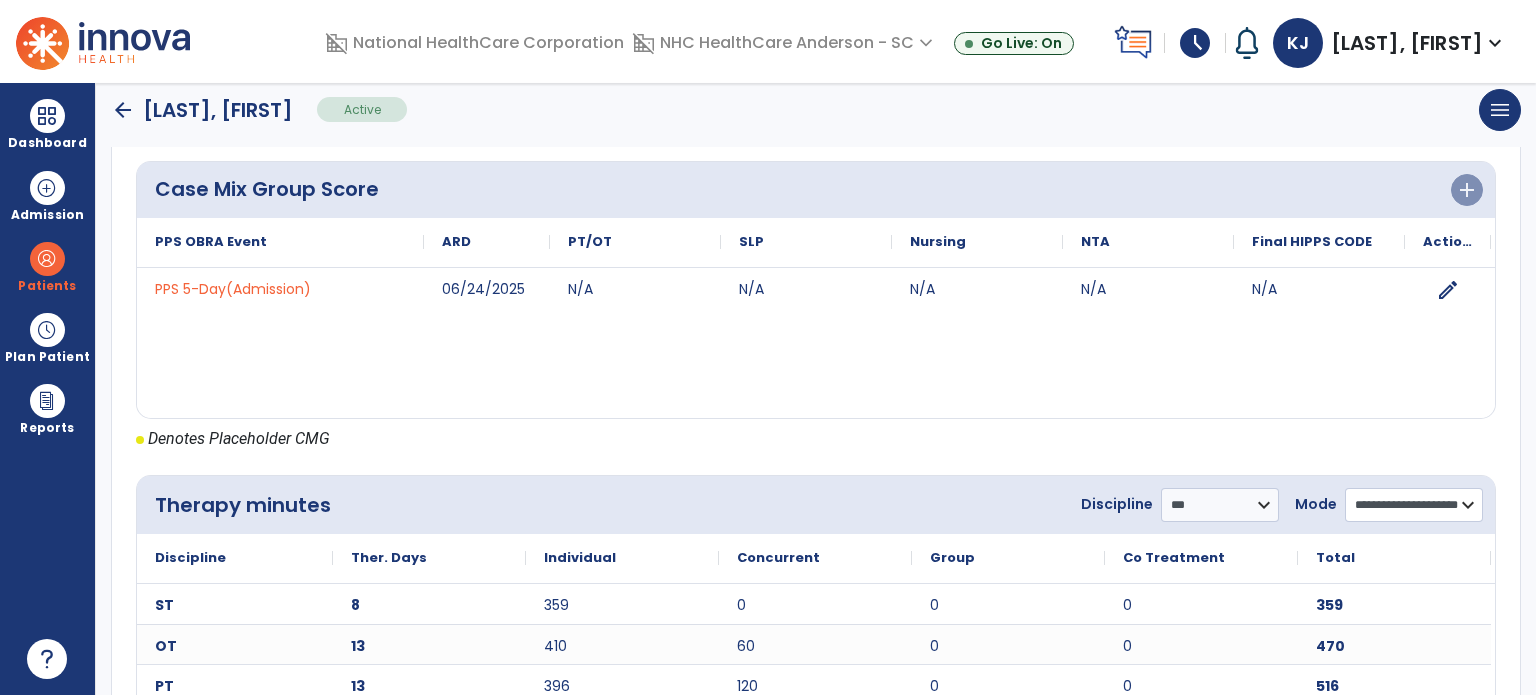 scroll, scrollTop: 903, scrollLeft: 0, axis: vertical 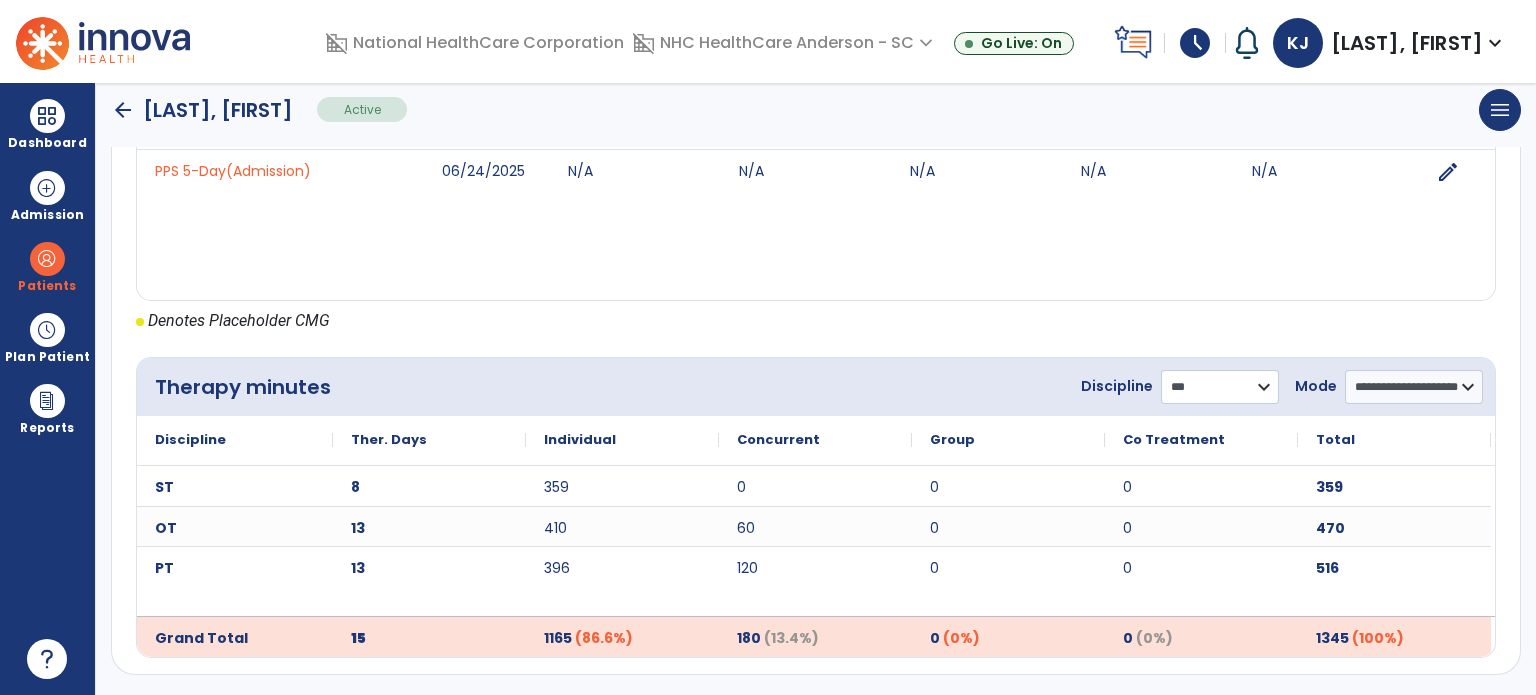 click on "**********" 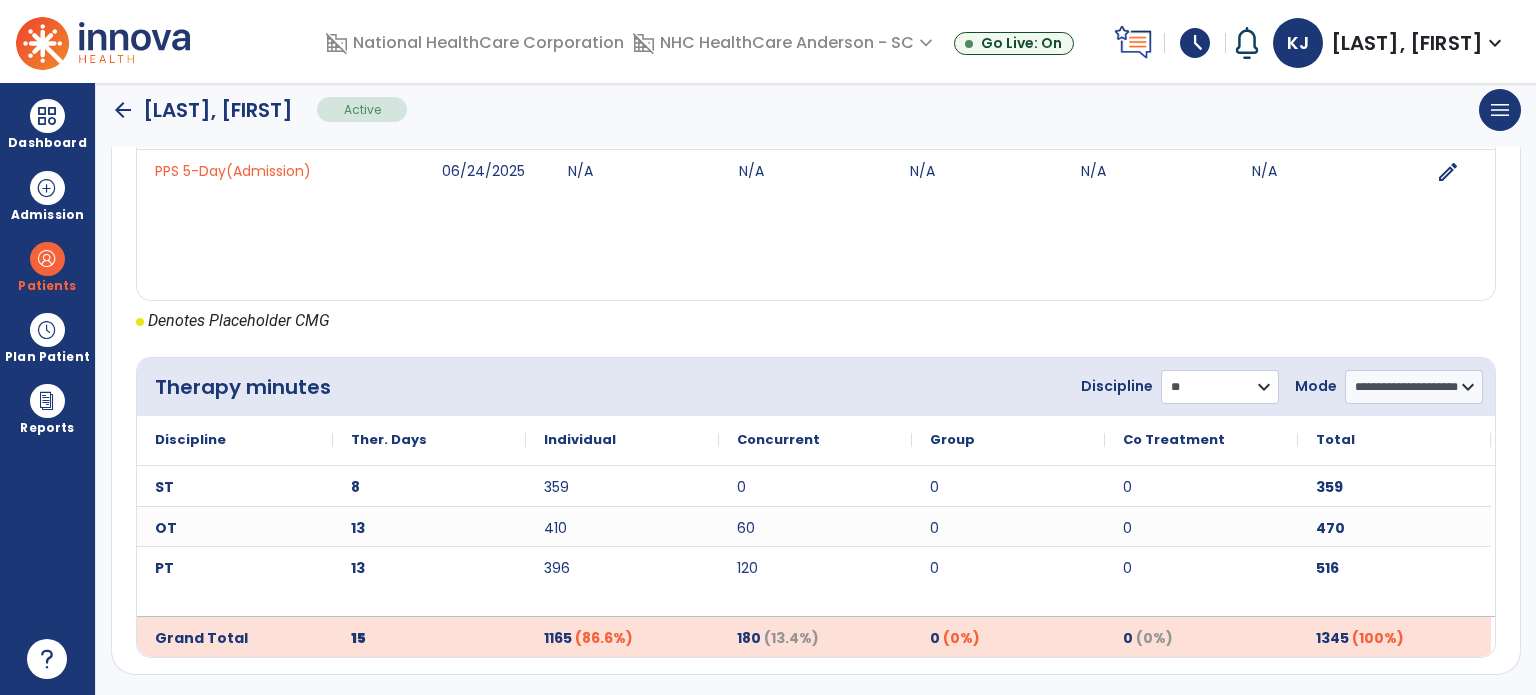 click on "**********" 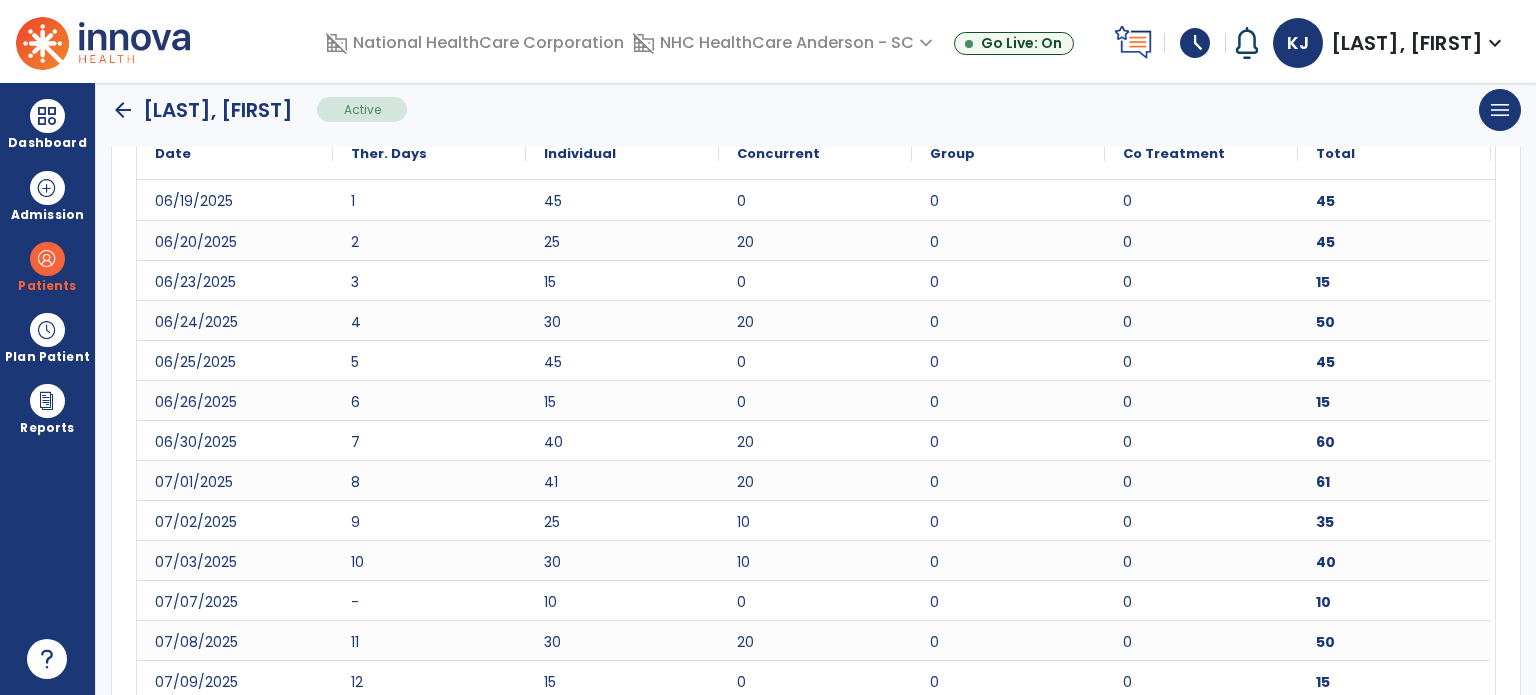 scroll, scrollTop: 1313, scrollLeft: 0, axis: vertical 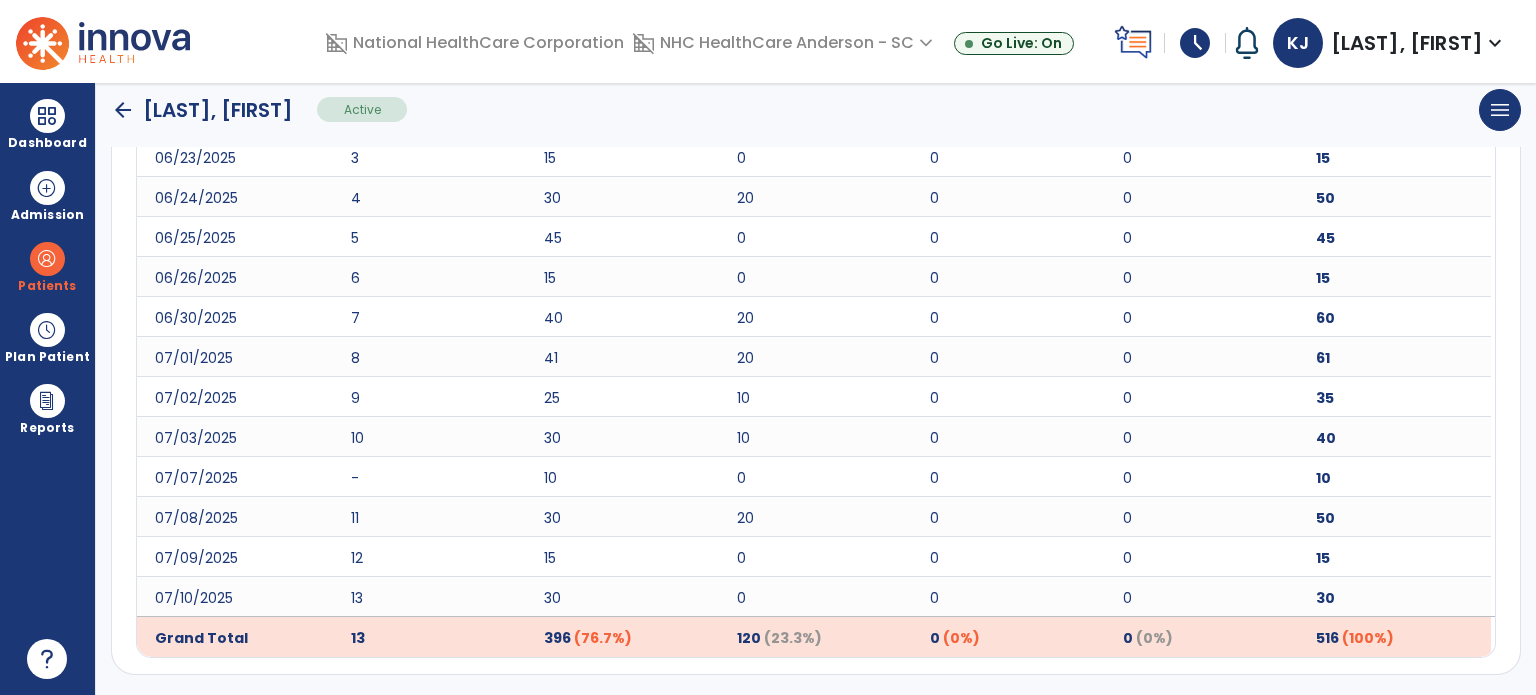 click on "Dashboard" at bounding box center [47, 143] 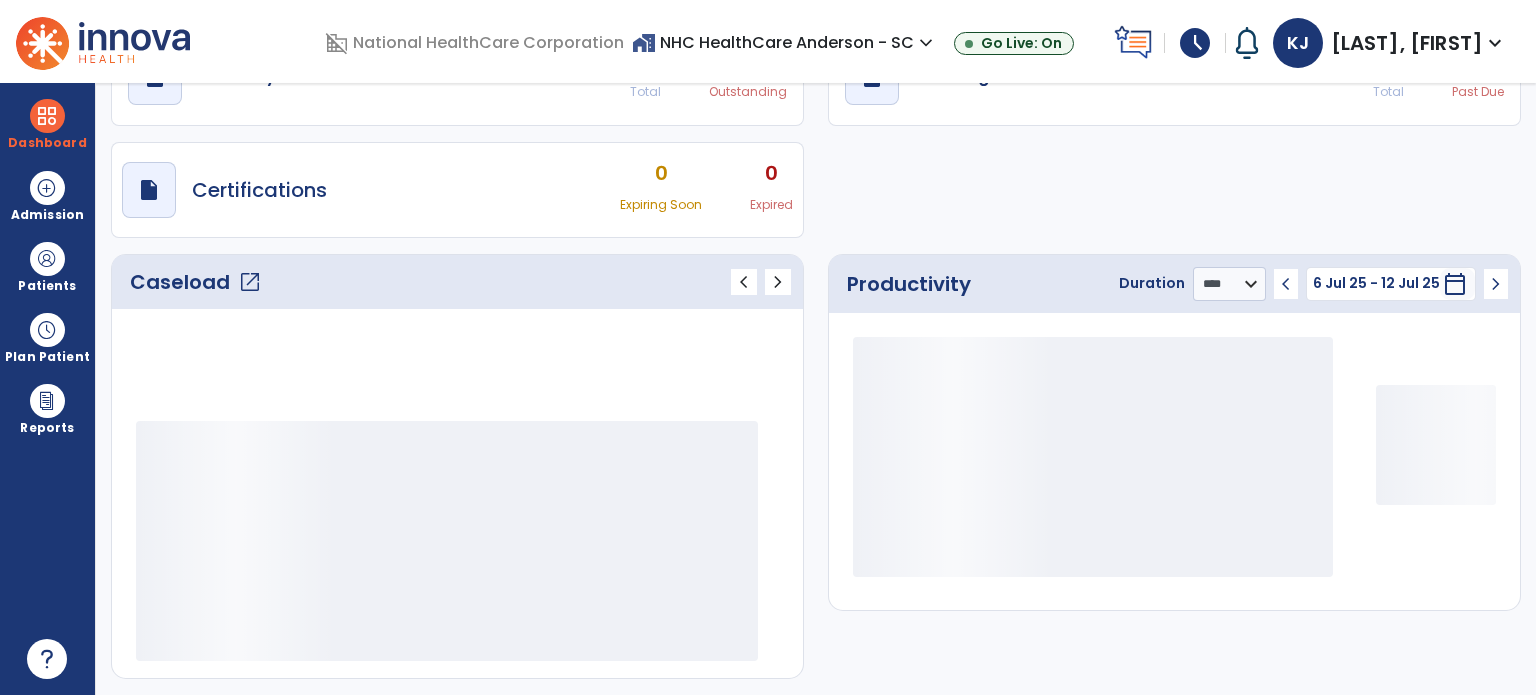 scroll, scrollTop: 109, scrollLeft: 0, axis: vertical 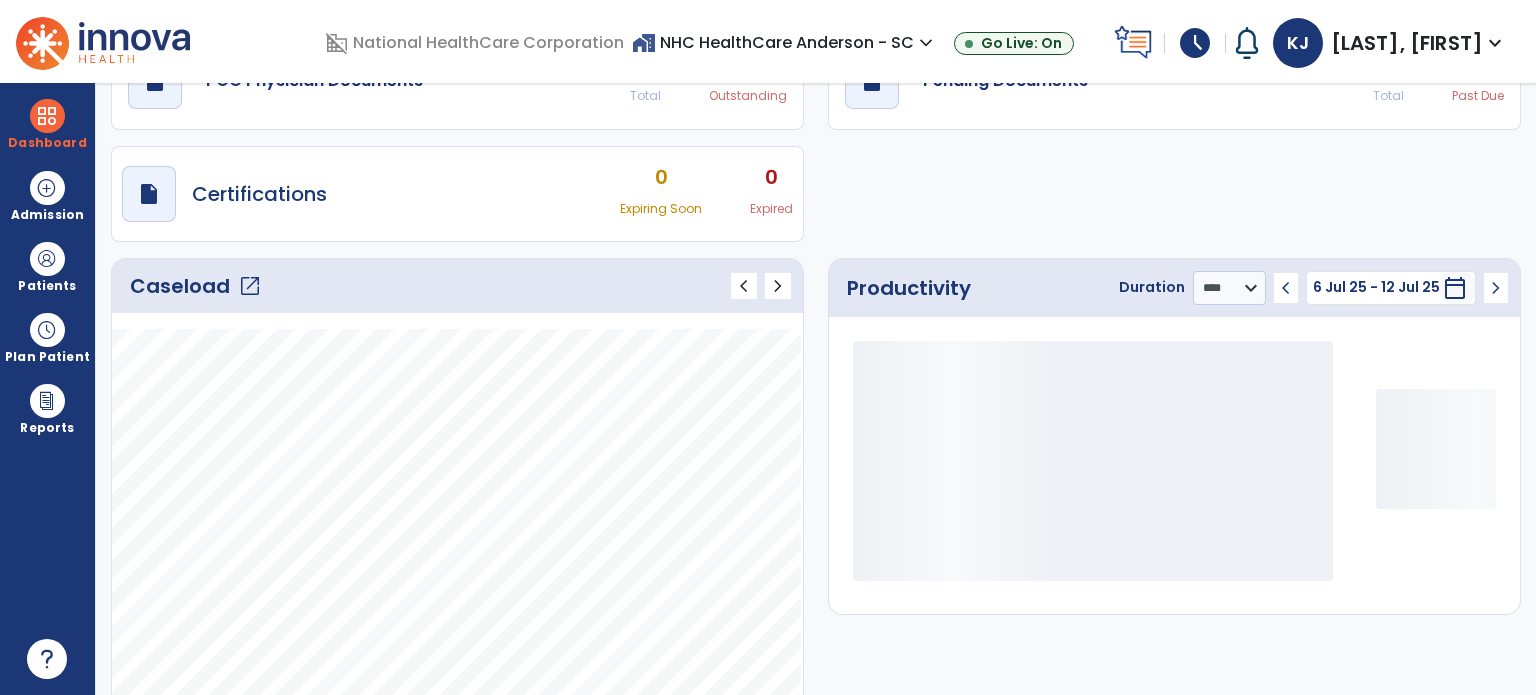 click on "open_in_new" 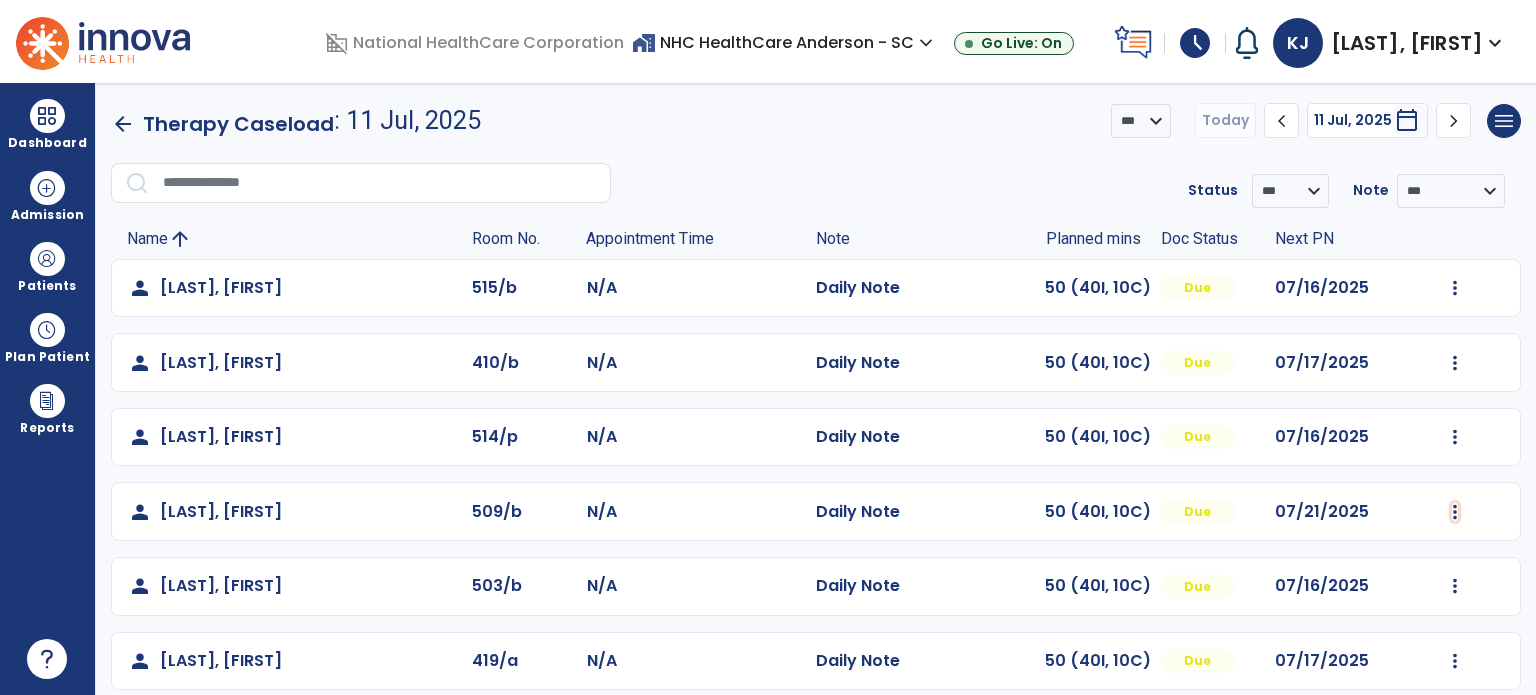 click at bounding box center [1455, 288] 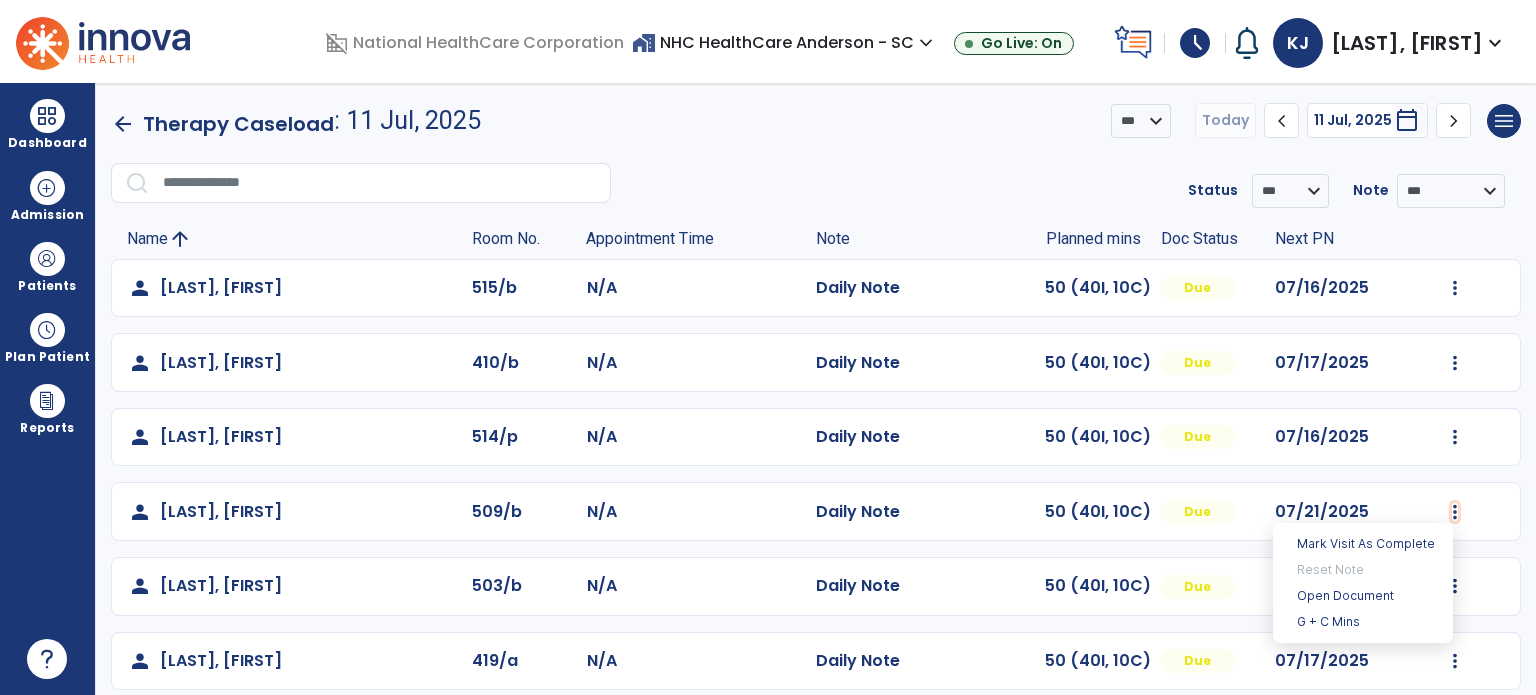 click on "G + C Mins" at bounding box center (1363, 622) 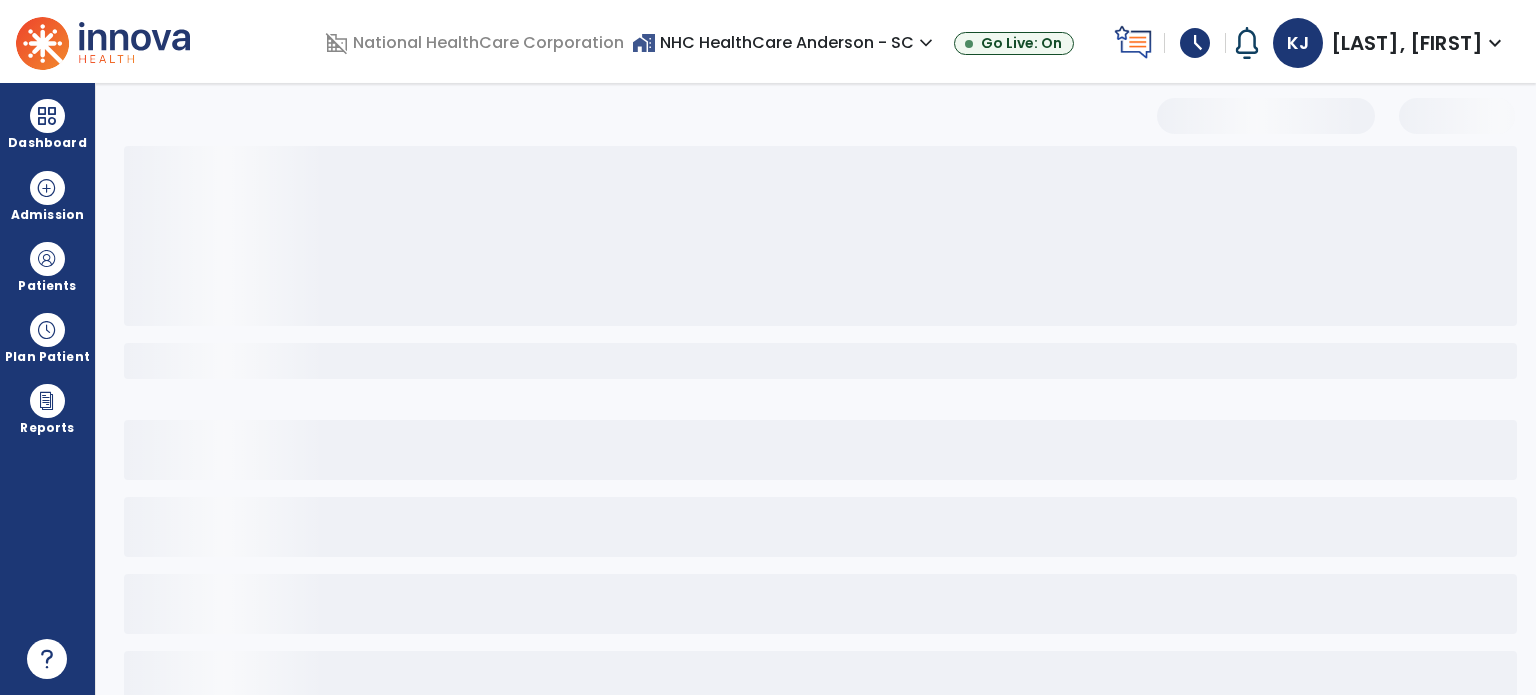 select on "***" 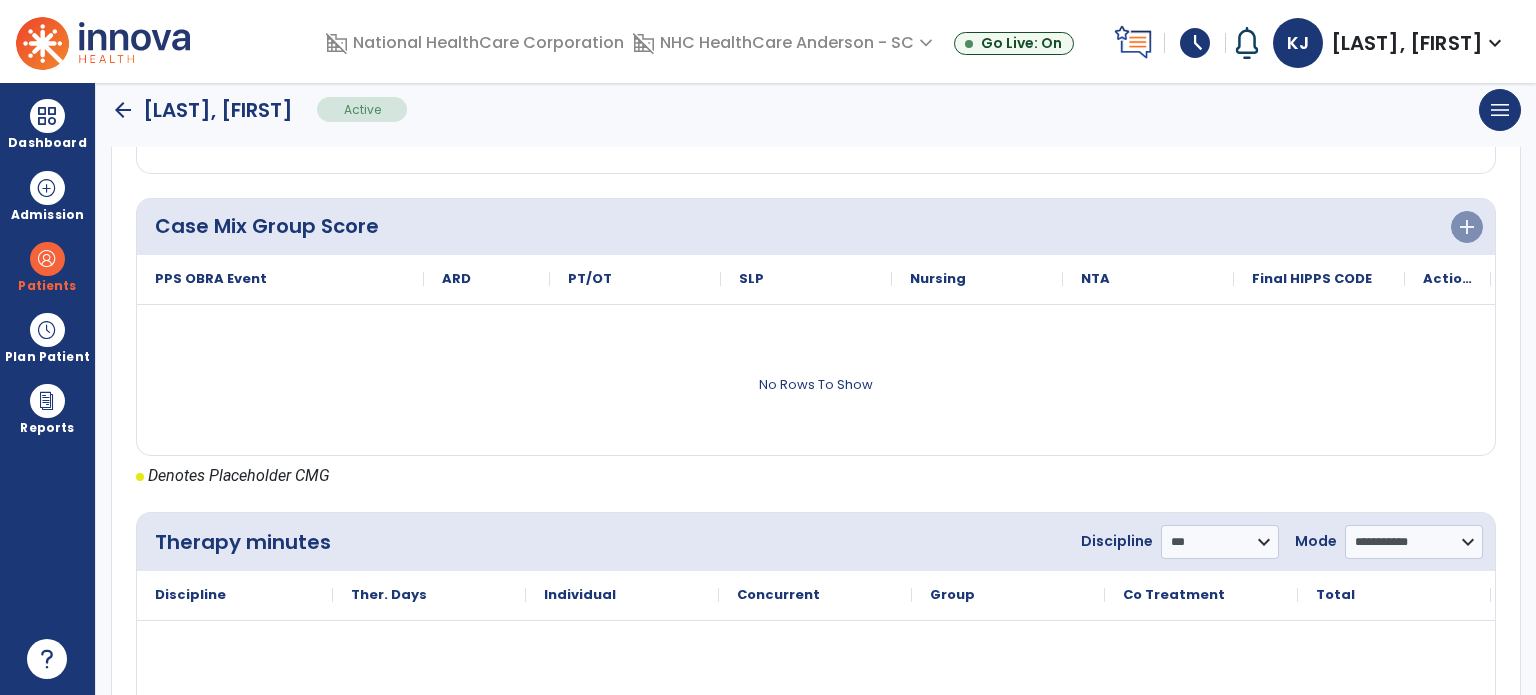 scroll, scrollTop: 862, scrollLeft: 0, axis: vertical 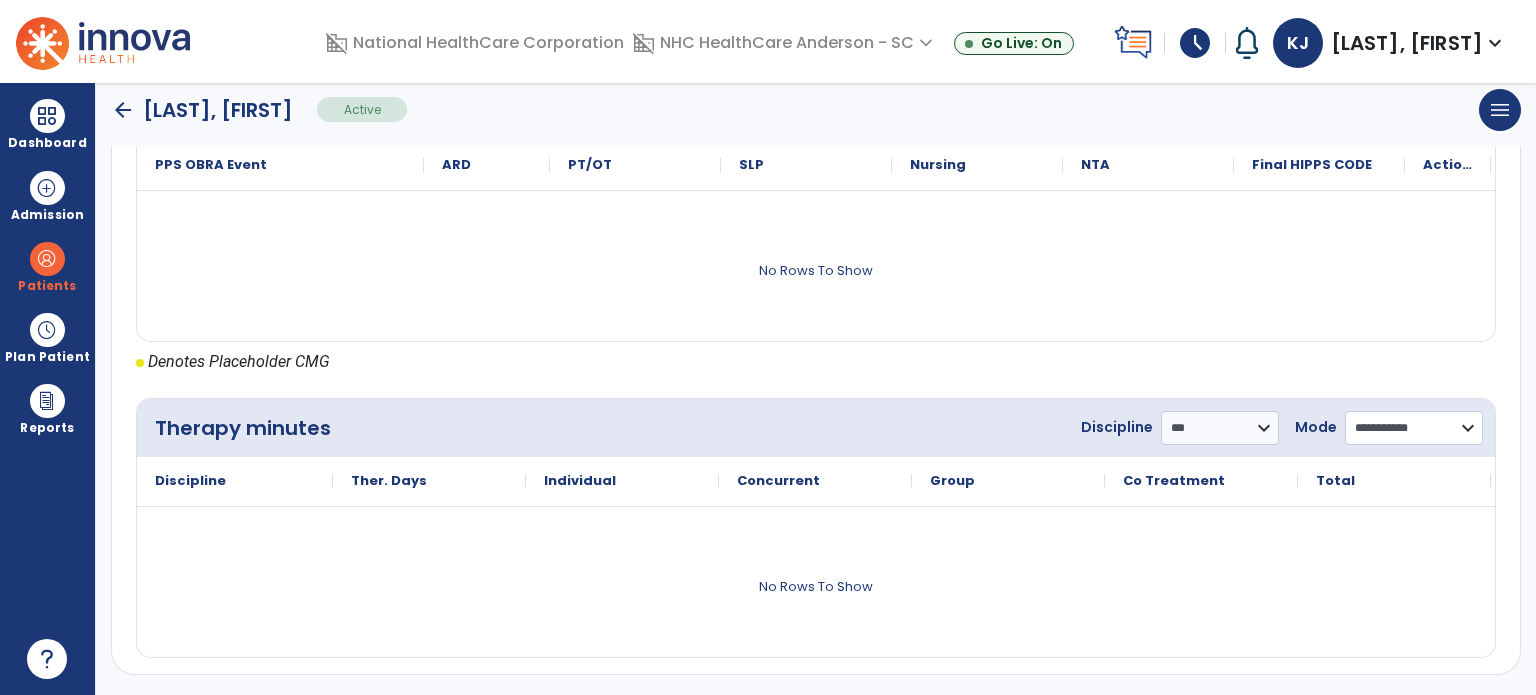 click on "**********" 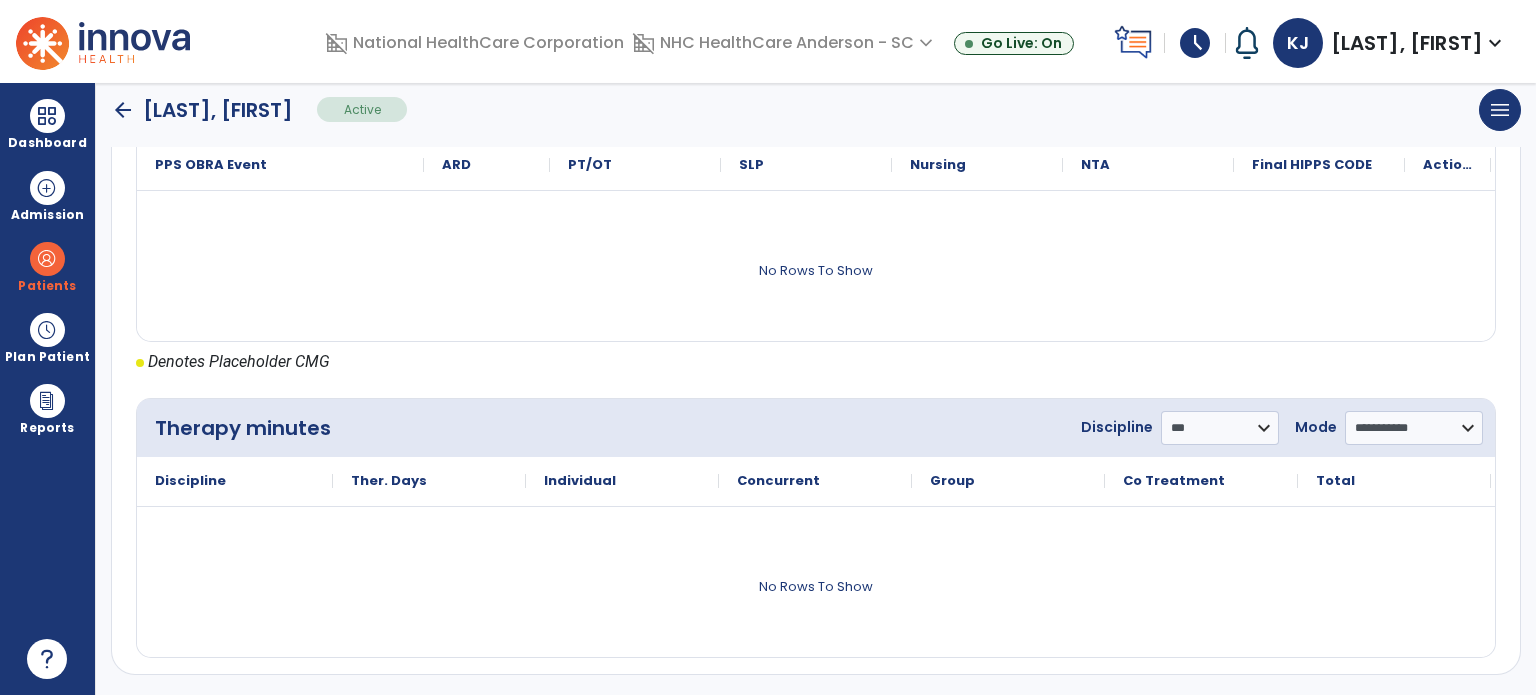 click 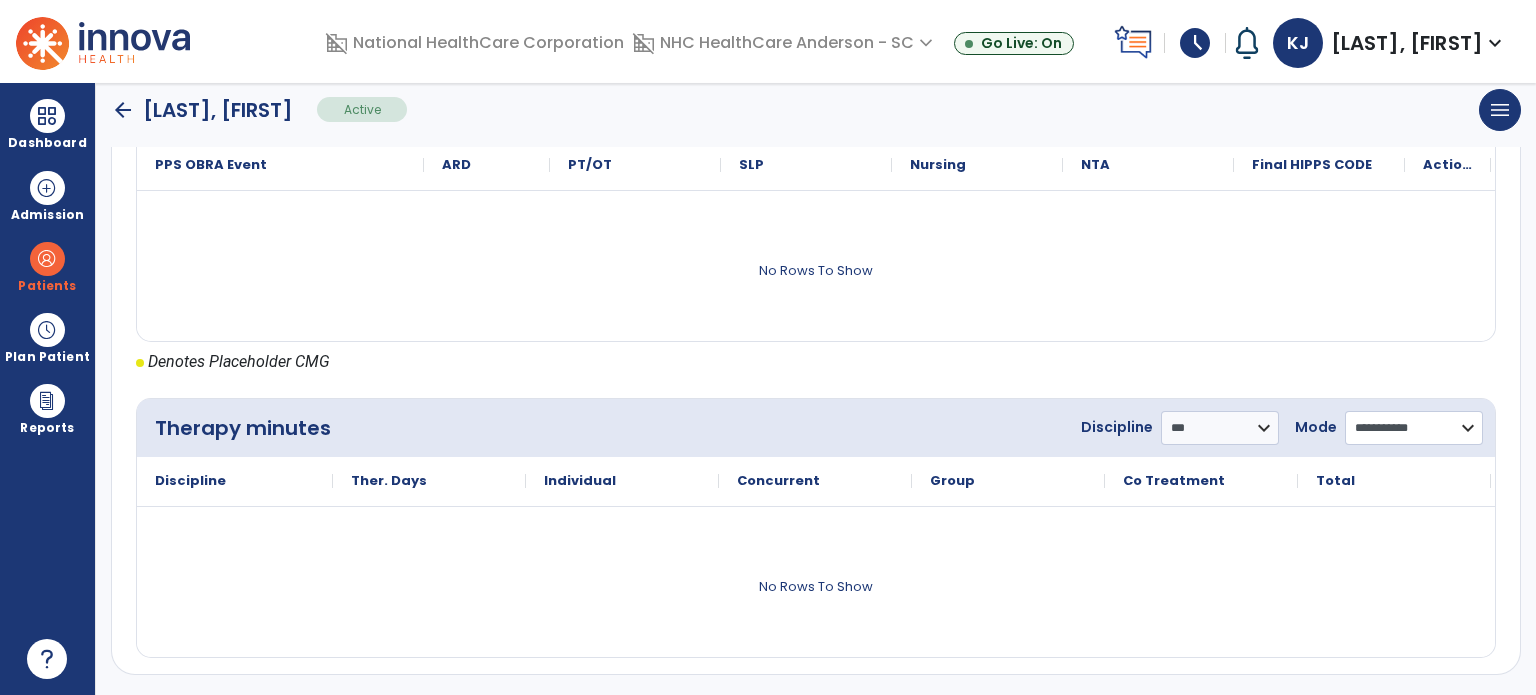 click on "**********" 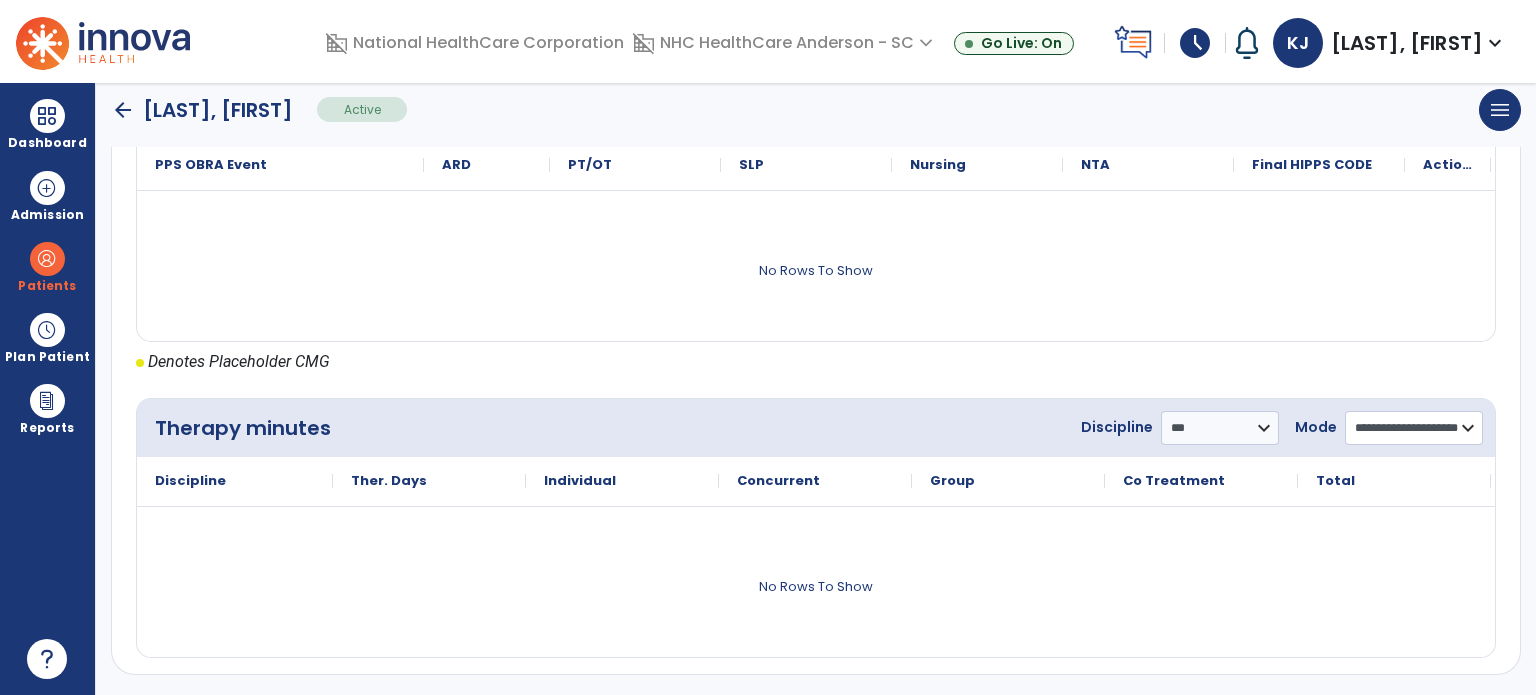 click on "**********" 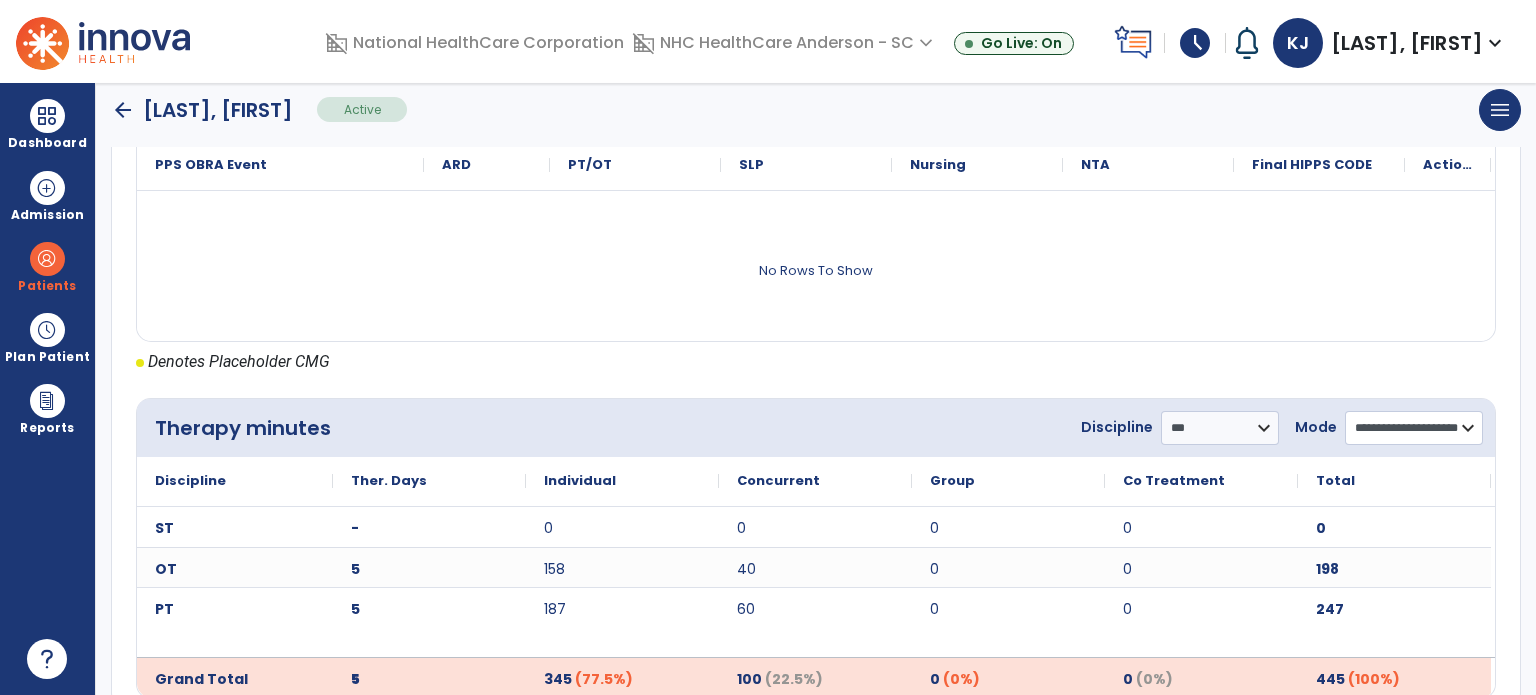 scroll, scrollTop: 903, scrollLeft: 0, axis: vertical 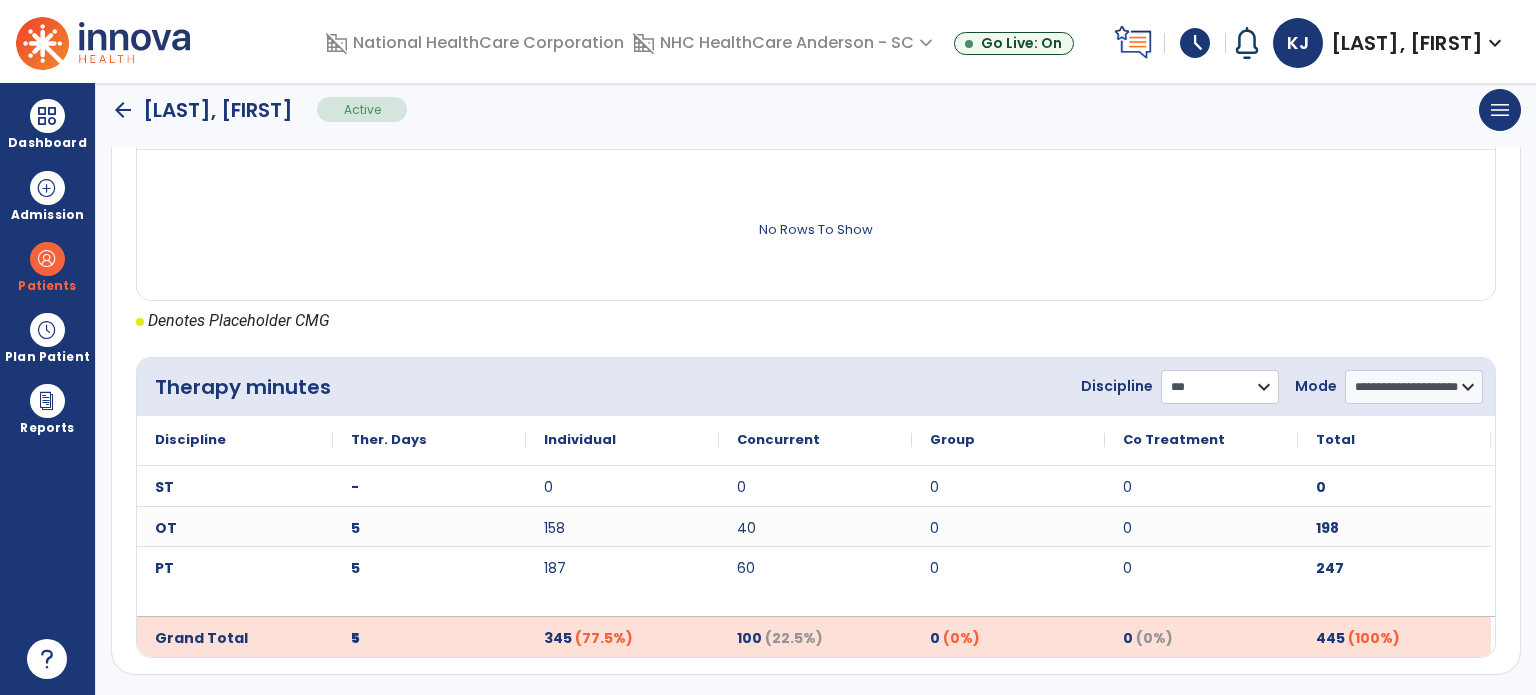 click on "**********" 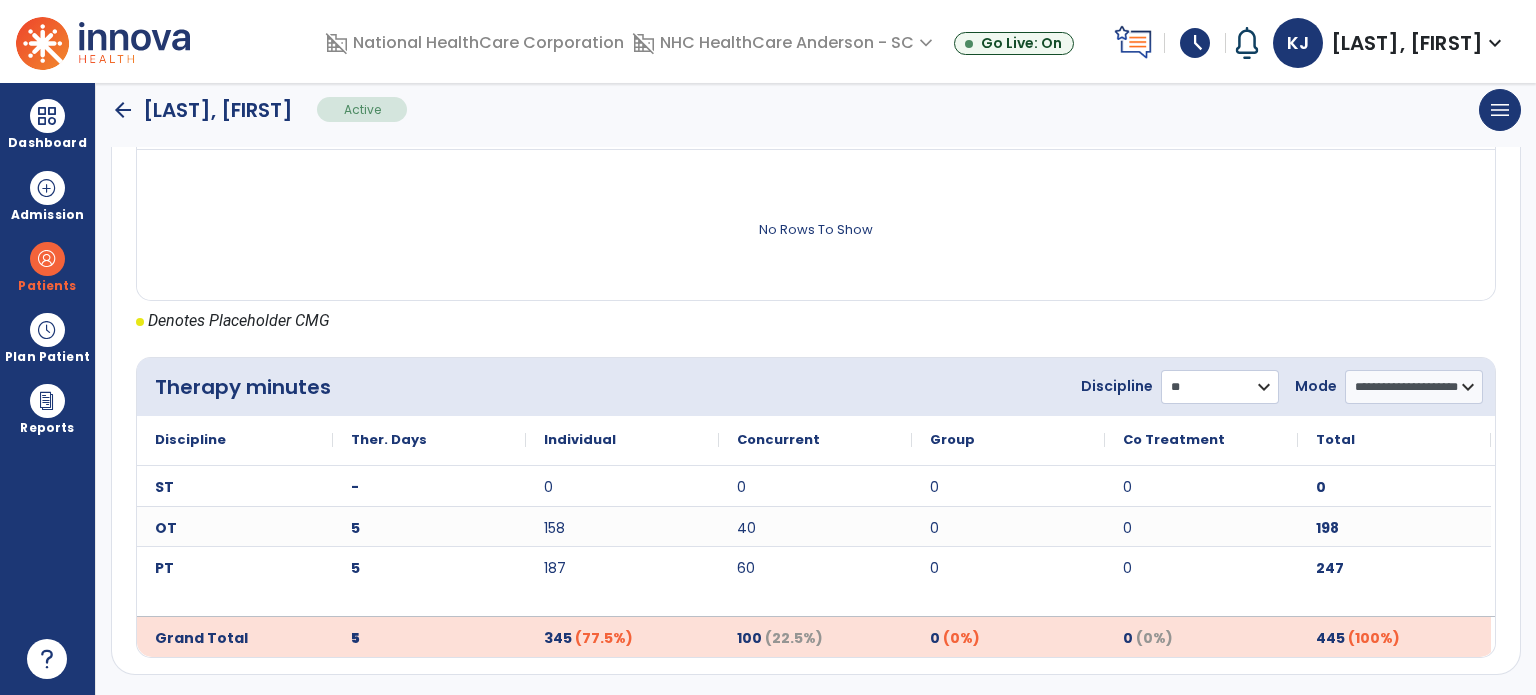 click on "**********" 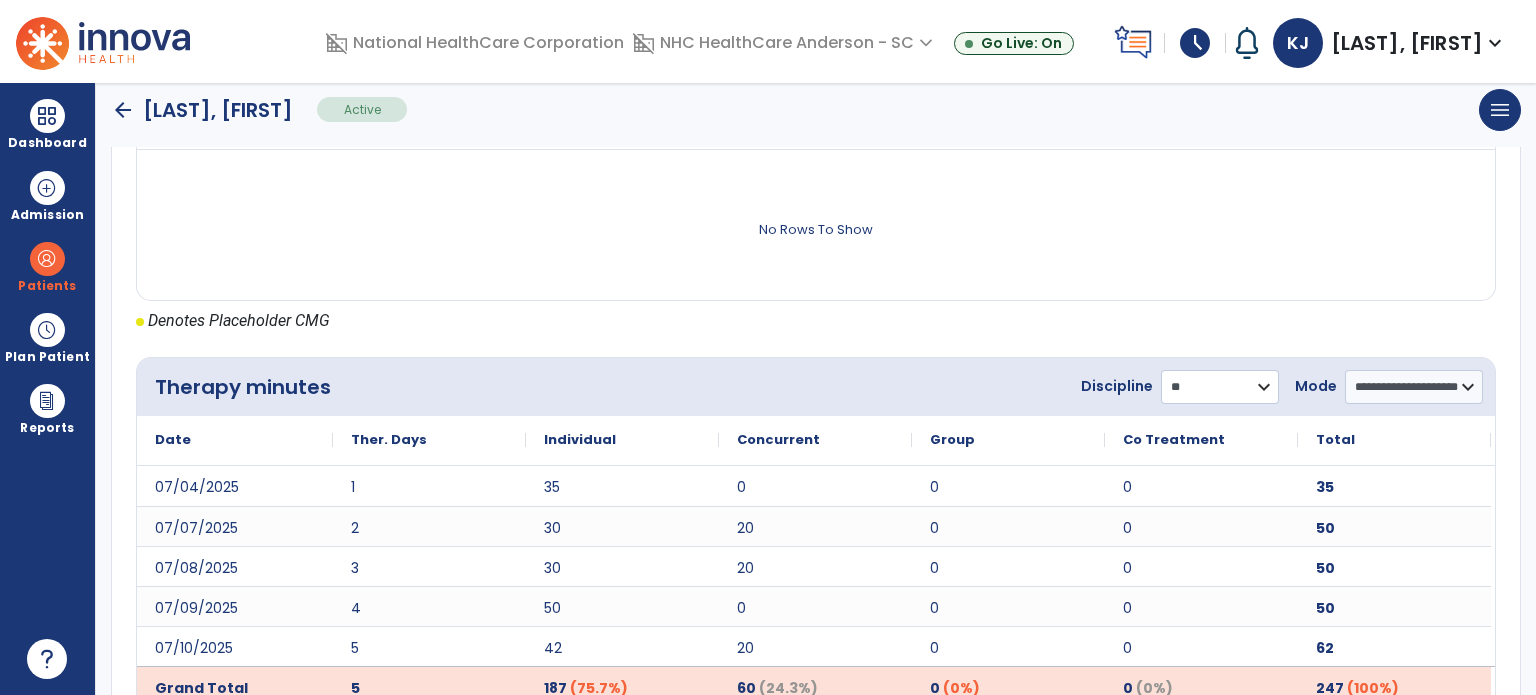 scroll, scrollTop: 953, scrollLeft: 0, axis: vertical 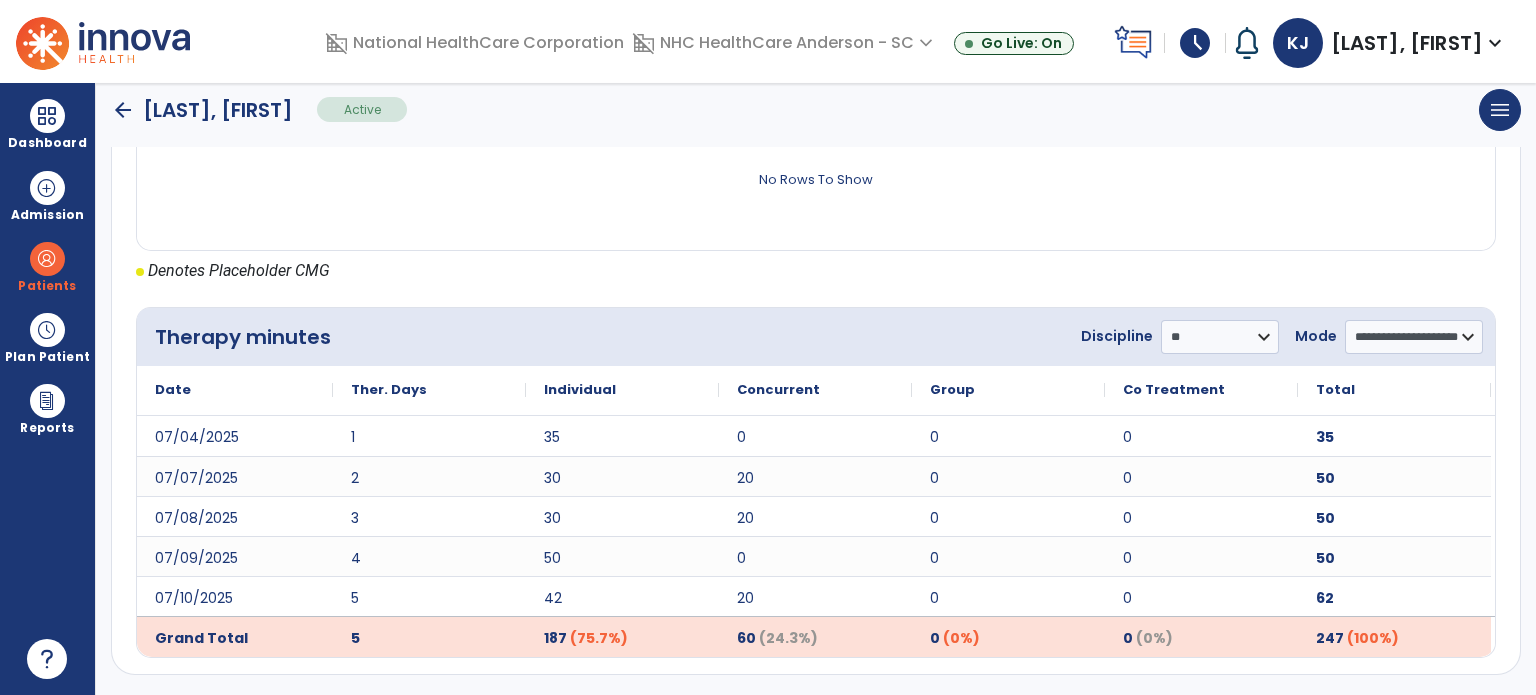 click on "Dashboard" at bounding box center (47, 143) 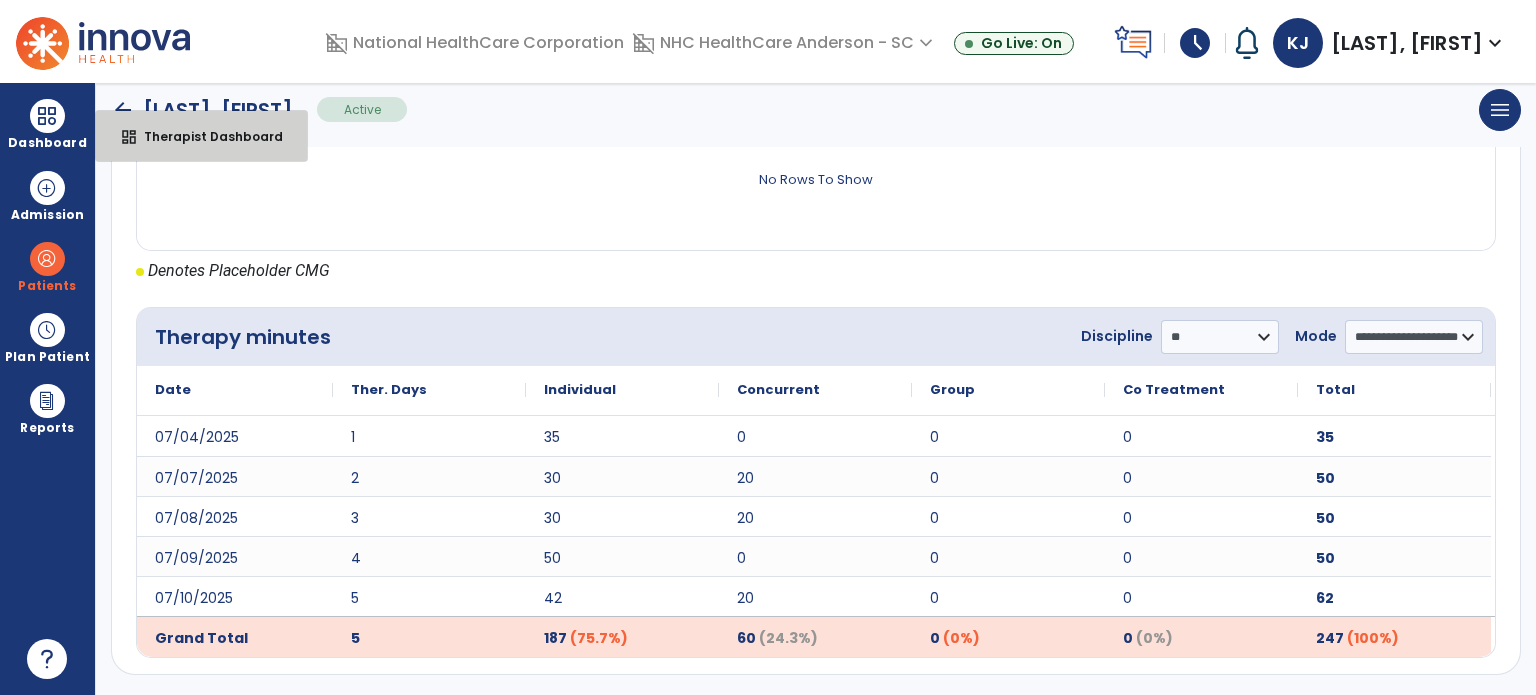 click on "dashboard" at bounding box center [129, 137] 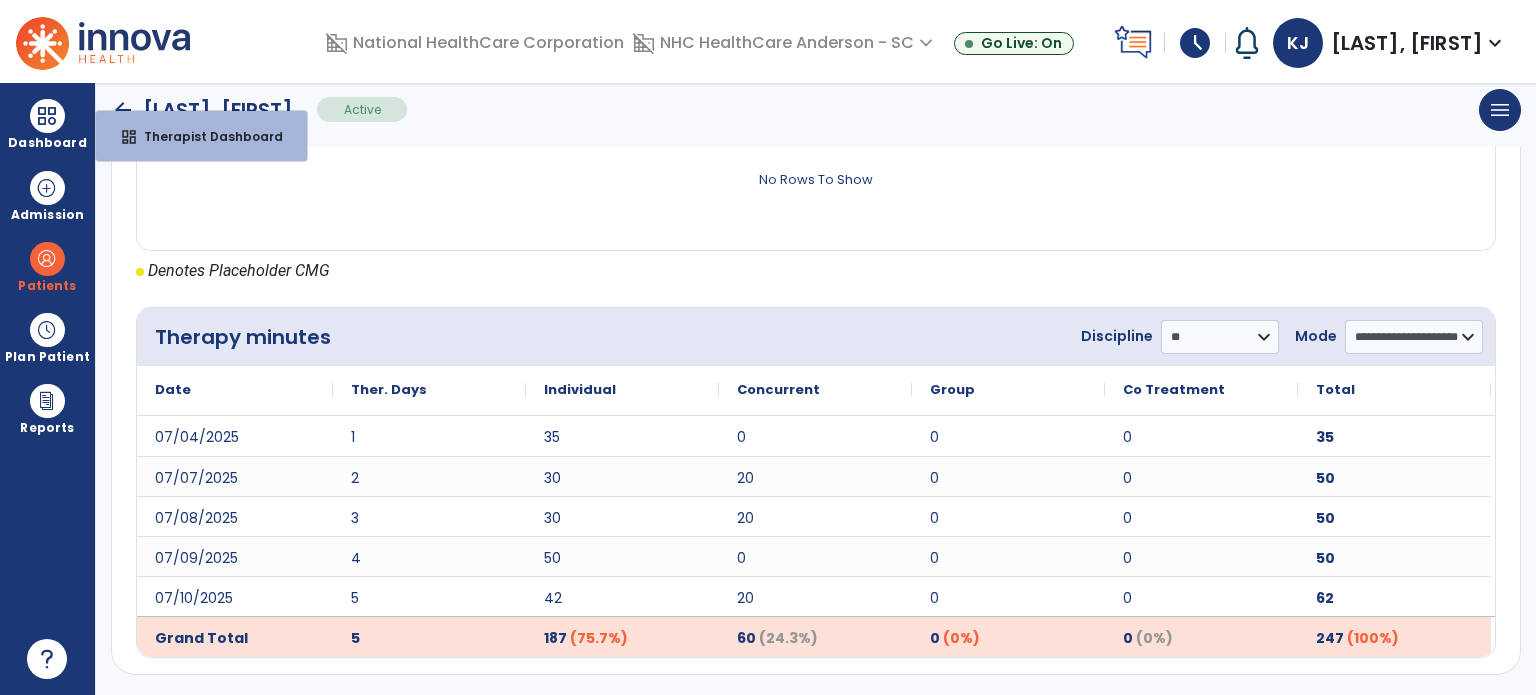 scroll, scrollTop: 109, scrollLeft: 0, axis: vertical 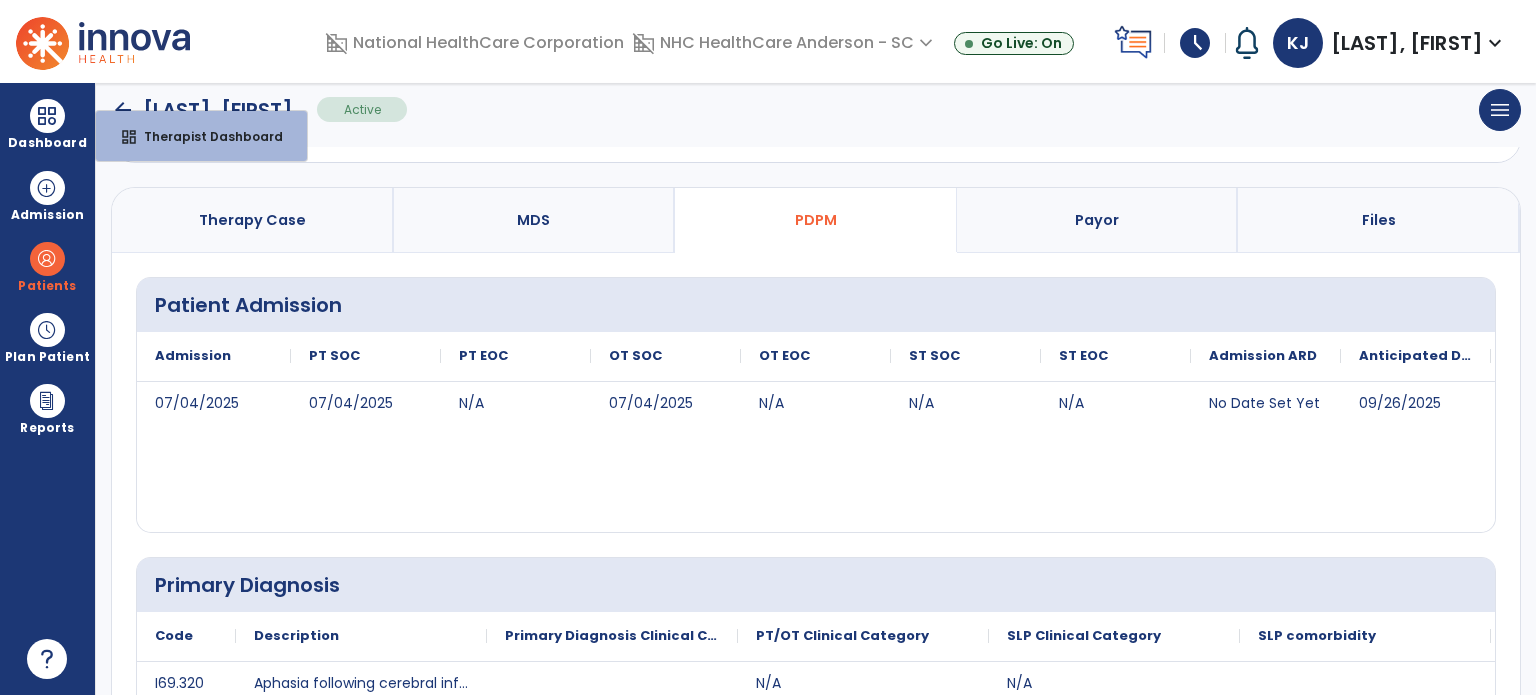 select on "****" 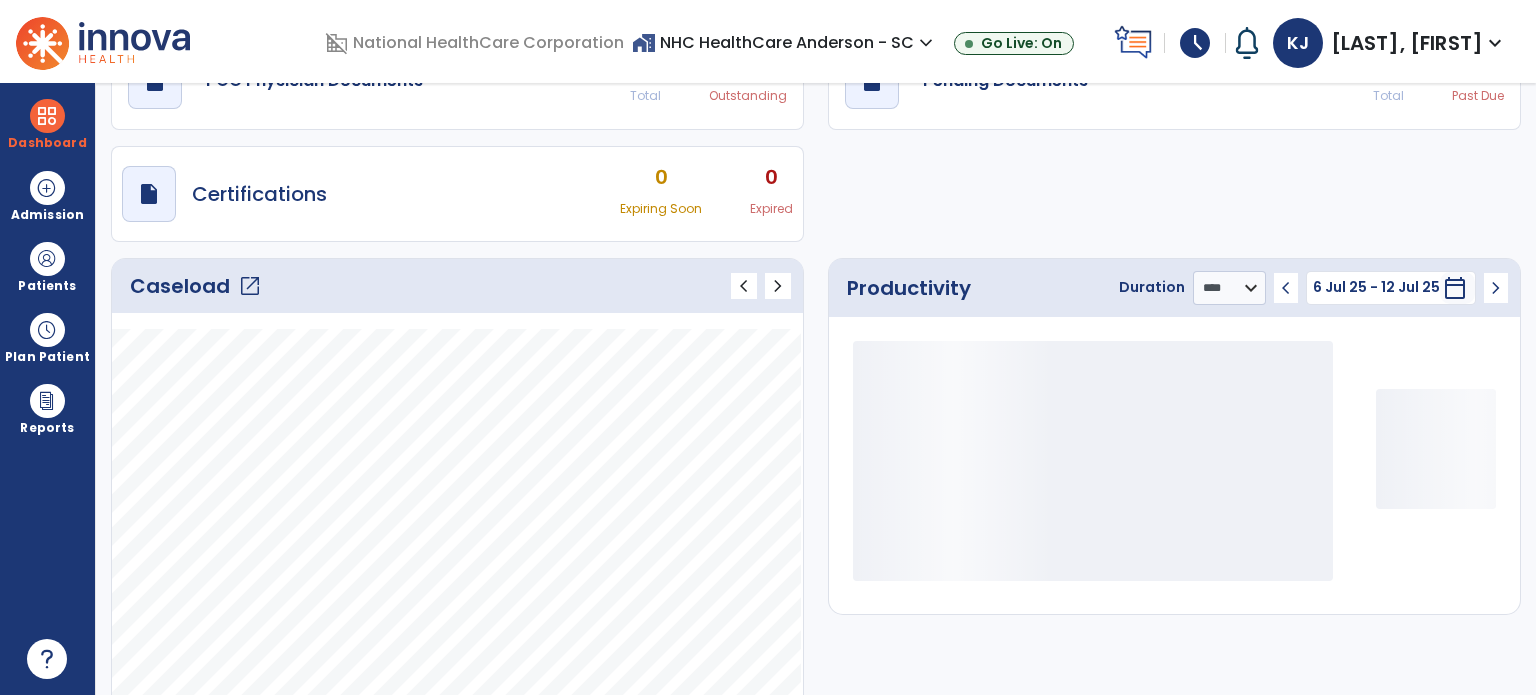 click on "open_in_new" 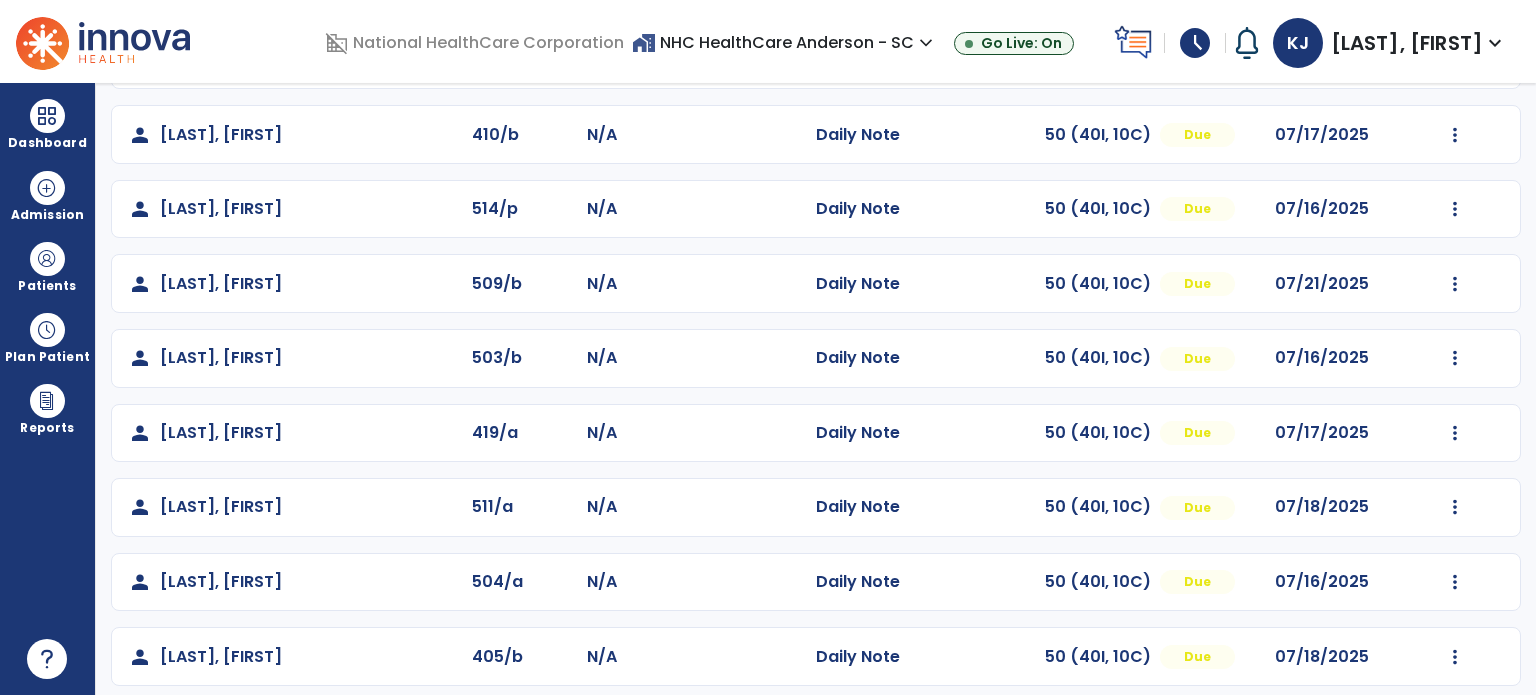 scroll, scrollTop: 228, scrollLeft: 0, axis: vertical 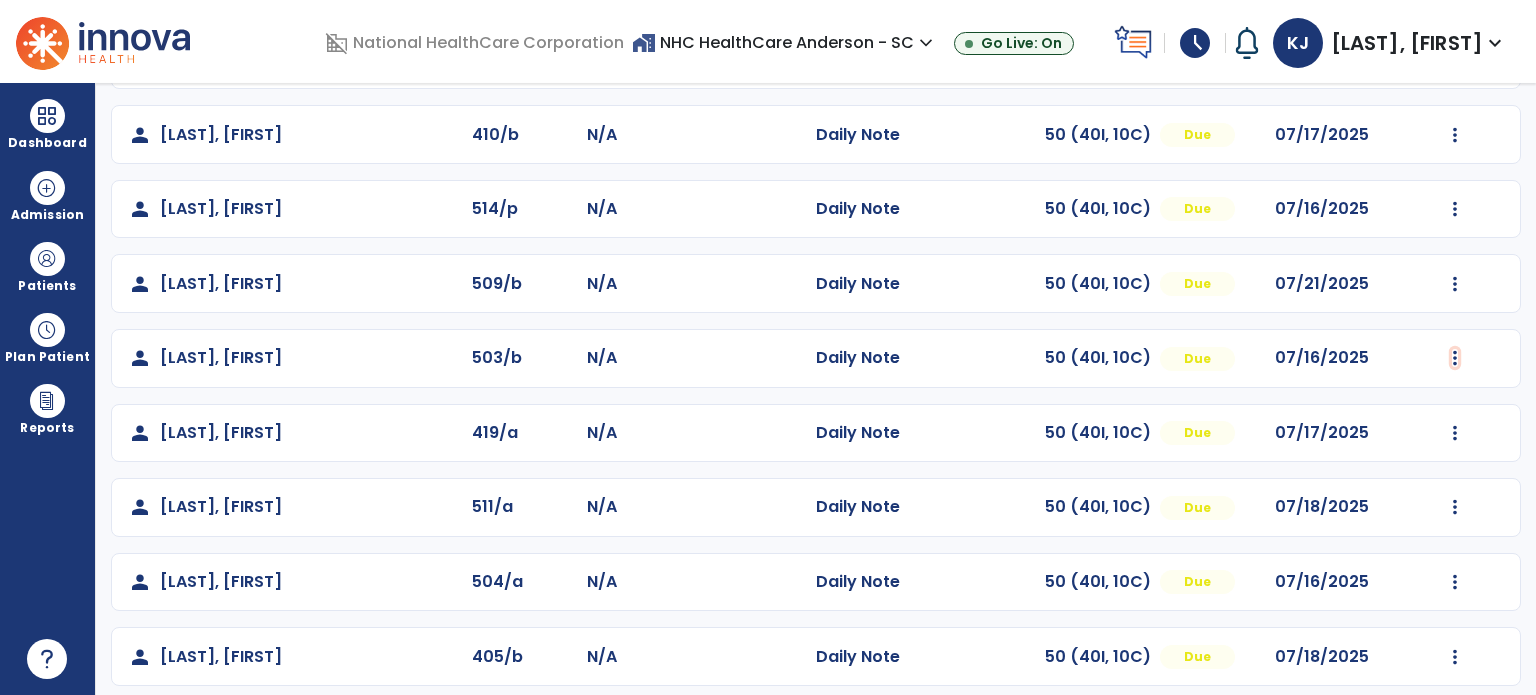 click at bounding box center [1455, 60] 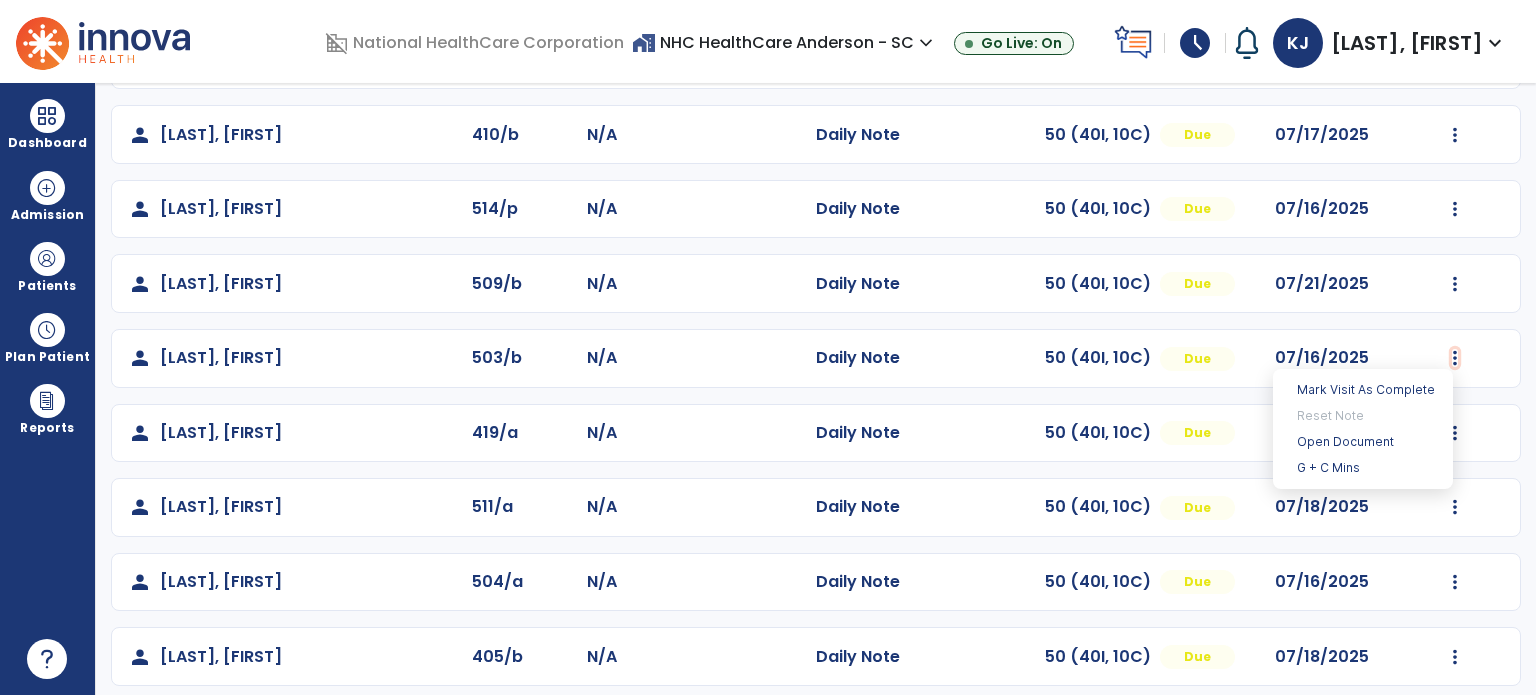 click on "person   [LAST], [FIRST]  419/a N/A  Daily Note   50 (40I, 10C)  Due 07/17/2025  Mark Visit As Complete   Reset Note   Open Document   G + C Mins" 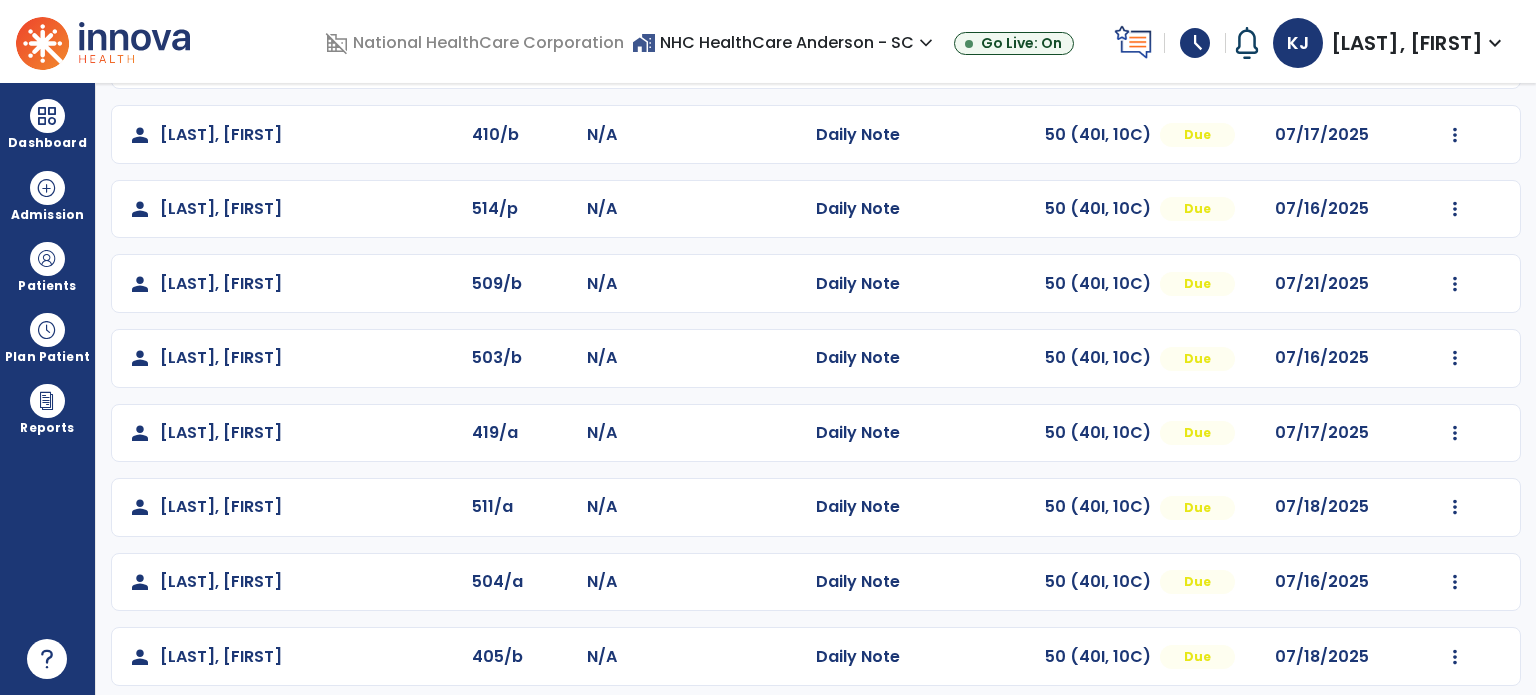 click at bounding box center (1455, 60) 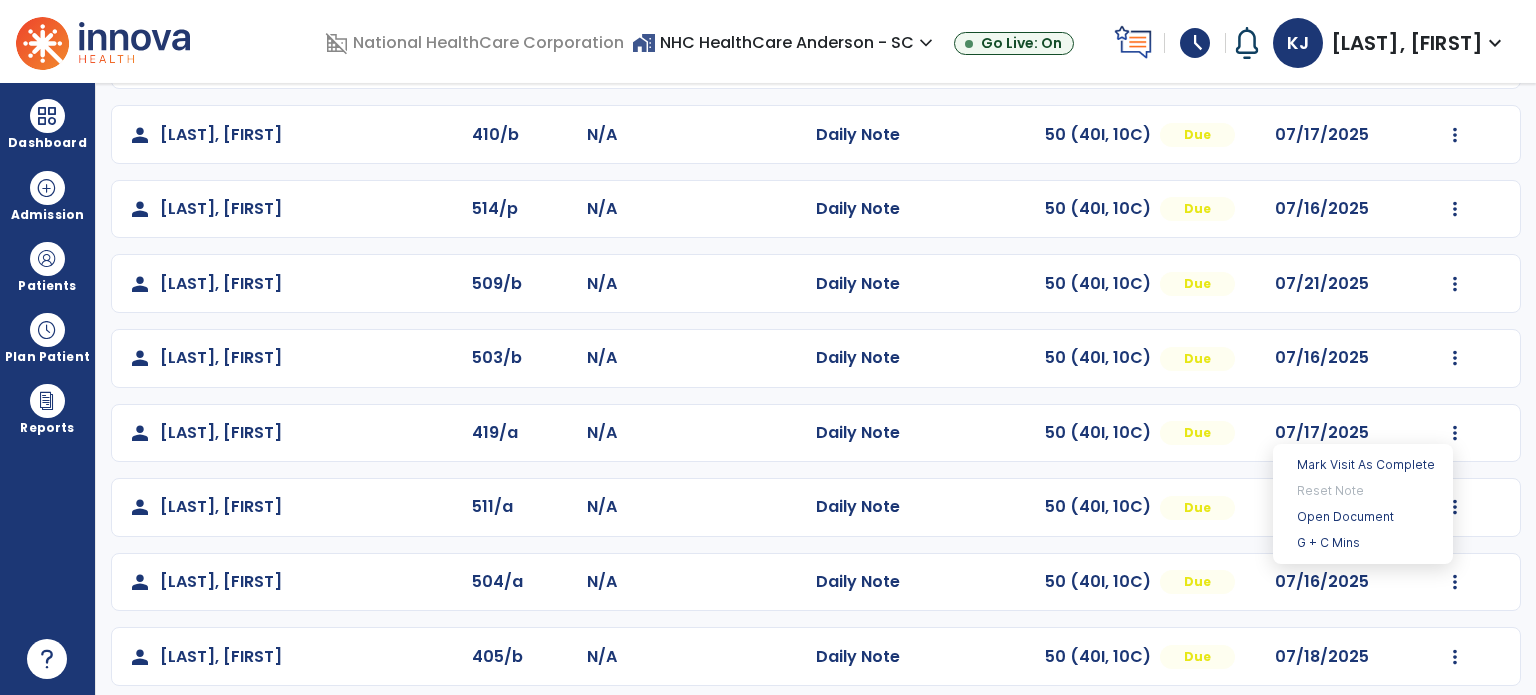 click on "G + C Mins" at bounding box center (1363, 543) 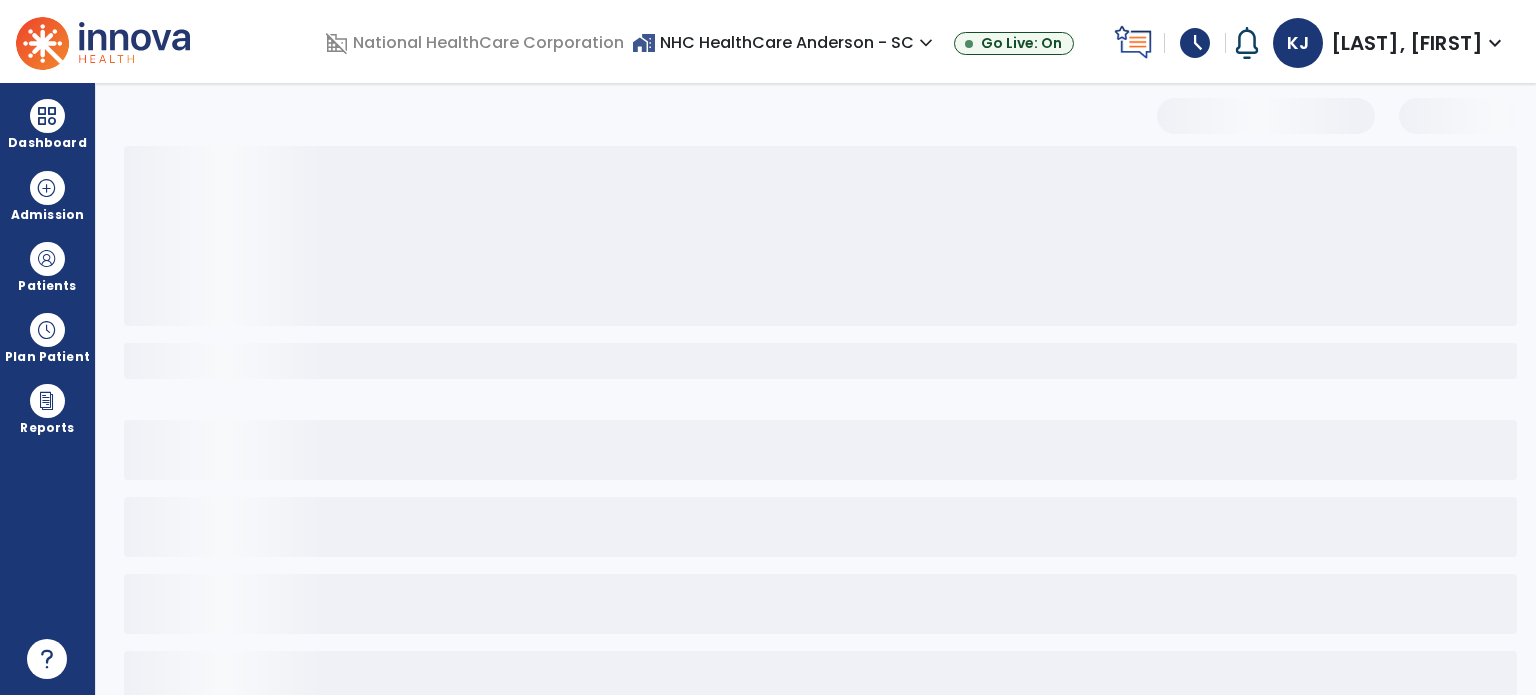 select on "***" 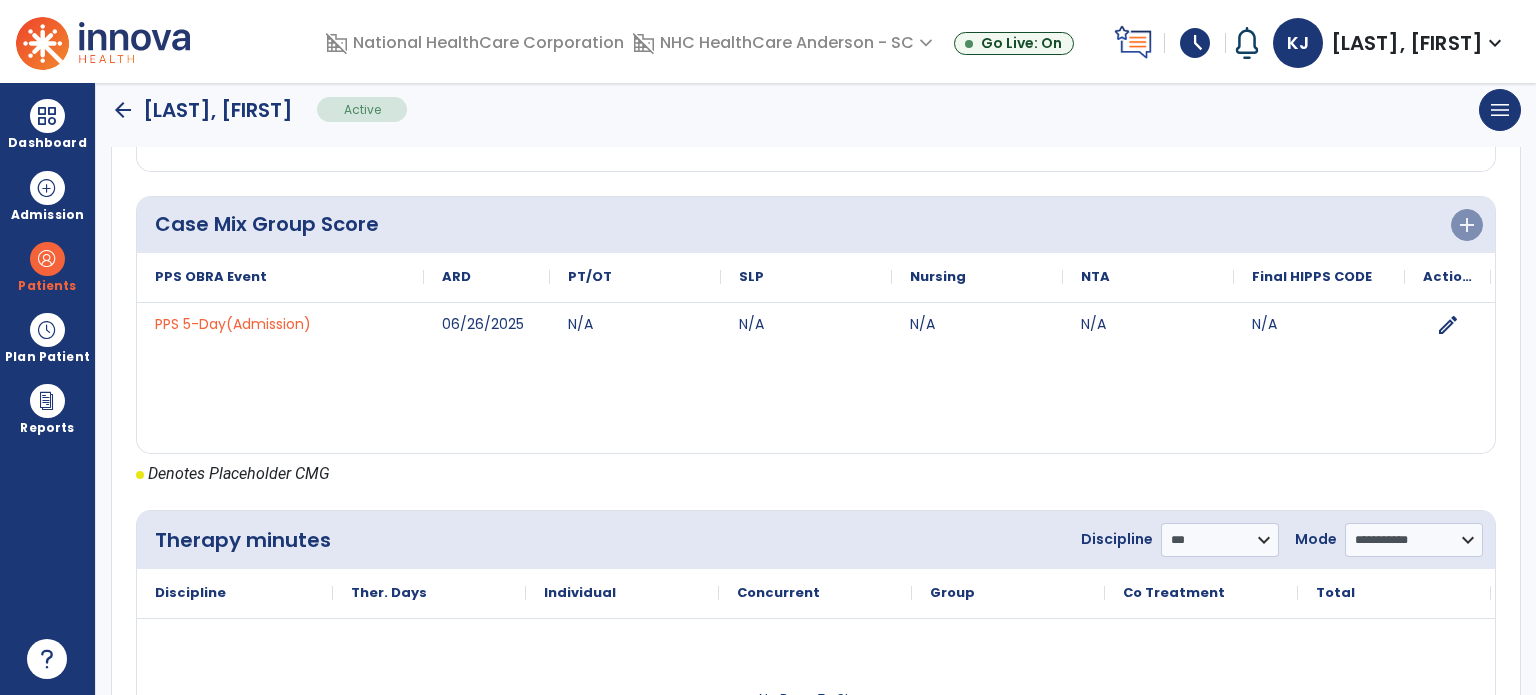 scroll, scrollTop: 849, scrollLeft: 0, axis: vertical 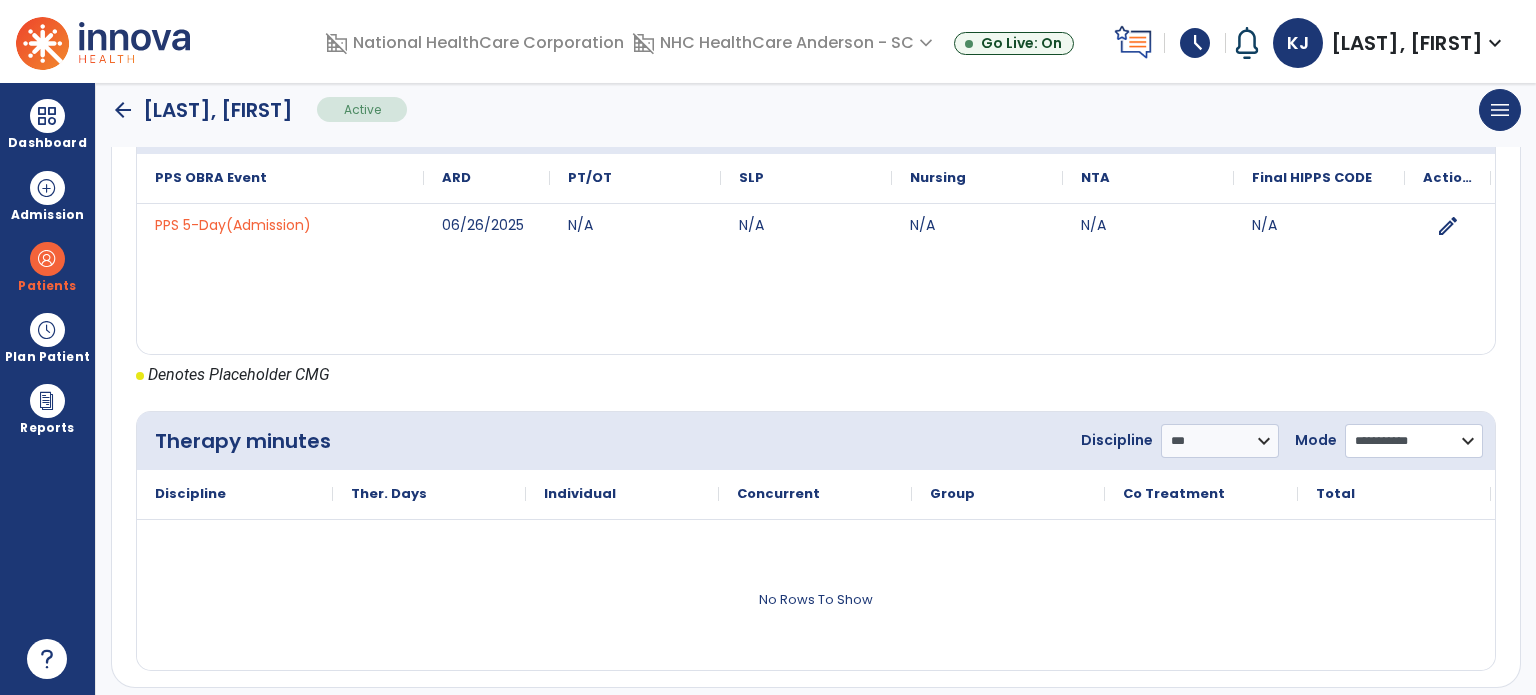click on "**********" 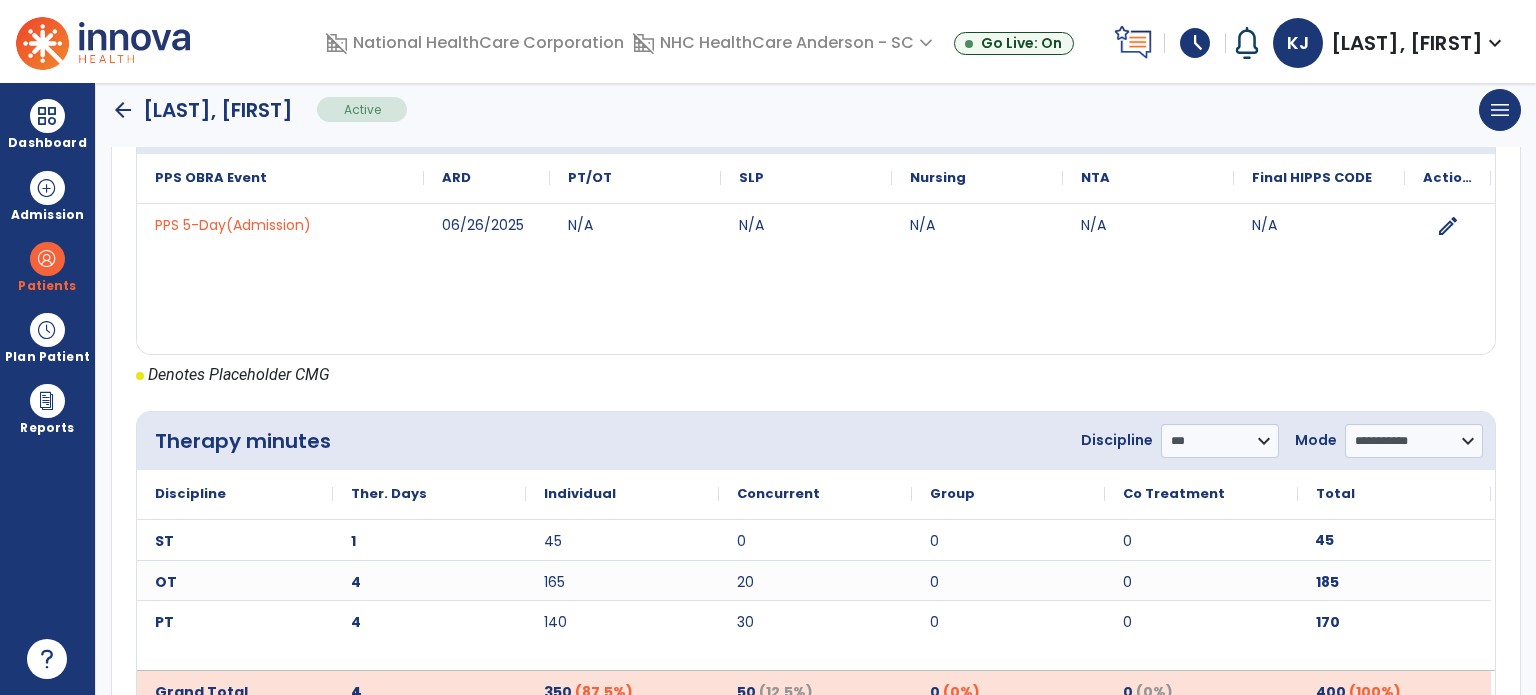 click on "45" 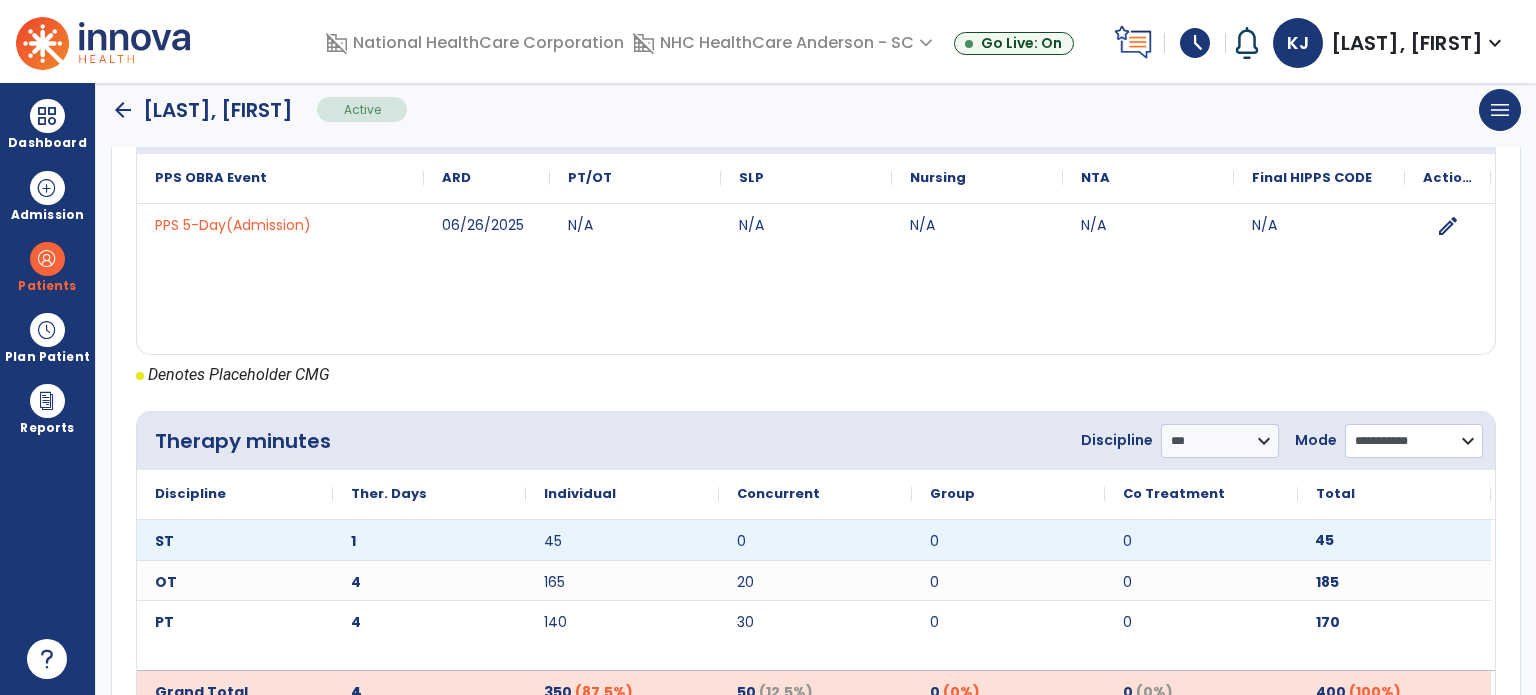 click on "**********" 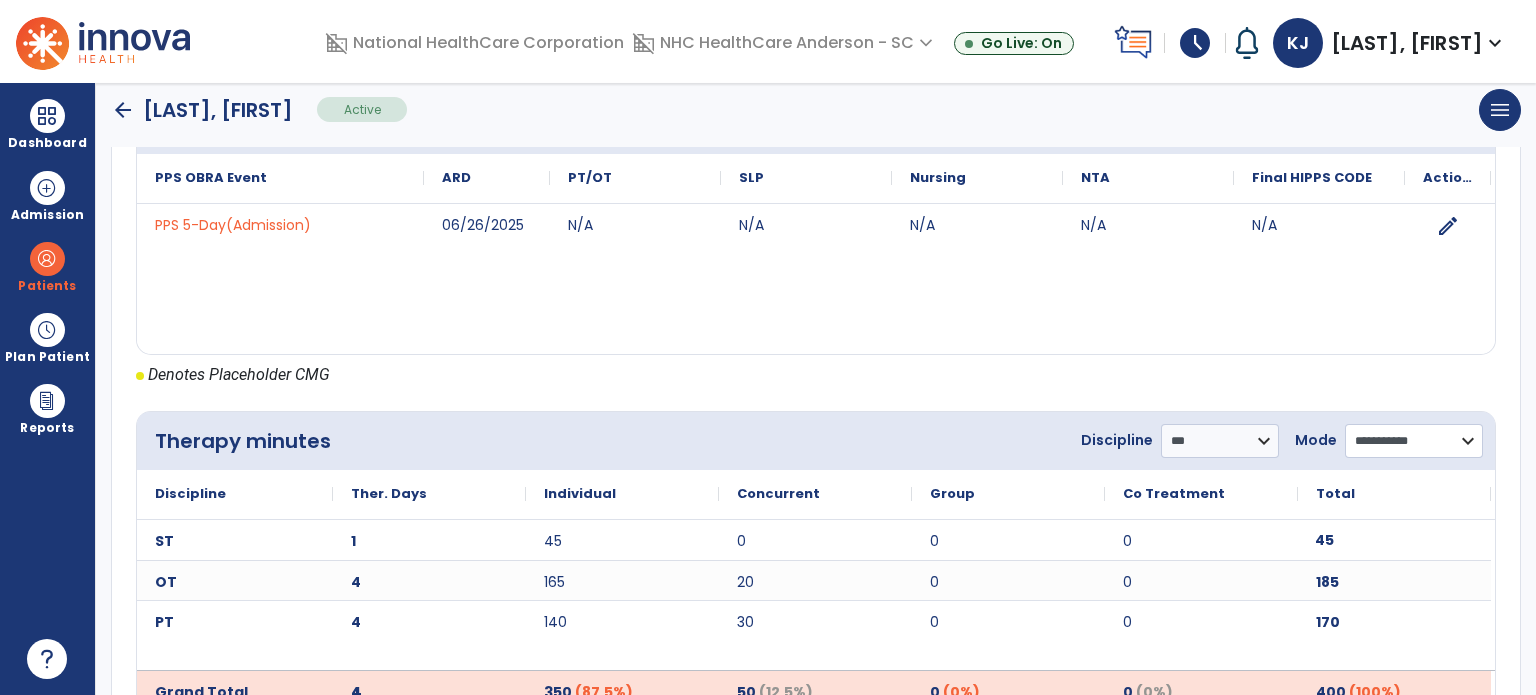 select on "**********" 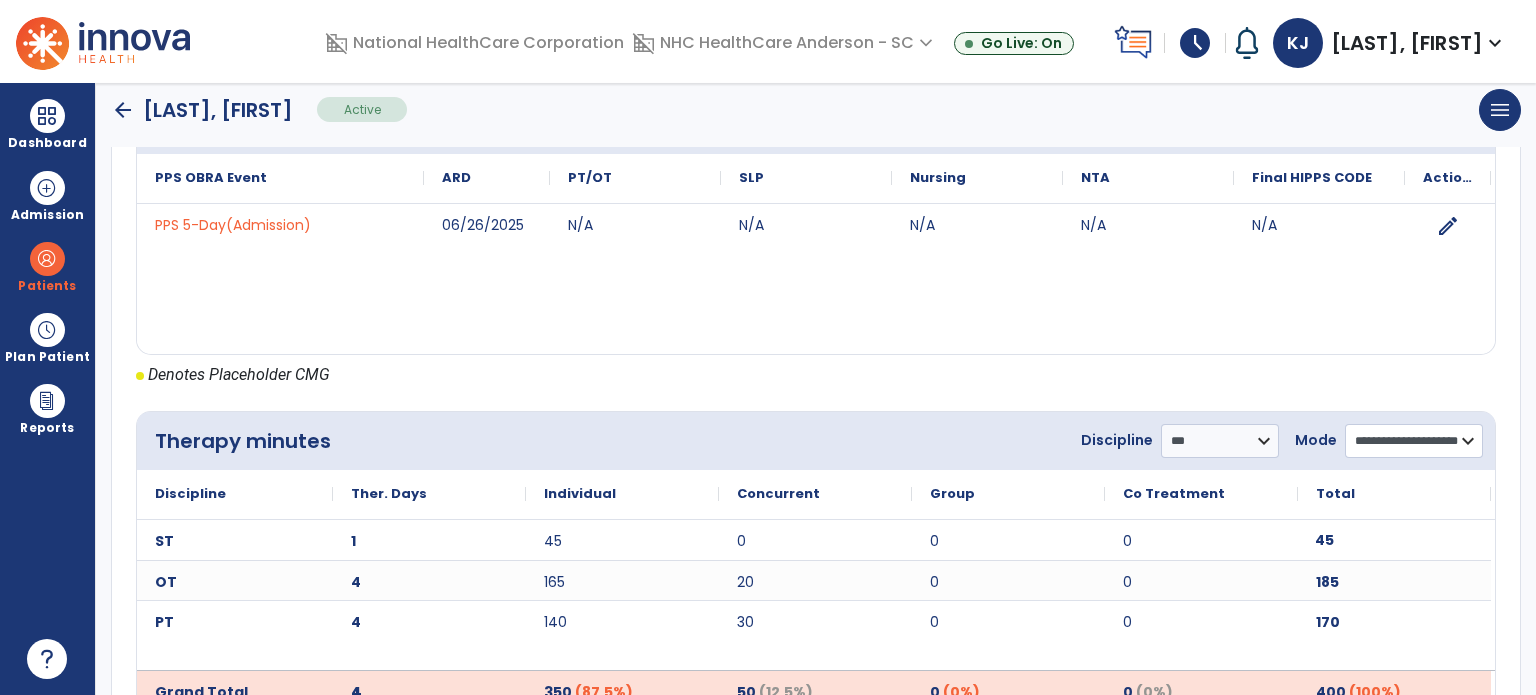 click on "**********" 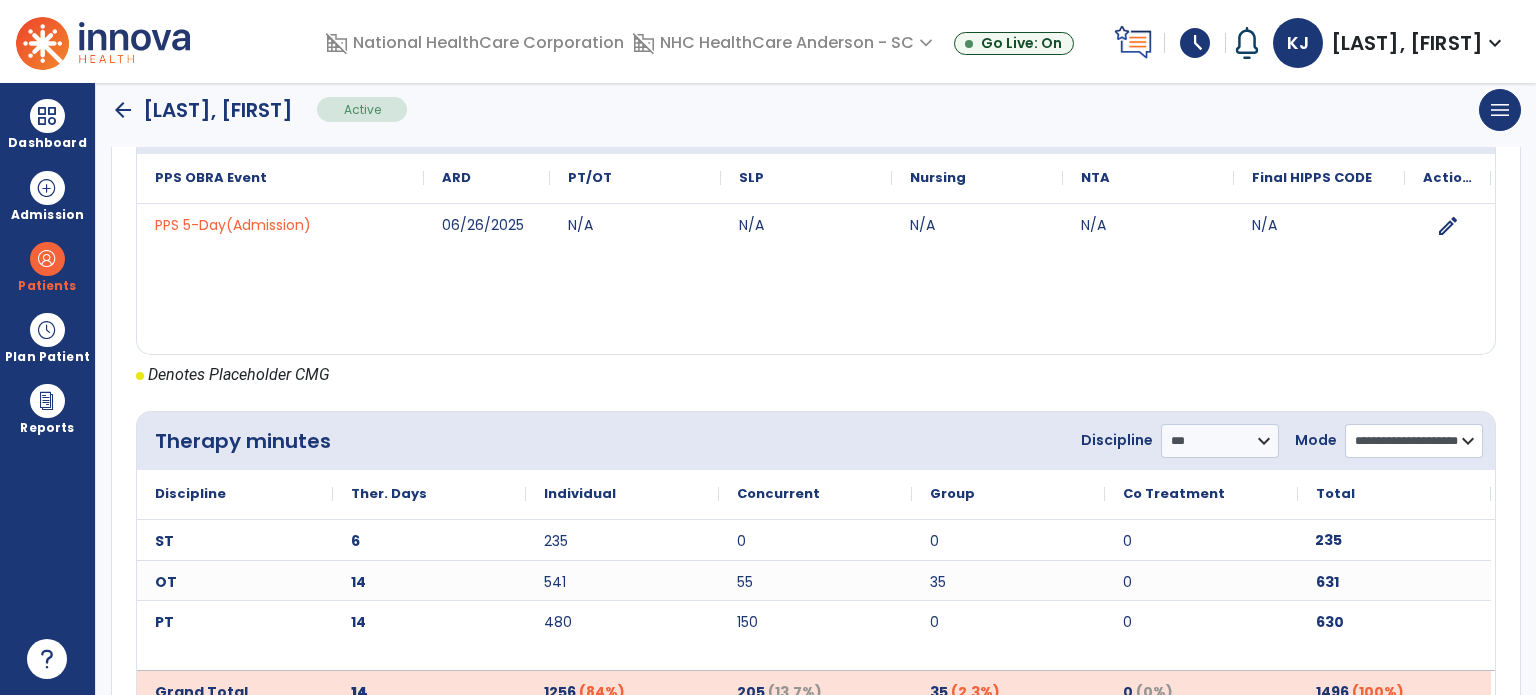 scroll, scrollTop: 903, scrollLeft: 0, axis: vertical 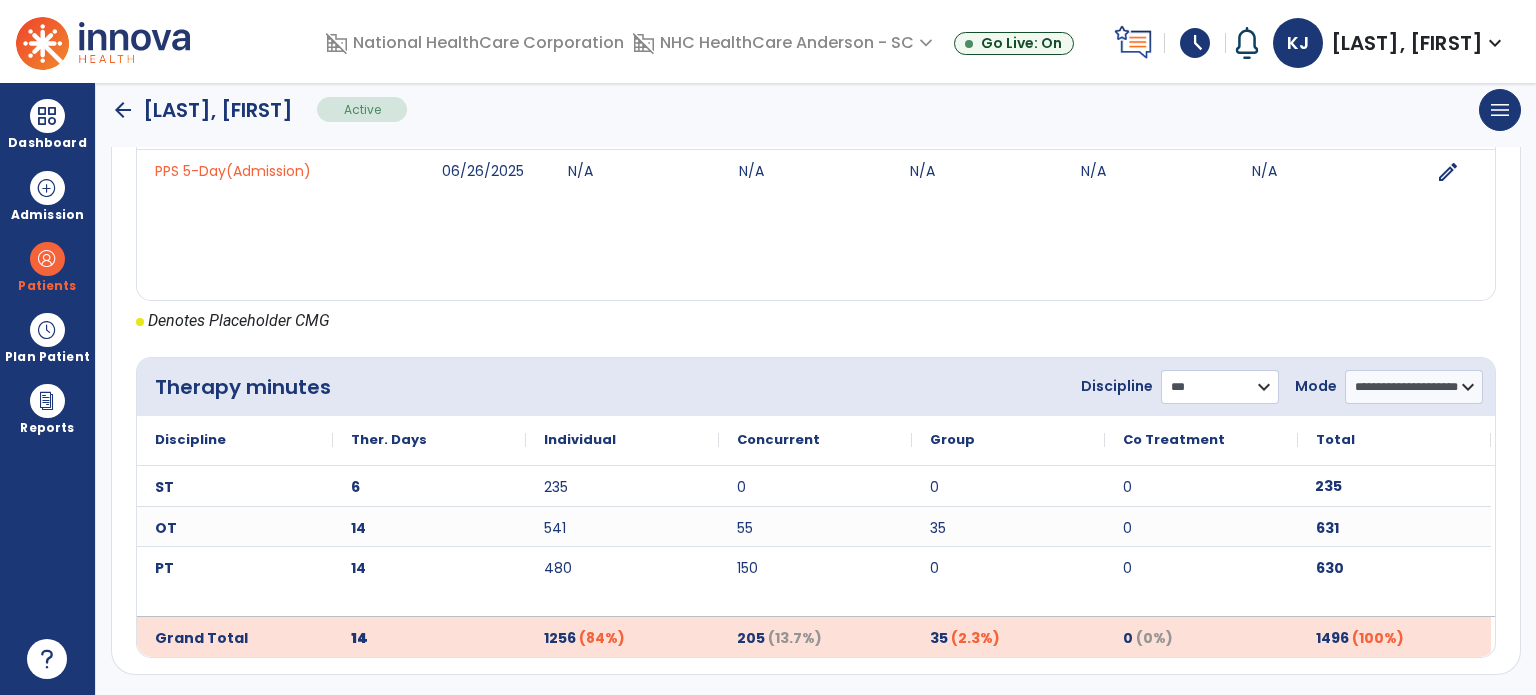 click on "**********" 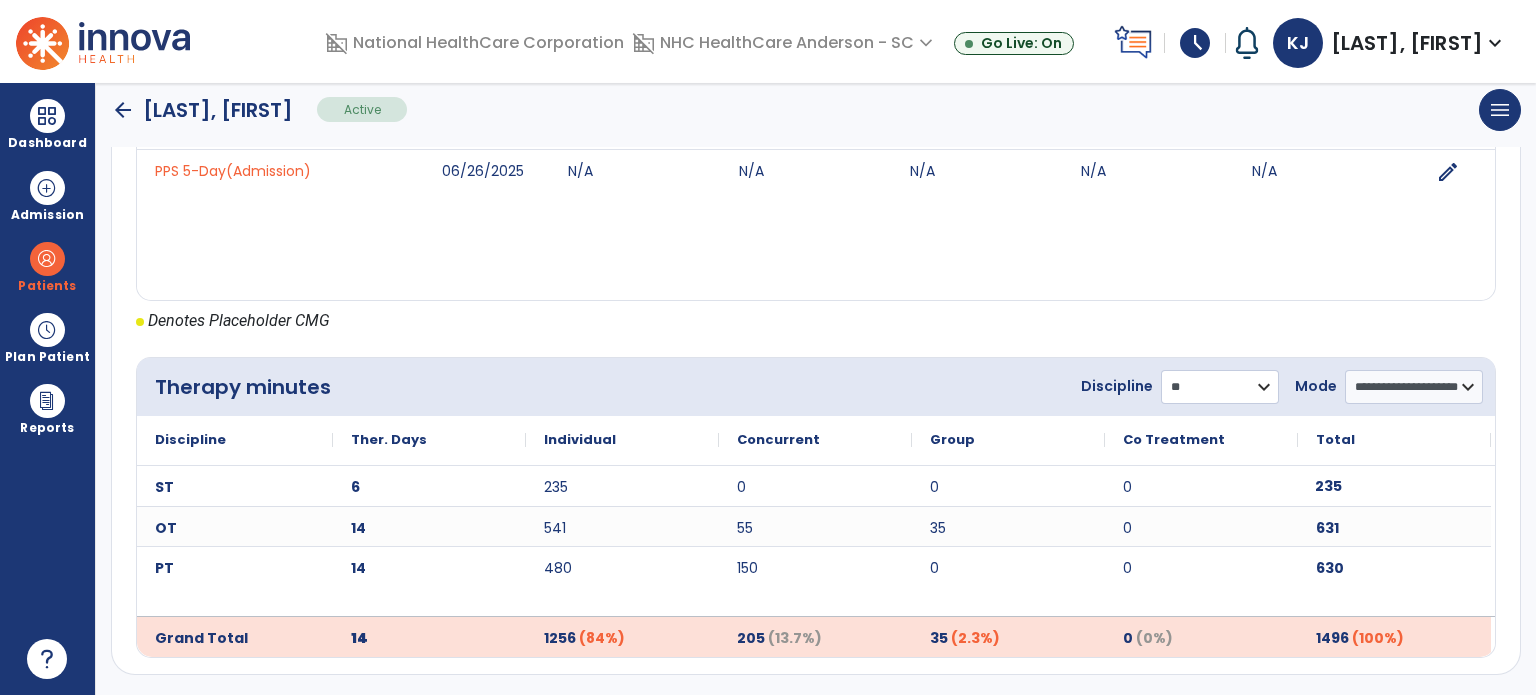 click on "**********" 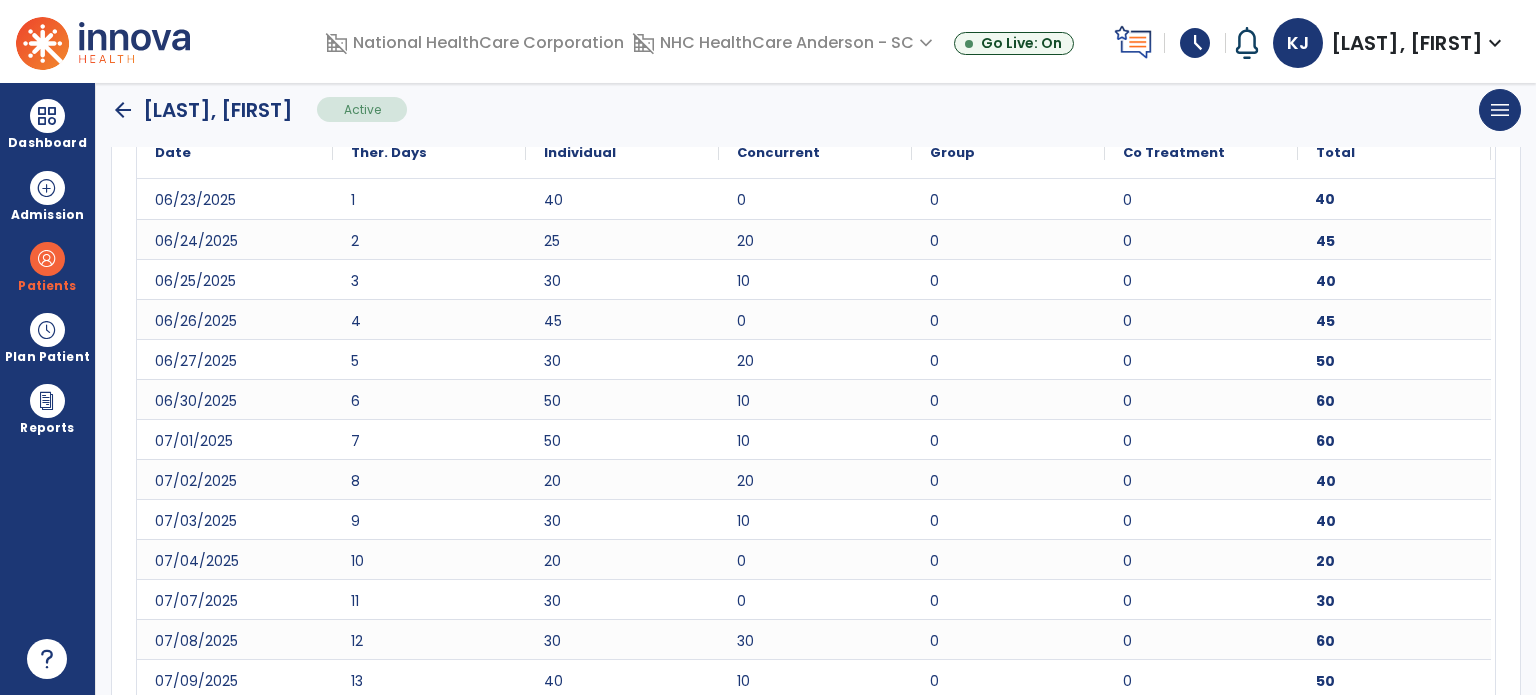 scroll, scrollTop: 1313, scrollLeft: 0, axis: vertical 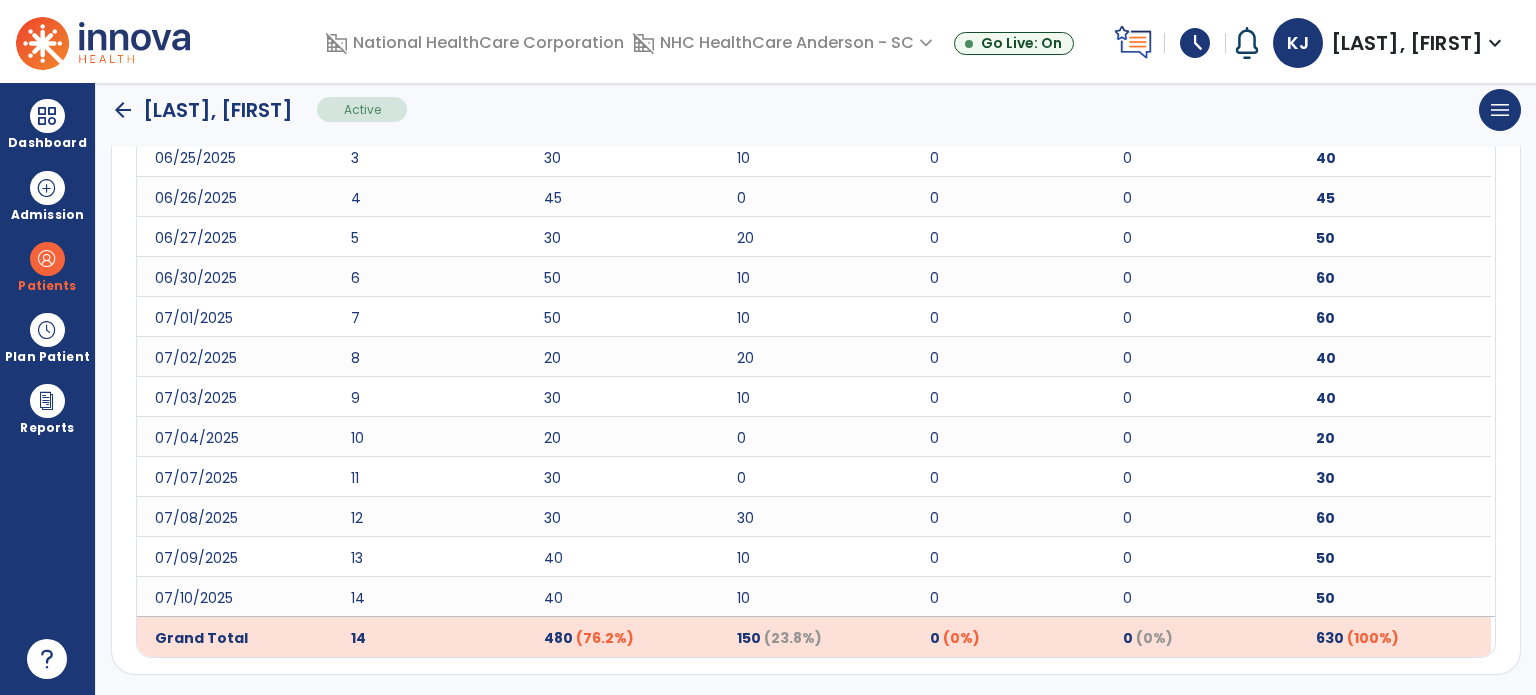 click on "Dashboard" at bounding box center [47, 124] 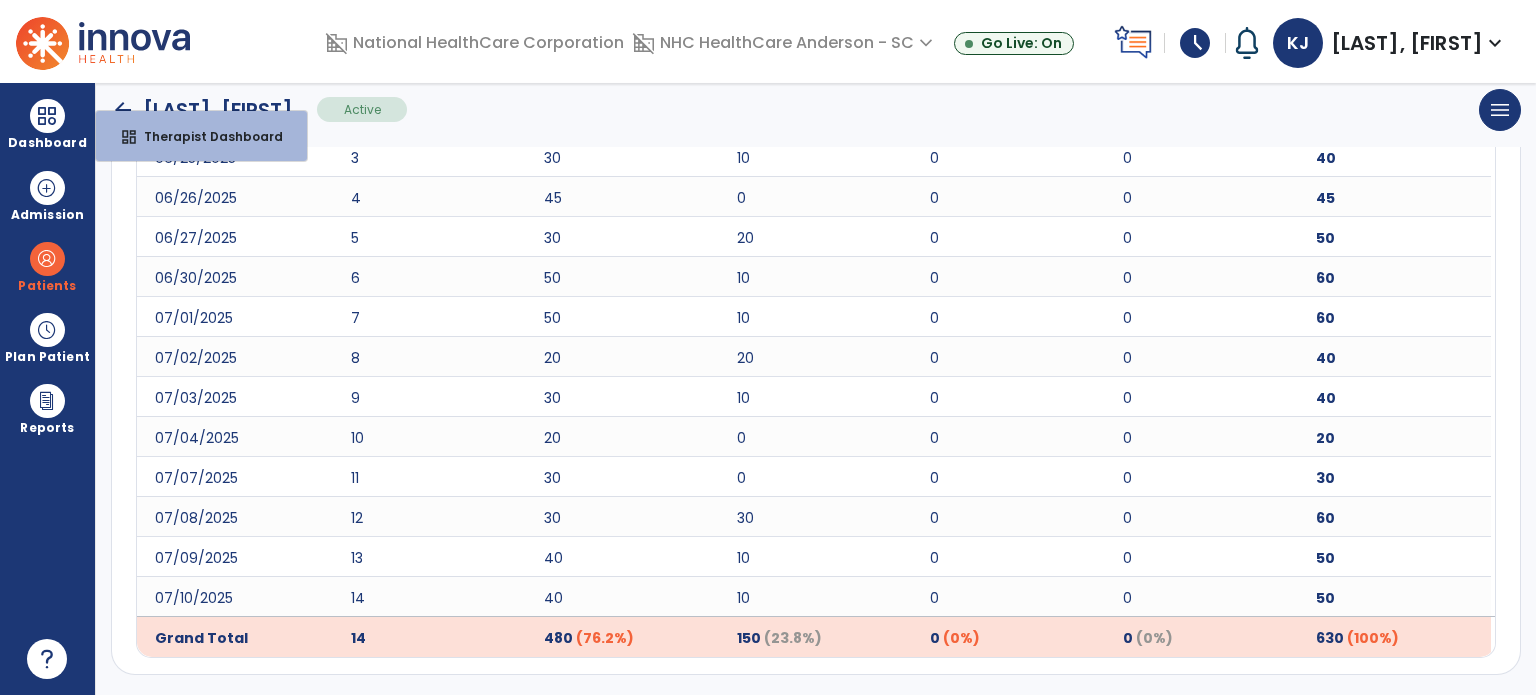 click on "dashboard" at bounding box center (129, 137) 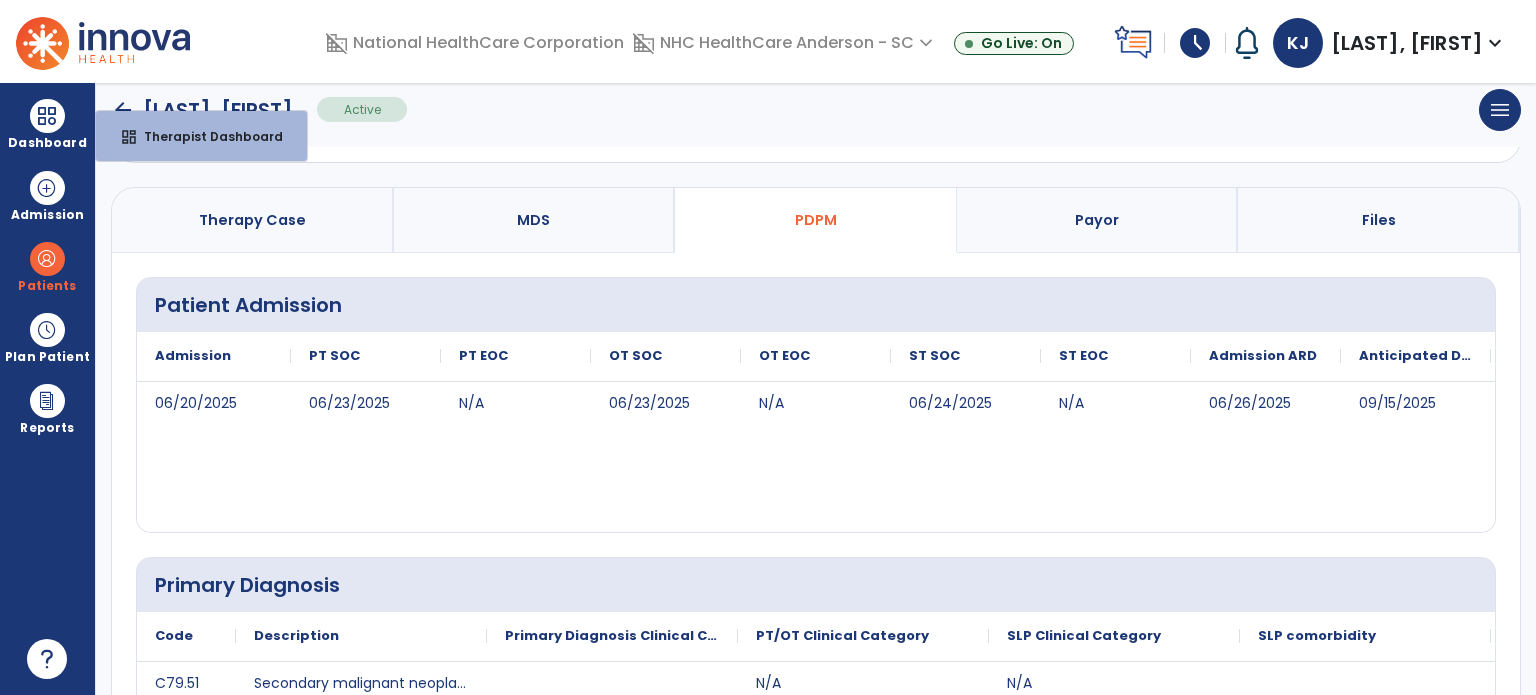 select on "****" 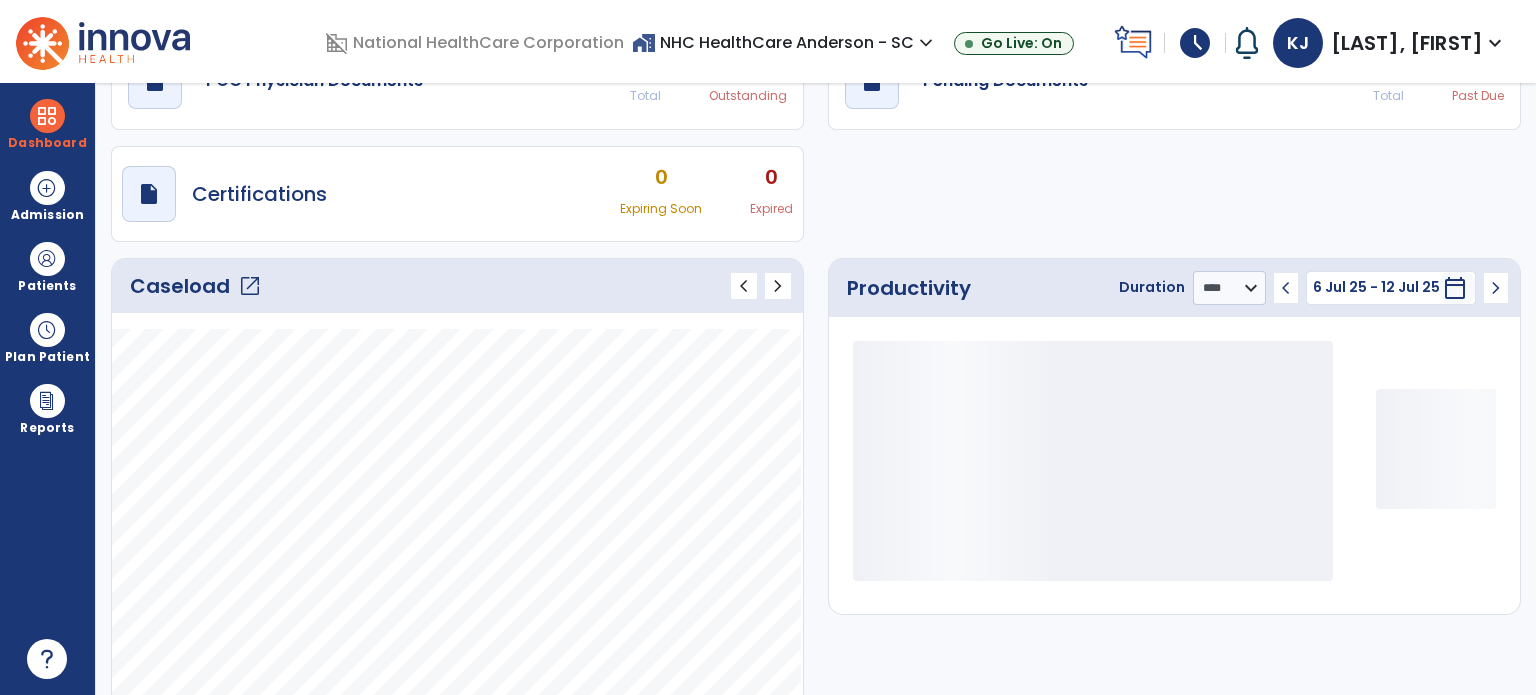 scroll, scrollTop: 109, scrollLeft: 0, axis: vertical 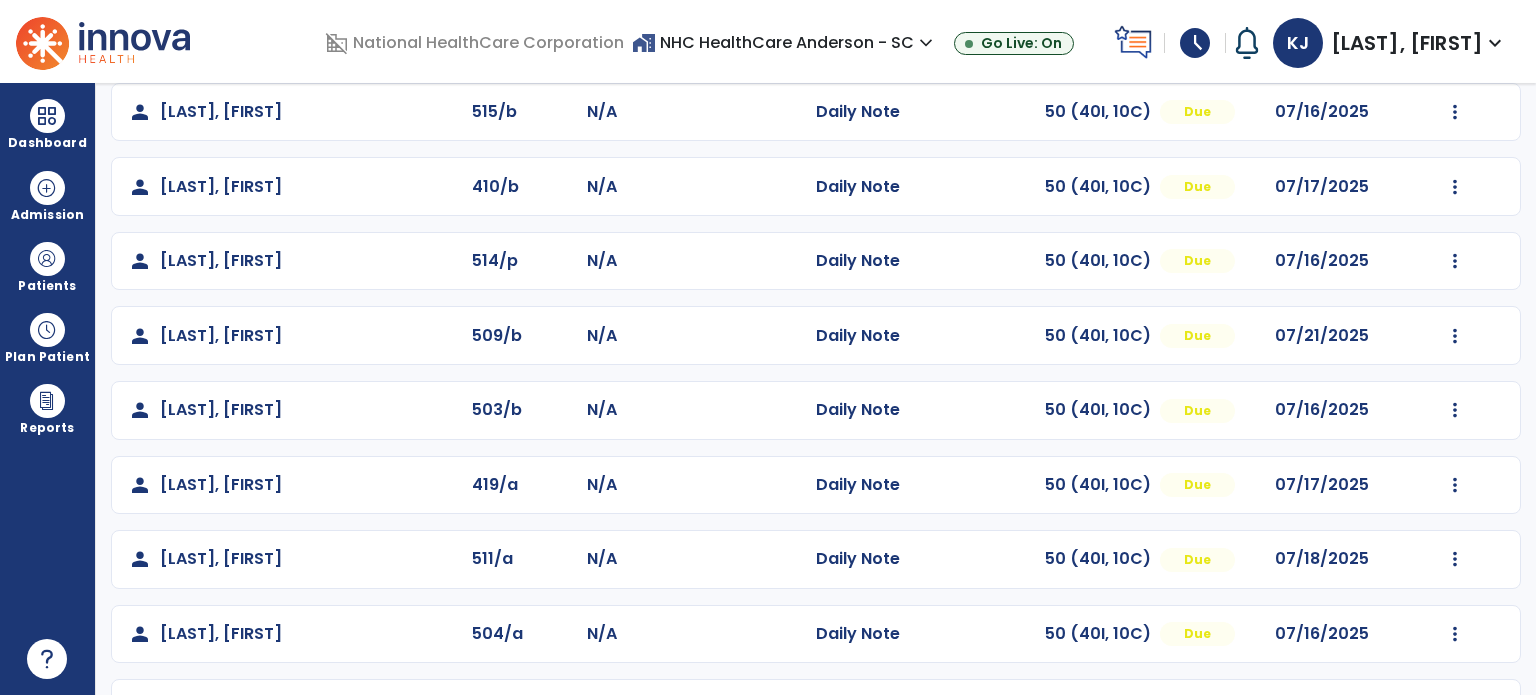 click at bounding box center (1455, 112) 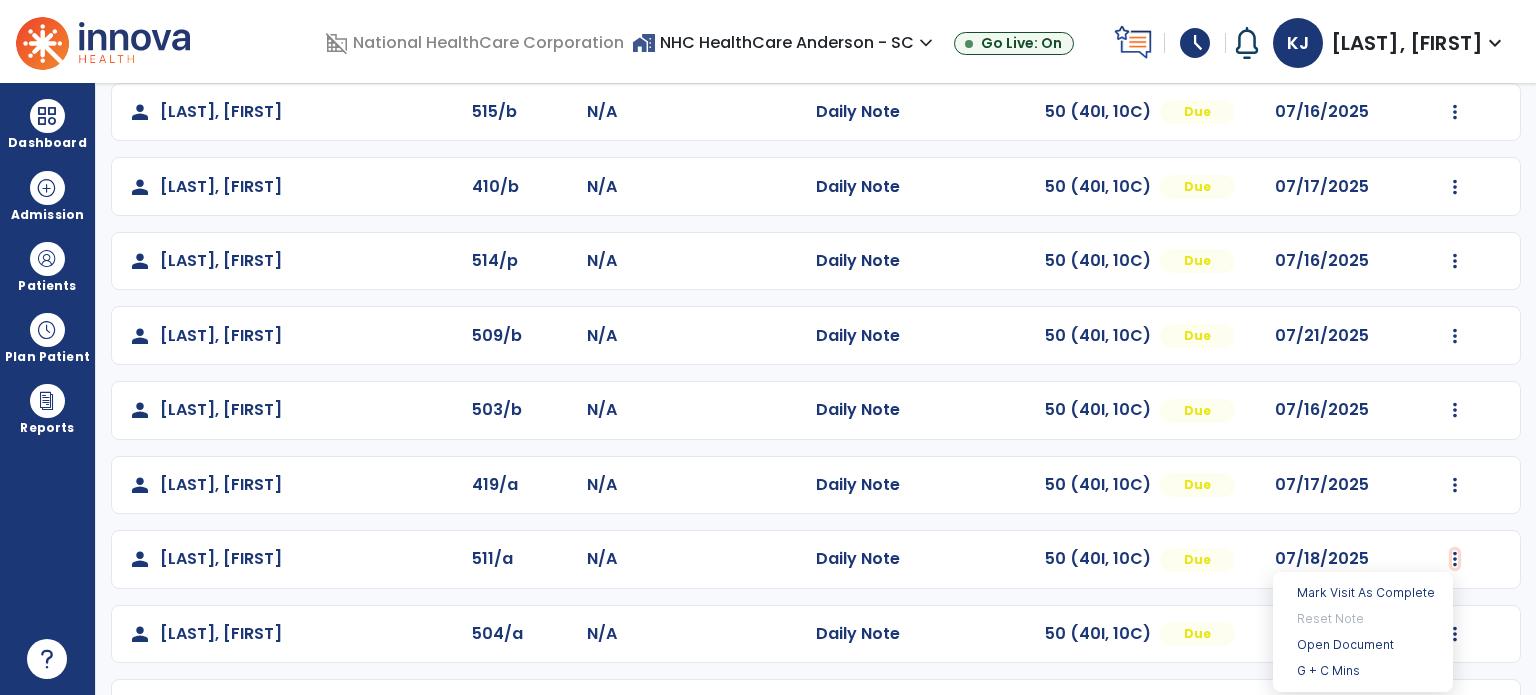 click on "G + C Mins" at bounding box center (1363, 671) 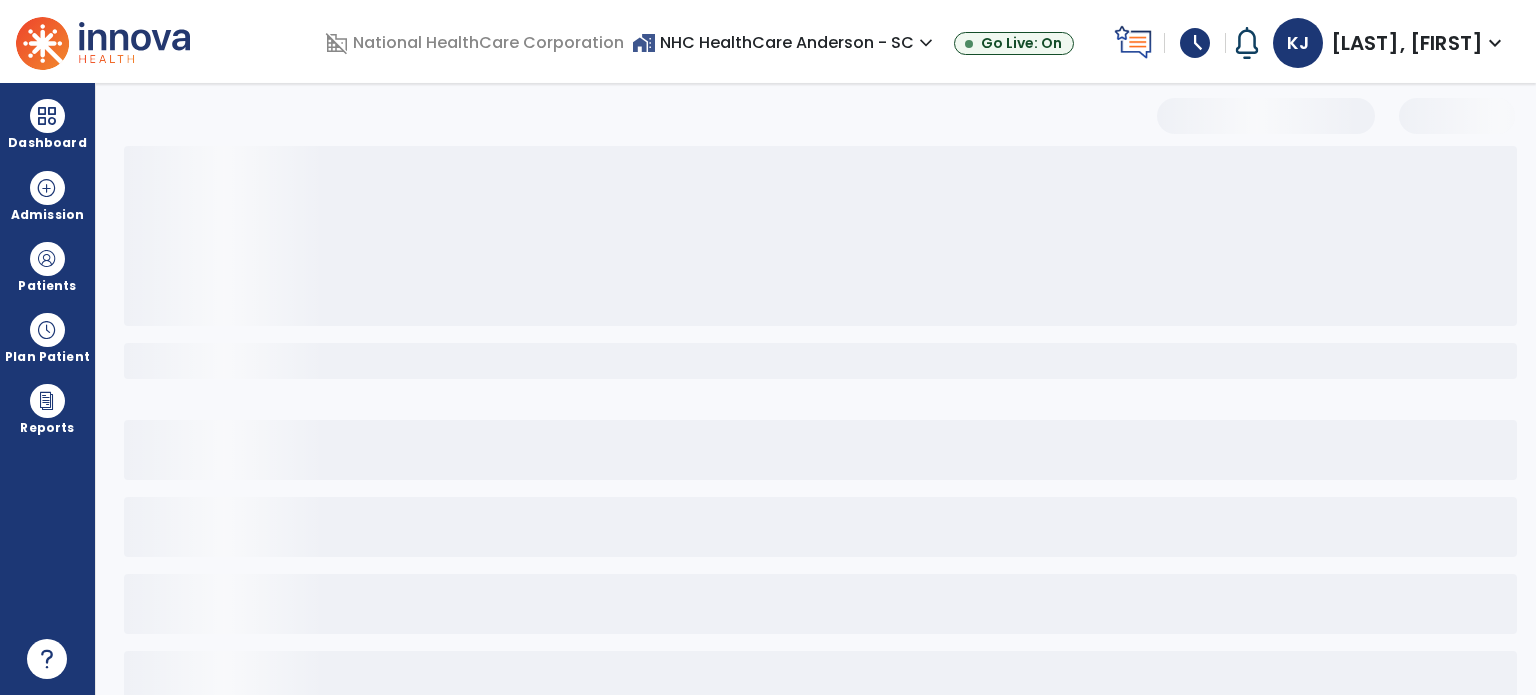 select on "***" 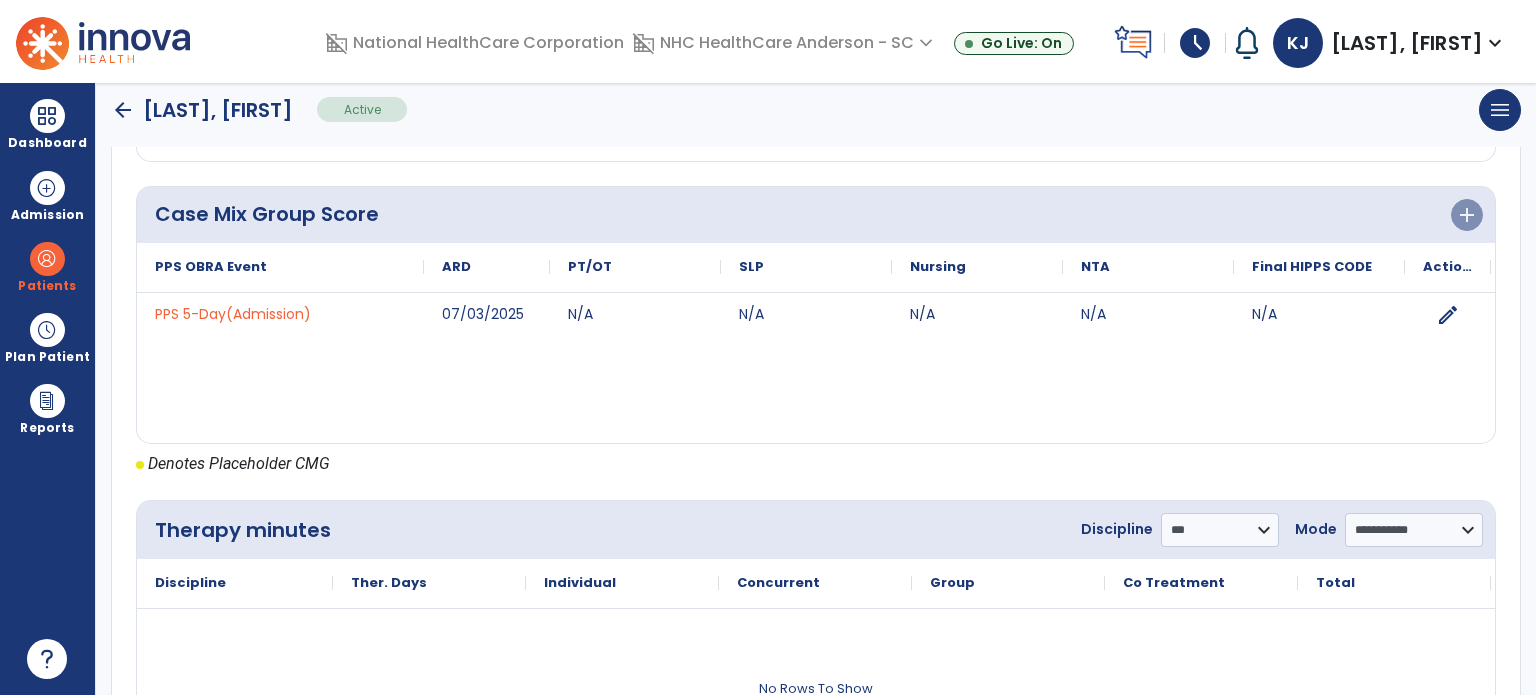 scroll, scrollTop: 762, scrollLeft: 0, axis: vertical 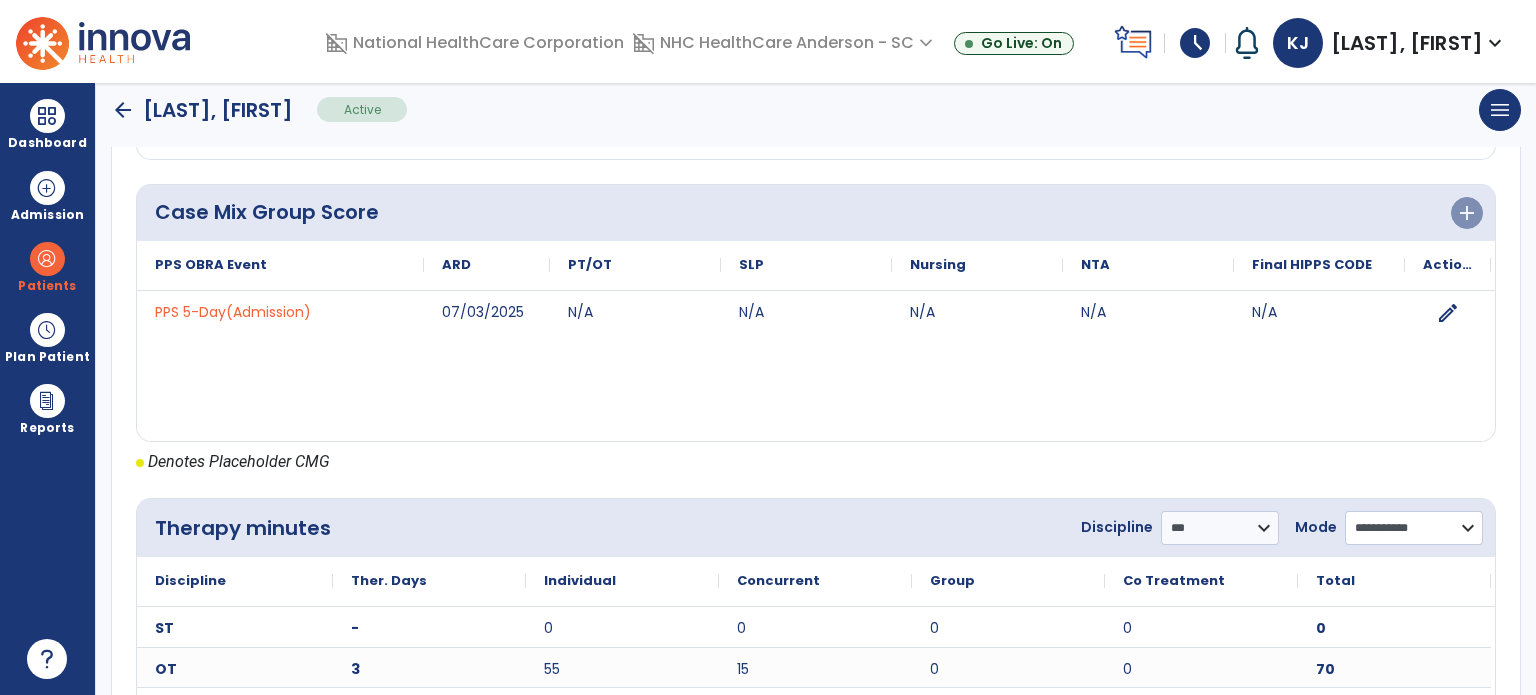 click on "**********" 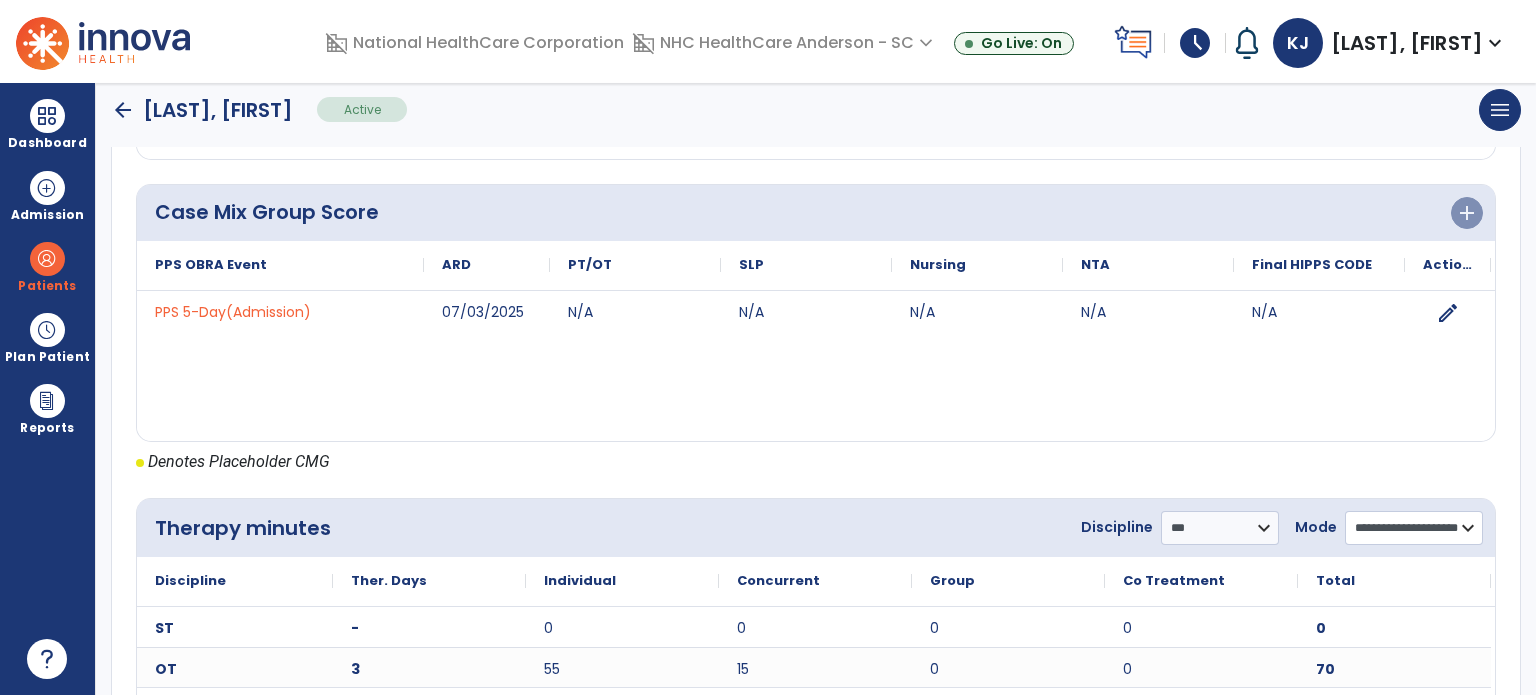 click on "**********" 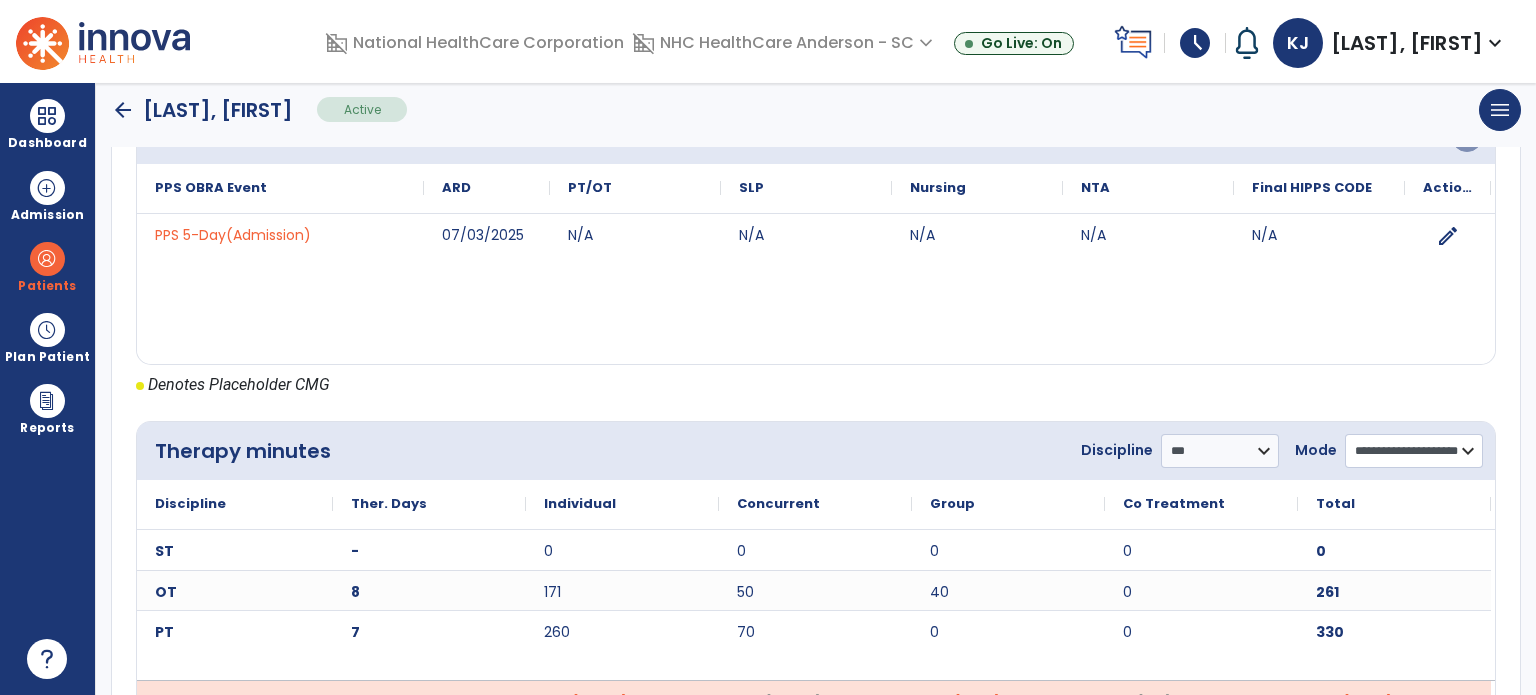 scroll, scrollTop: 903, scrollLeft: 0, axis: vertical 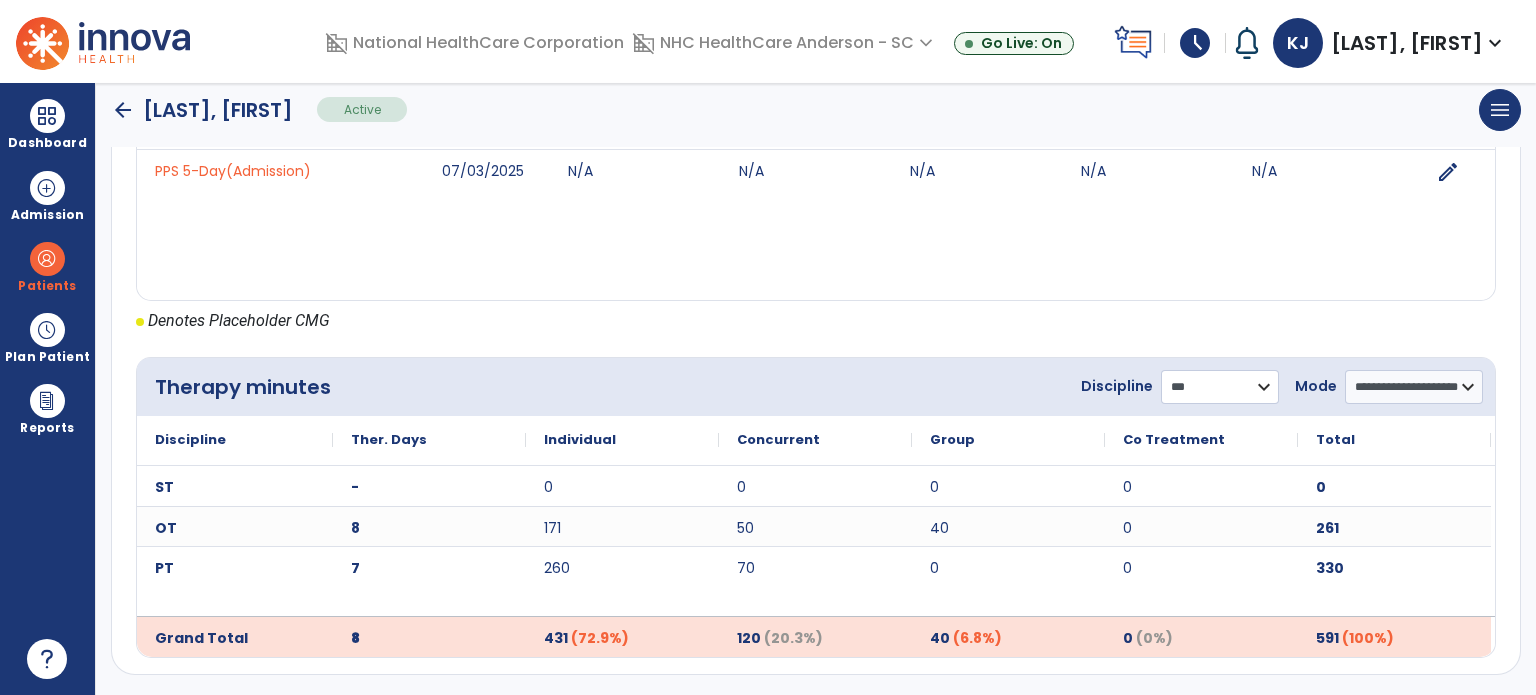 click on "**********" 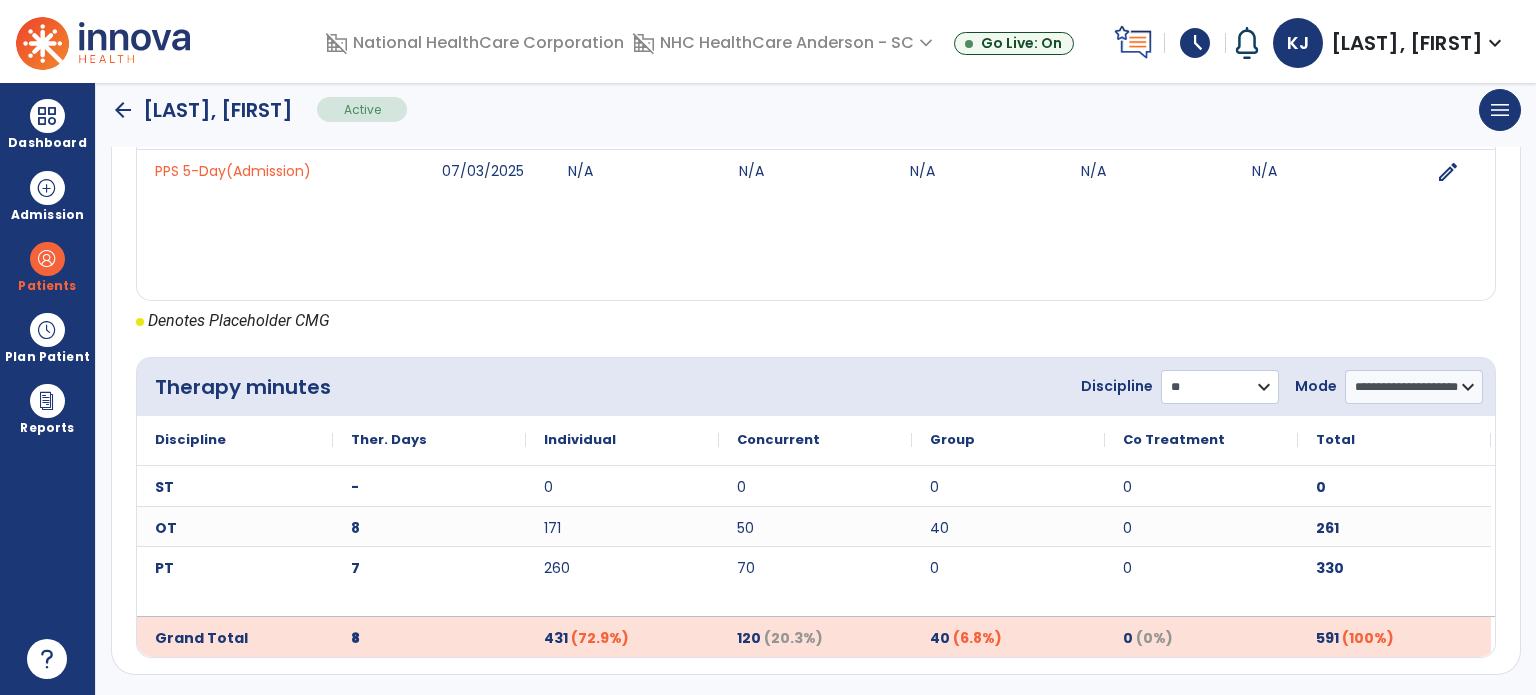 click on "**********" 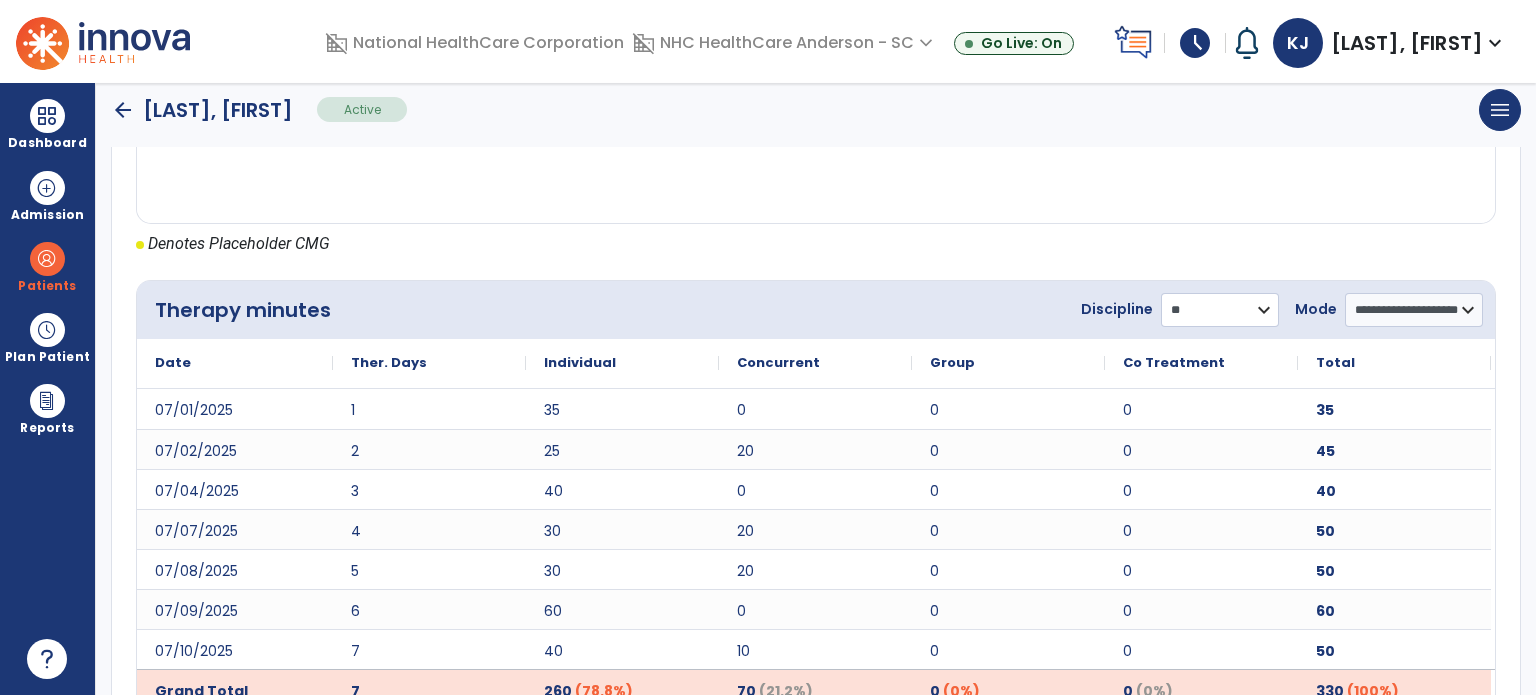 scroll, scrollTop: 1033, scrollLeft: 0, axis: vertical 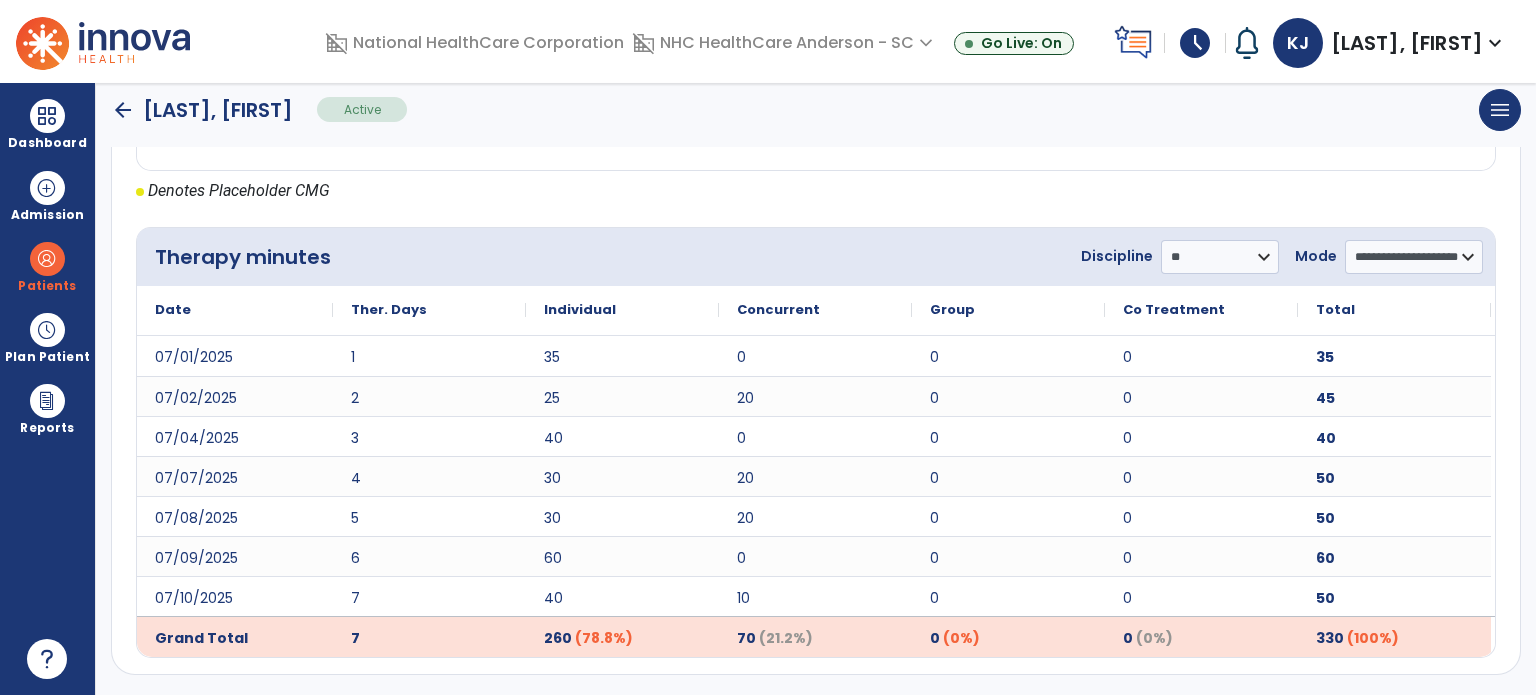 click on "Dashboard" at bounding box center (47, 124) 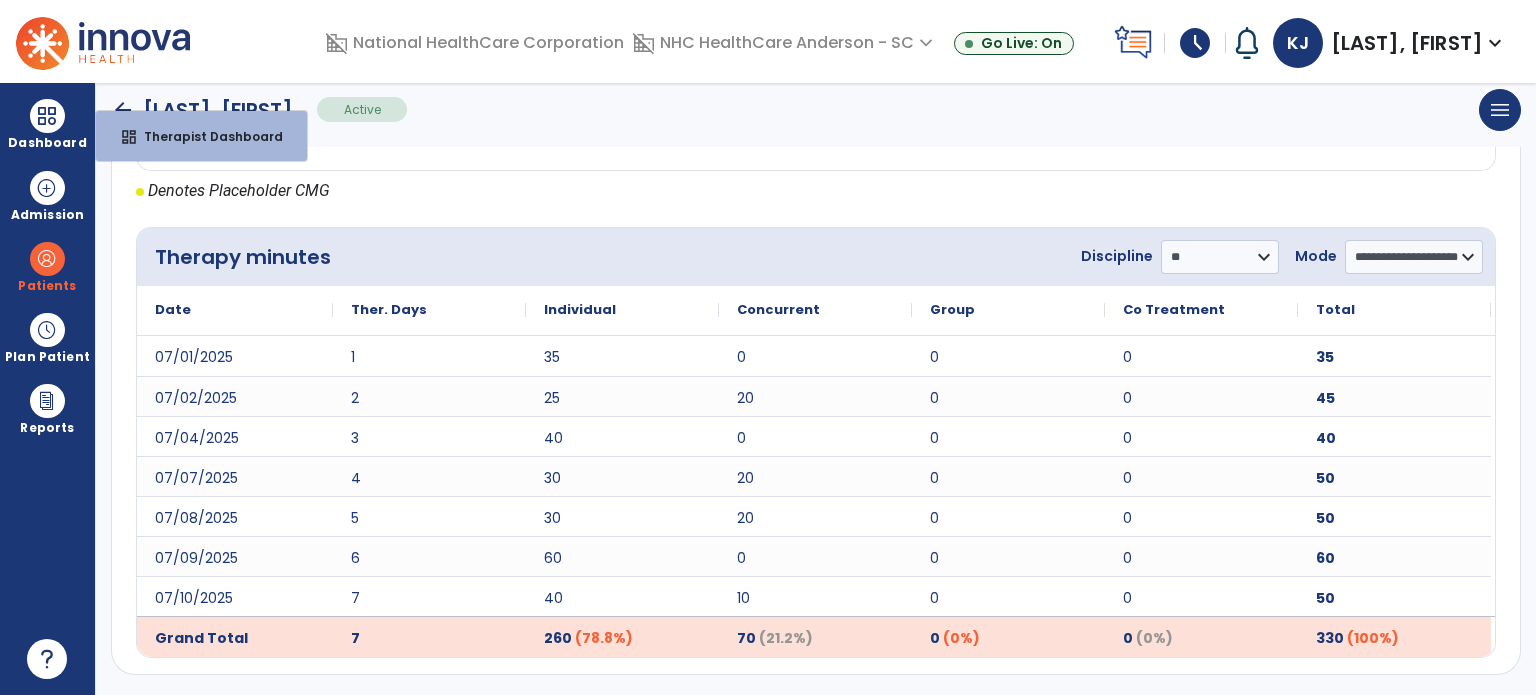 click on "Therapist Dashboard" at bounding box center (205, 136) 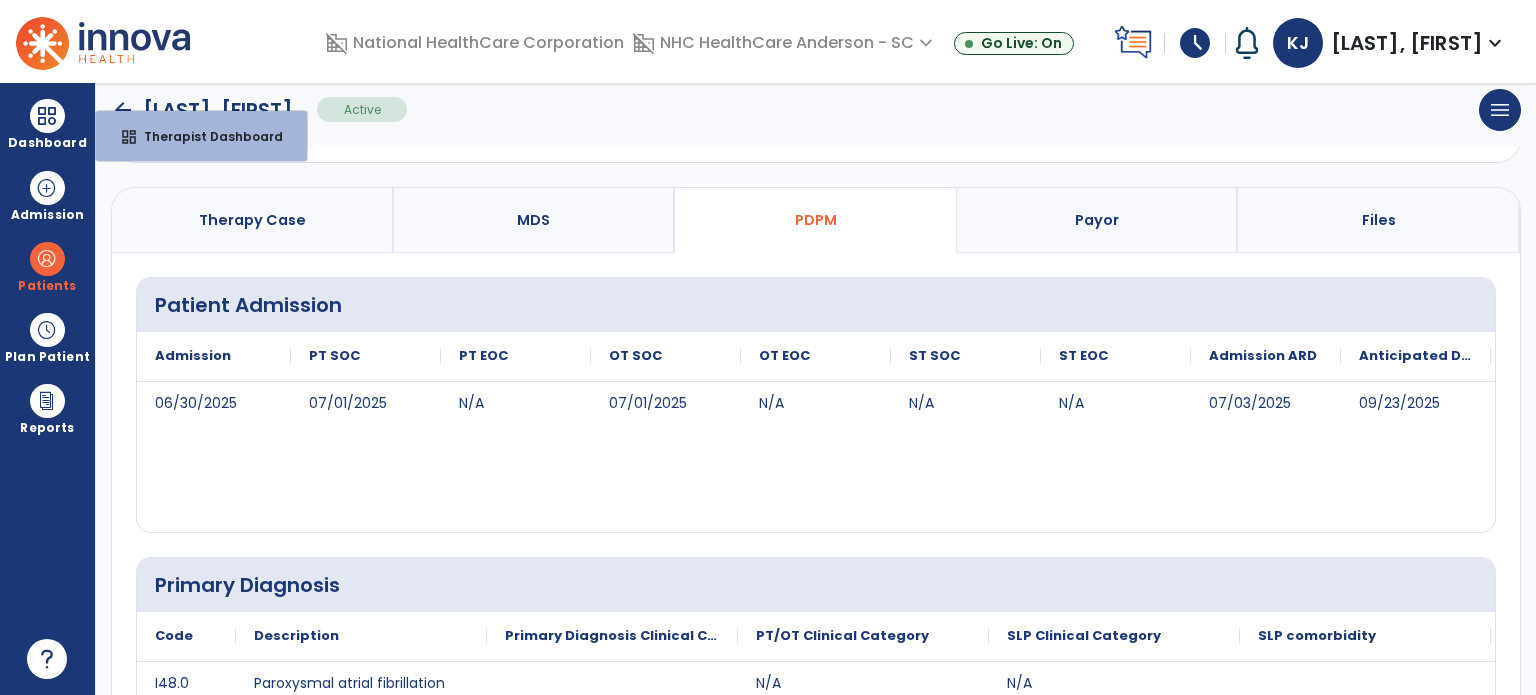 select on "****" 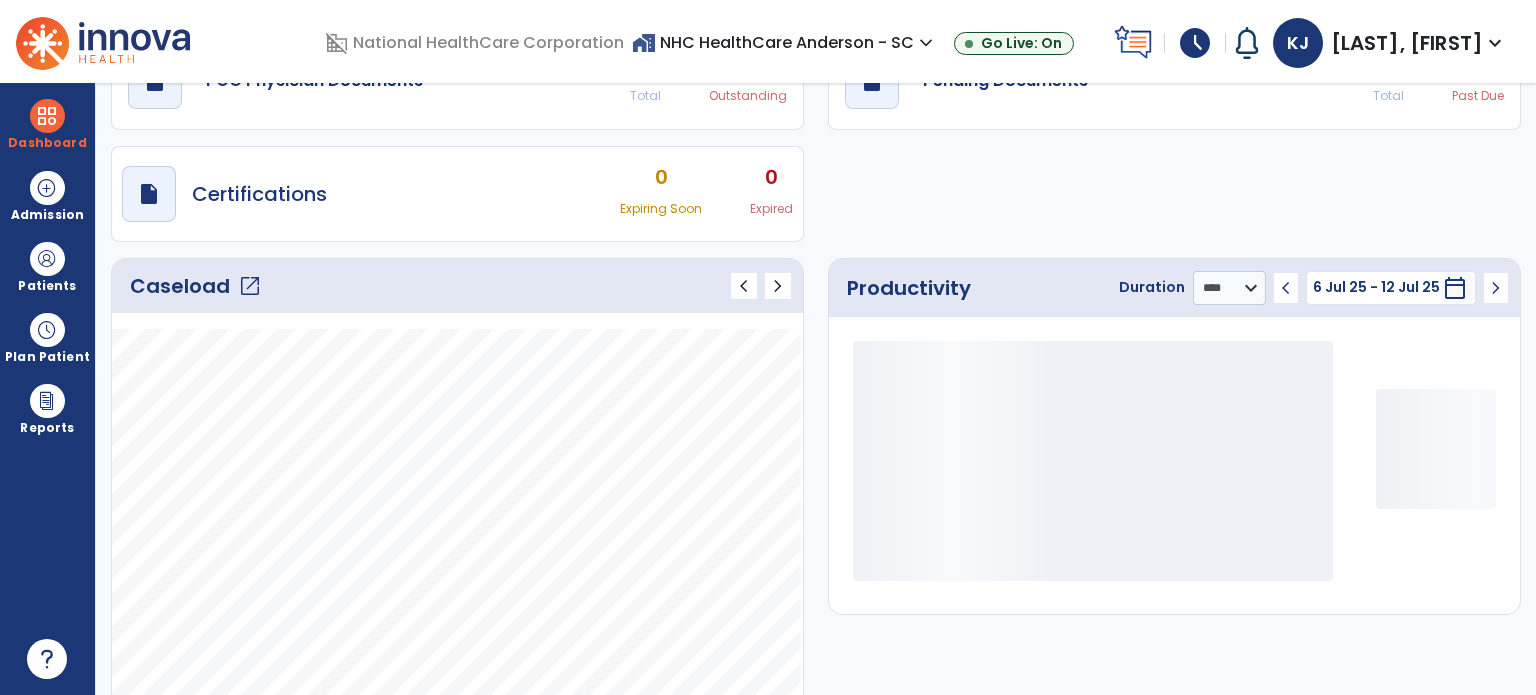 scroll, scrollTop: 109, scrollLeft: 0, axis: vertical 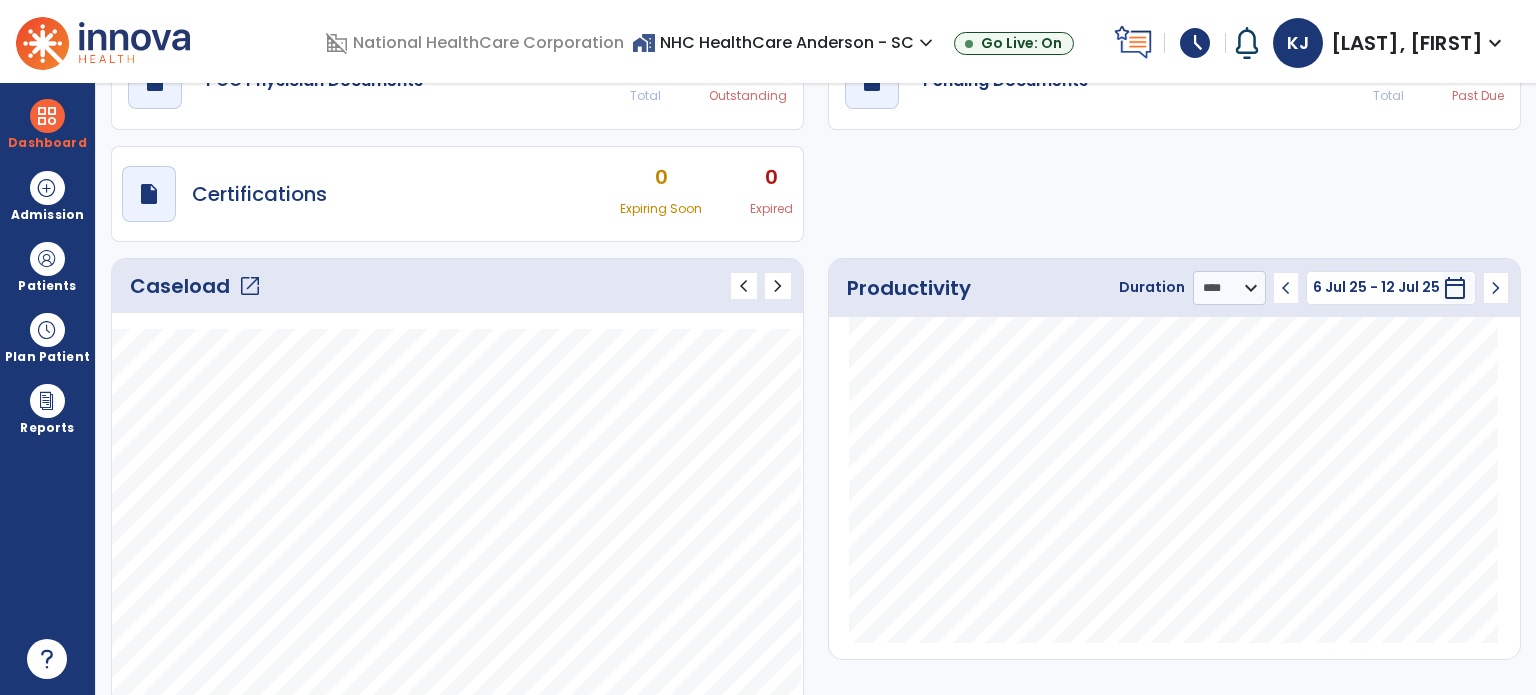 click on "Caseload   open_in_new" 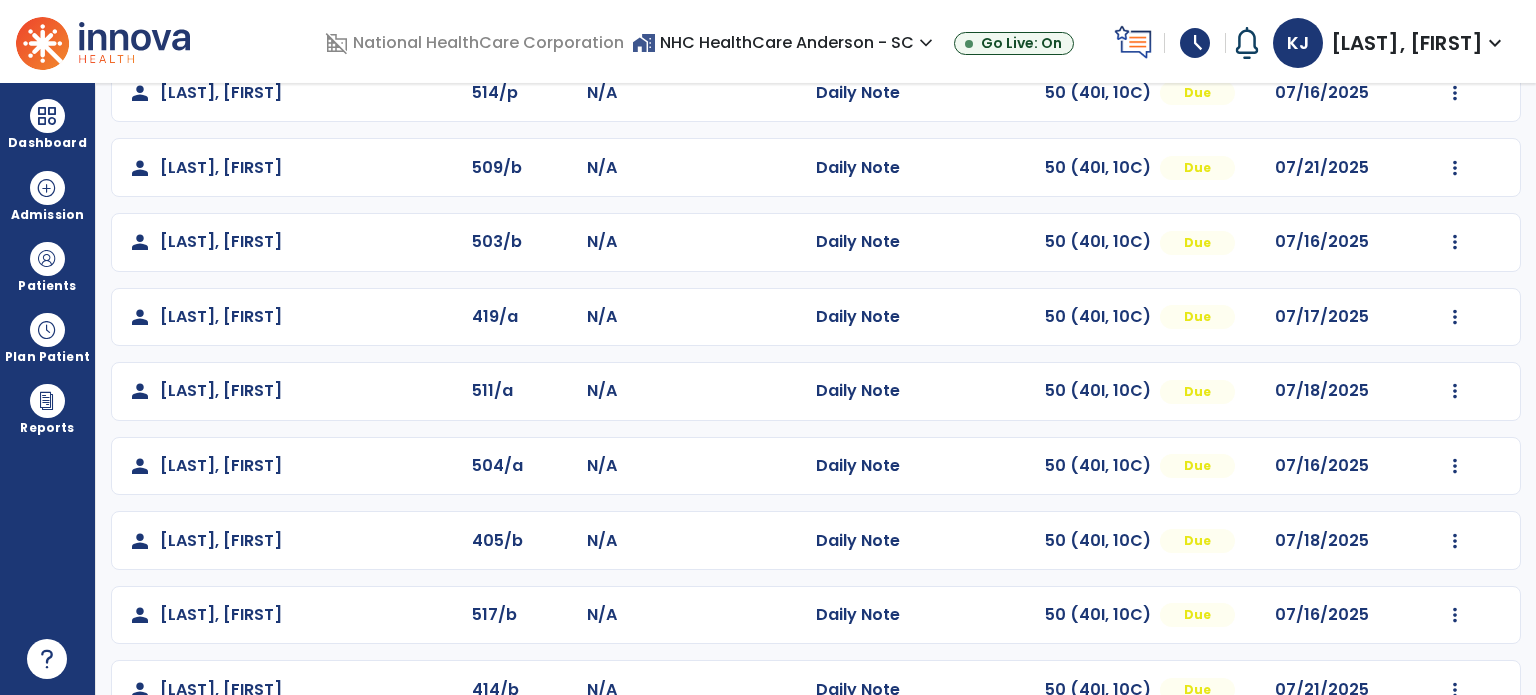 scroll, scrollTop: 348, scrollLeft: 0, axis: vertical 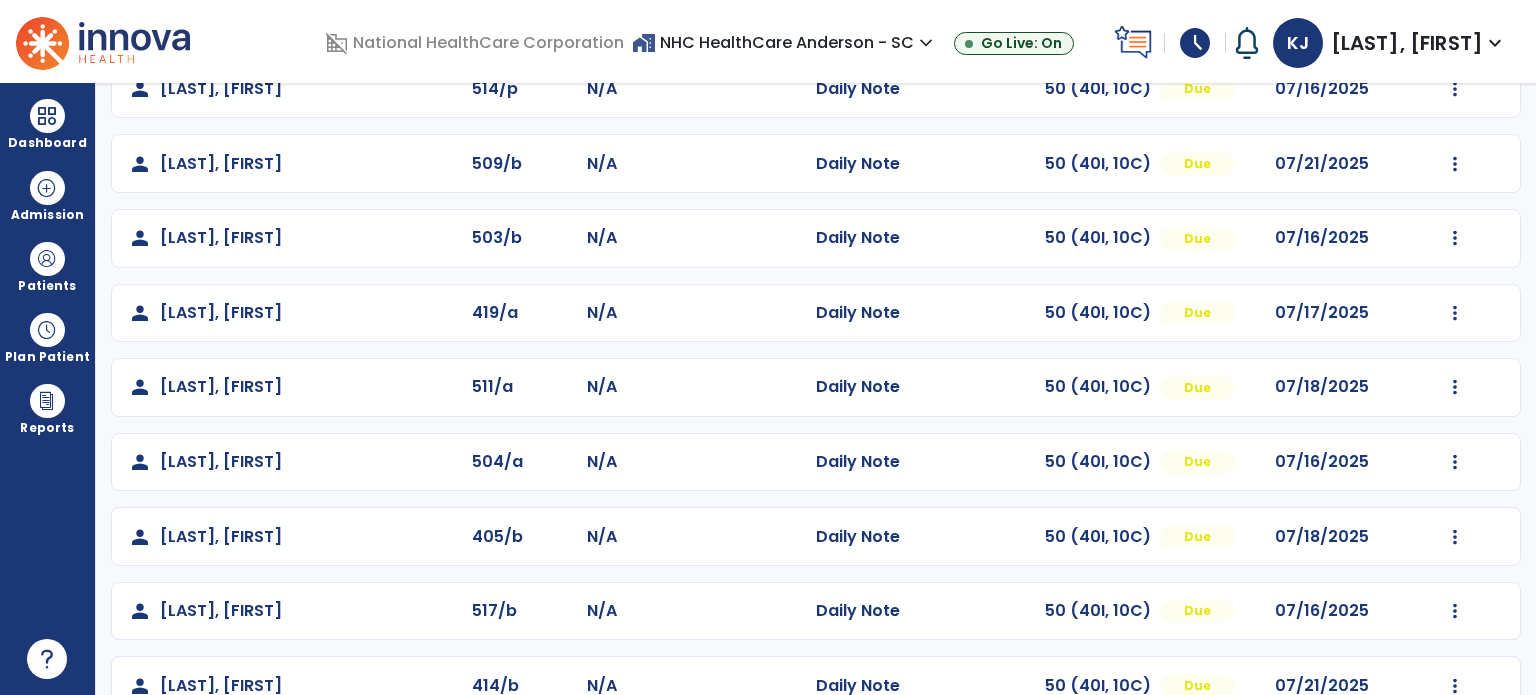 click at bounding box center [1455, -60] 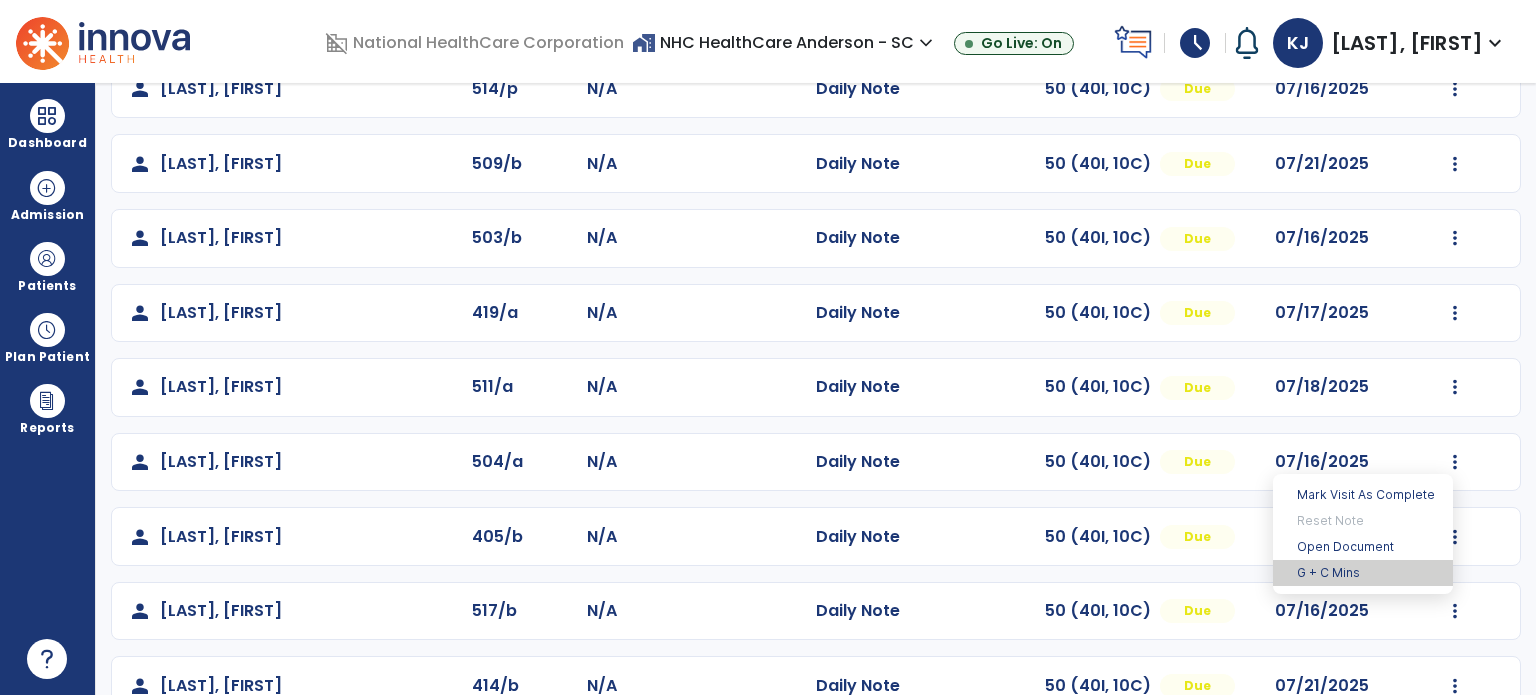 click on "G + C Mins" at bounding box center [1363, 573] 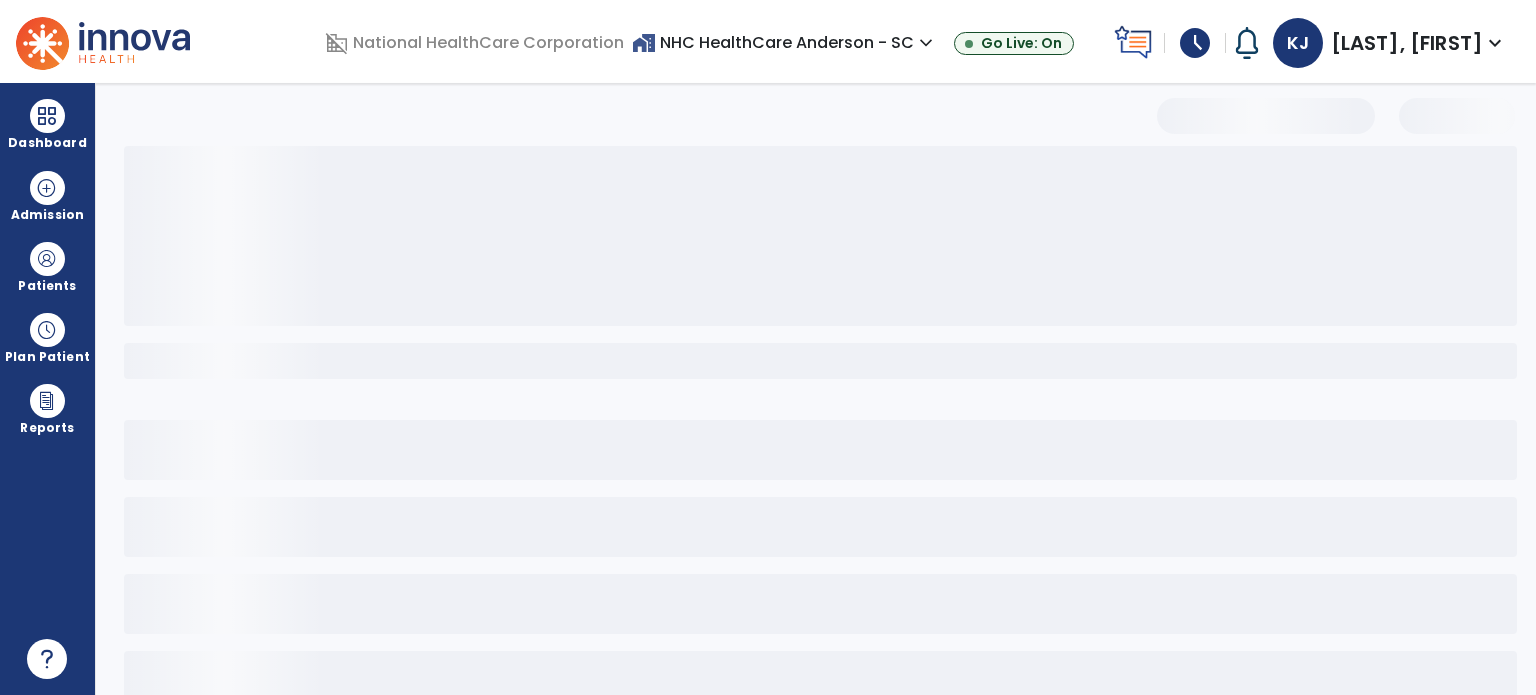 select on "***" 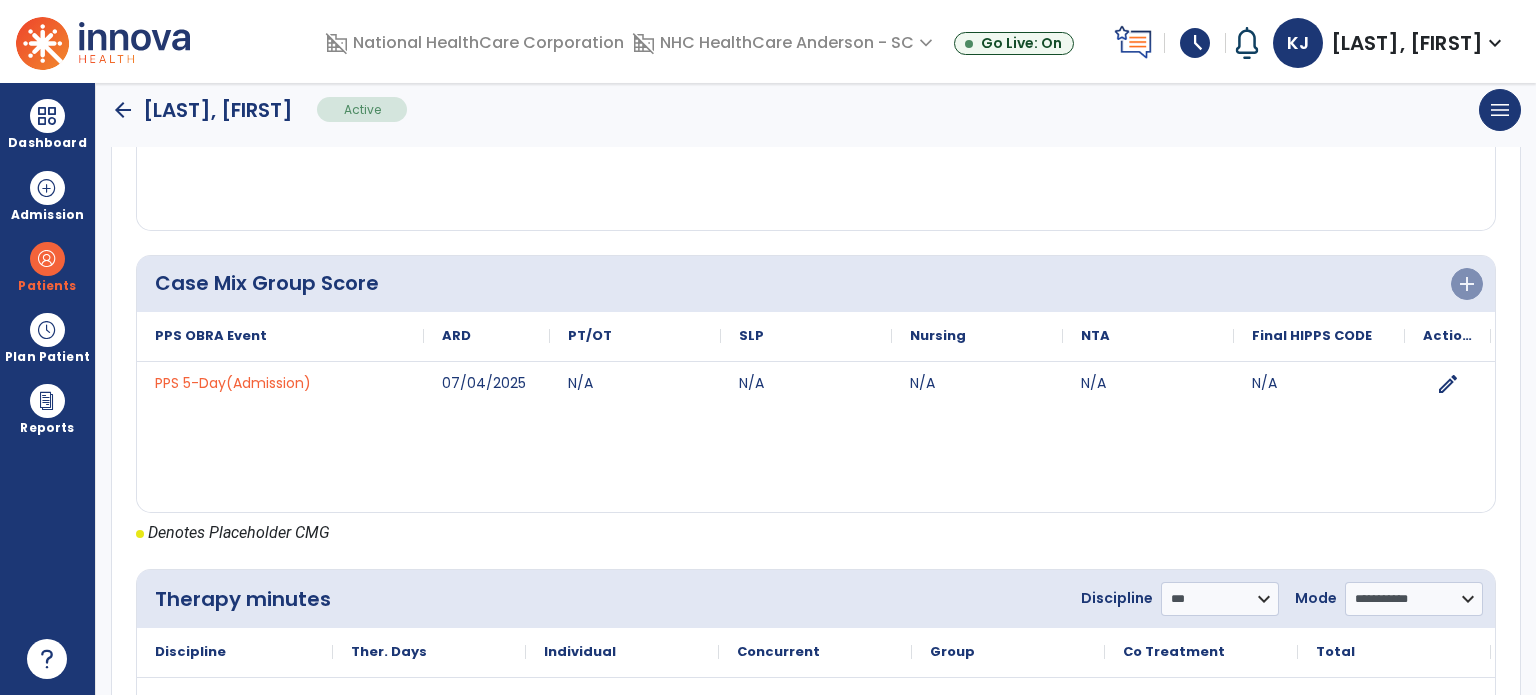 scroll, scrollTop: 769, scrollLeft: 0, axis: vertical 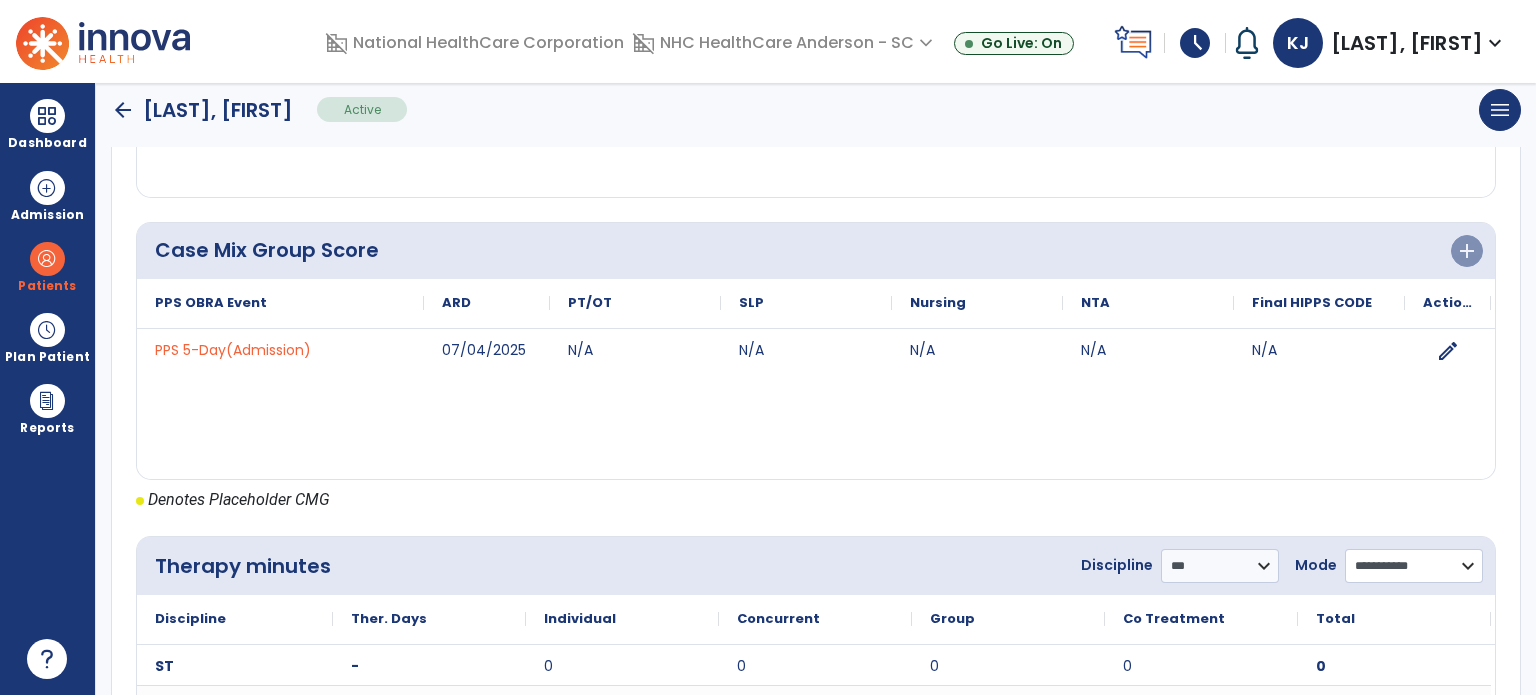 click on "**********" 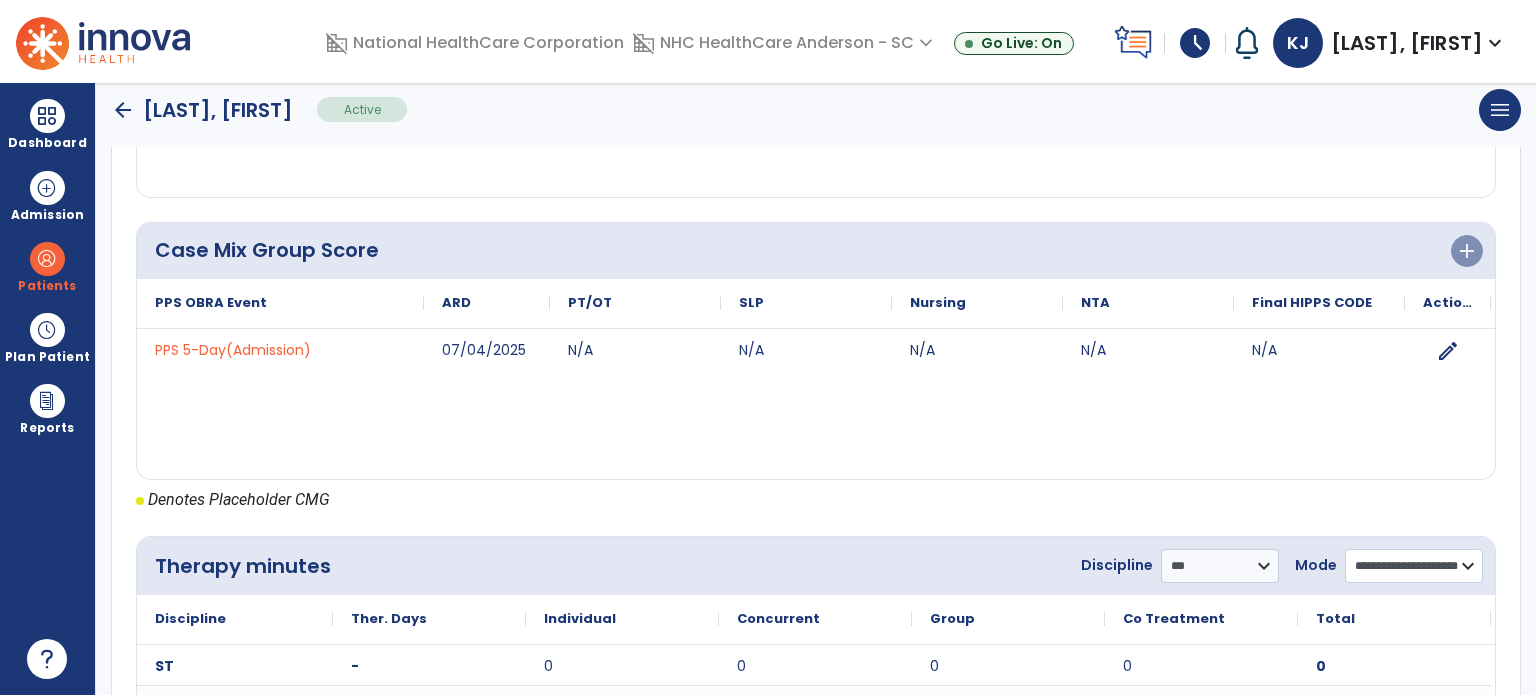 click on "**********" 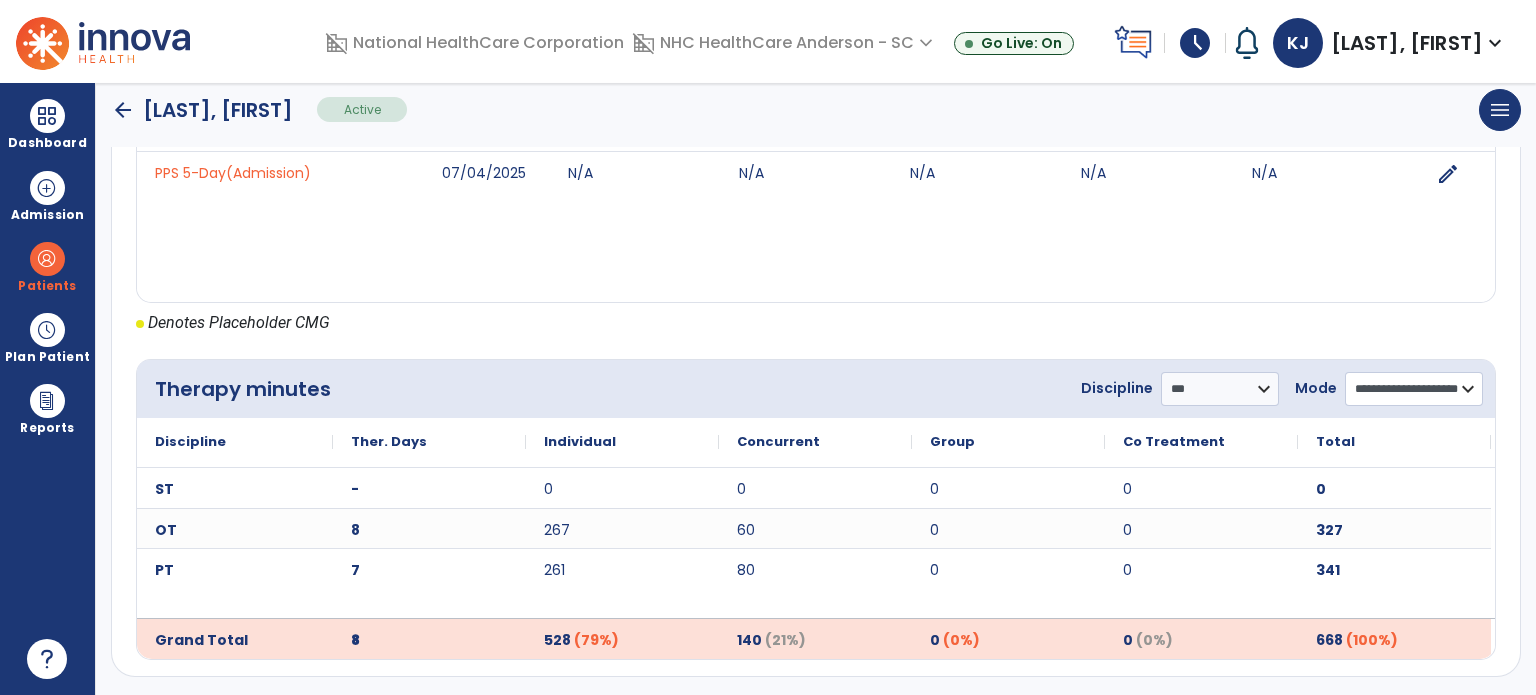 scroll, scrollTop: 948, scrollLeft: 0, axis: vertical 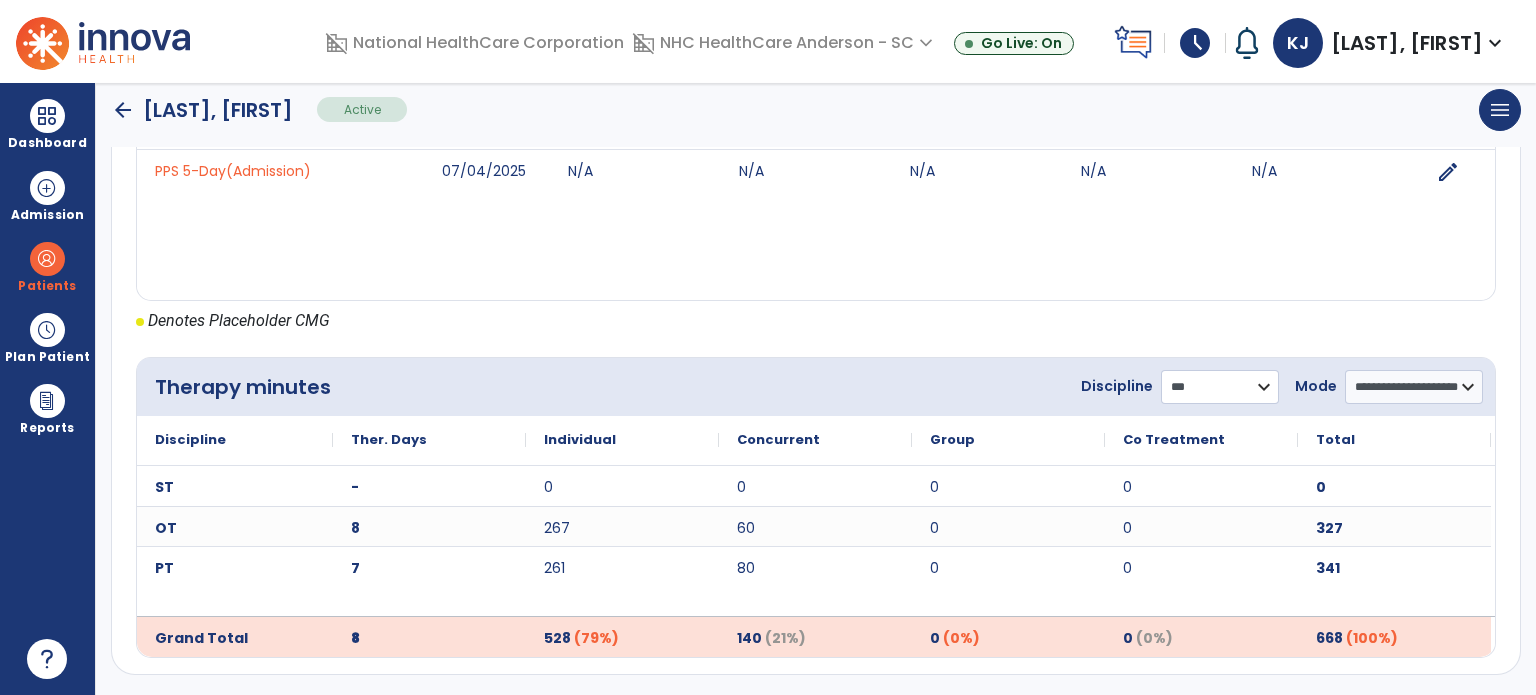 click on "**********" 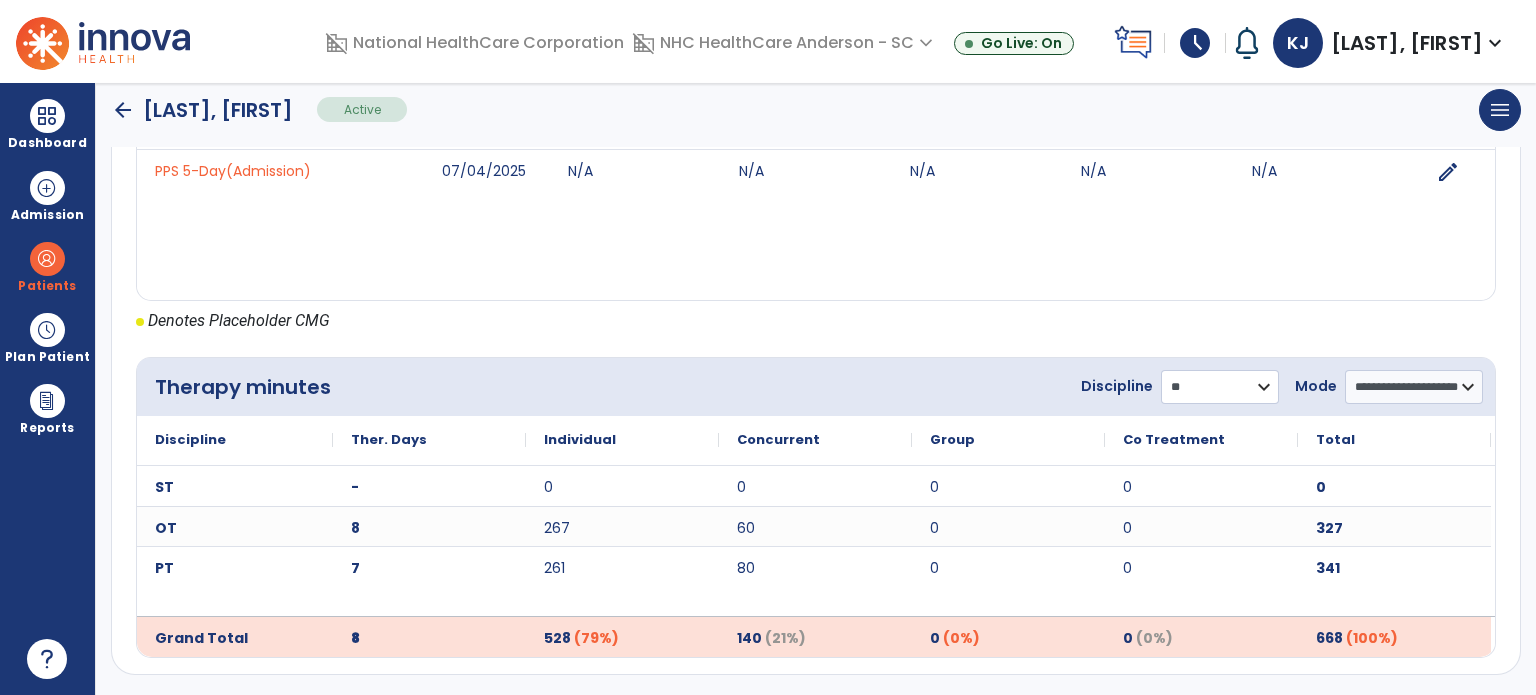 click on "**********" 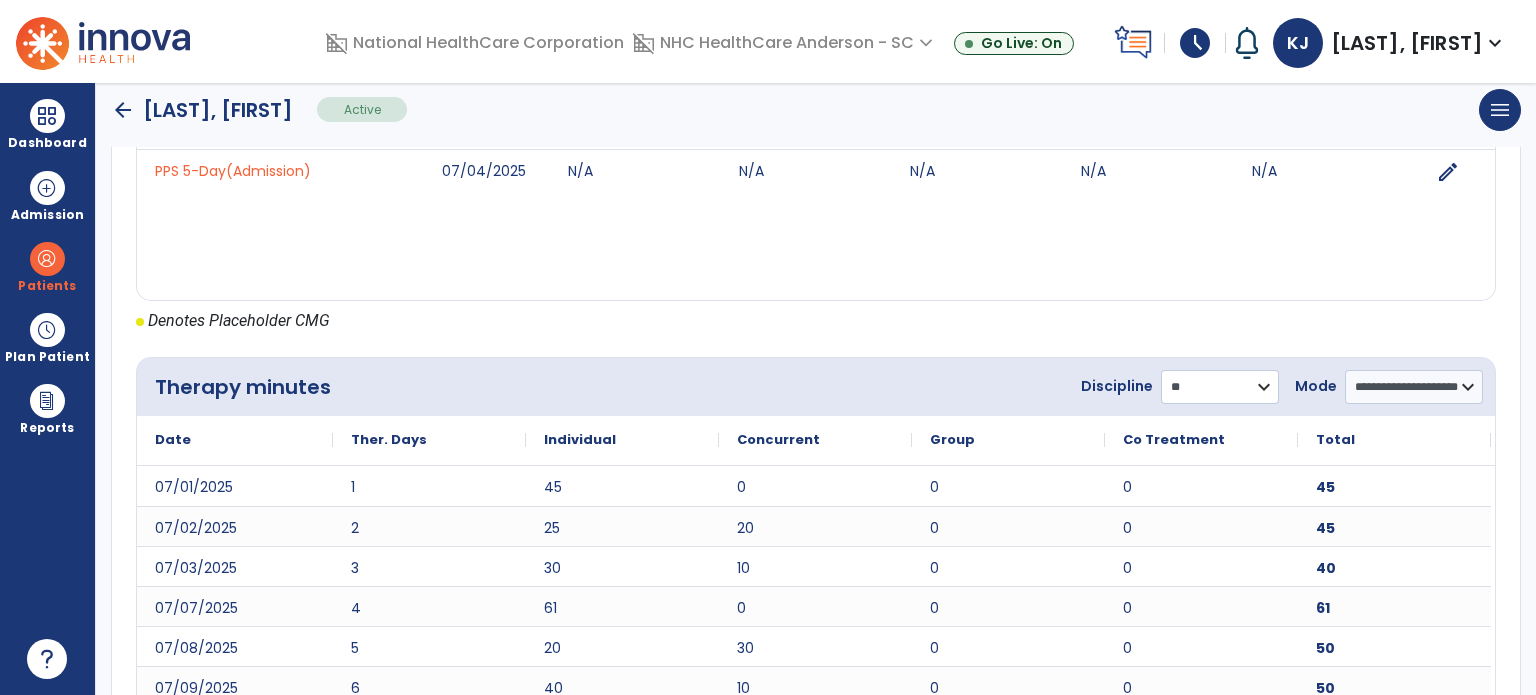 scroll, scrollTop: 1078, scrollLeft: 0, axis: vertical 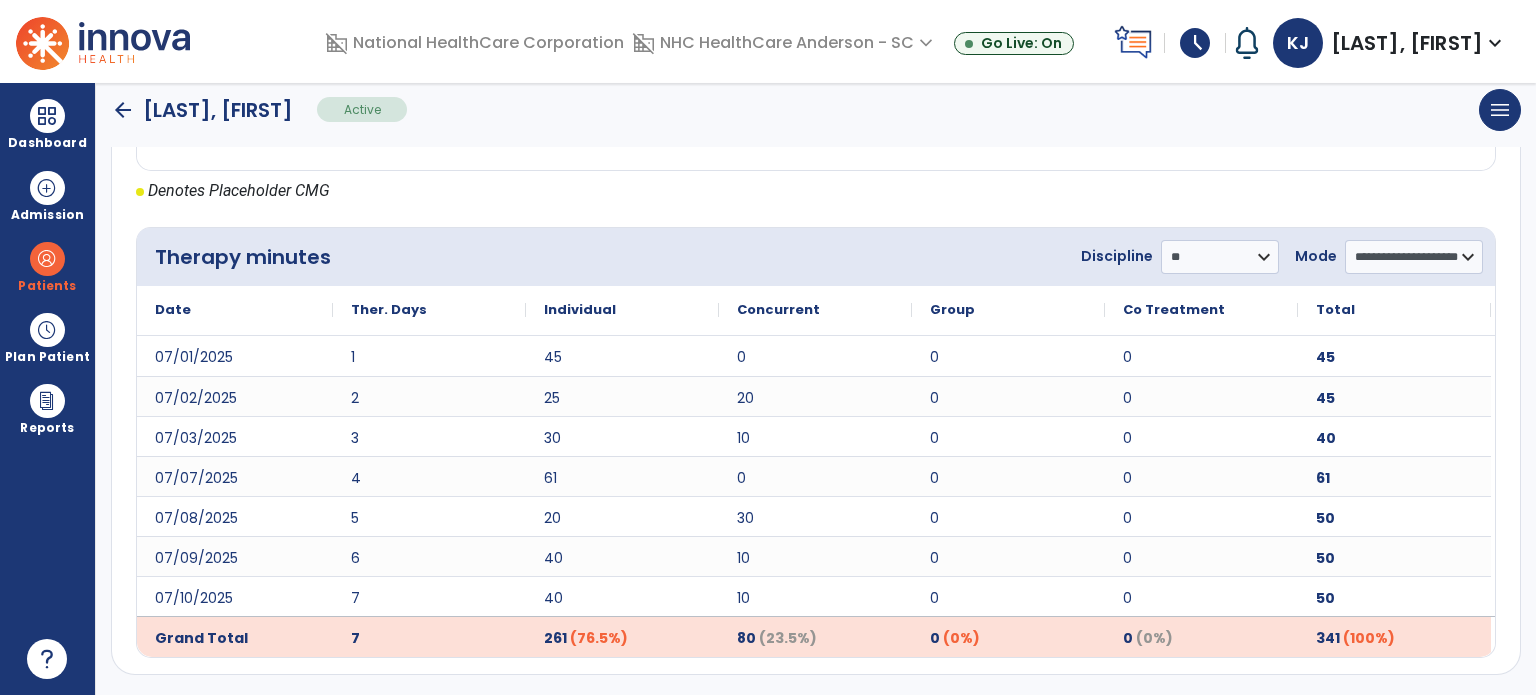 click on "Dashboard" at bounding box center [47, 143] 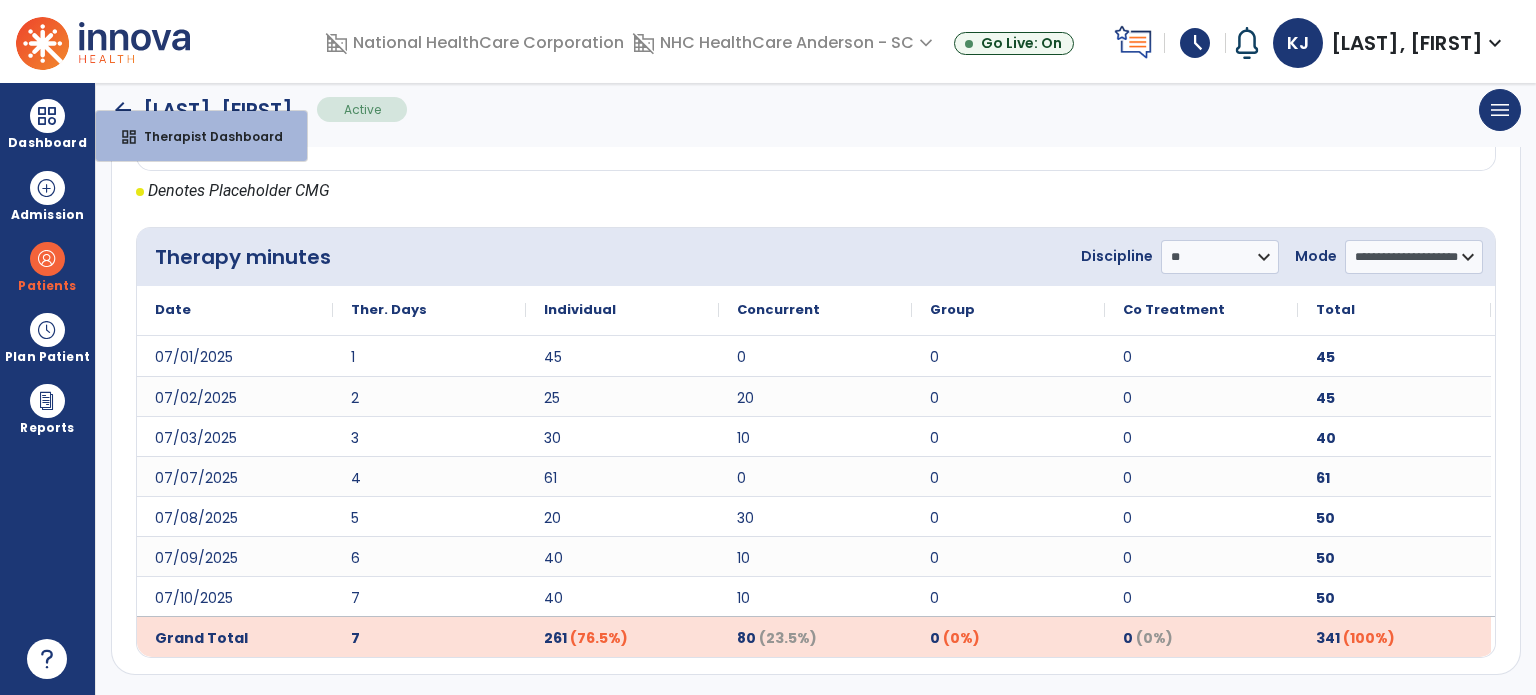 click on "dashboard  Therapist Dashboard" at bounding box center [201, 136] 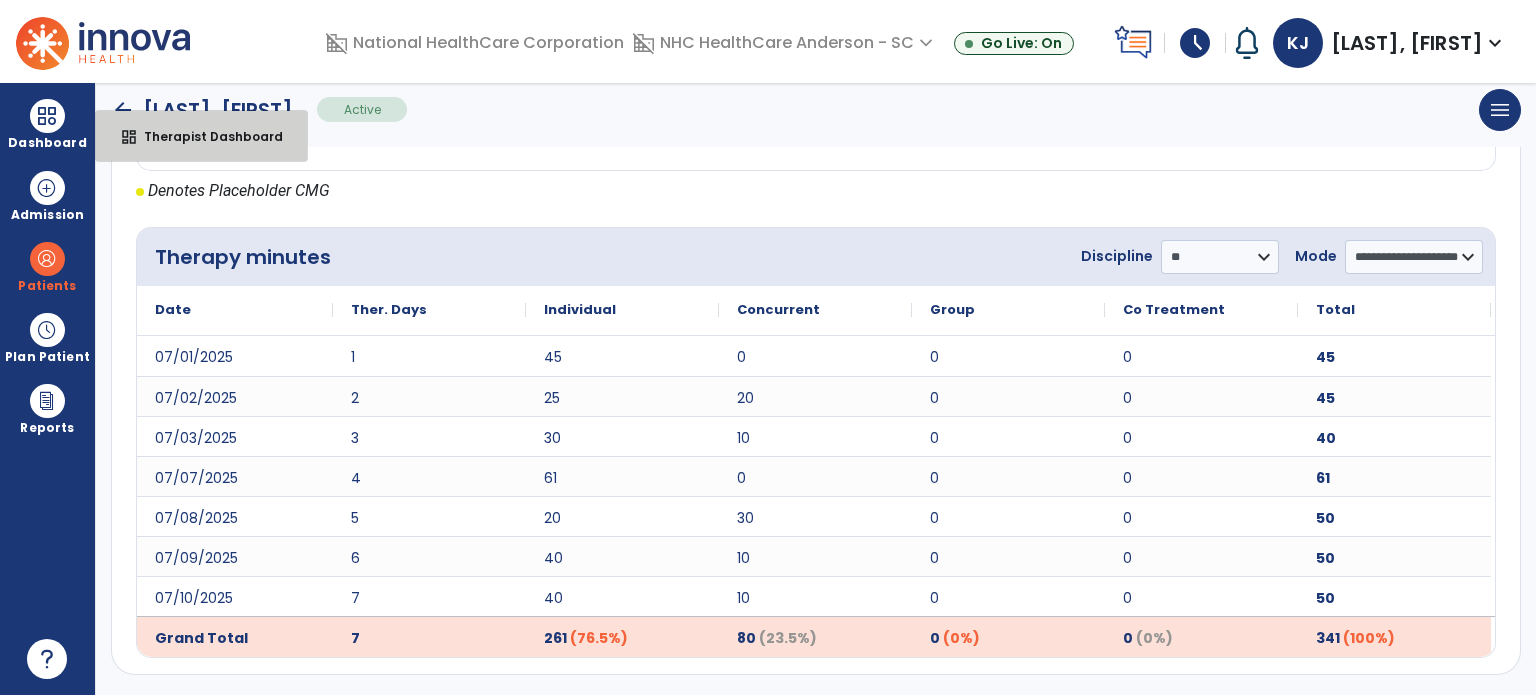 select on "****" 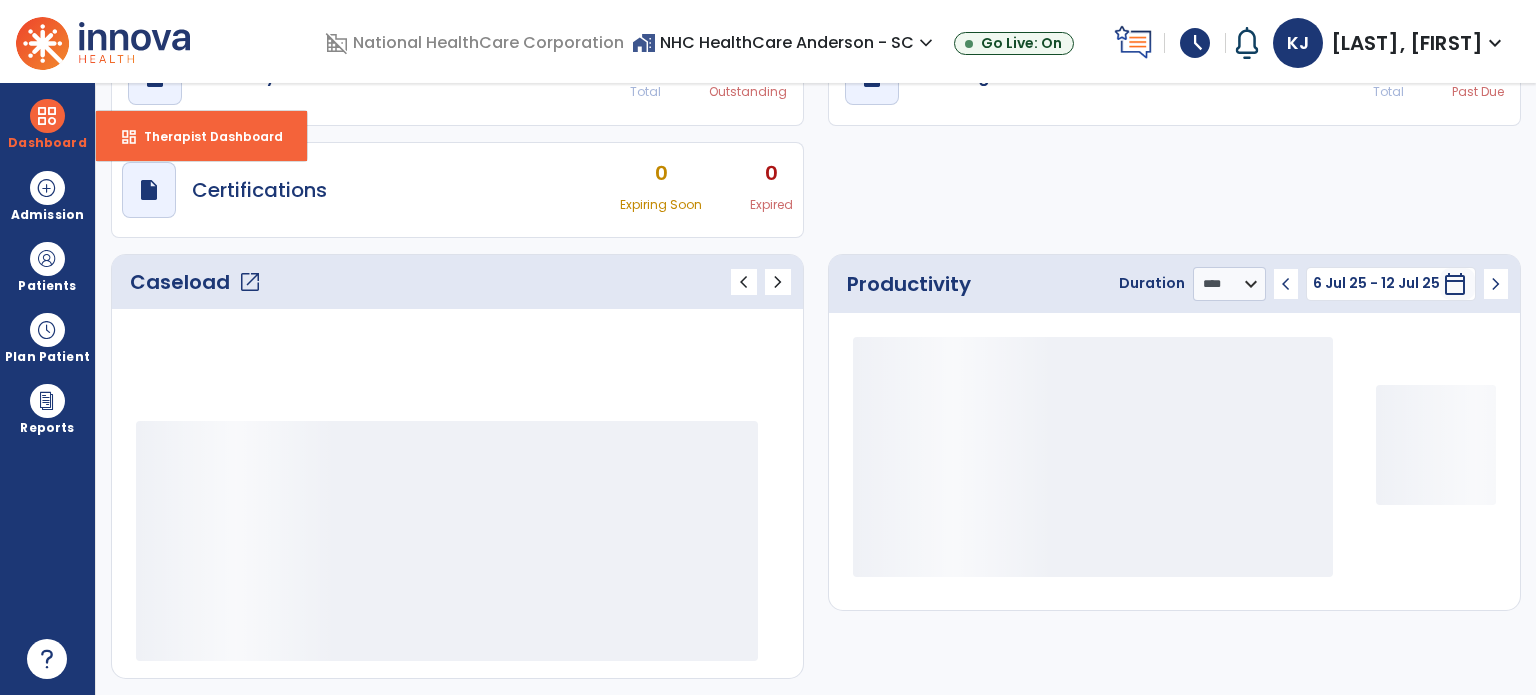 scroll, scrollTop: 109, scrollLeft: 0, axis: vertical 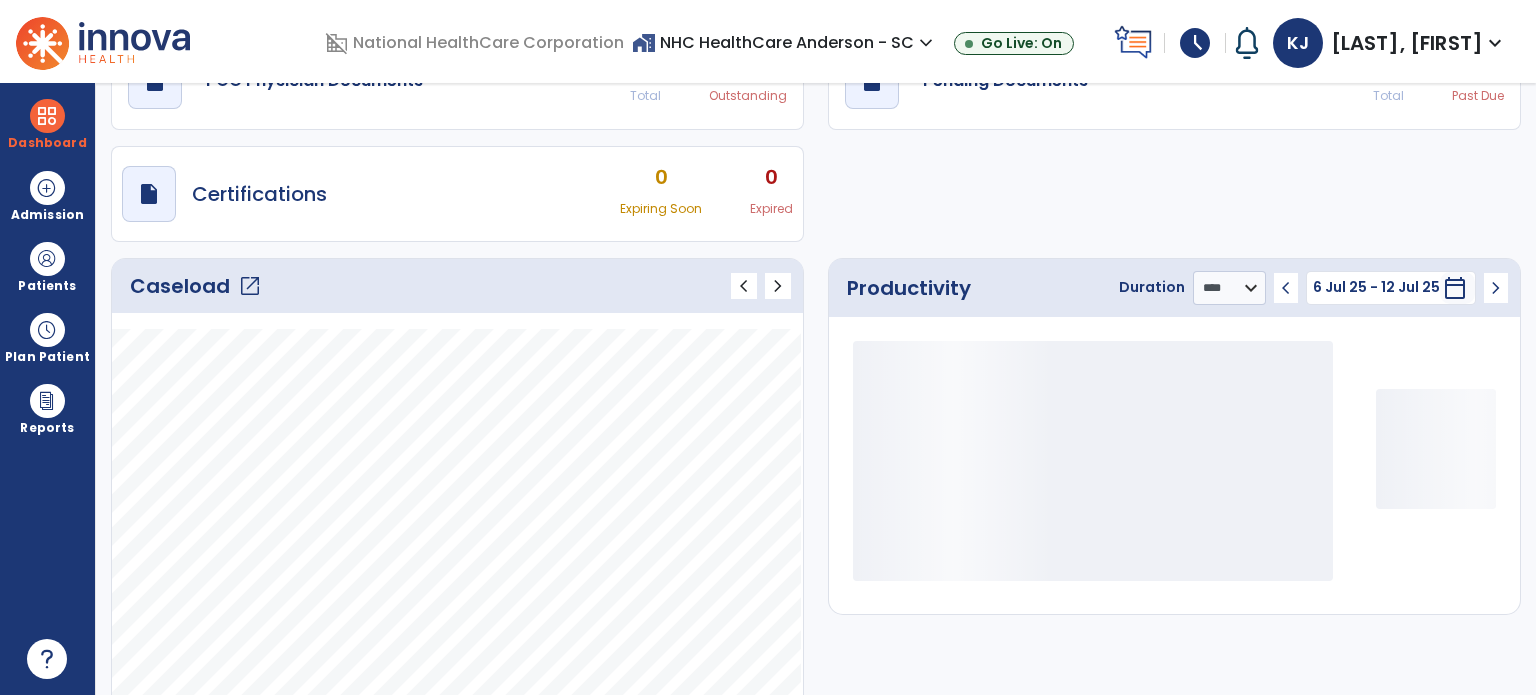 click on "Caseload   open_in_new" 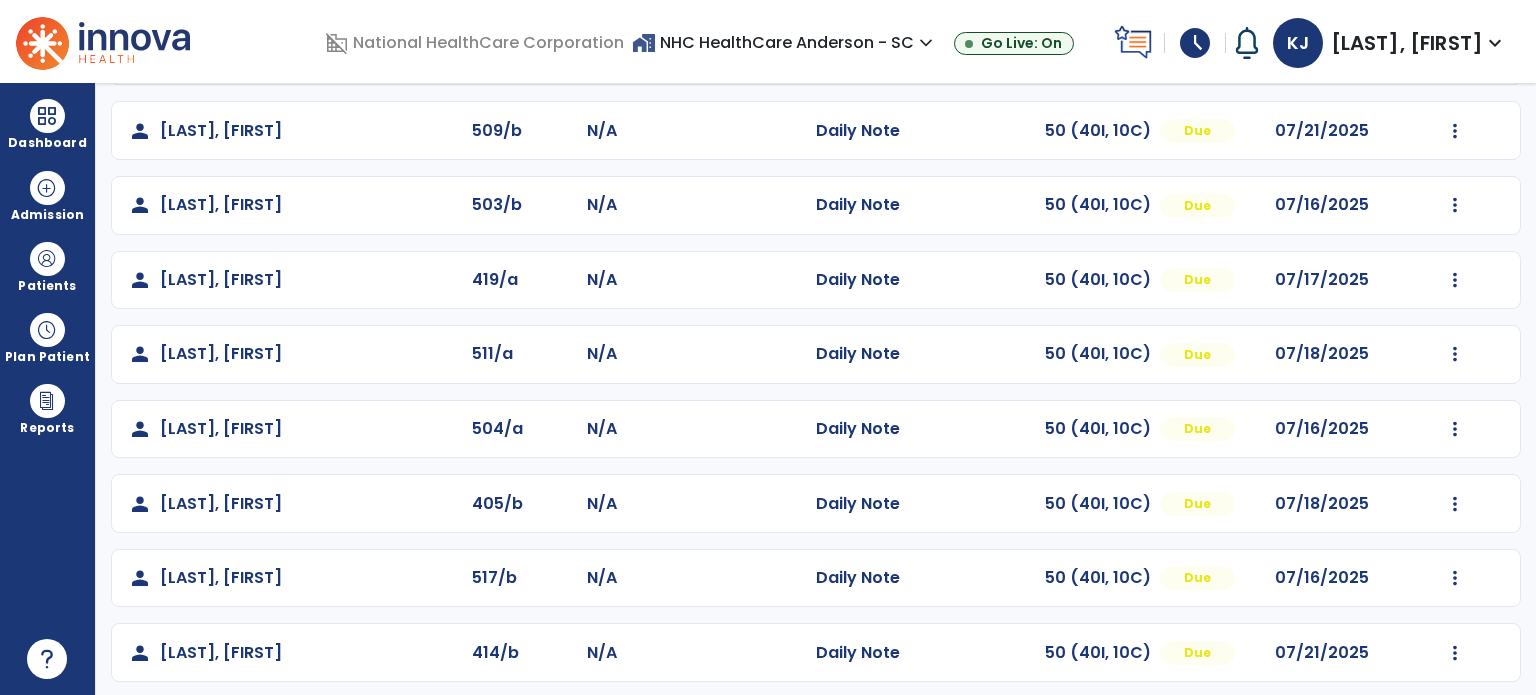 scroll, scrollTop: 393, scrollLeft: 0, axis: vertical 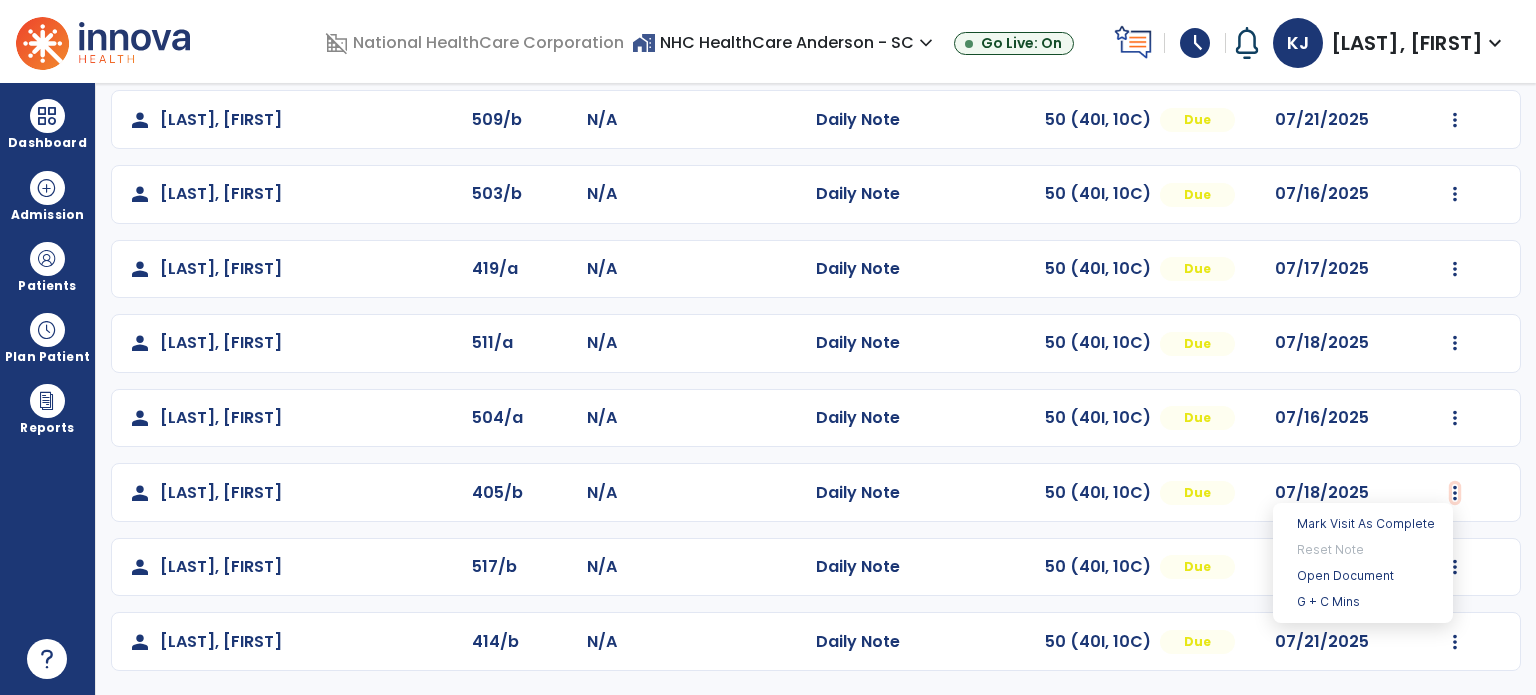 click on "G + C Mins" at bounding box center [1363, 602] 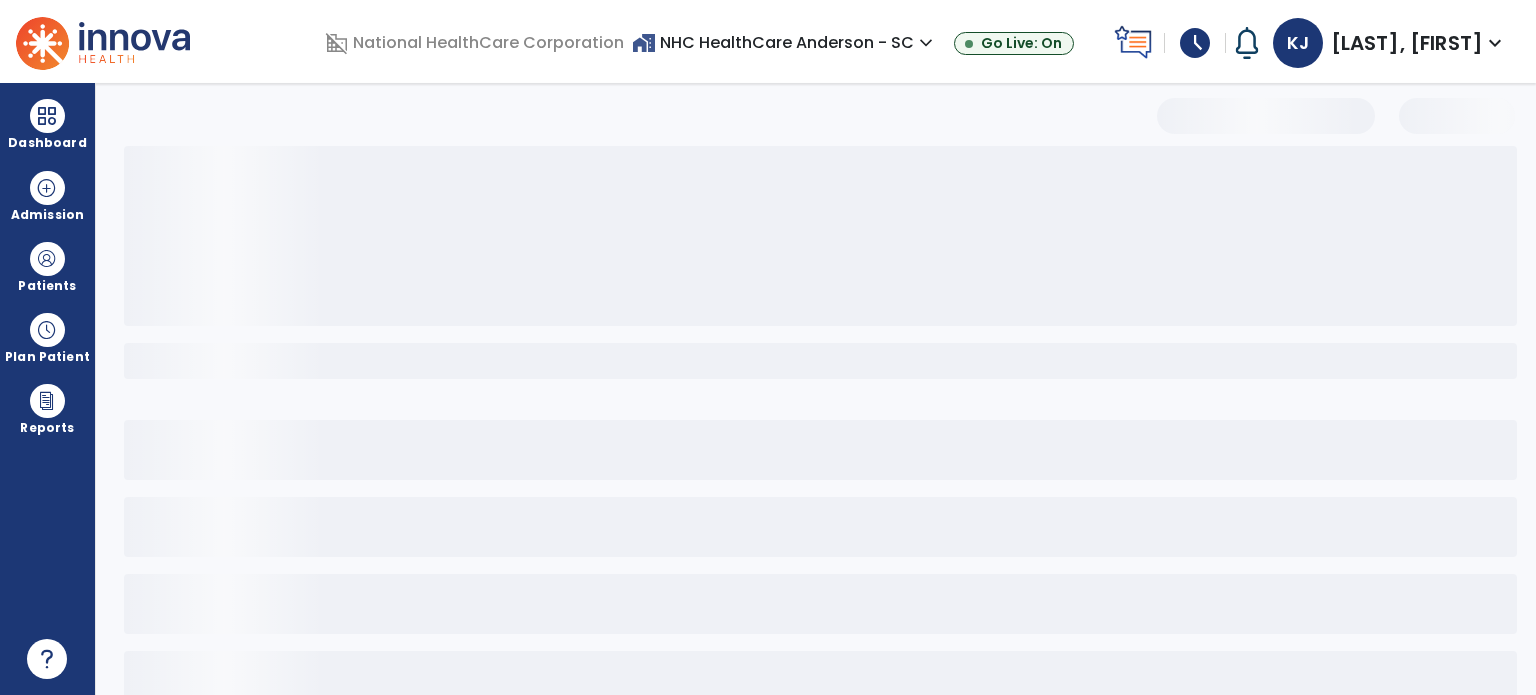 select on "***" 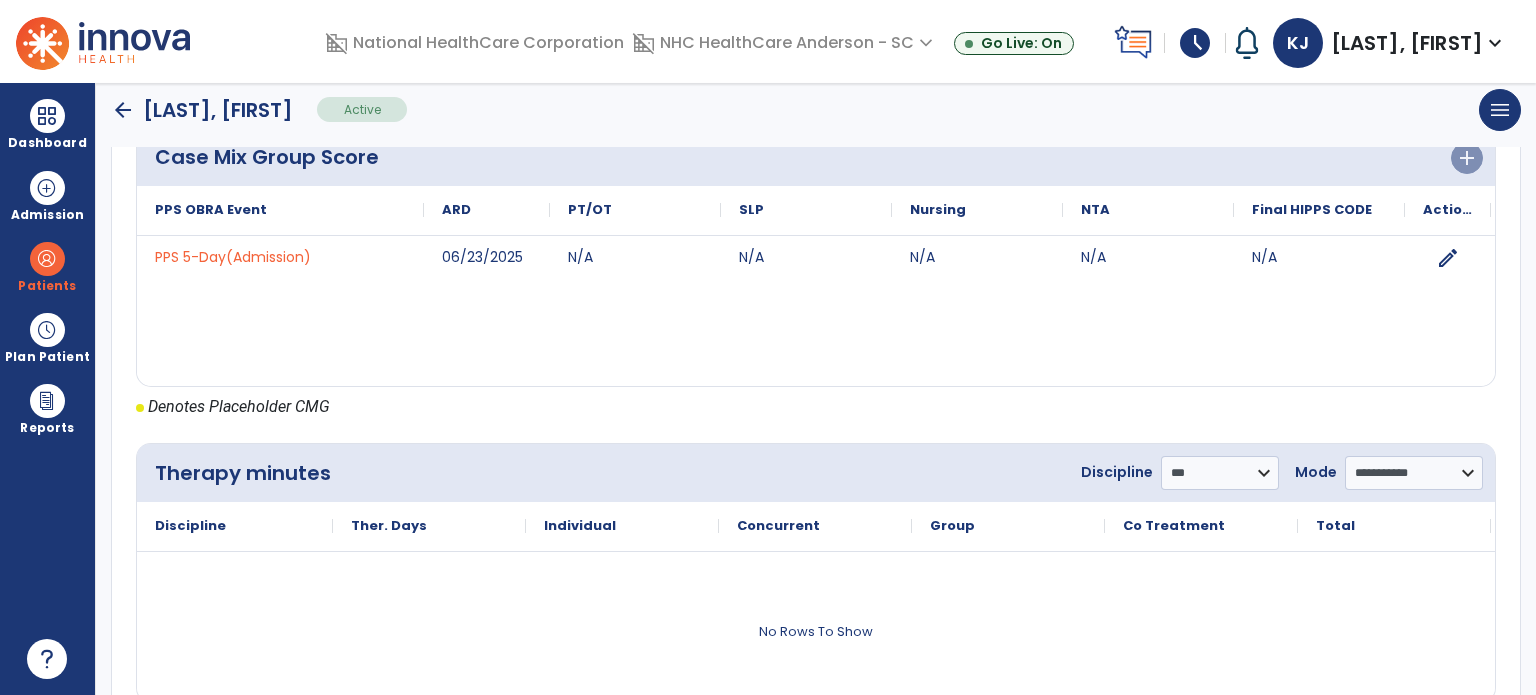 scroll, scrollTop: 884, scrollLeft: 0, axis: vertical 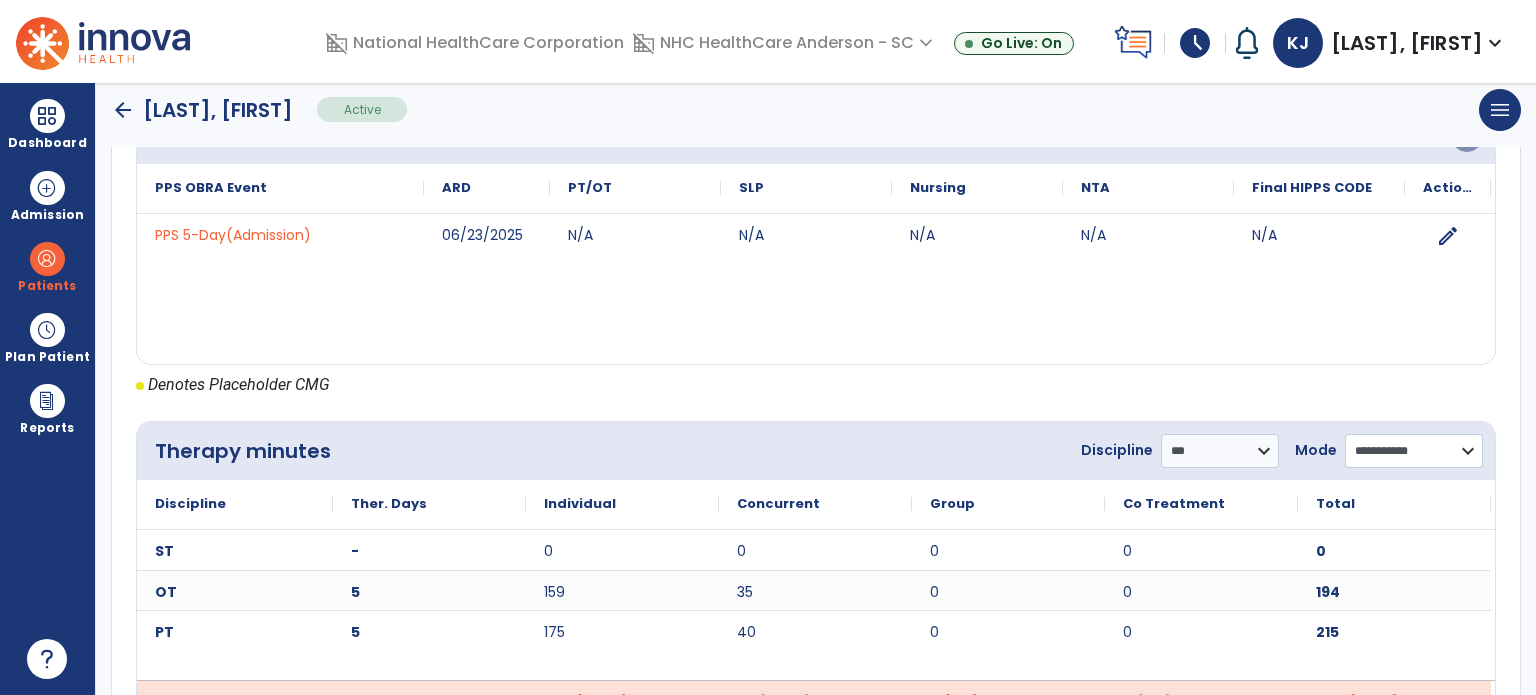 click on "**********" 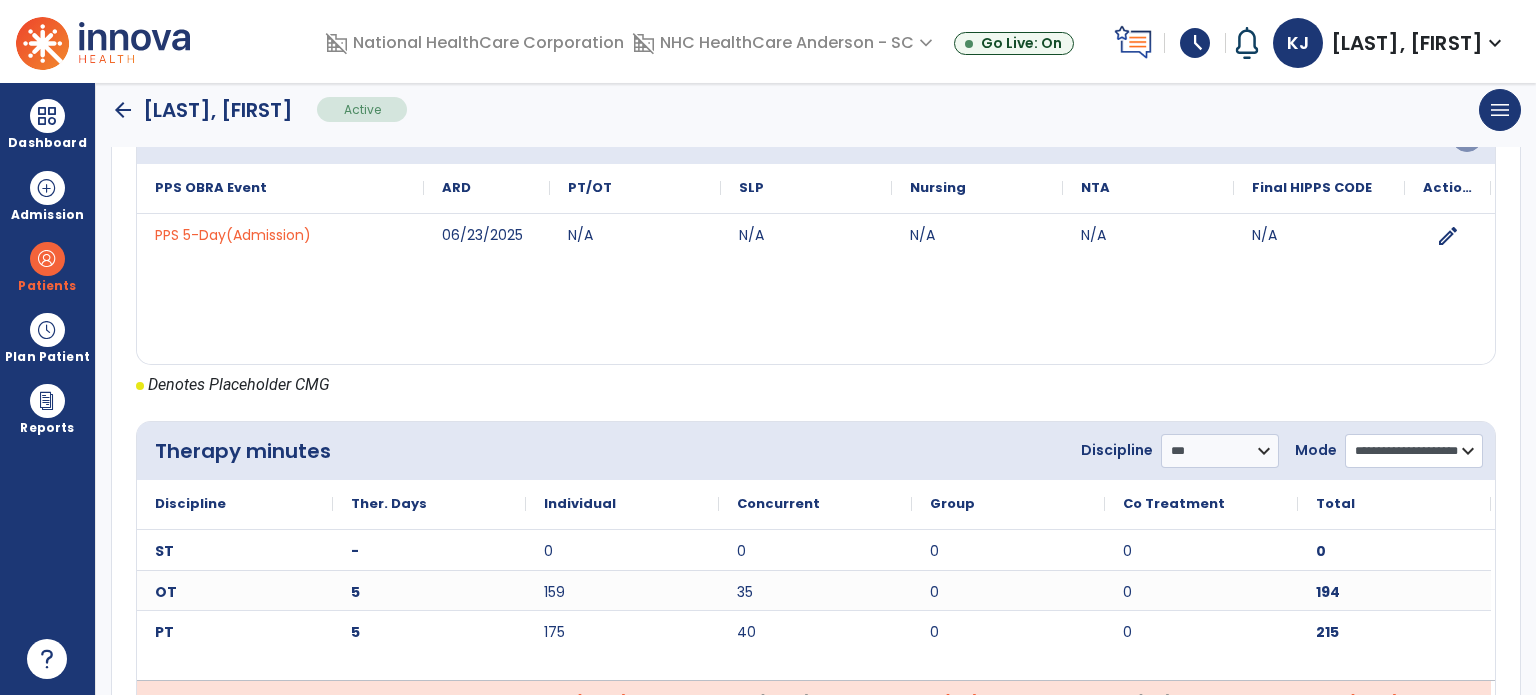 click on "**********" 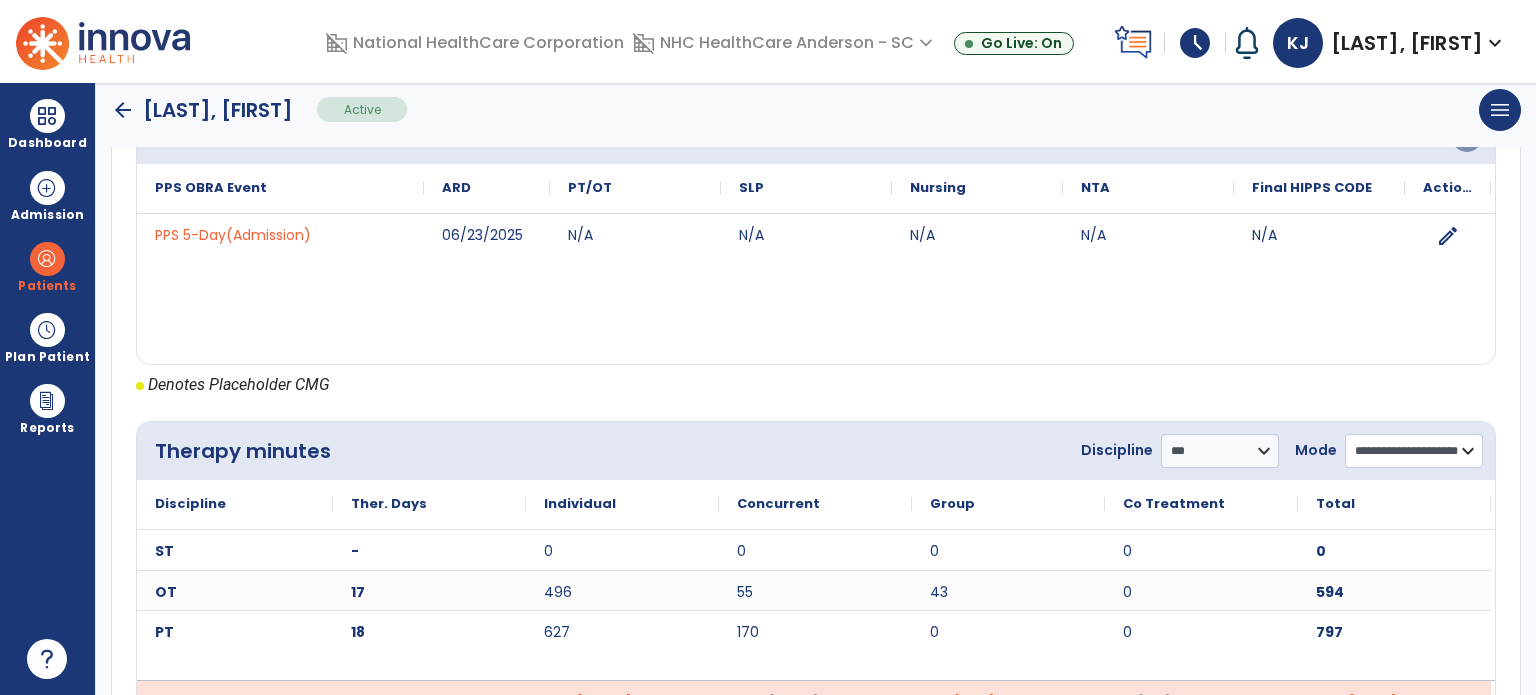 scroll, scrollTop: 948, scrollLeft: 0, axis: vertical 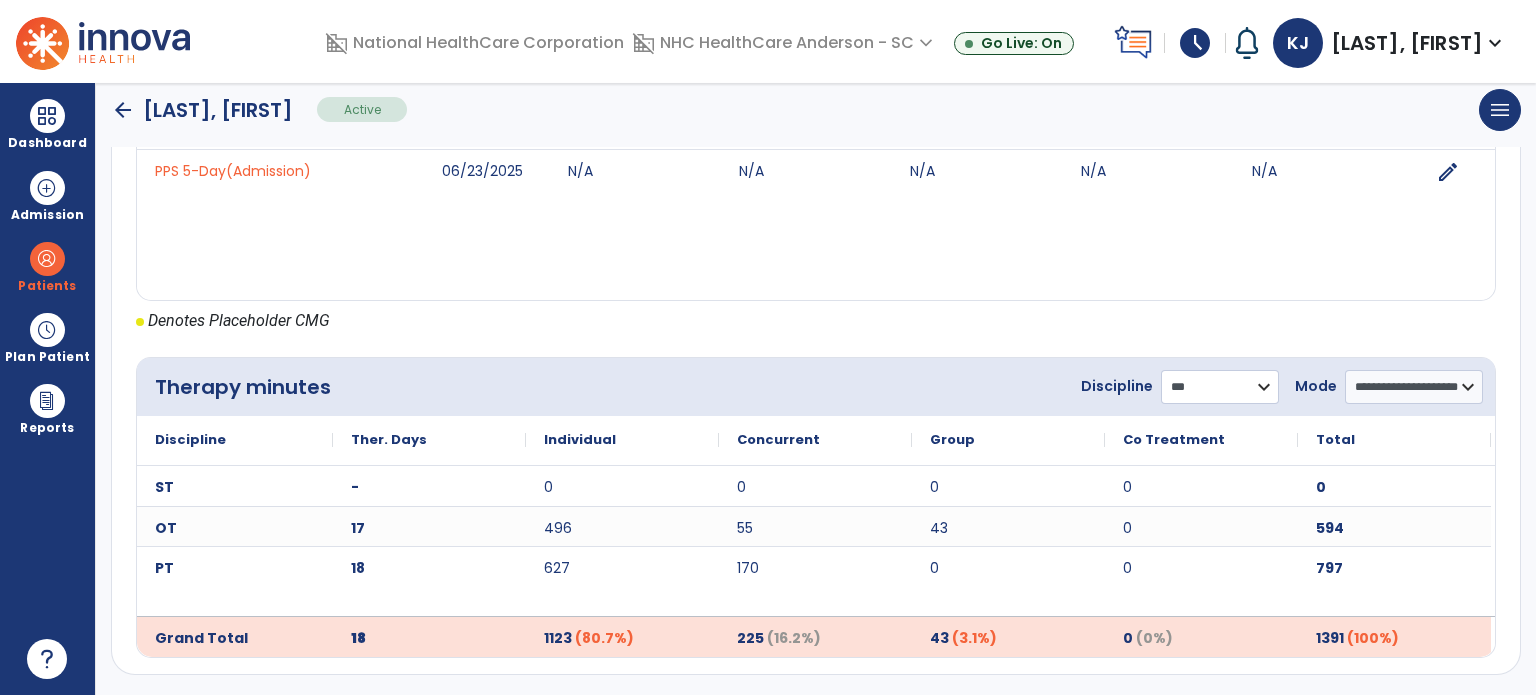 click on "**********" 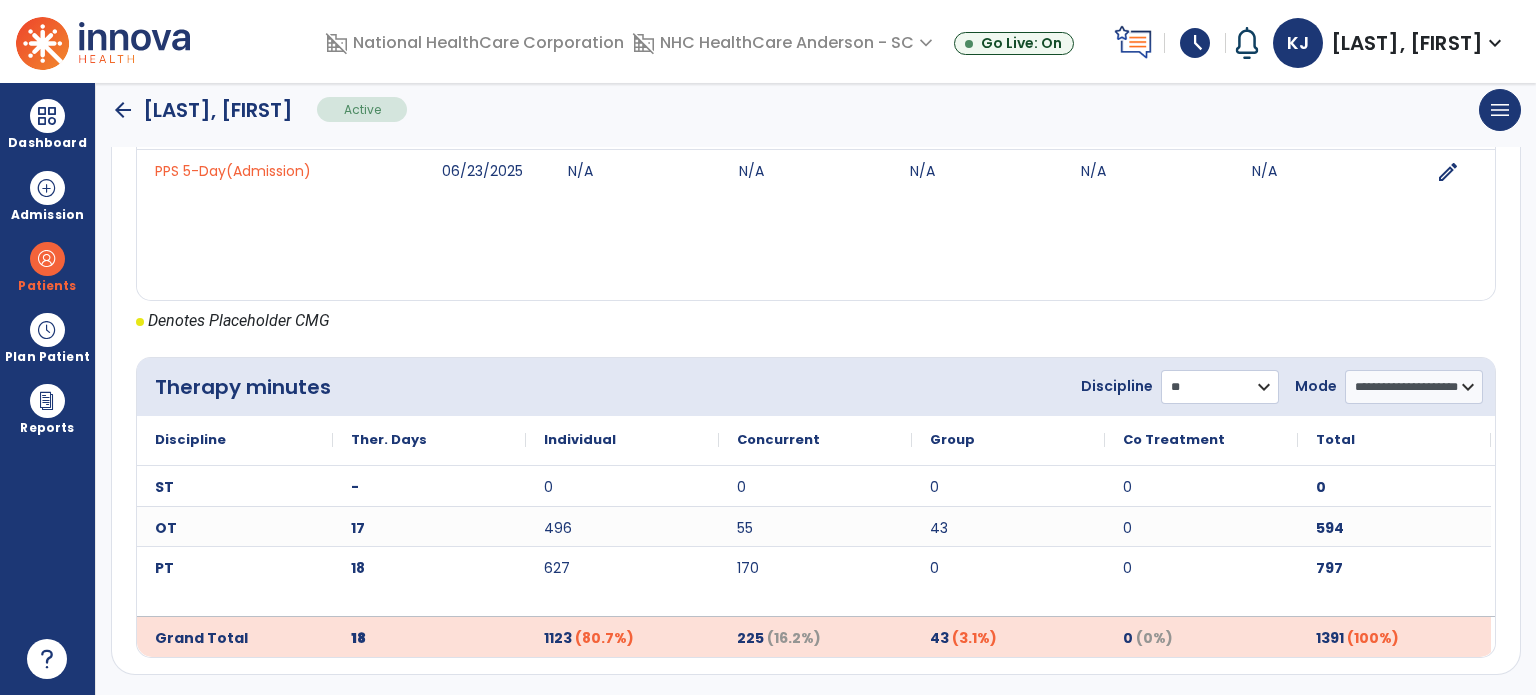 click on "**********" 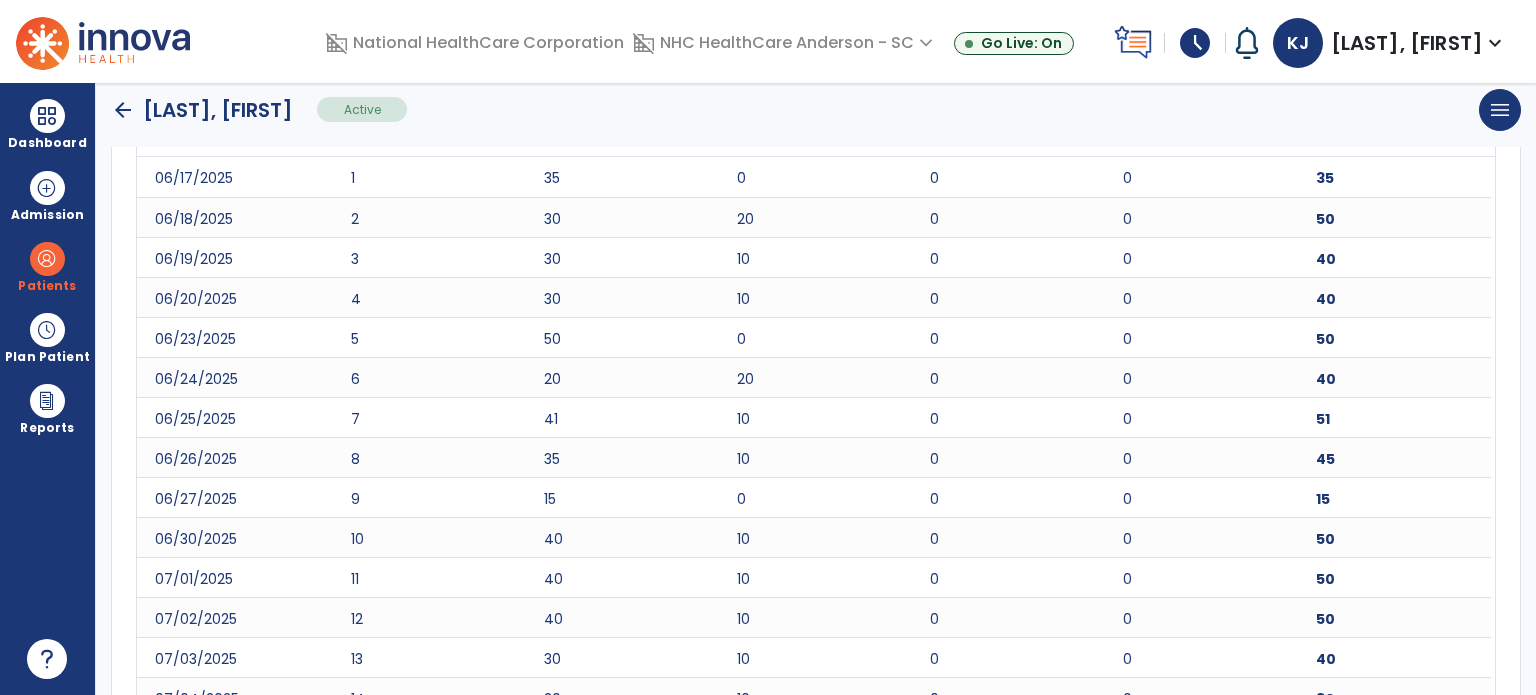 scroll, scrollTop: 1518, scrollLeft: 0, axis: vertical 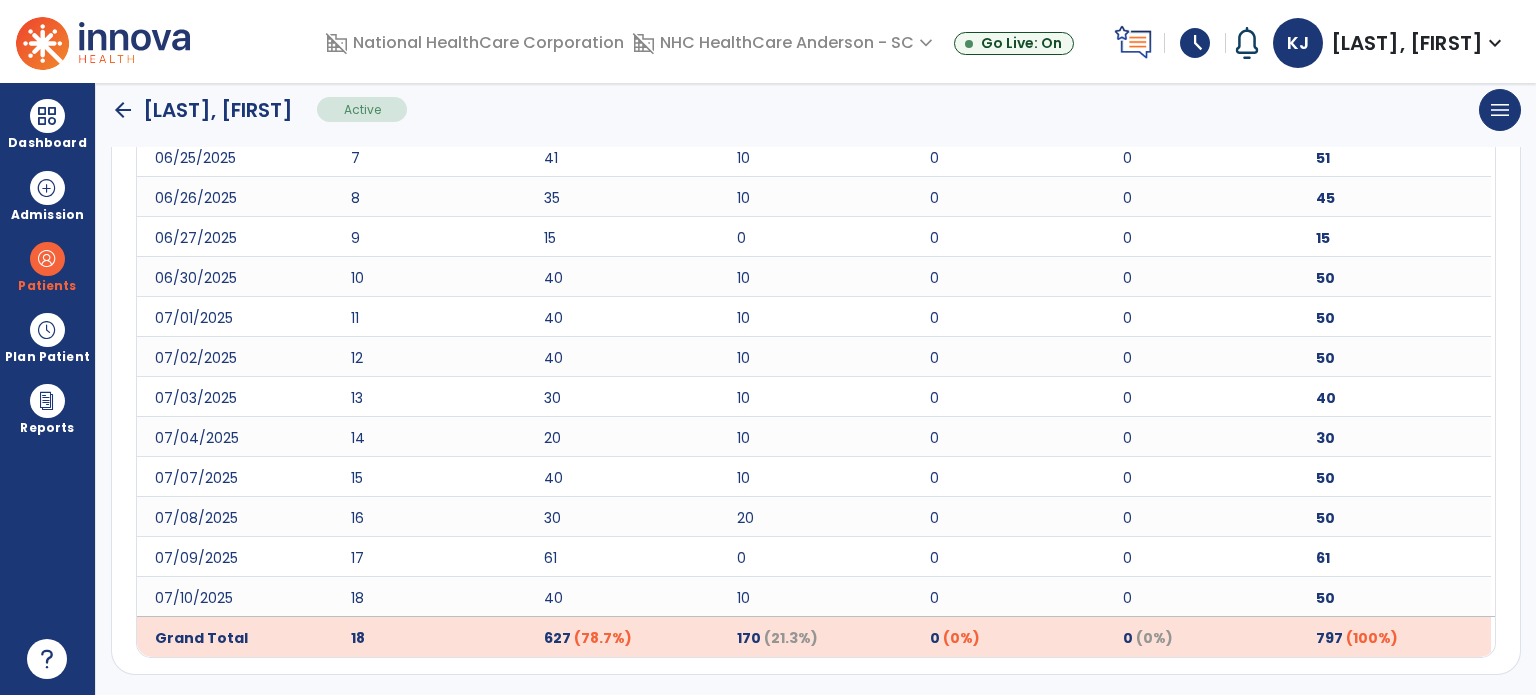 click on "Dashboard" at bounding box center [47, 143] 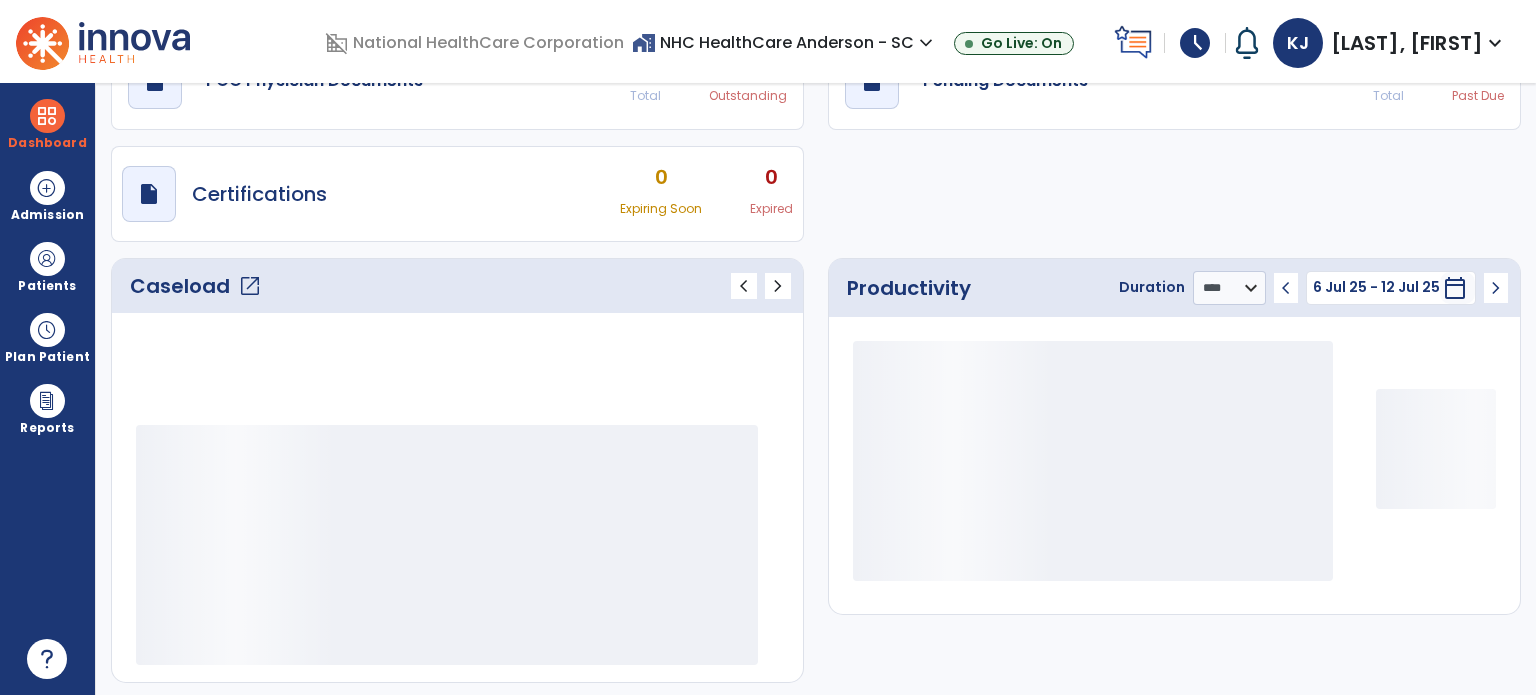 scroll, scrollTop: 109, scrollLeft: 0, axis: vertical 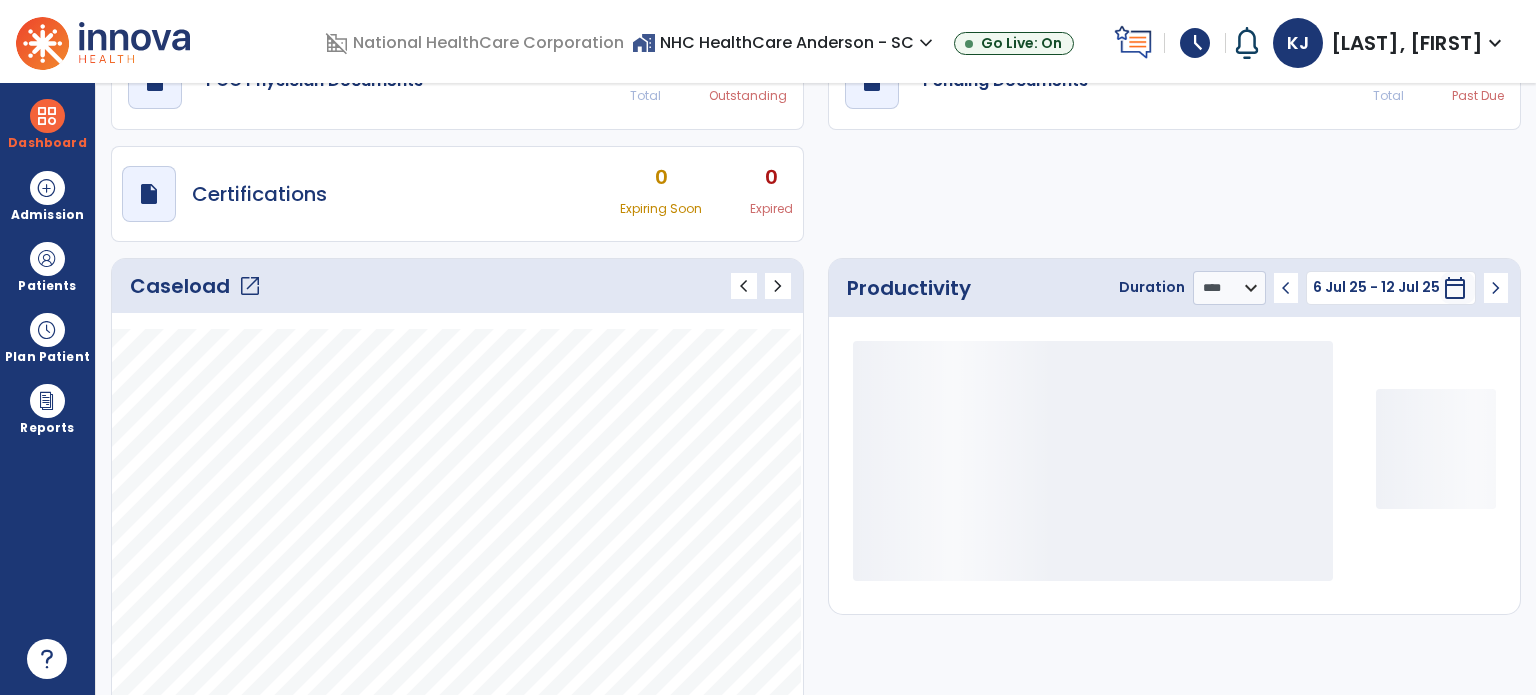 click on "open_in_new" 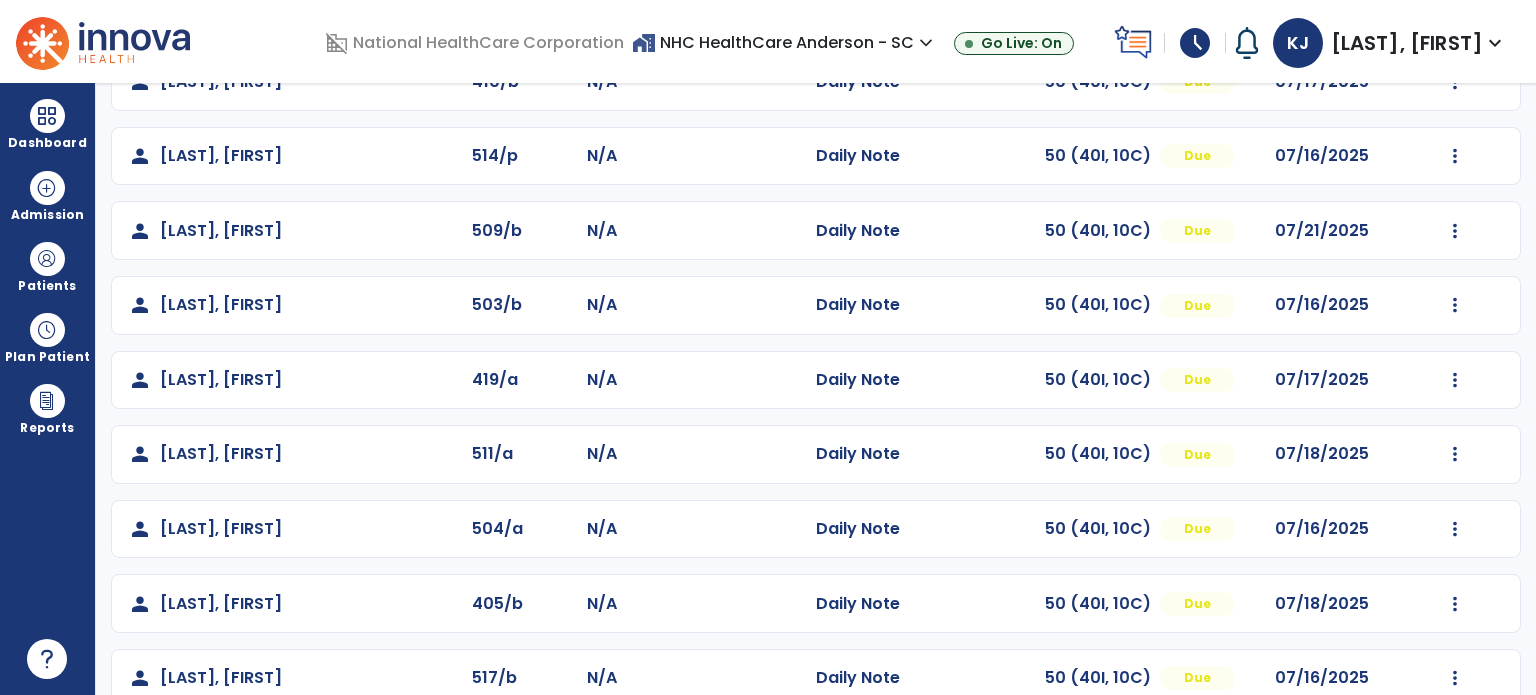 scroll, scrollTop: 393, scrollLeft: 0, axis: vertical 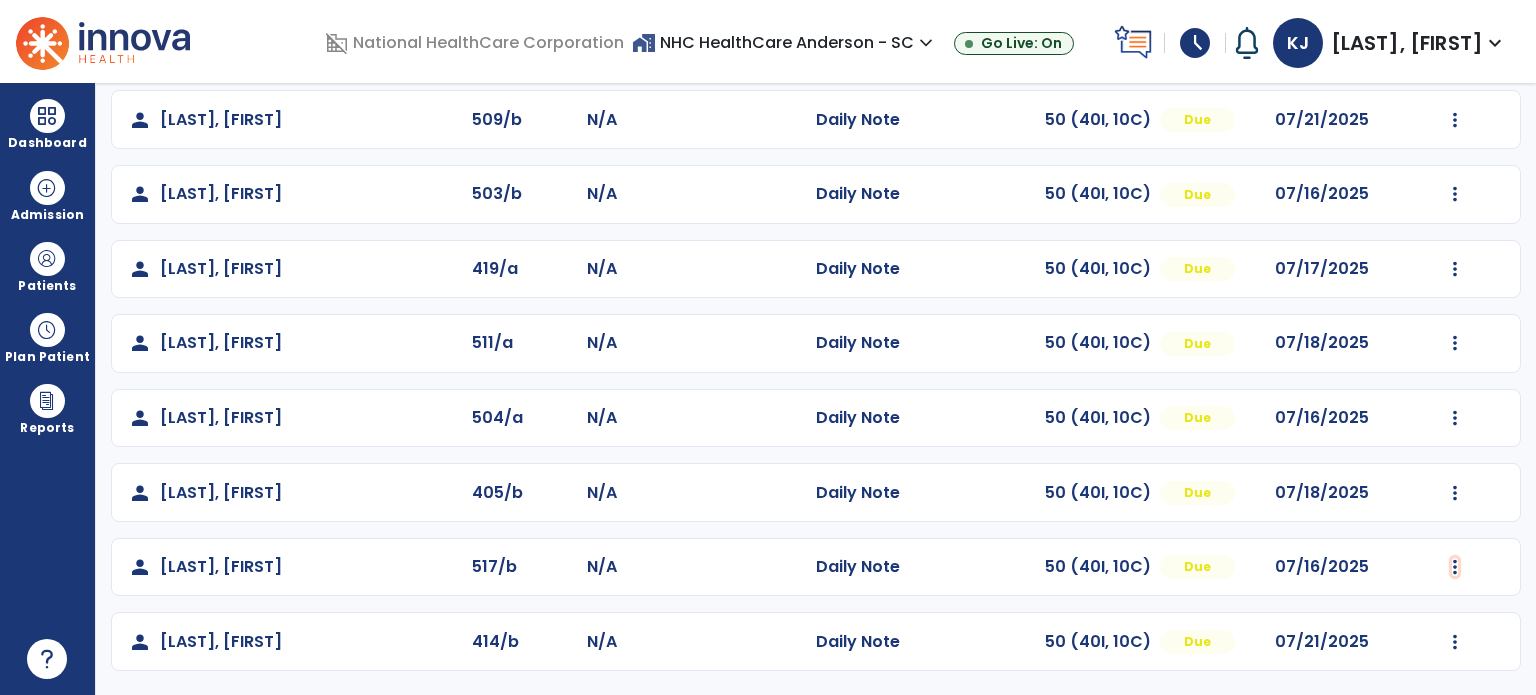 click at bounding box center [1455, -104] 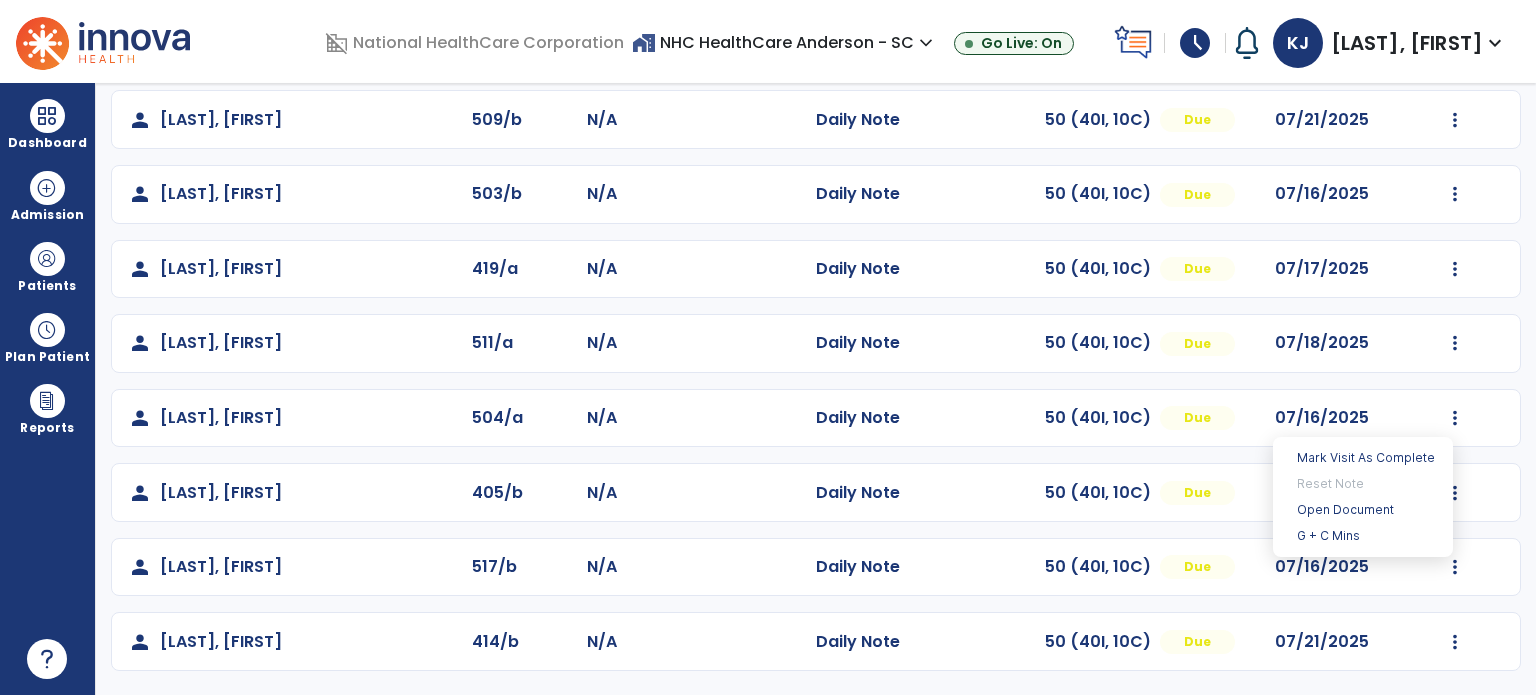 click on "G + C Mins" at bounding box center [1363, 536] 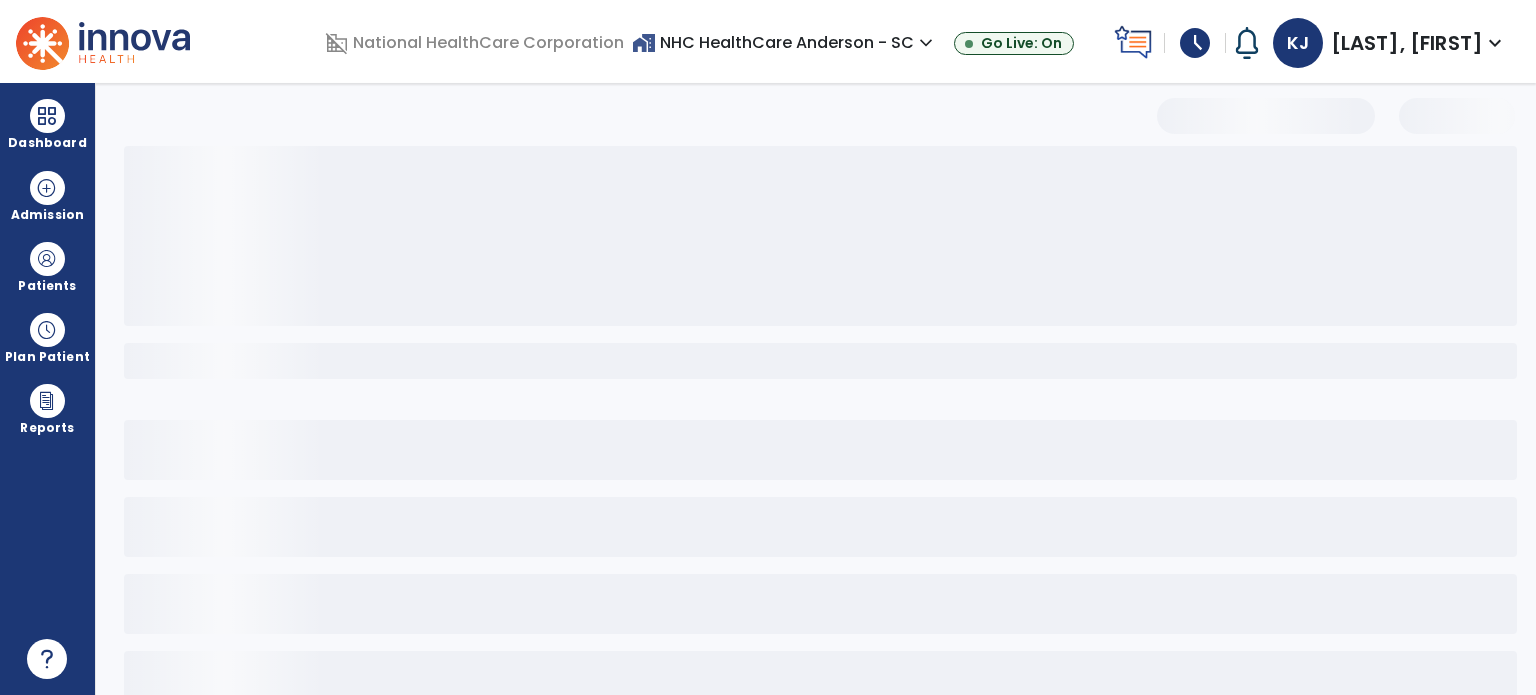 select on "***" 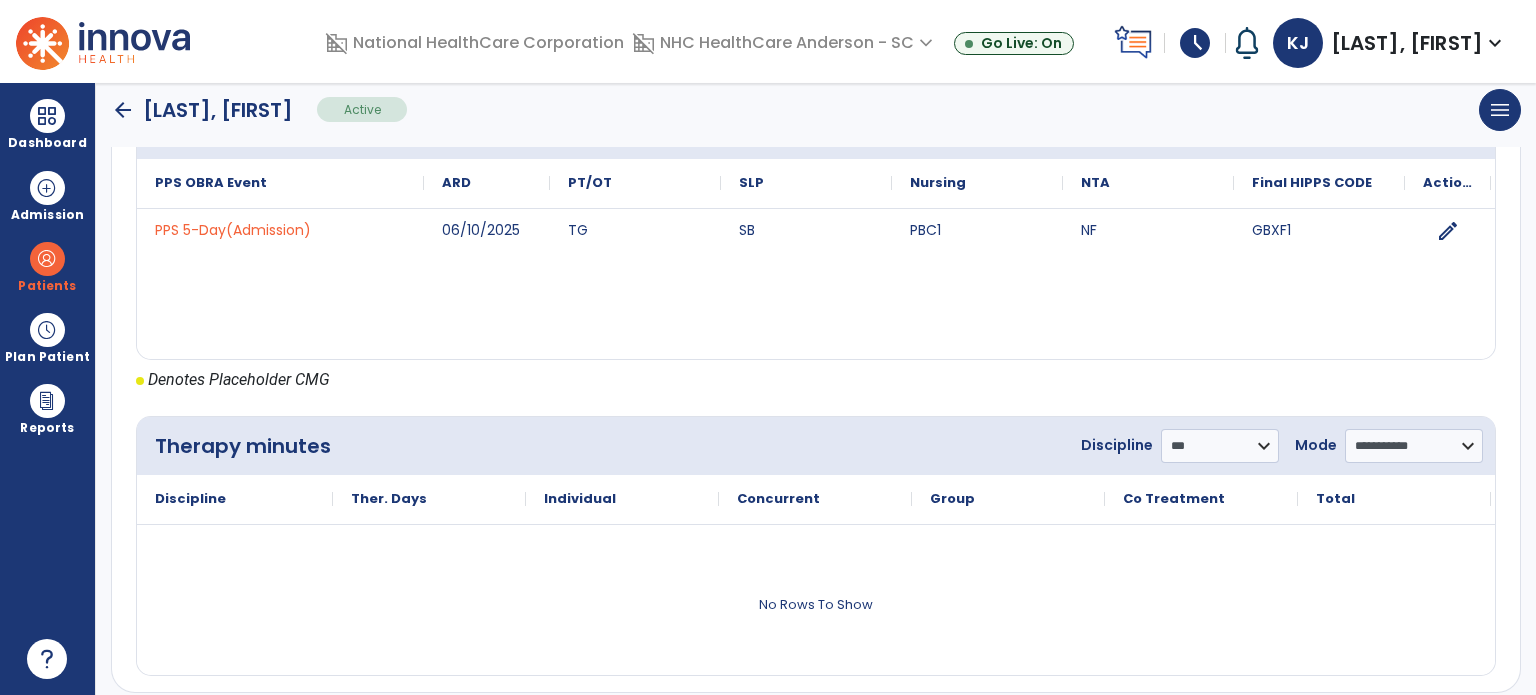 scroll, scrollTop: 862, scrollLeft: 0, axis: vertical 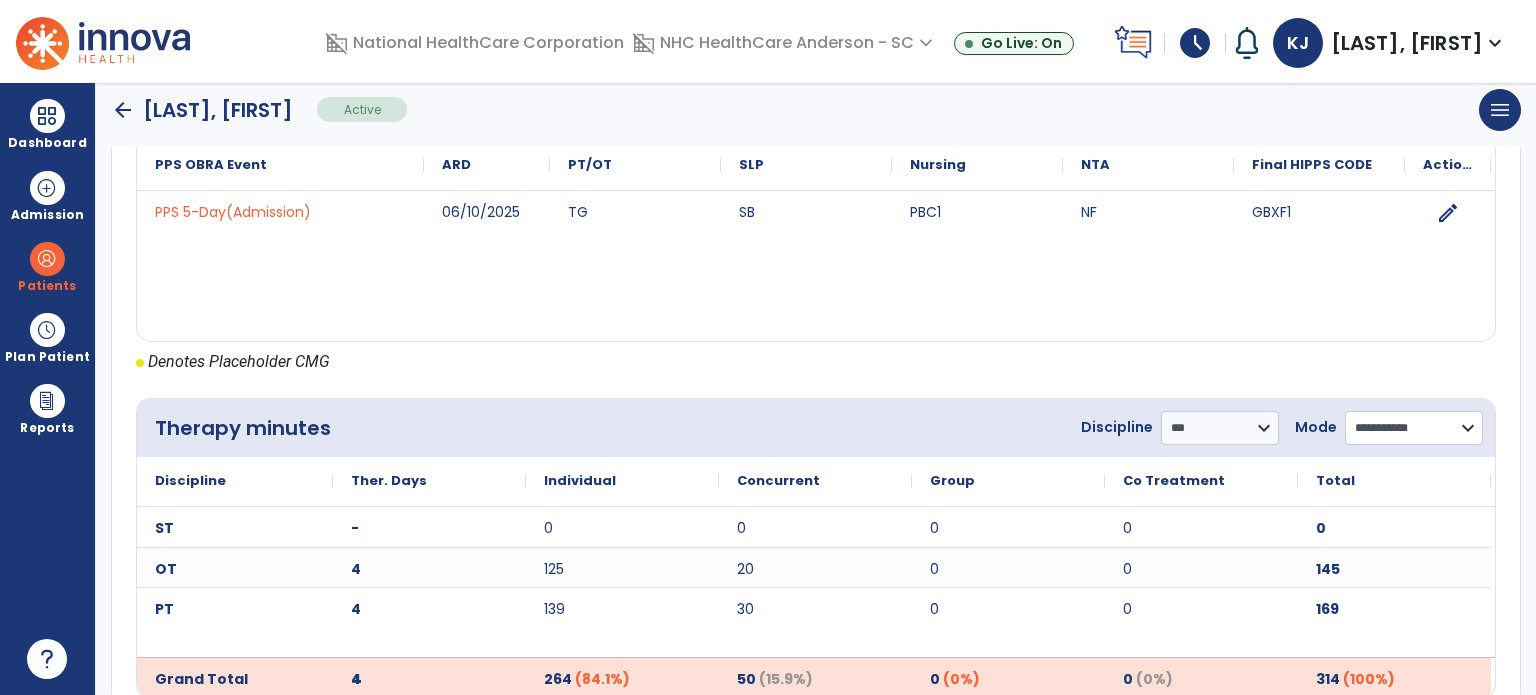 click on "**********" 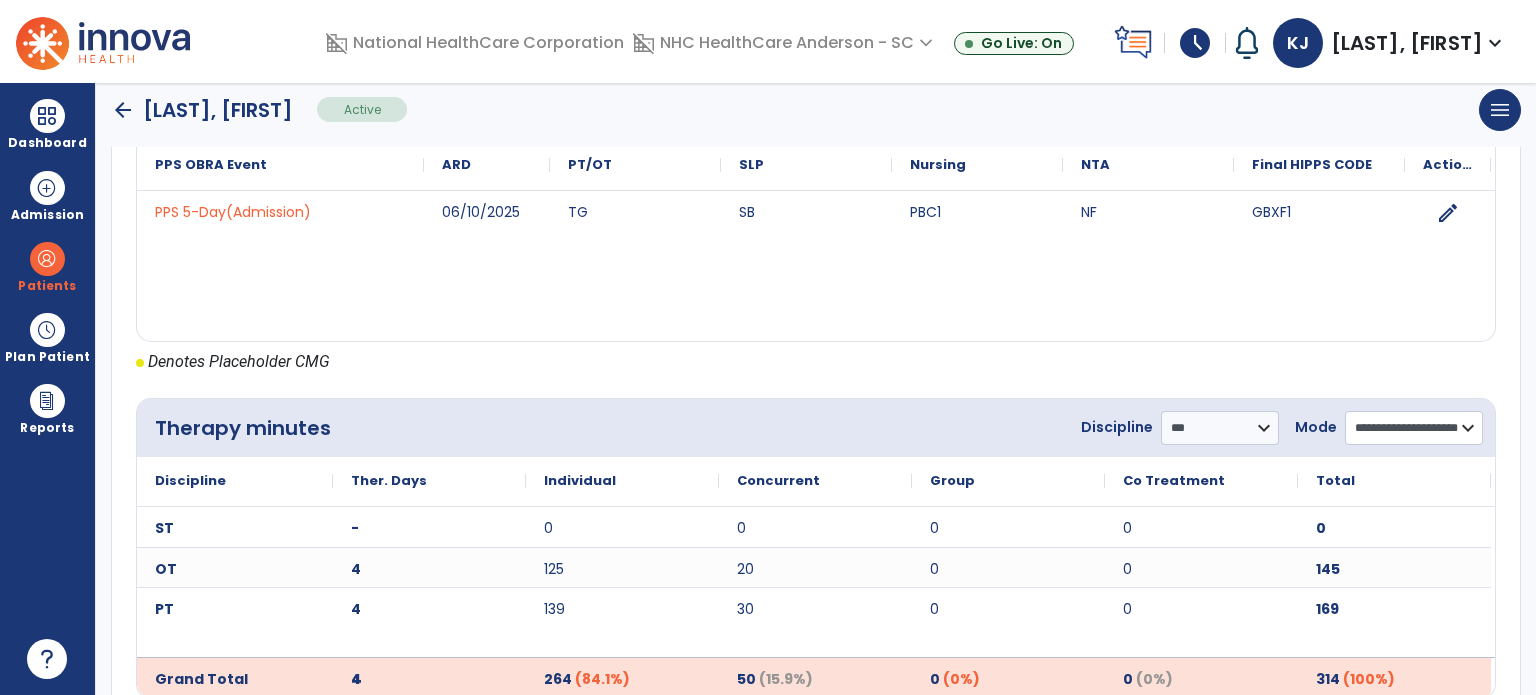 click on "**********" 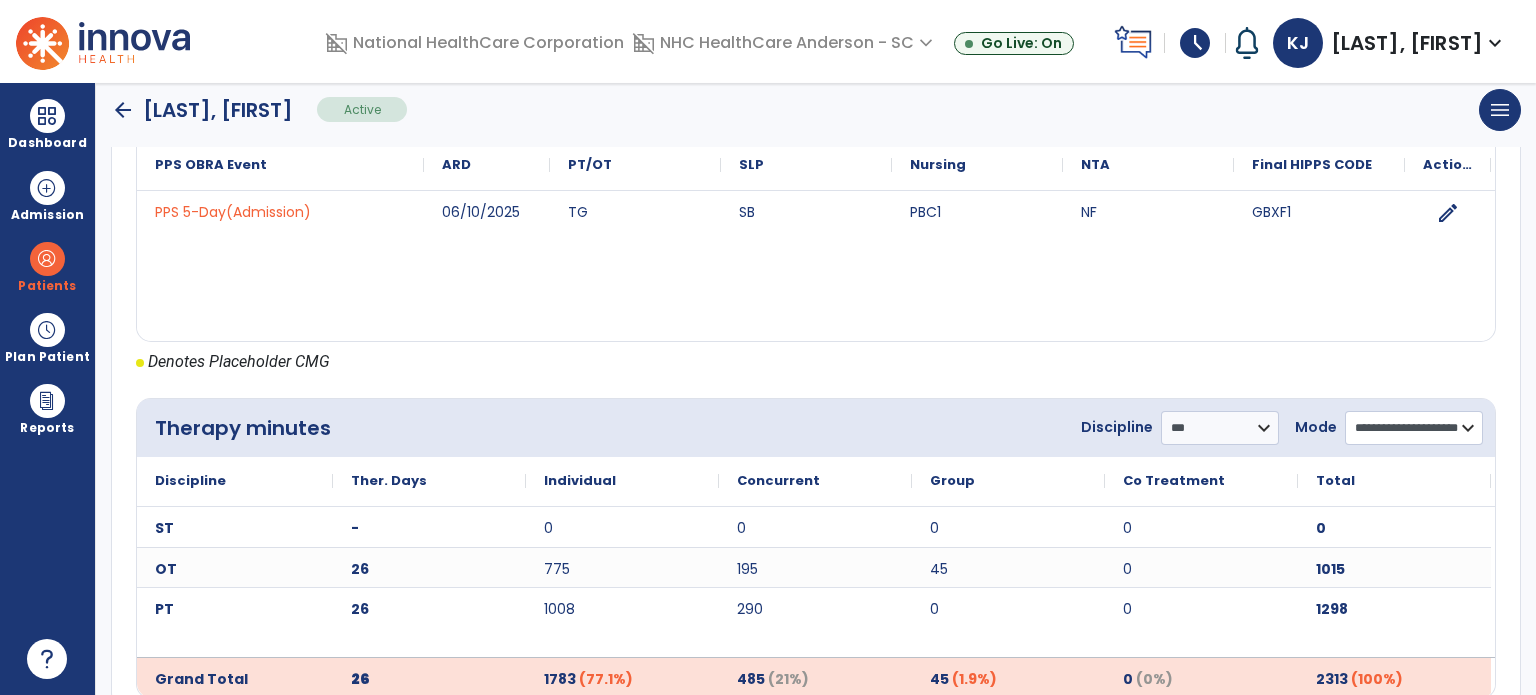 scroll, scrollTop: 903, scrollLeft: 0, axis: vertical 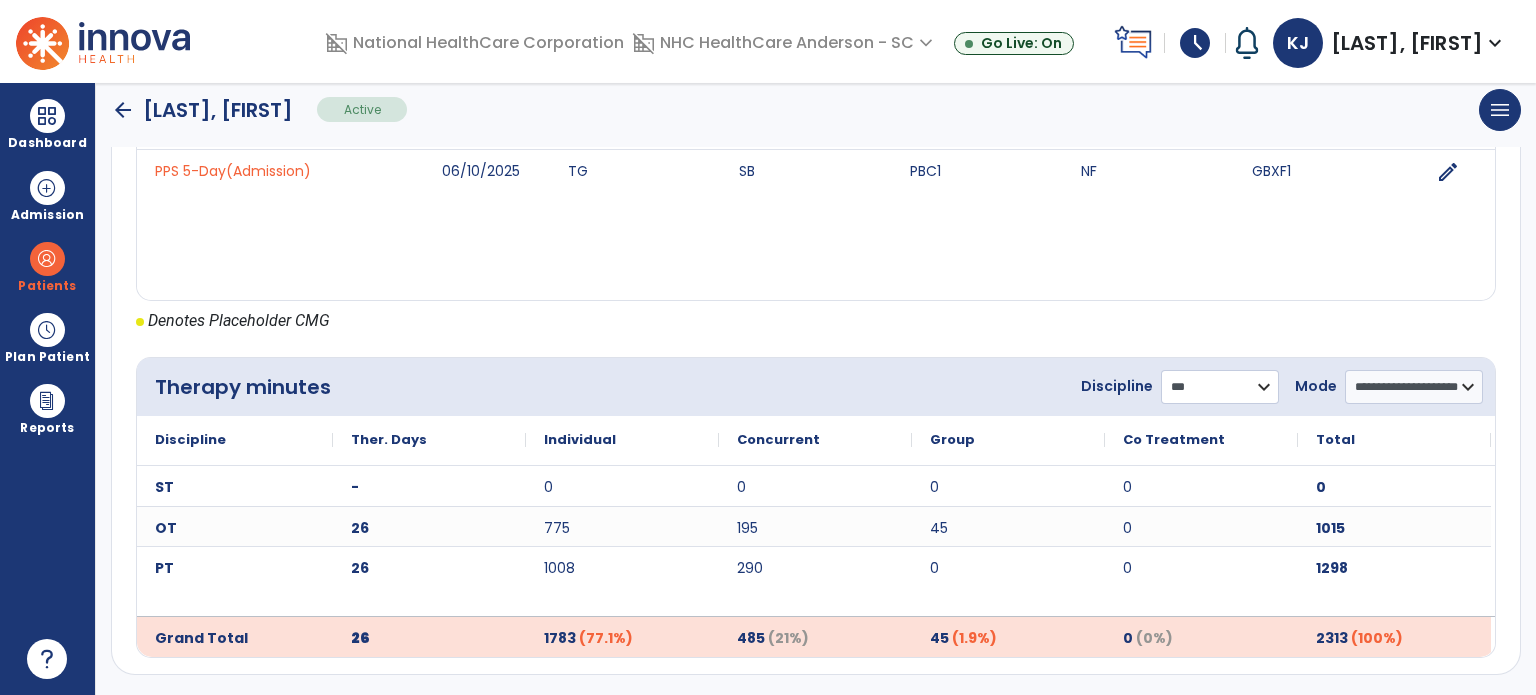 click on "**********" 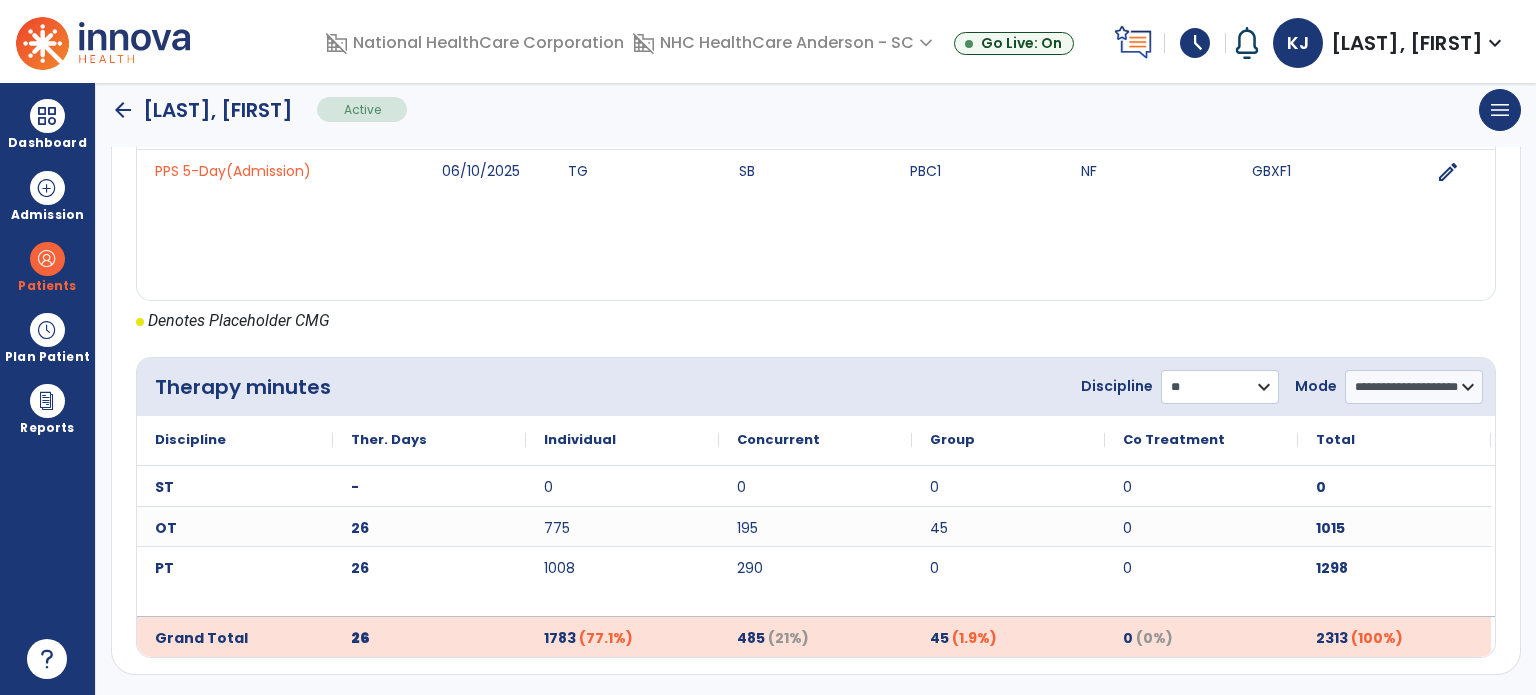 click on "**********" 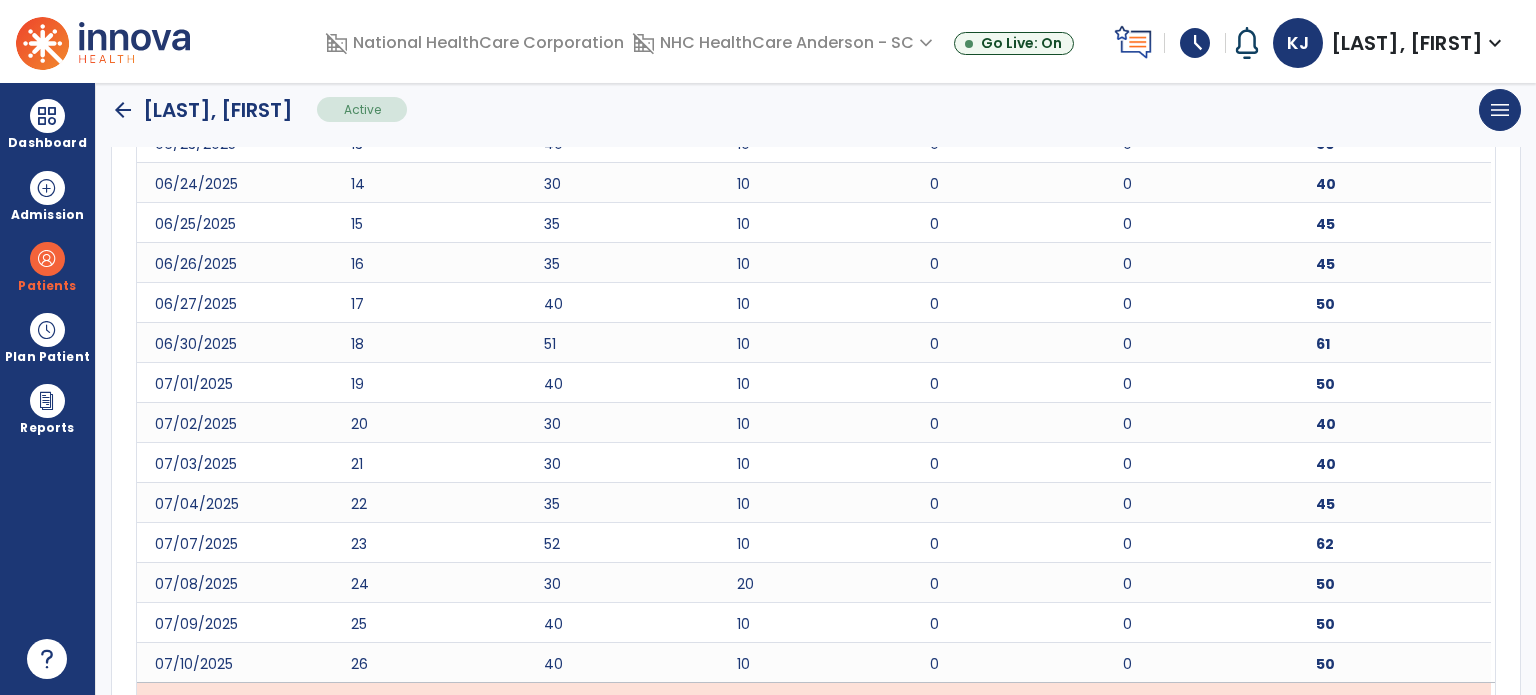 scroll, scrollTop: 1793, scrollLeft: 0, axis: vertical 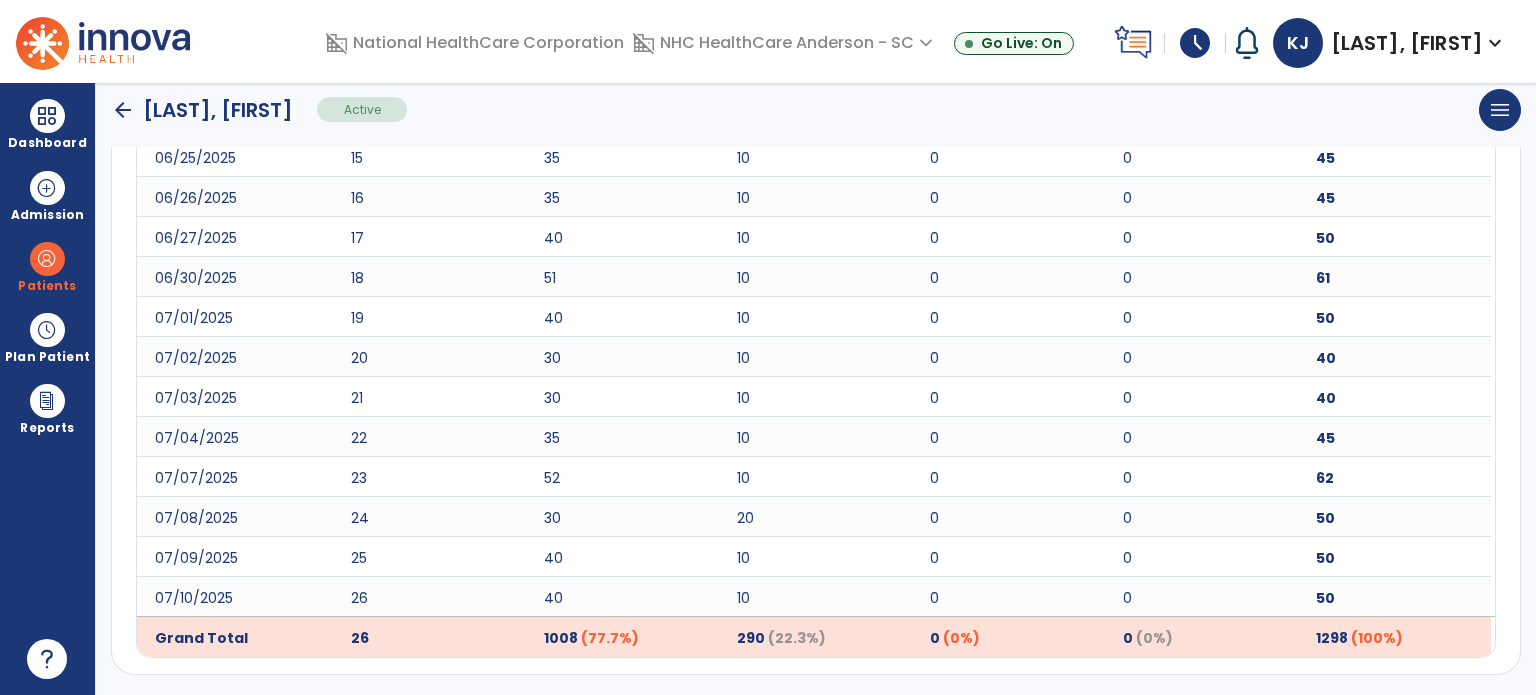 click on "Dashboard" at bounding box center [47, 143] 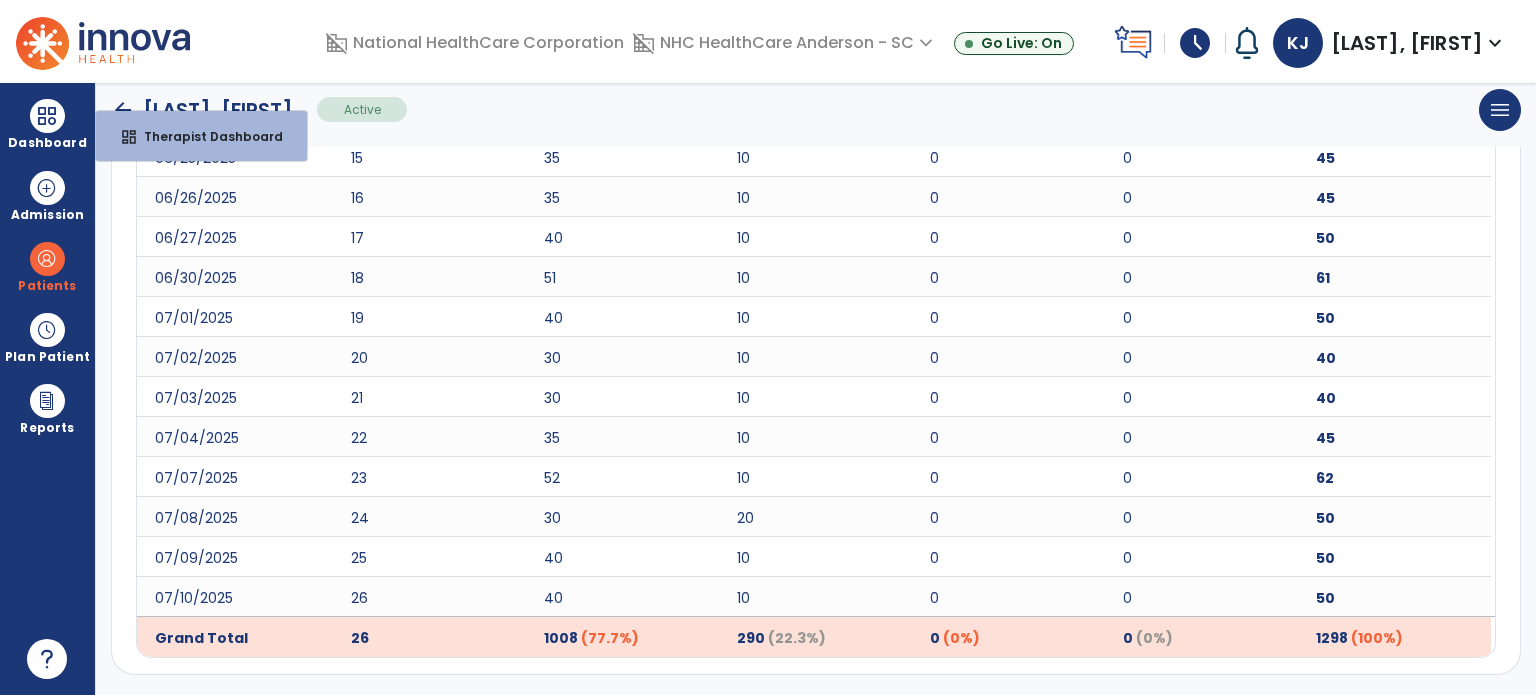 click on "dashboard  Therapist Dashboard" at bounding box center [201, 136] 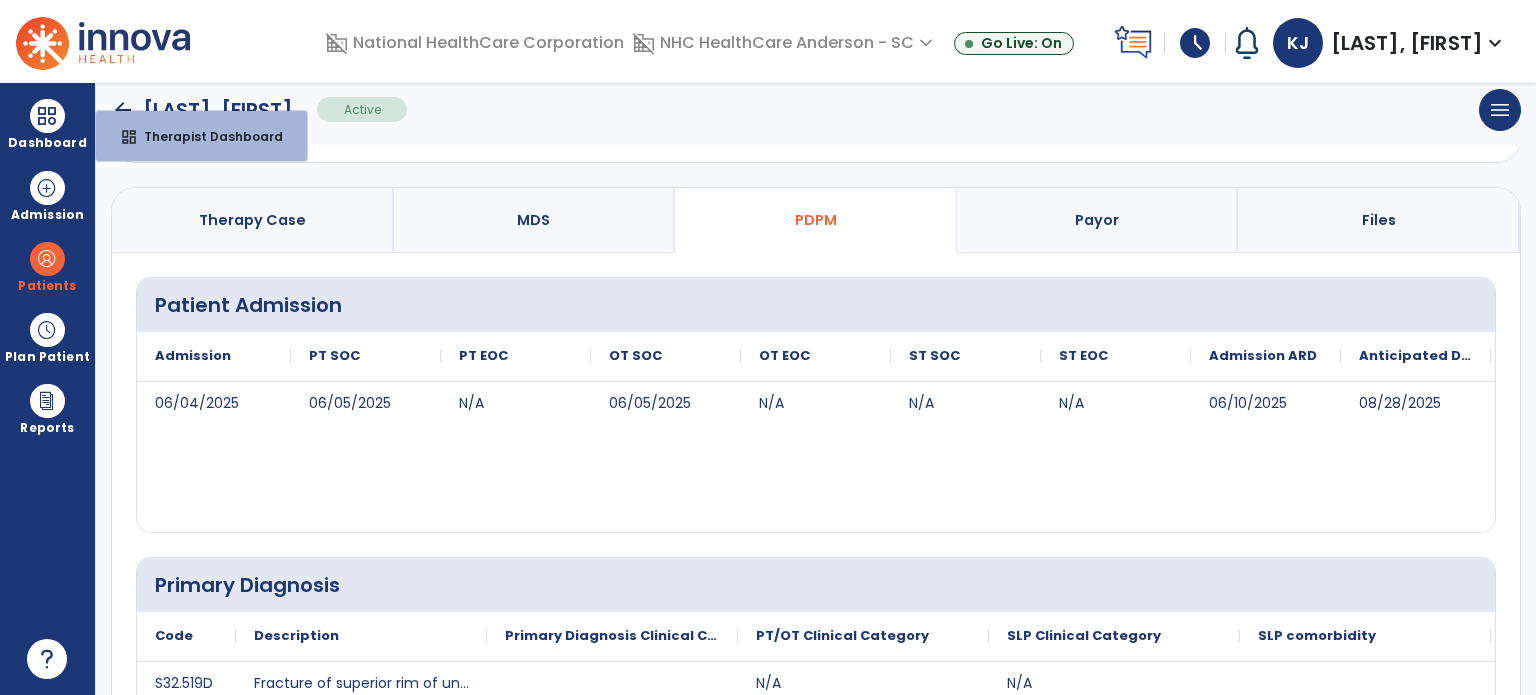 select on "****" 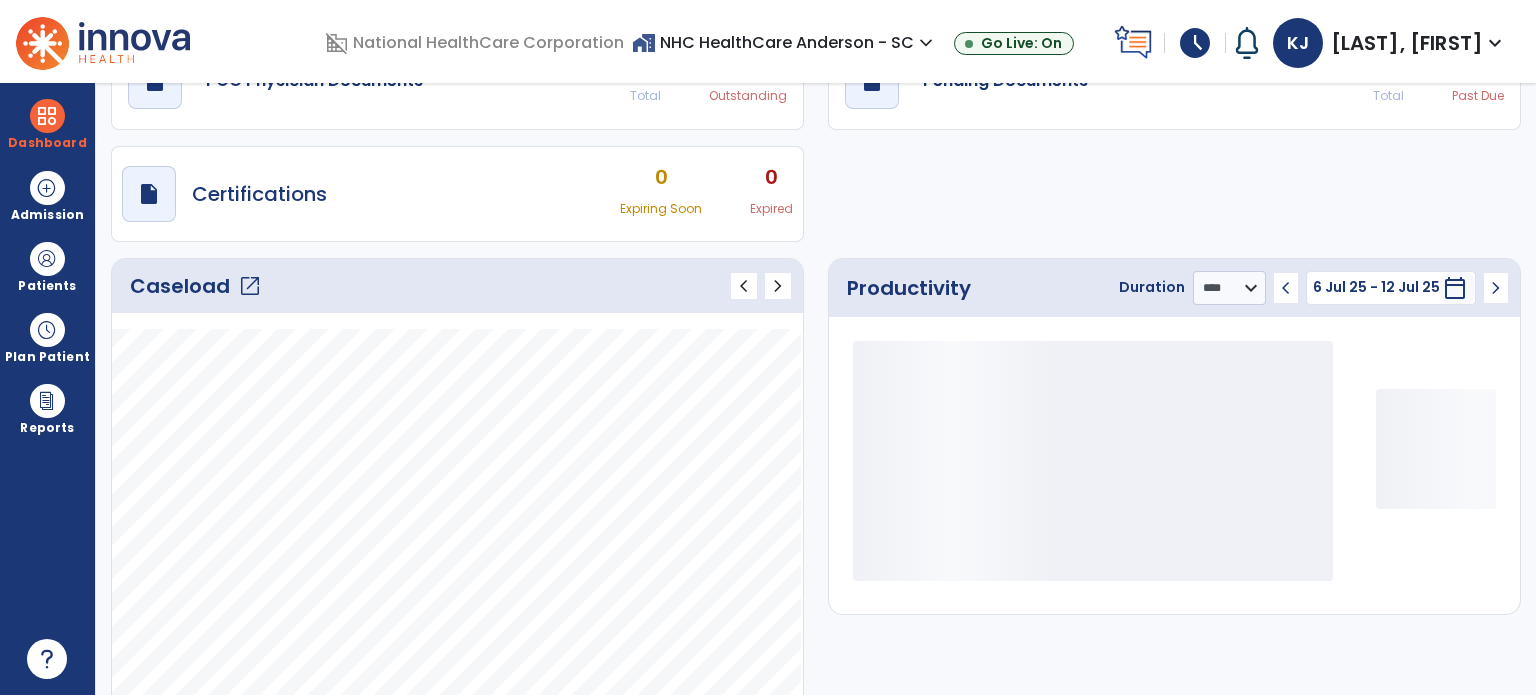 scroll, scrollTop: 109, scrollLeft: 0, axis: vertical 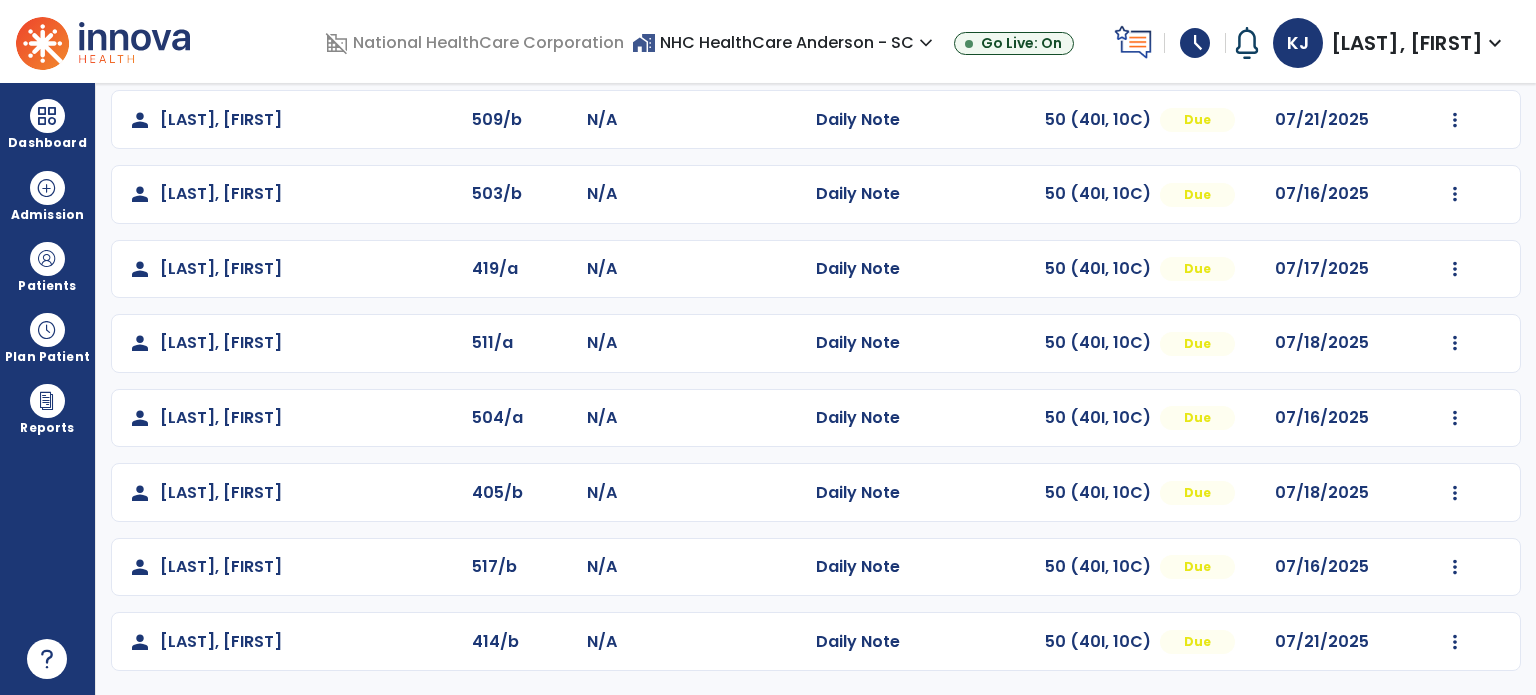 click at bounding box center (1455, -104) 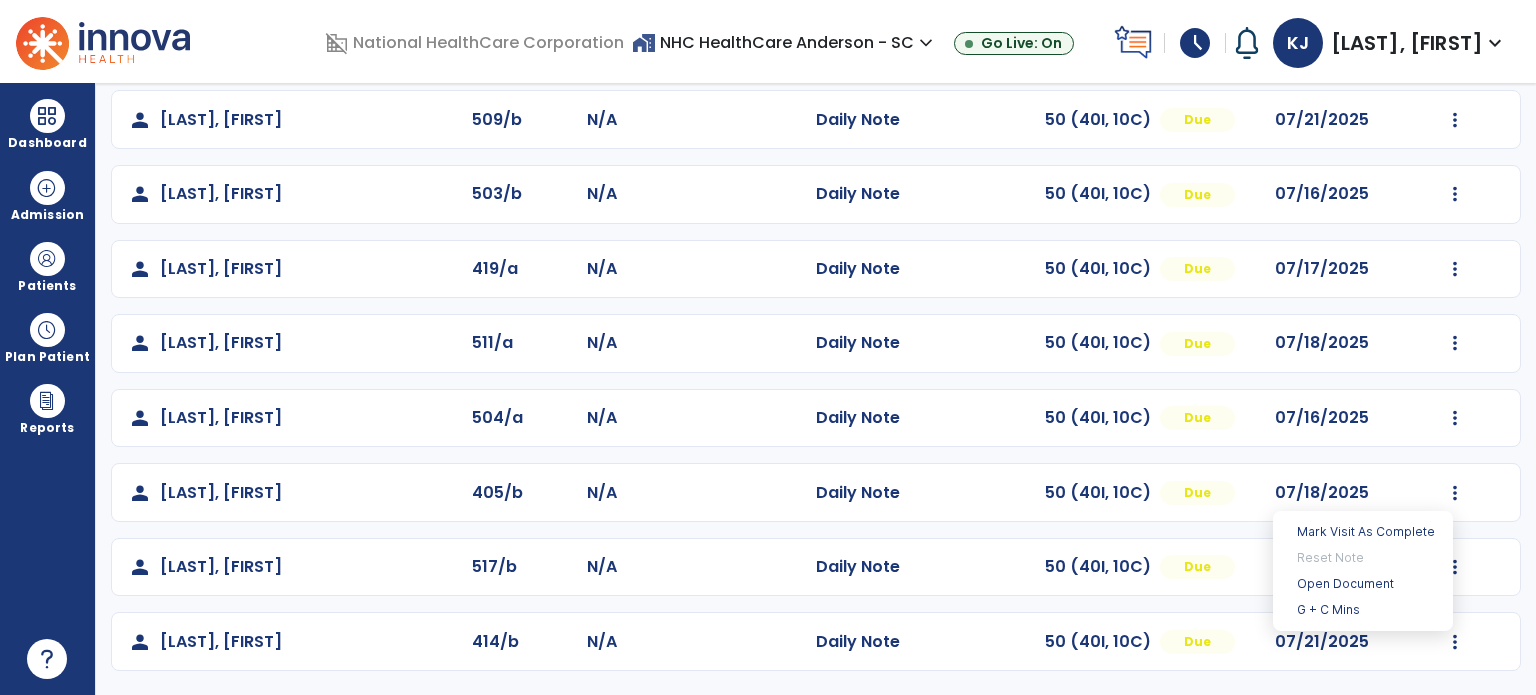 click on "G + C Mins" at bounding box center [1363, 610] 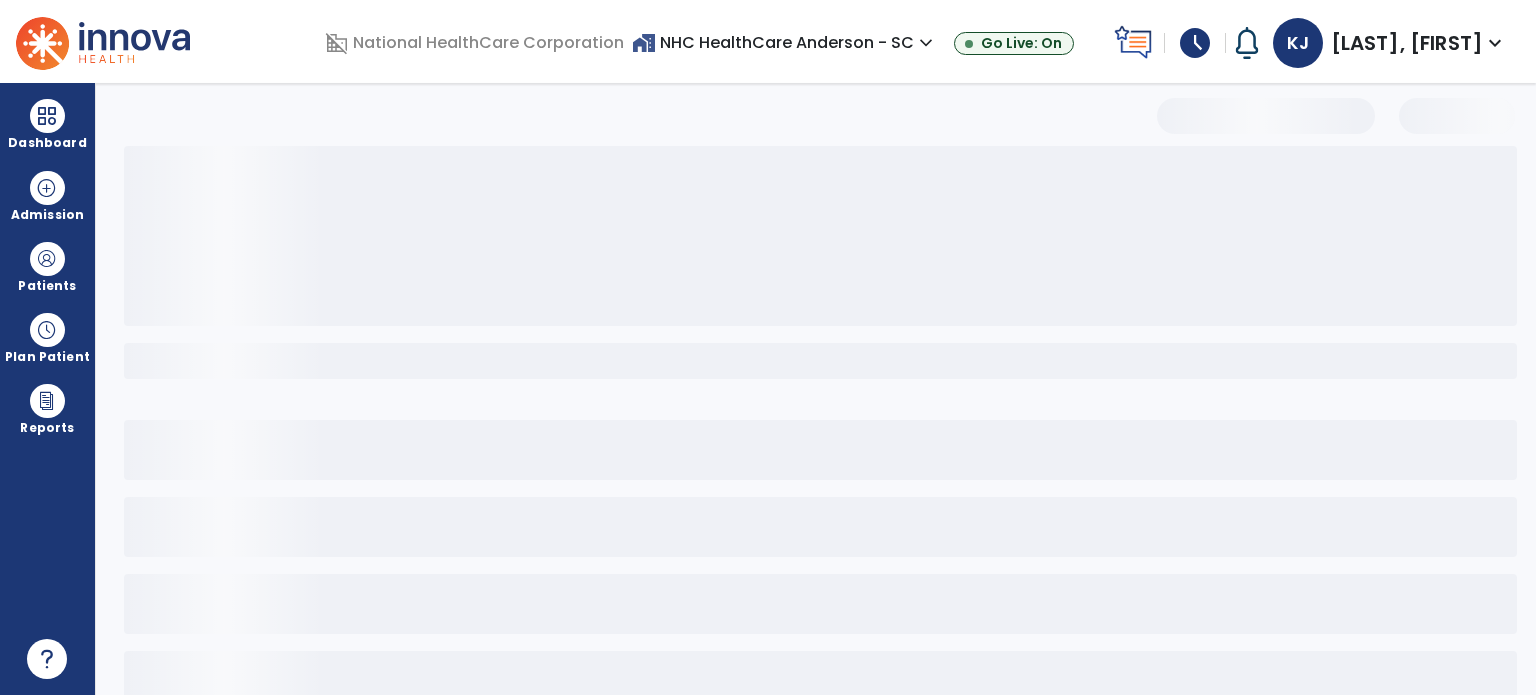 select on "***" 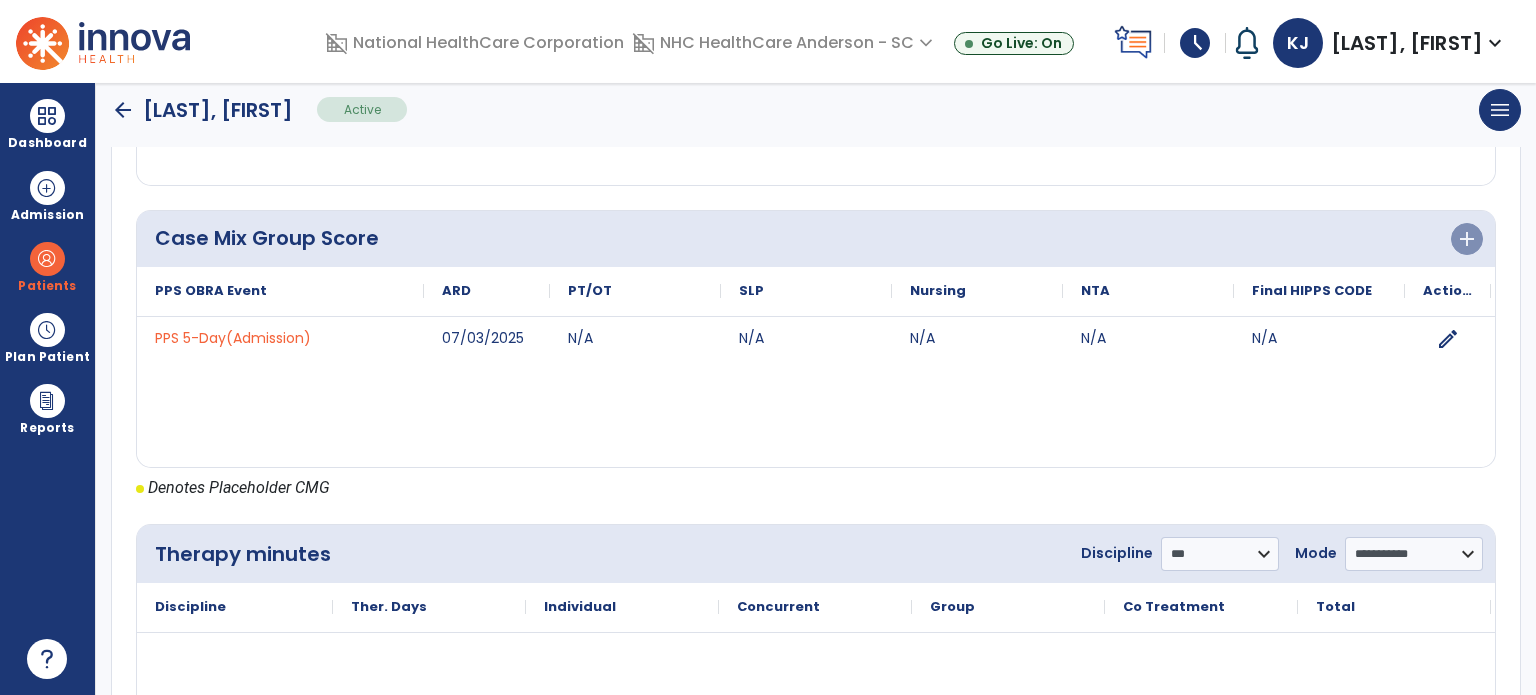 scroll, scrollTop: 738, scrollLeft: 0, axis: vertical 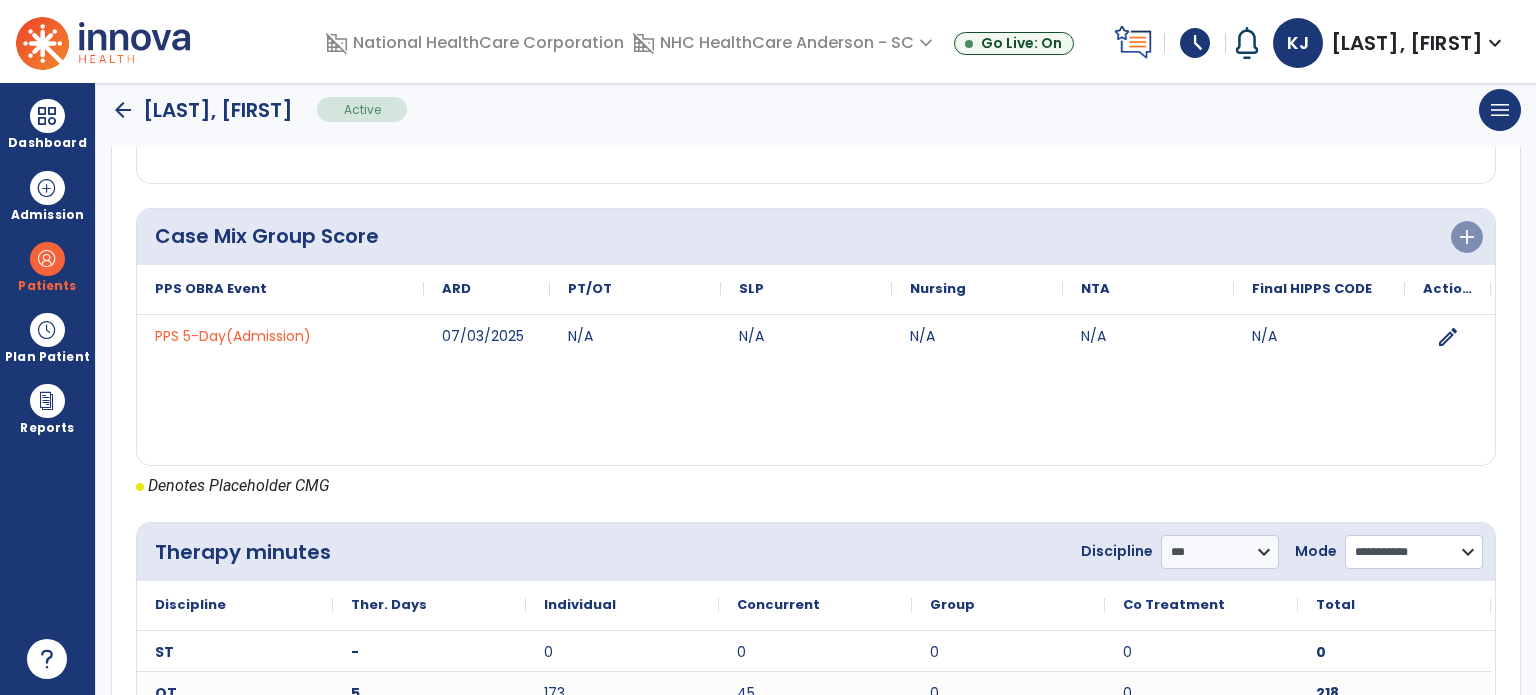 click on "**********" 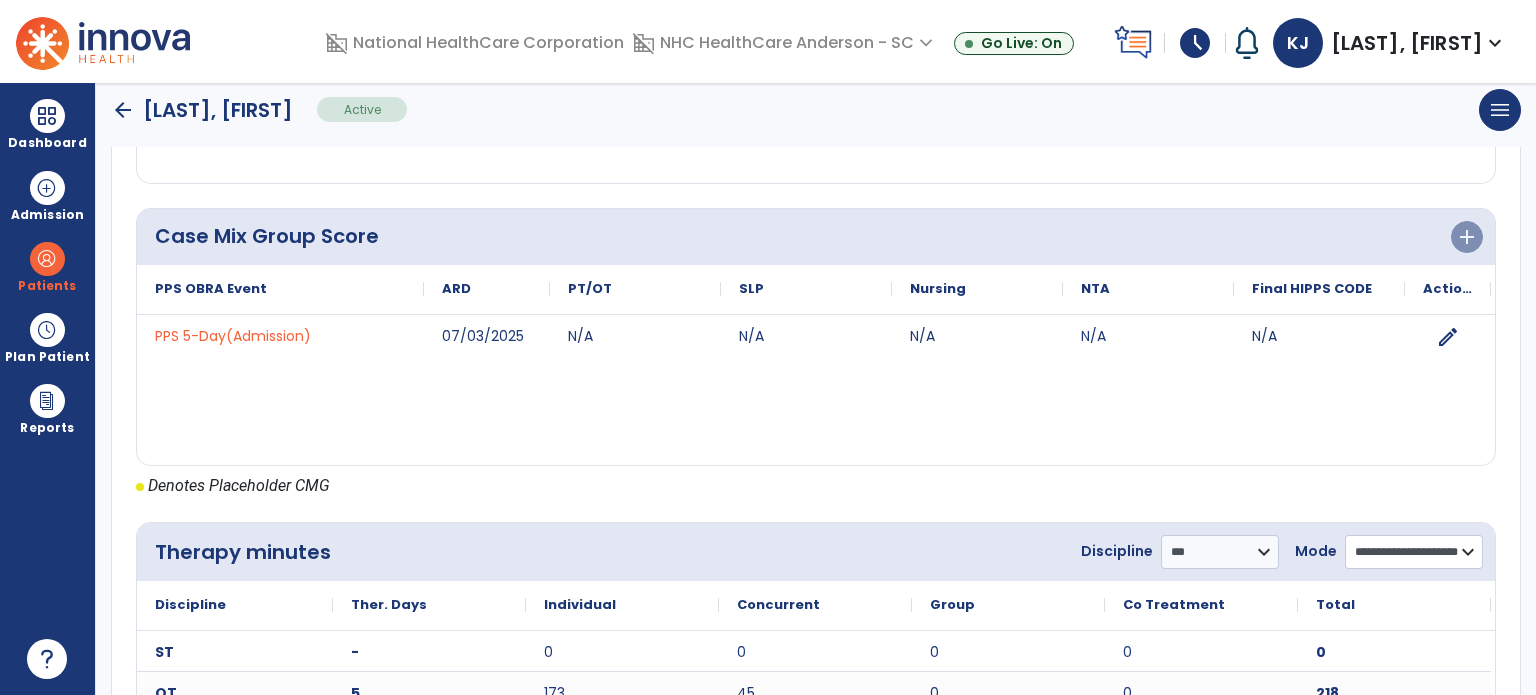 click on "**********" 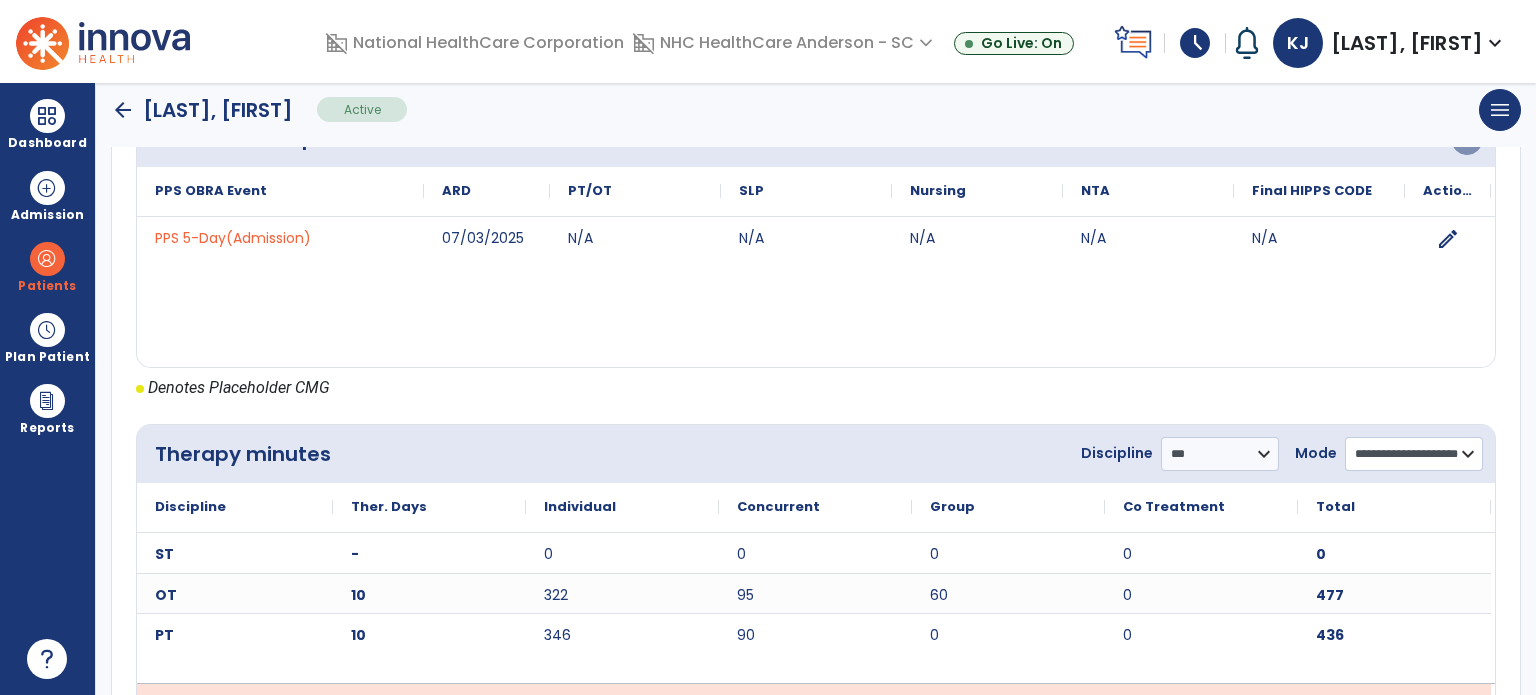 scroll, scrollTop: 903, scrollLeft: 0, axis: vertical 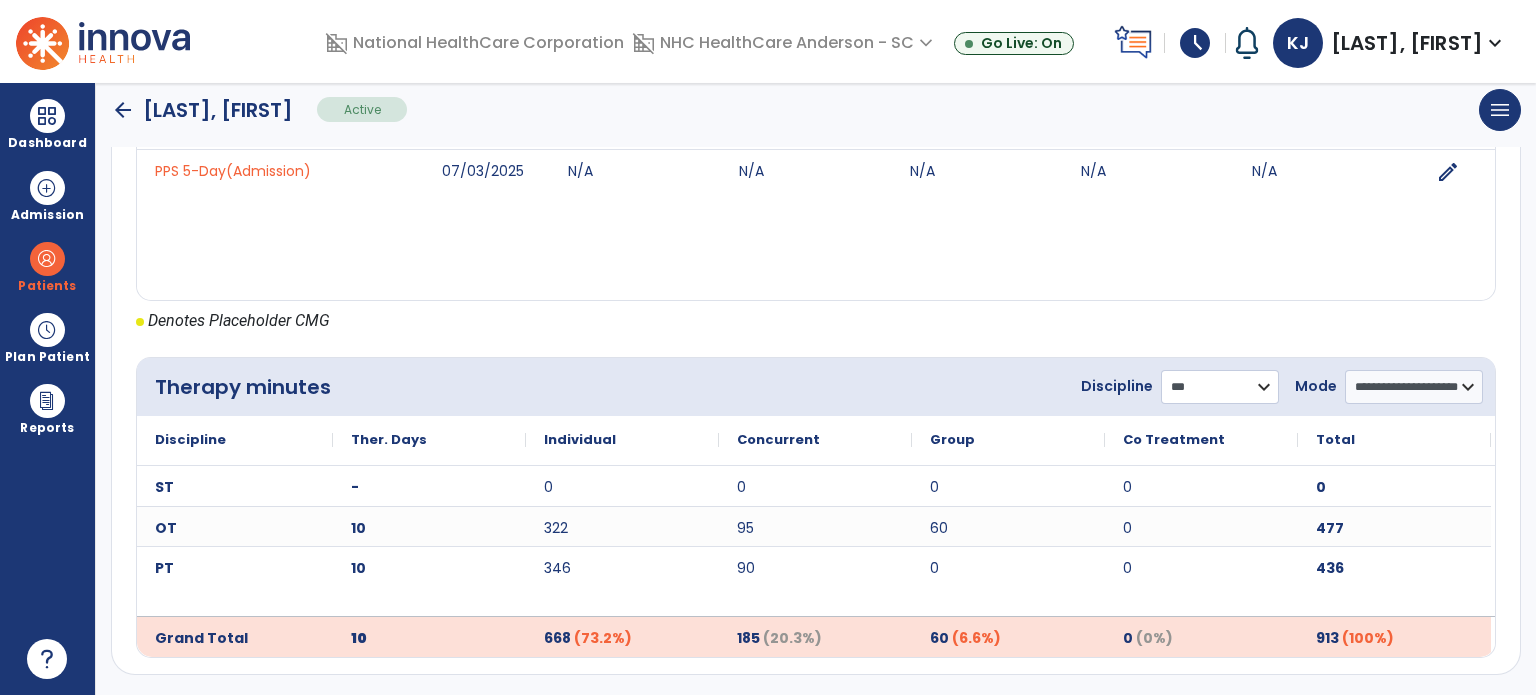 click on "**********" 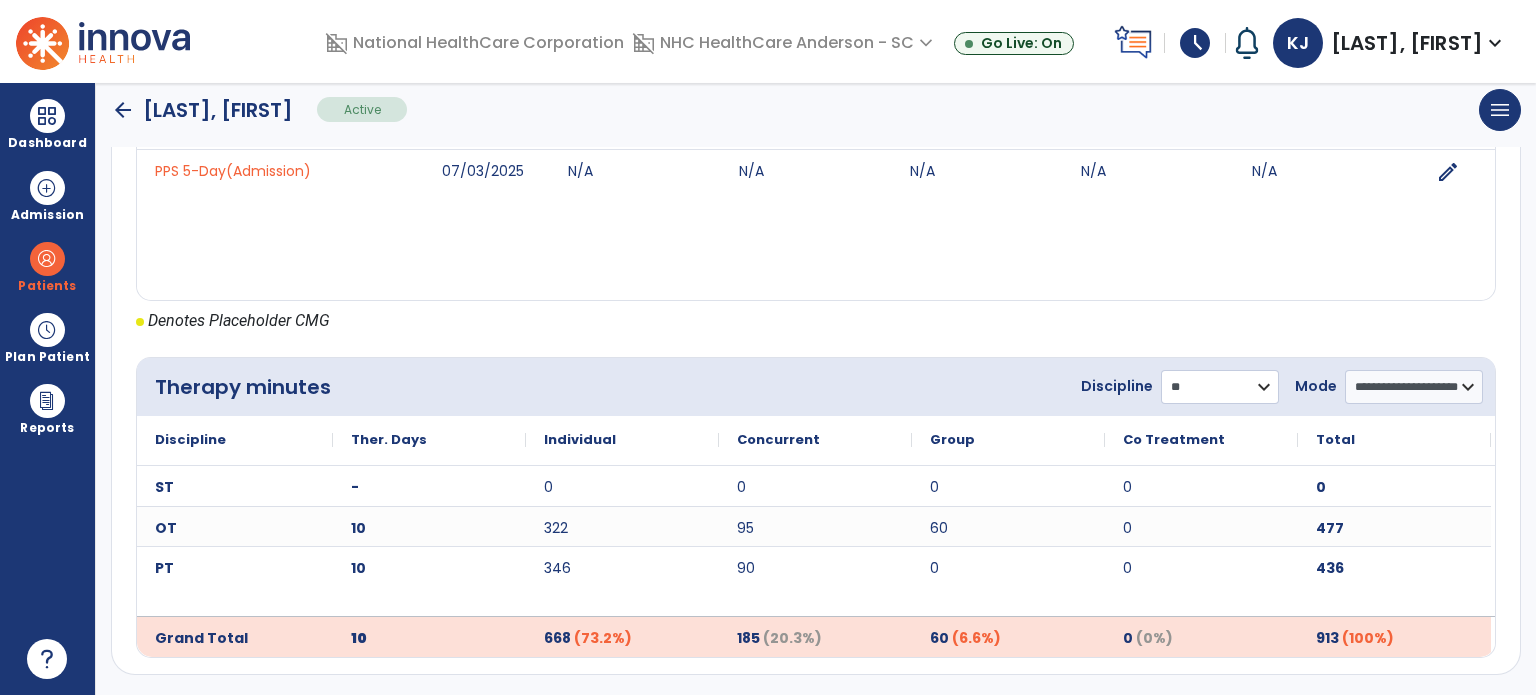 click on "**********" 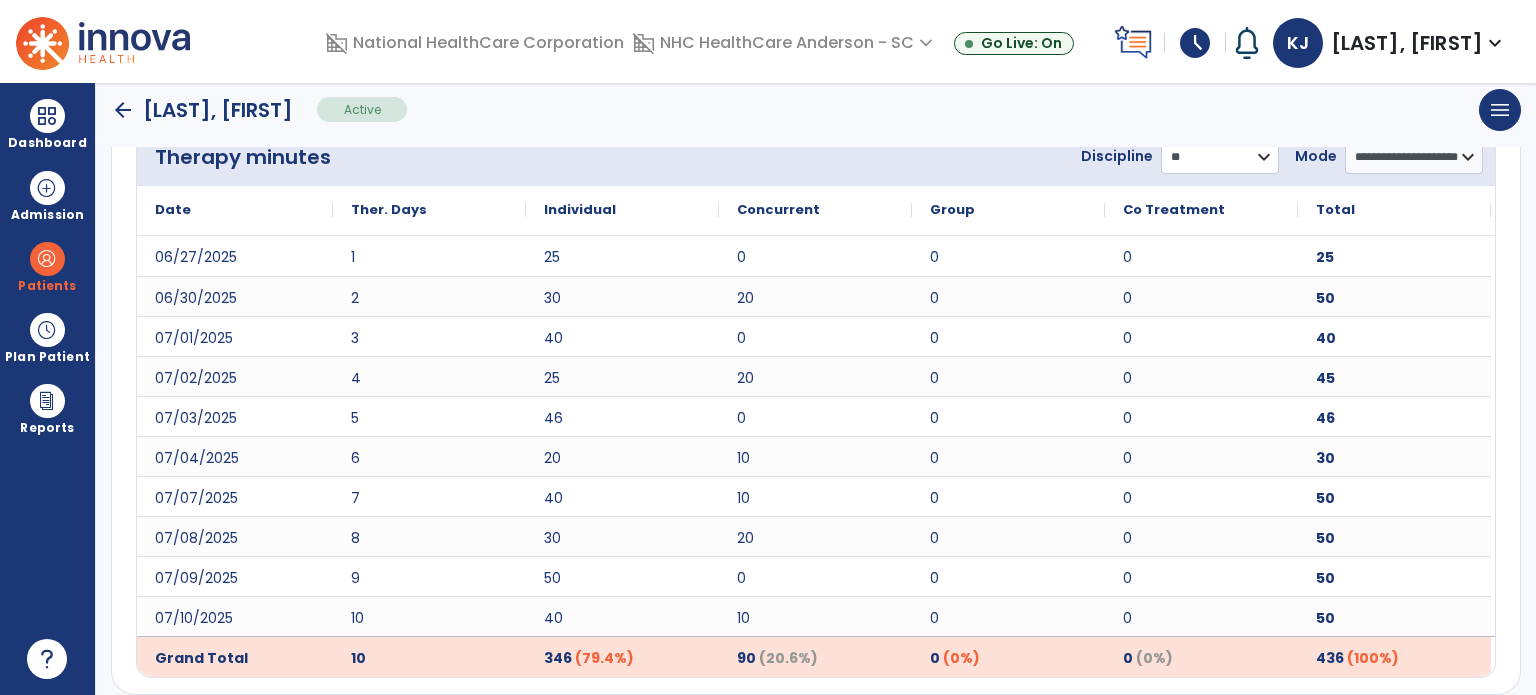 scroll, scrollTop: 1153, scrollLeft: 0, axis: vertical 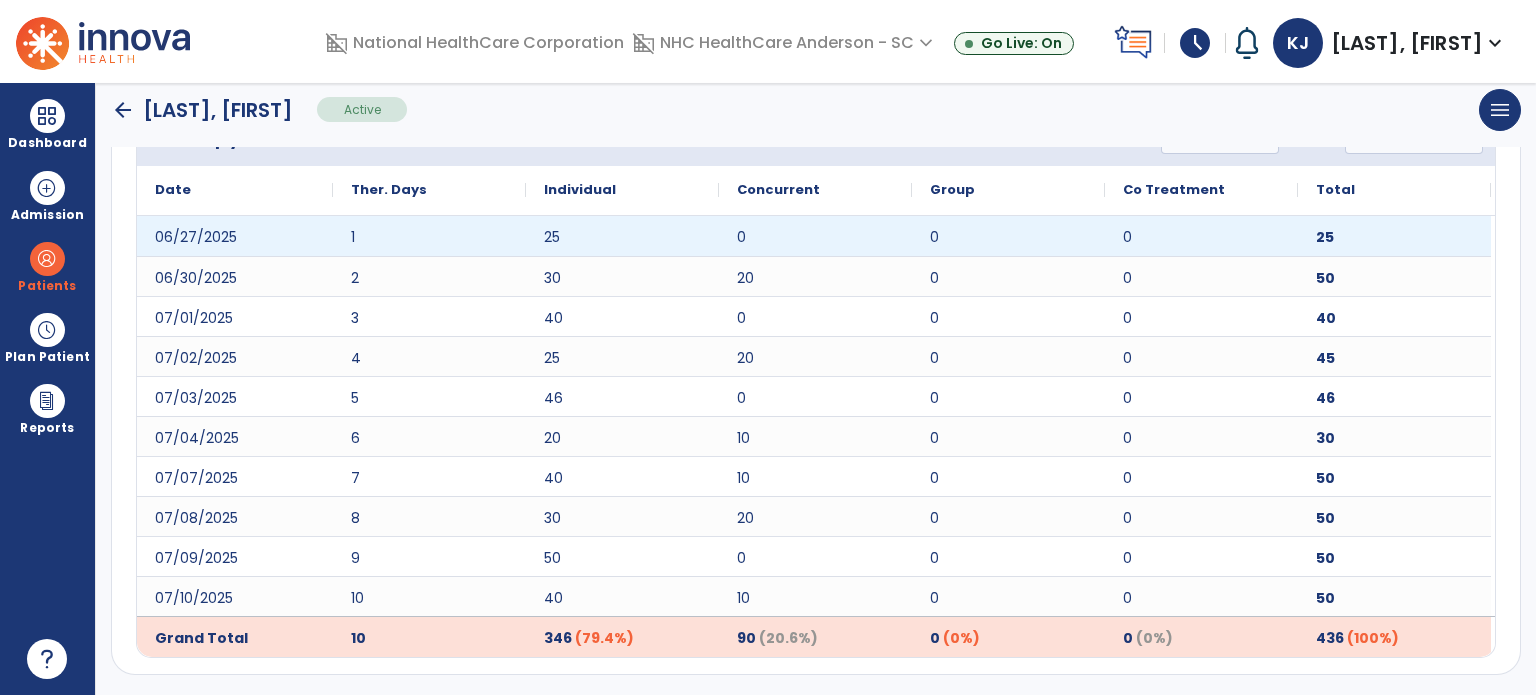 click at bounding box center (47, 116) 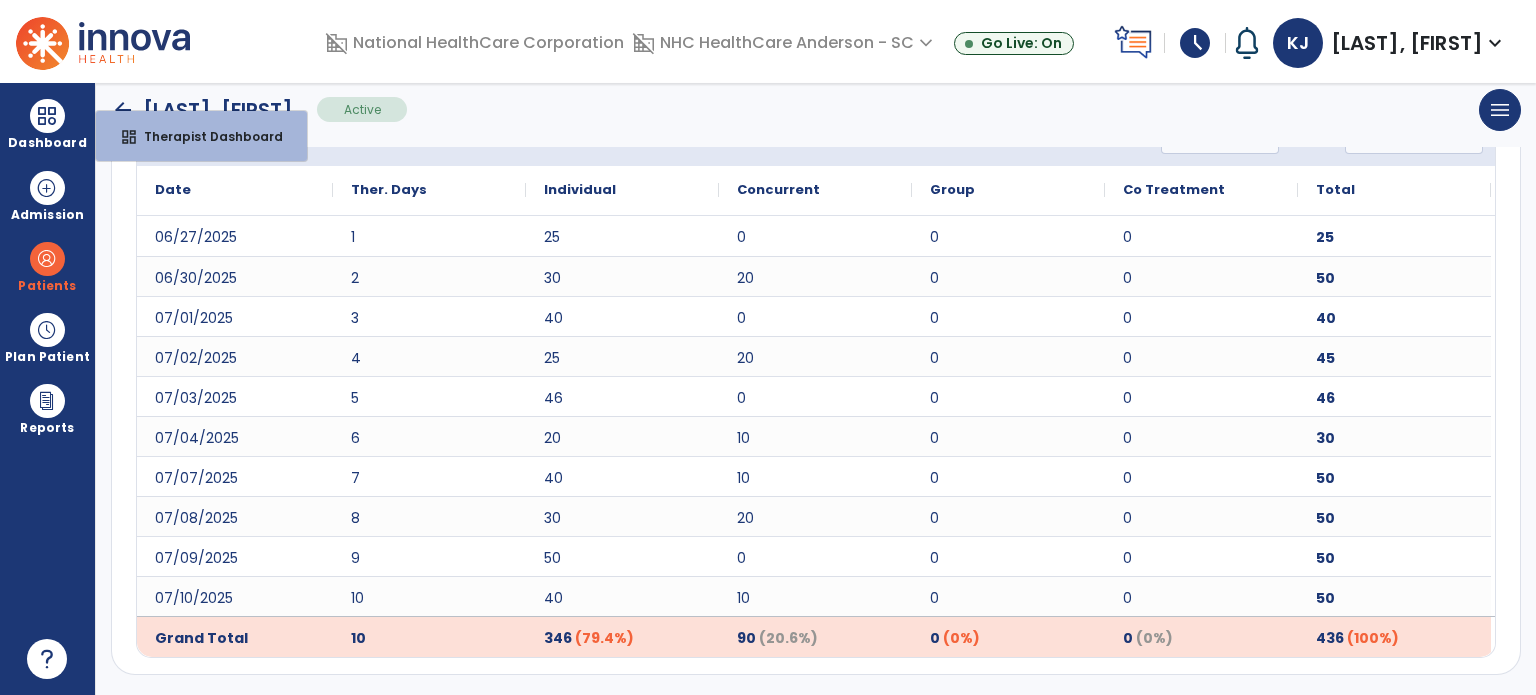 click on "Therapist Dashboard" at bounding box center [205, 136] 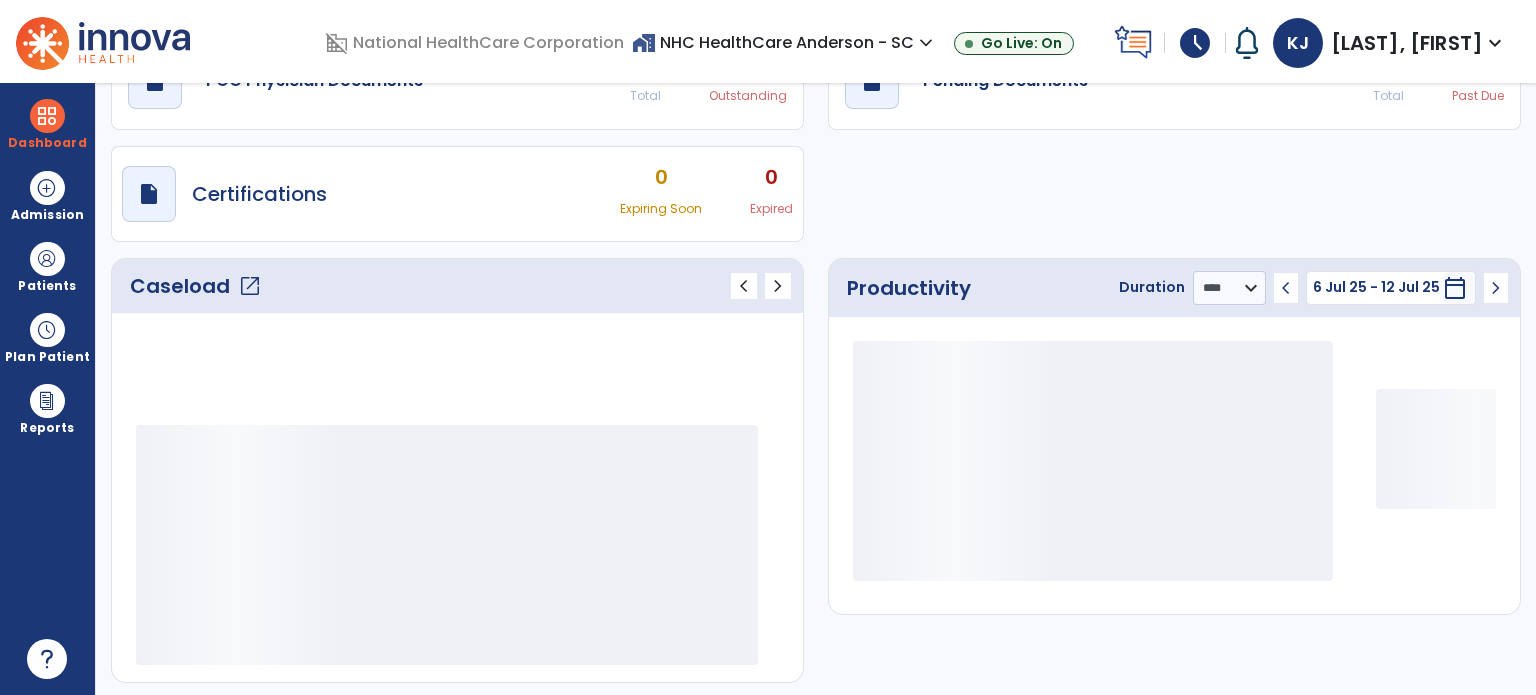 scroll, scrollTop: 109, scrollLeft: 0, axis: vertical 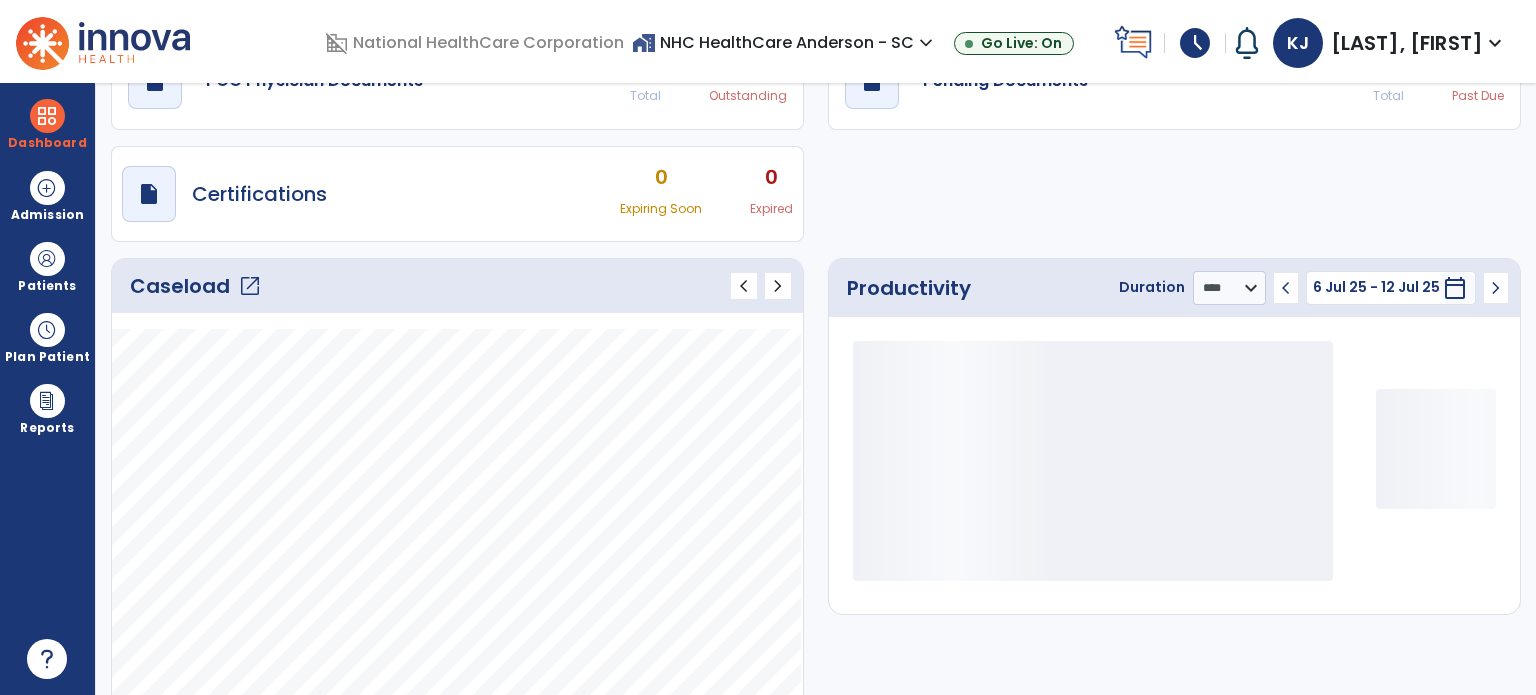 click on "Caseload   open_in_new" 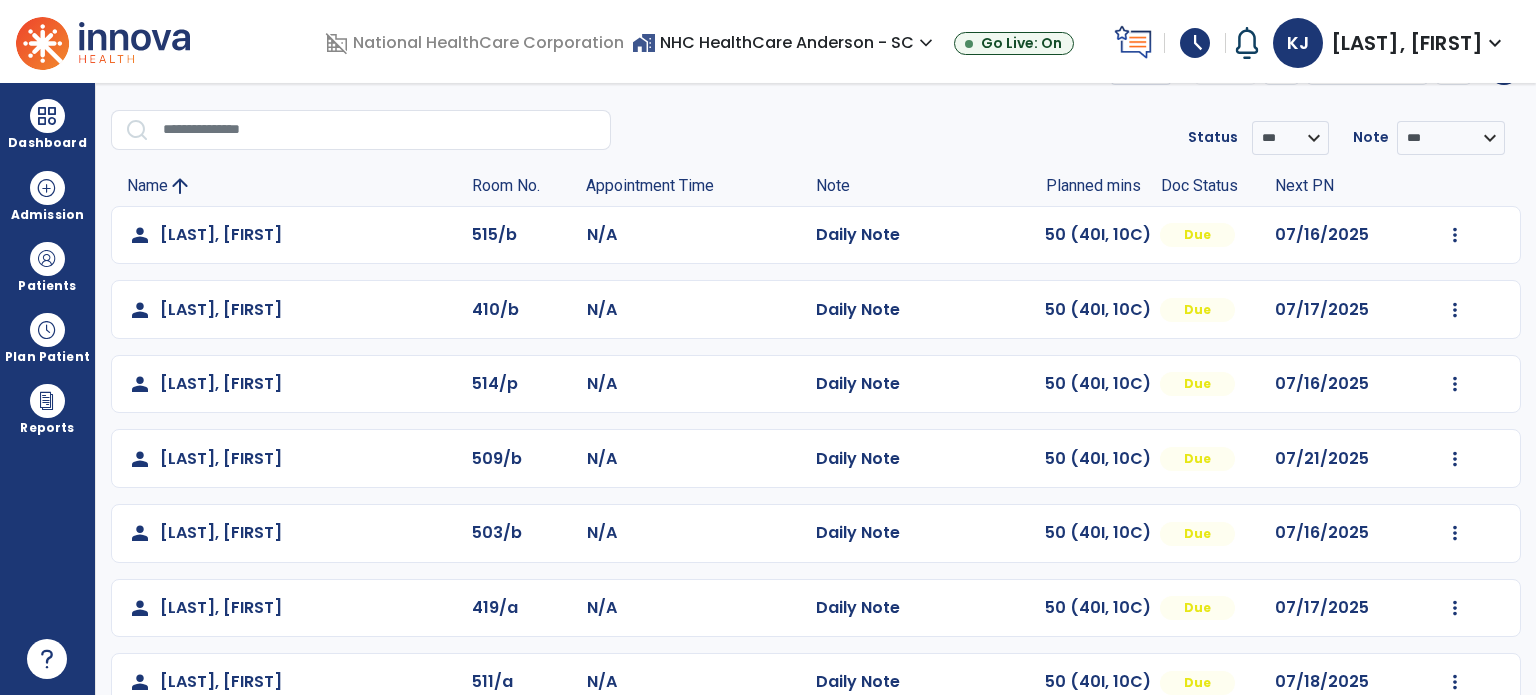 scroll, scrollTop: 0, scrollLeft: 0, axis: both 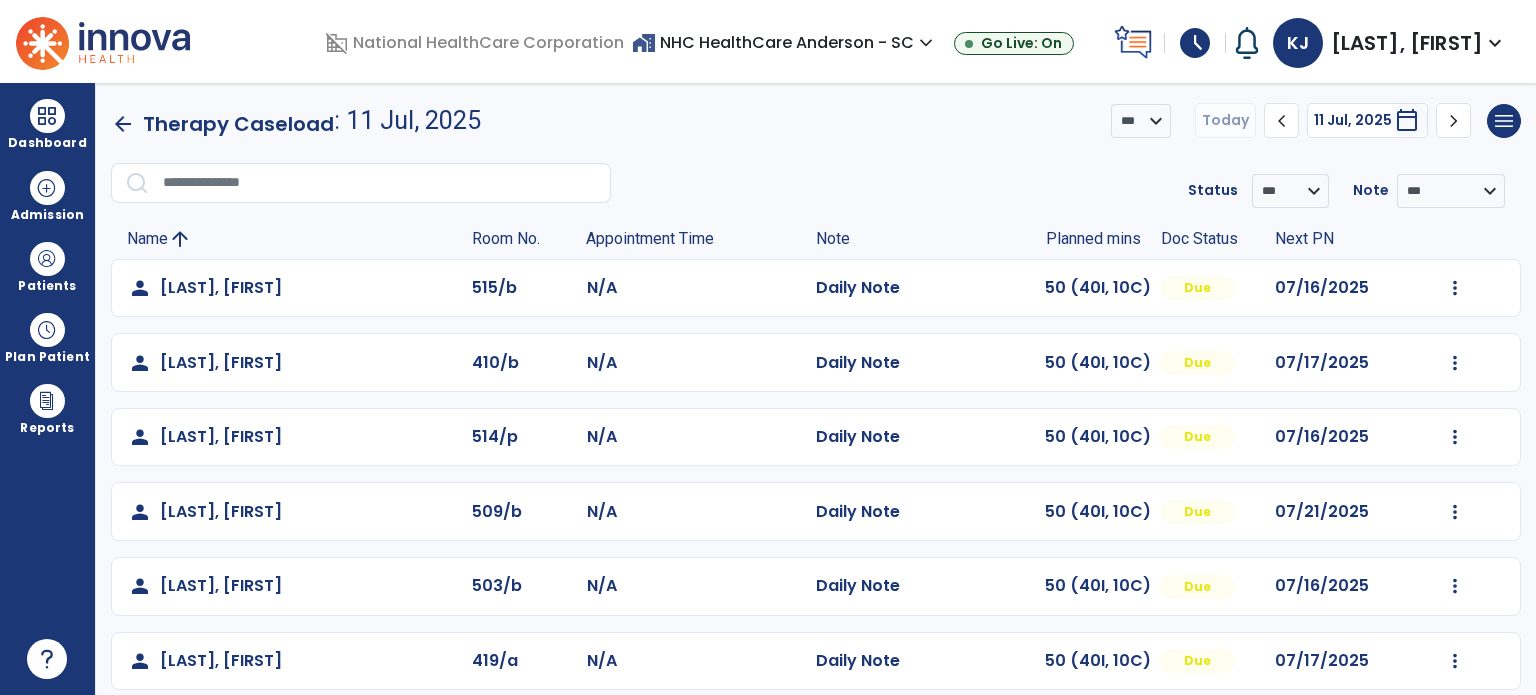 click on "Dashboard" at bounding box center (47, 143) 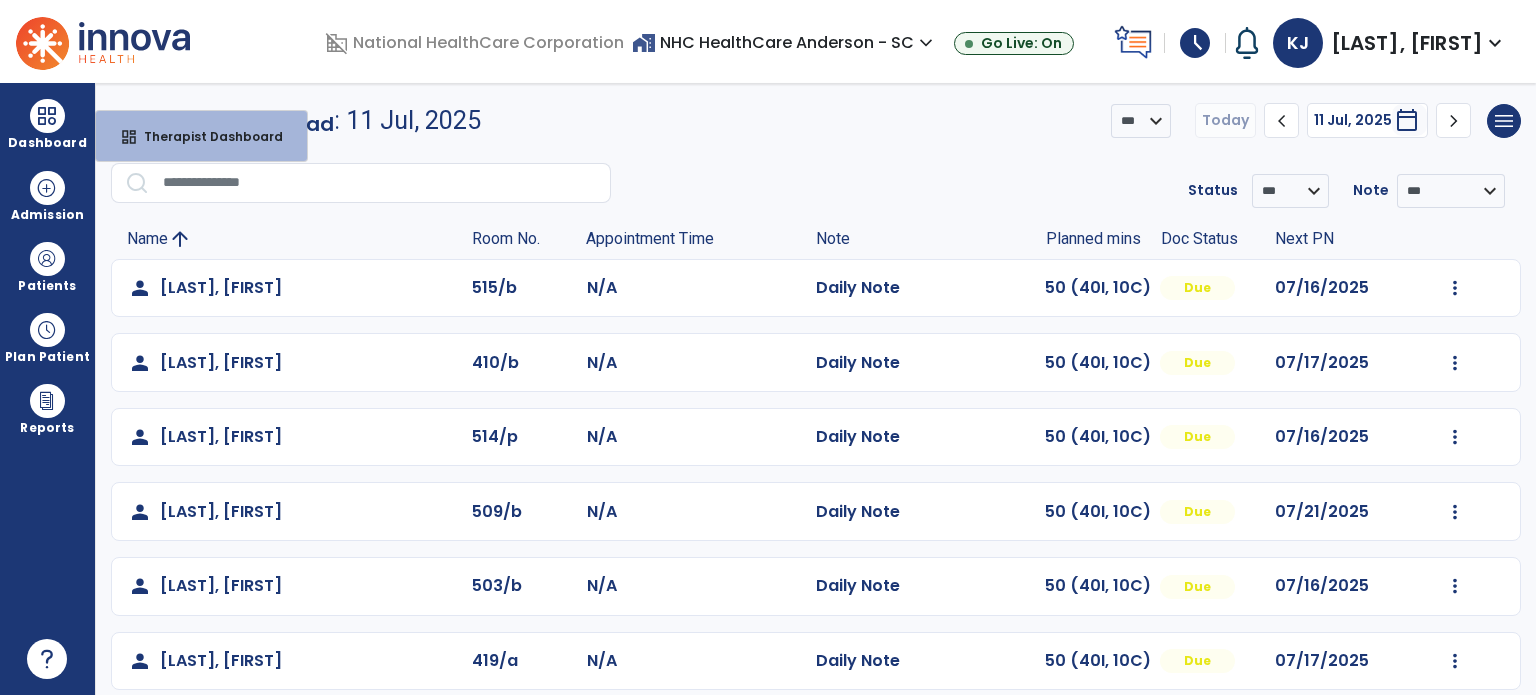 click on "dashboard  Therapist Dashboard" at bounding box center (201, 136) 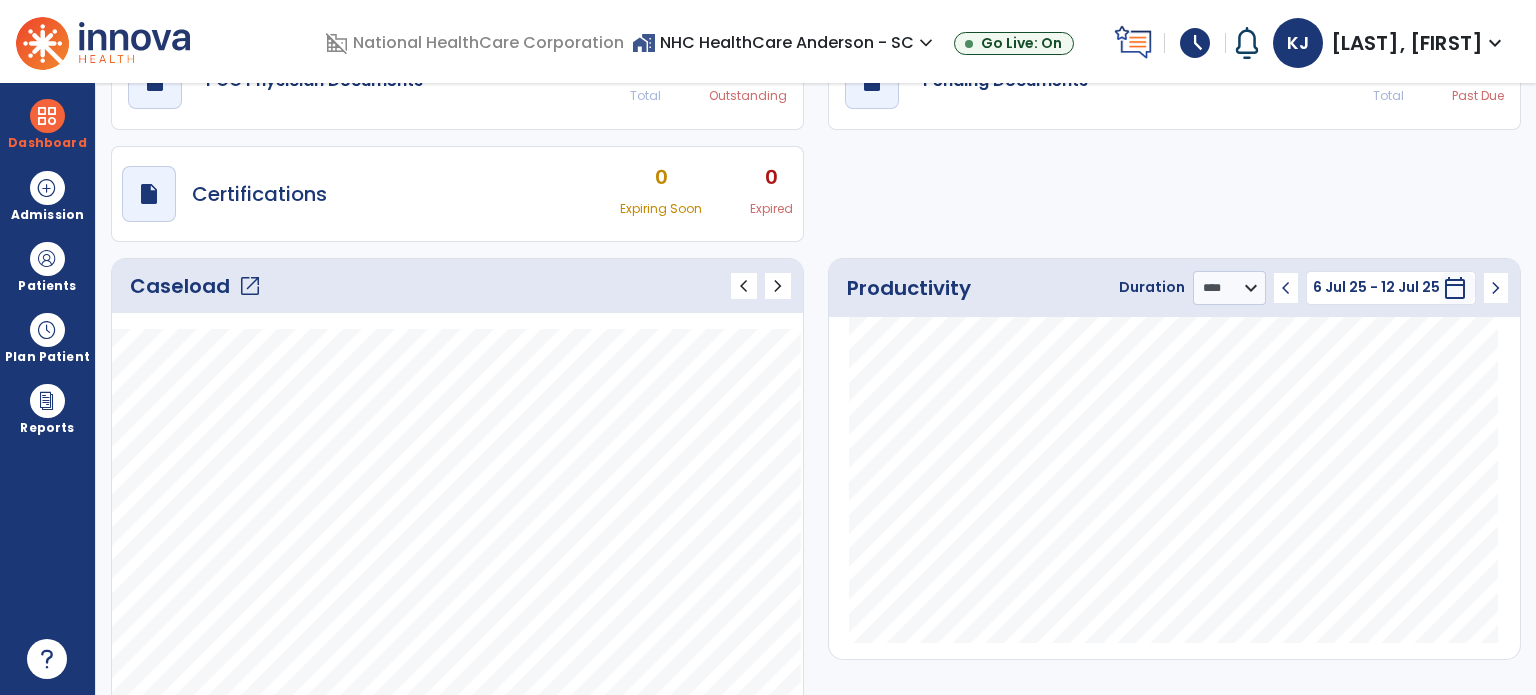 scroll, scrollTop: 0, scrollLeft: 0, axis: both 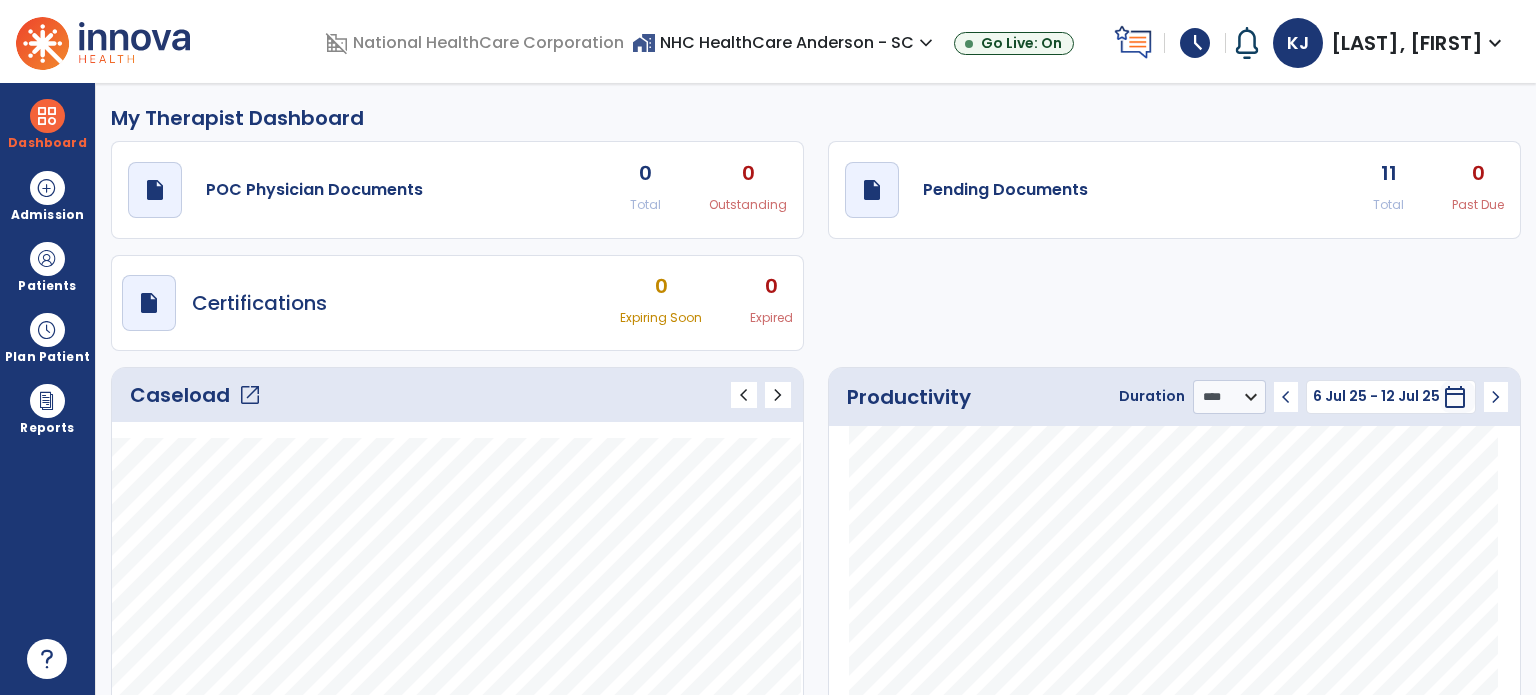 click on "Patients" at bounding box center [47, 266] 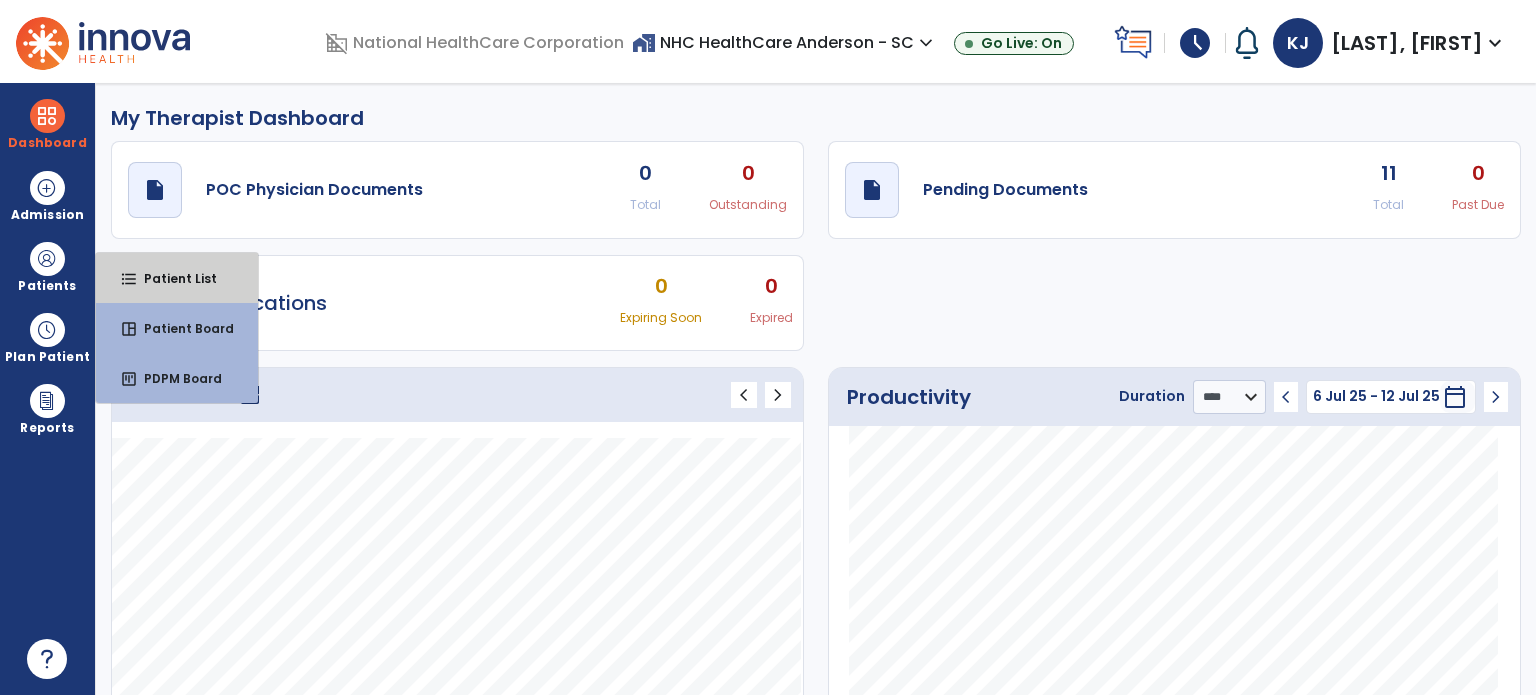 click on "Patient List" at bounding box center (172, 278) 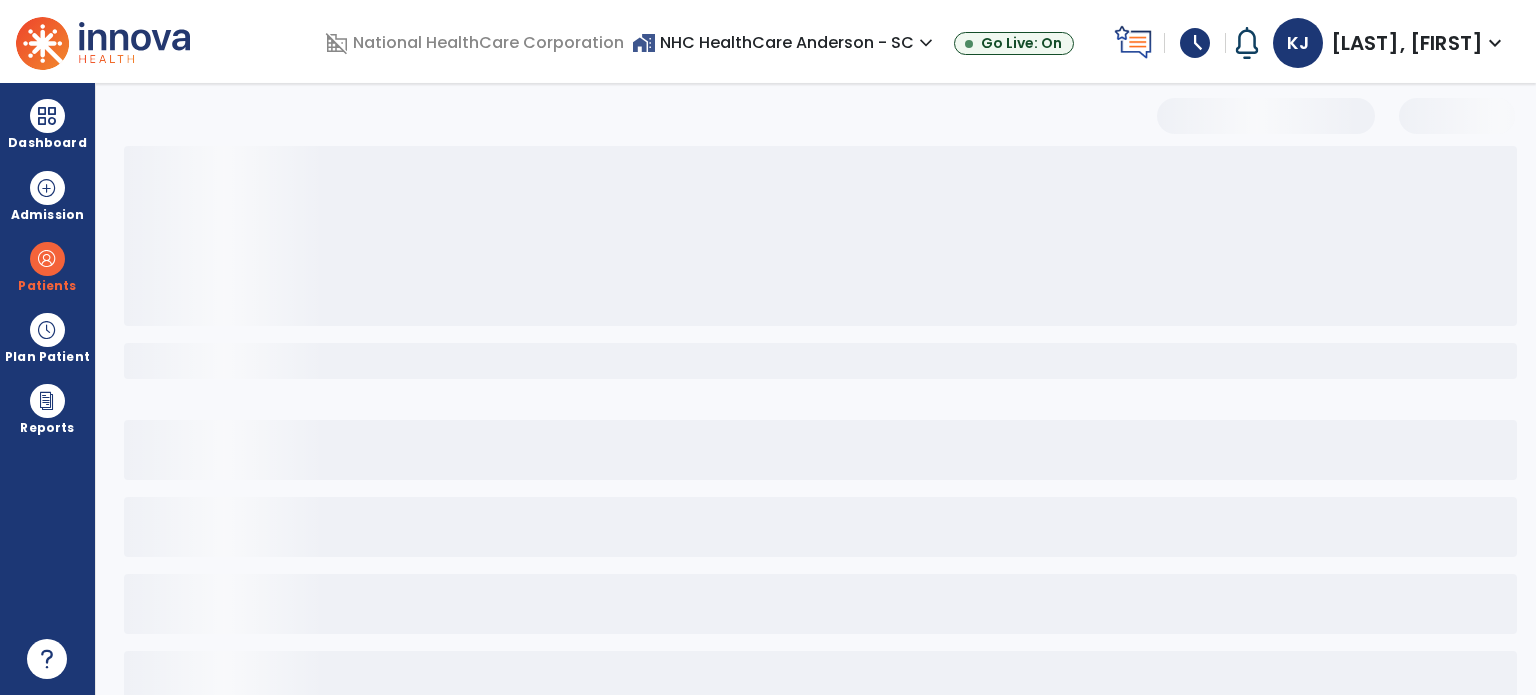select on "***" 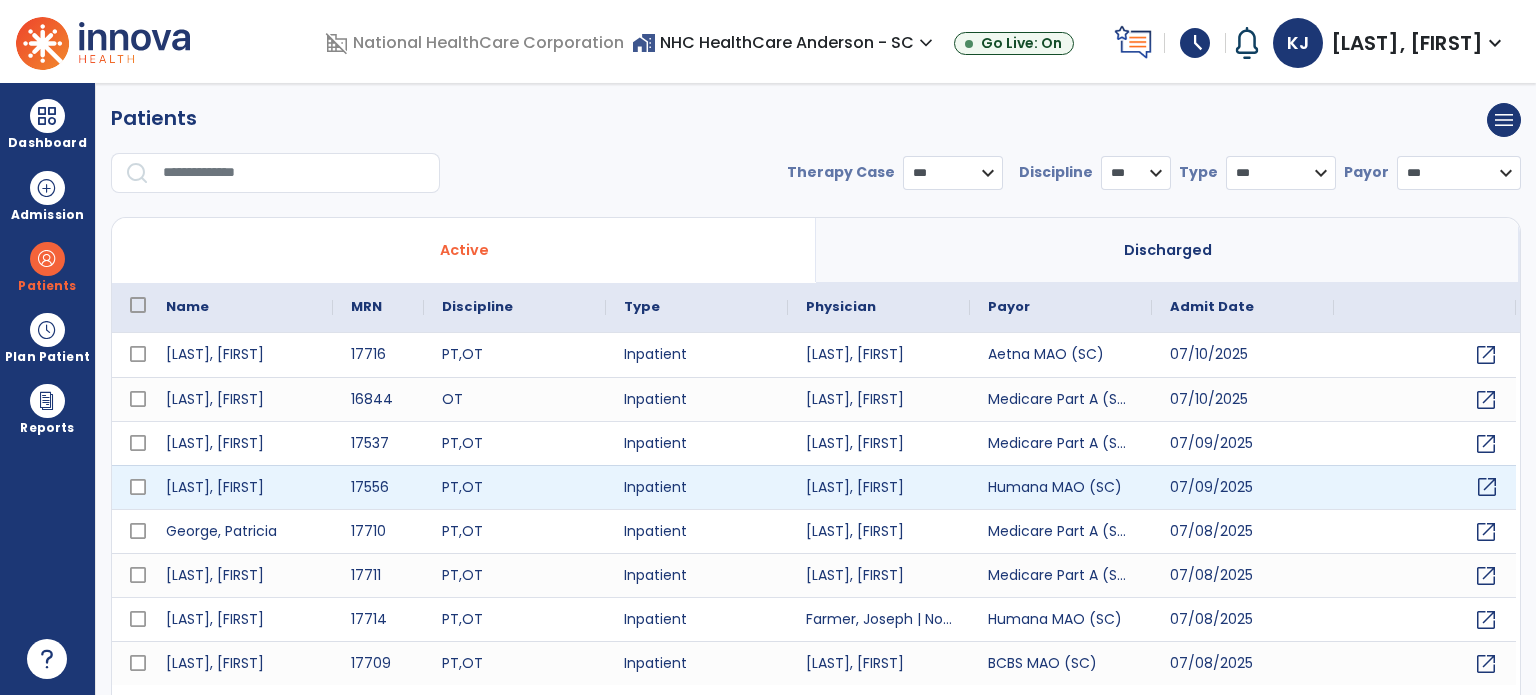 click on "open_in_new" at bounding box center (1487, 487) 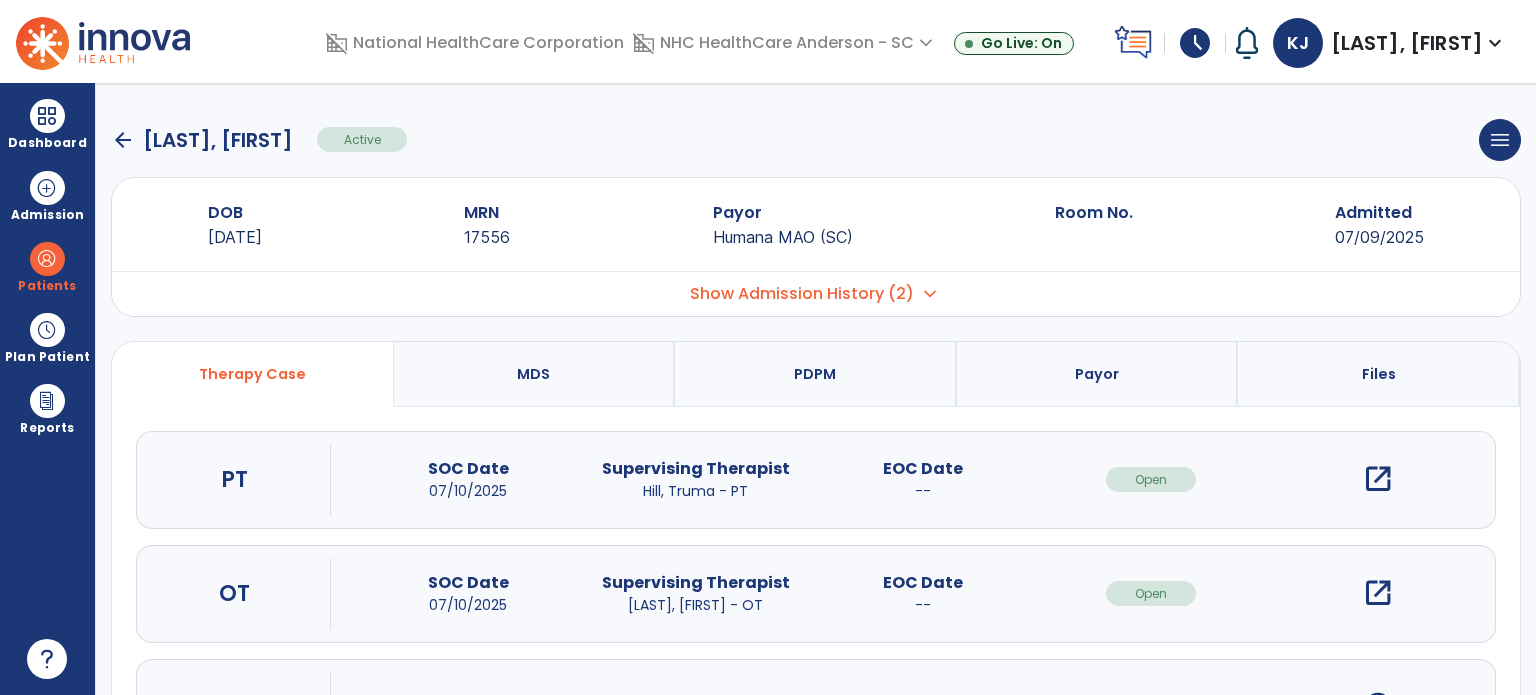 click on "open_in_new" at bounding box center [1378, 479] 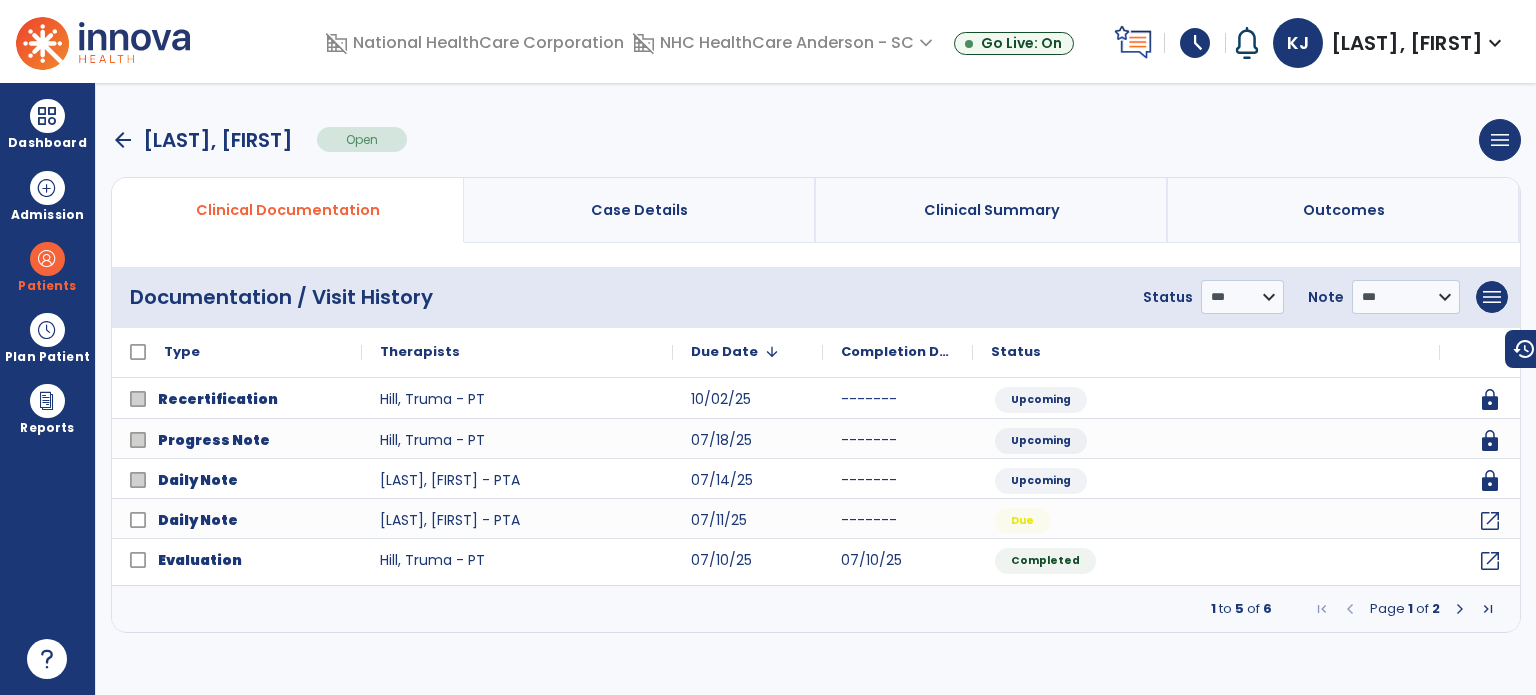drag, startPoint x: 76, startPoint y: 118, endPoint x: 164, endPoint y: 134, distance: 89.44272 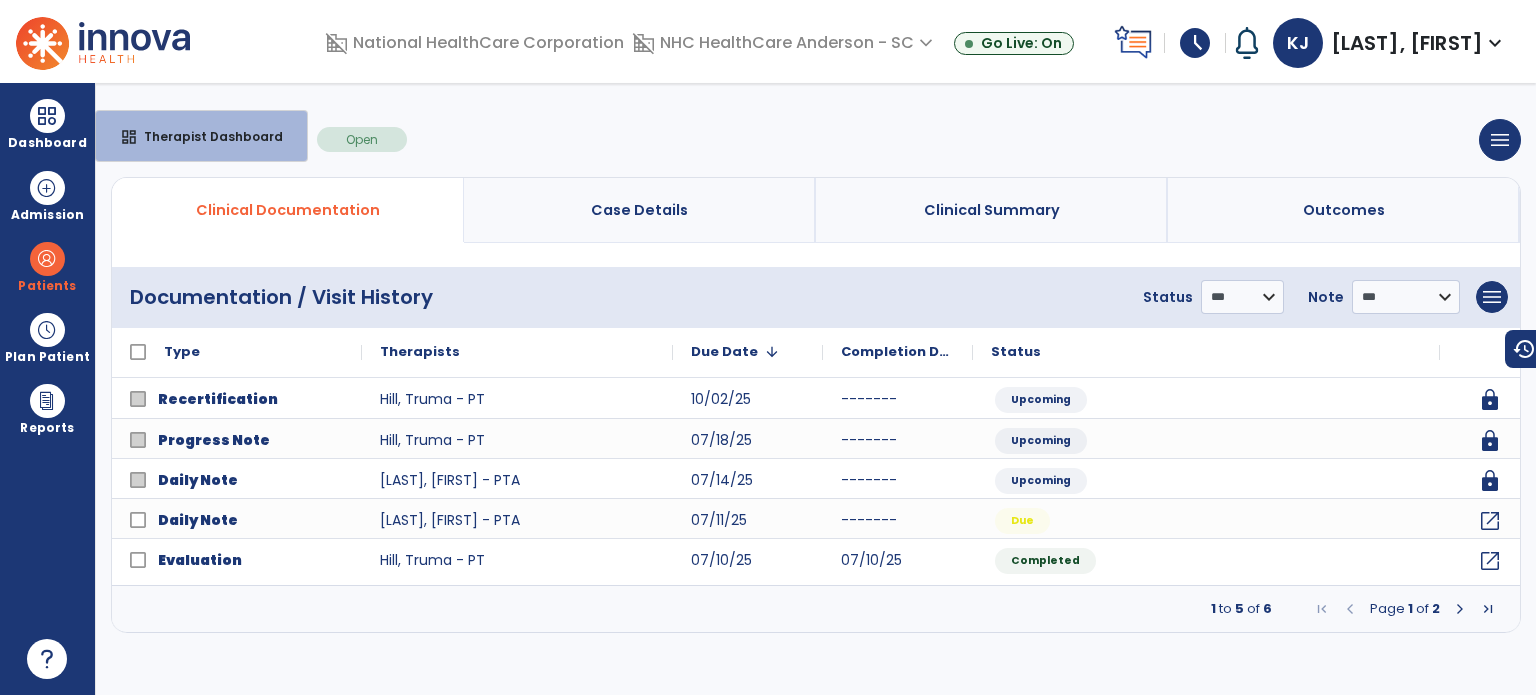 click on "dashboard  Therapist Dashboard" at bounding box center (201, 136) 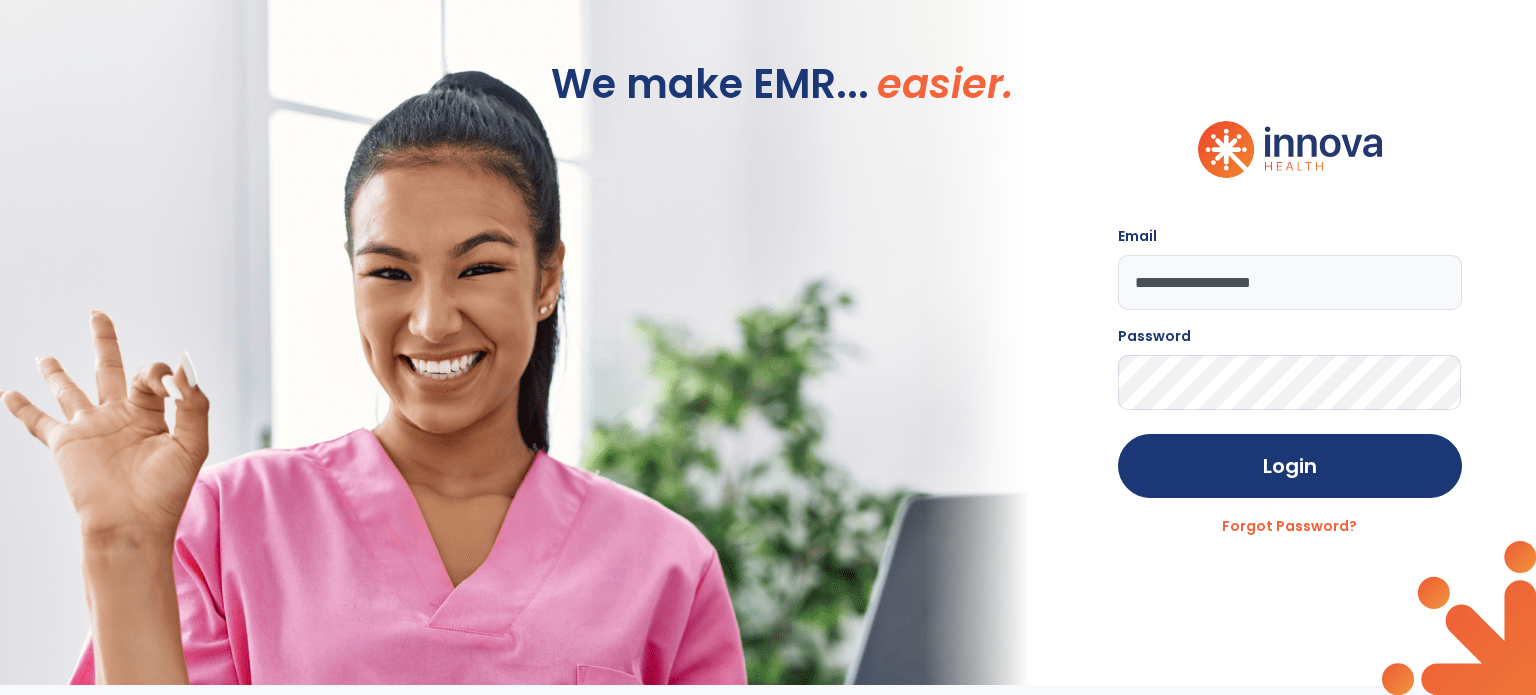 click on "We make EMR... easier." 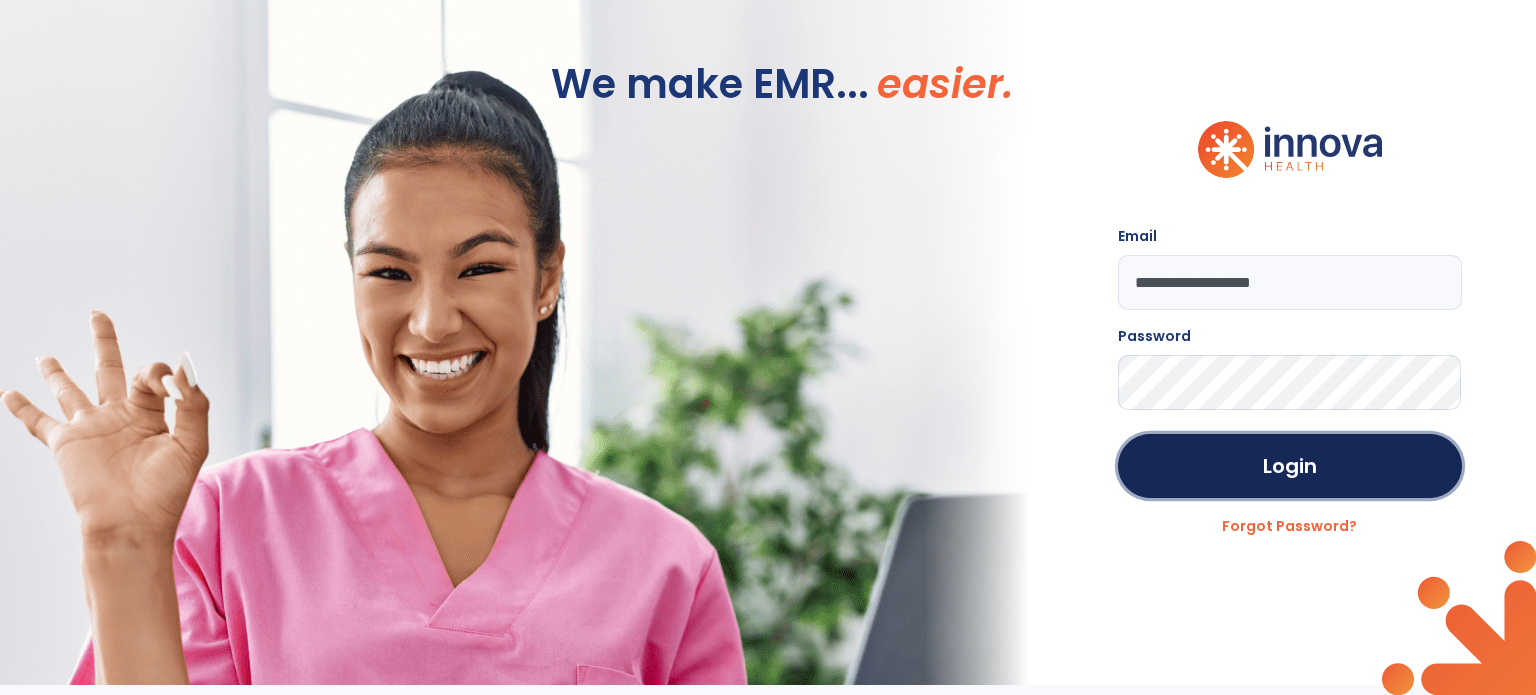 click on "Login" 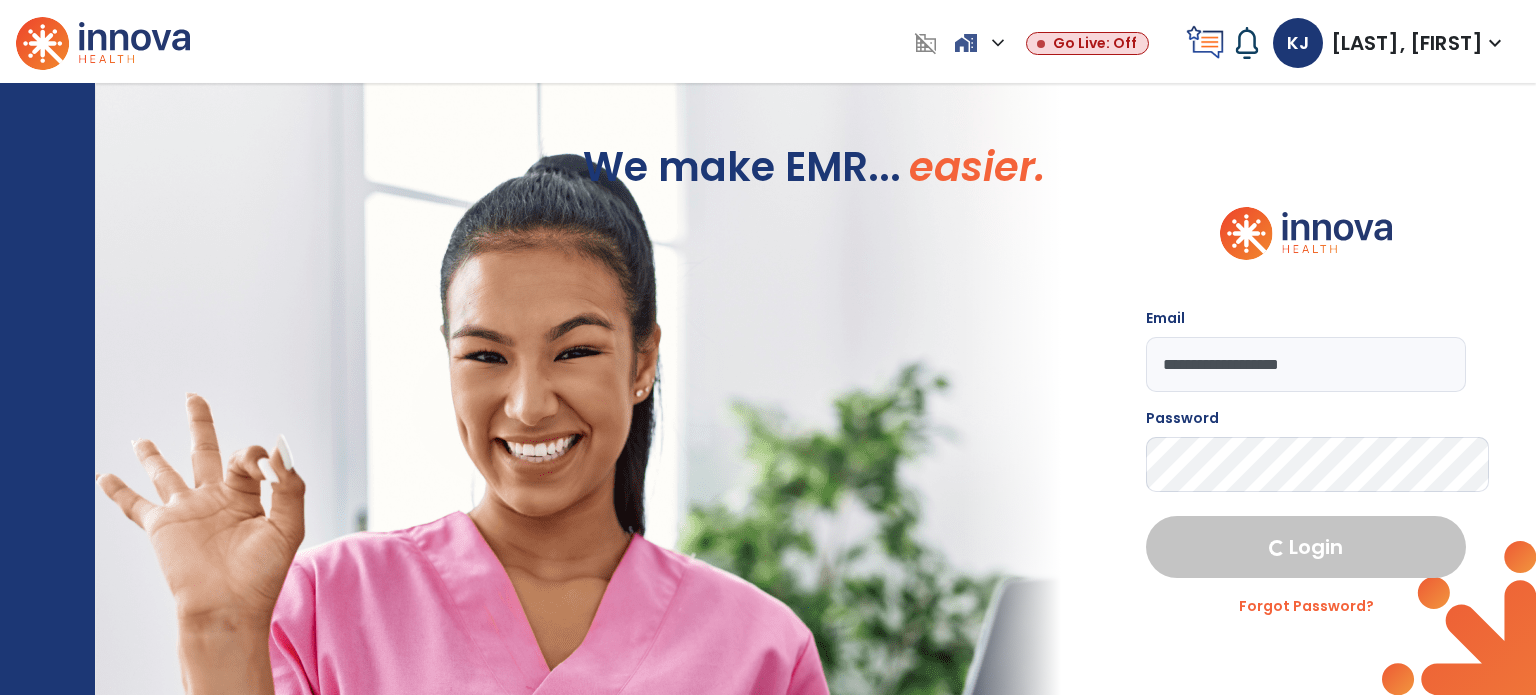 select on "****" 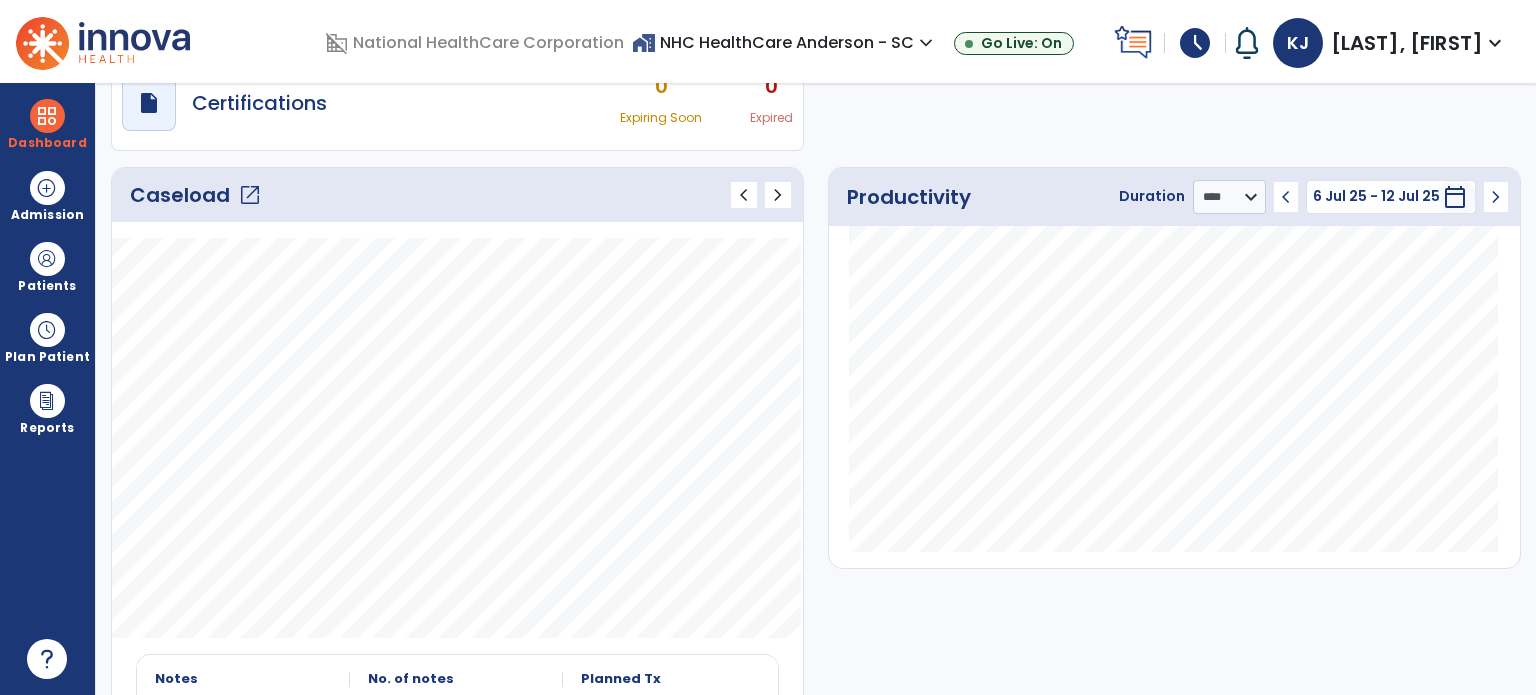 scroll, scrollTop: 0, scrollLeft: 0, axis: both 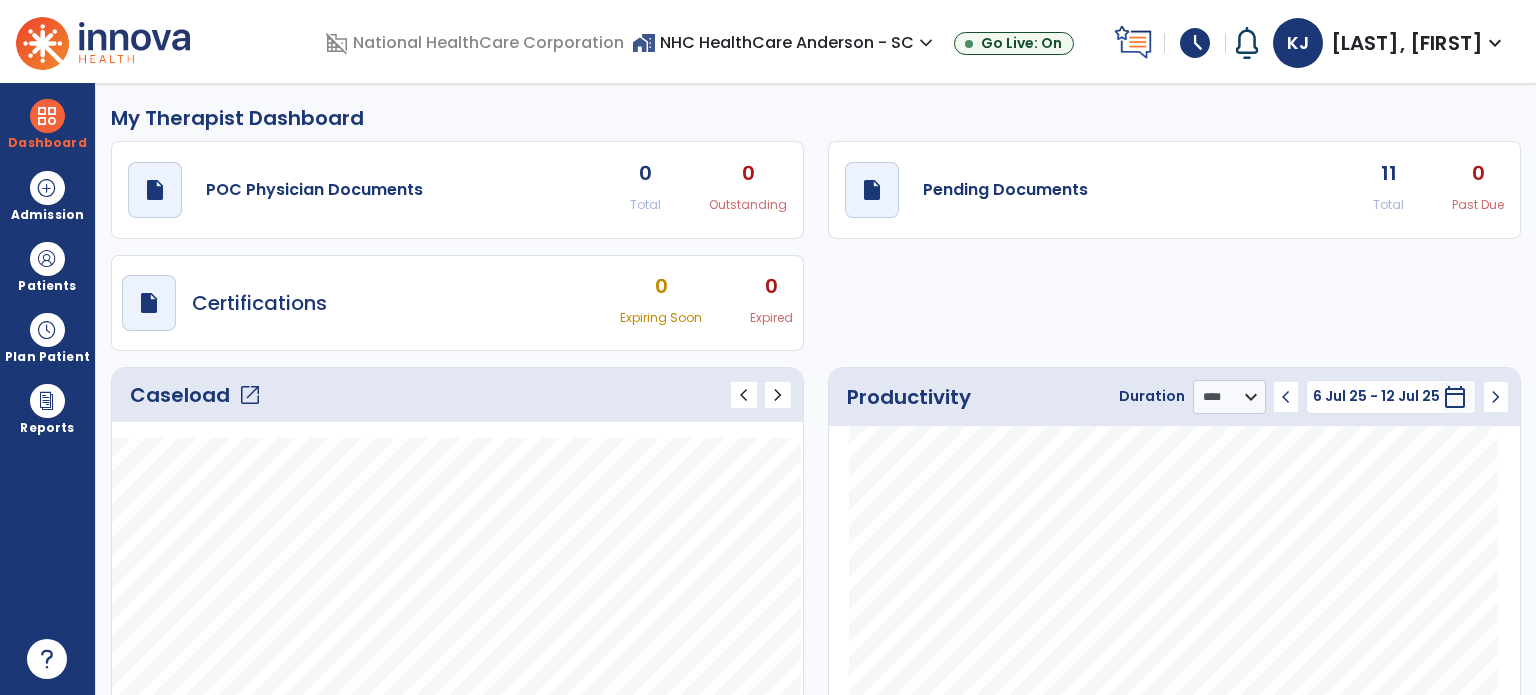 drag, startPoint x: 62, startPoint y: 128, endPoint x: 129, endPoint y: 135, distance: 67.36468 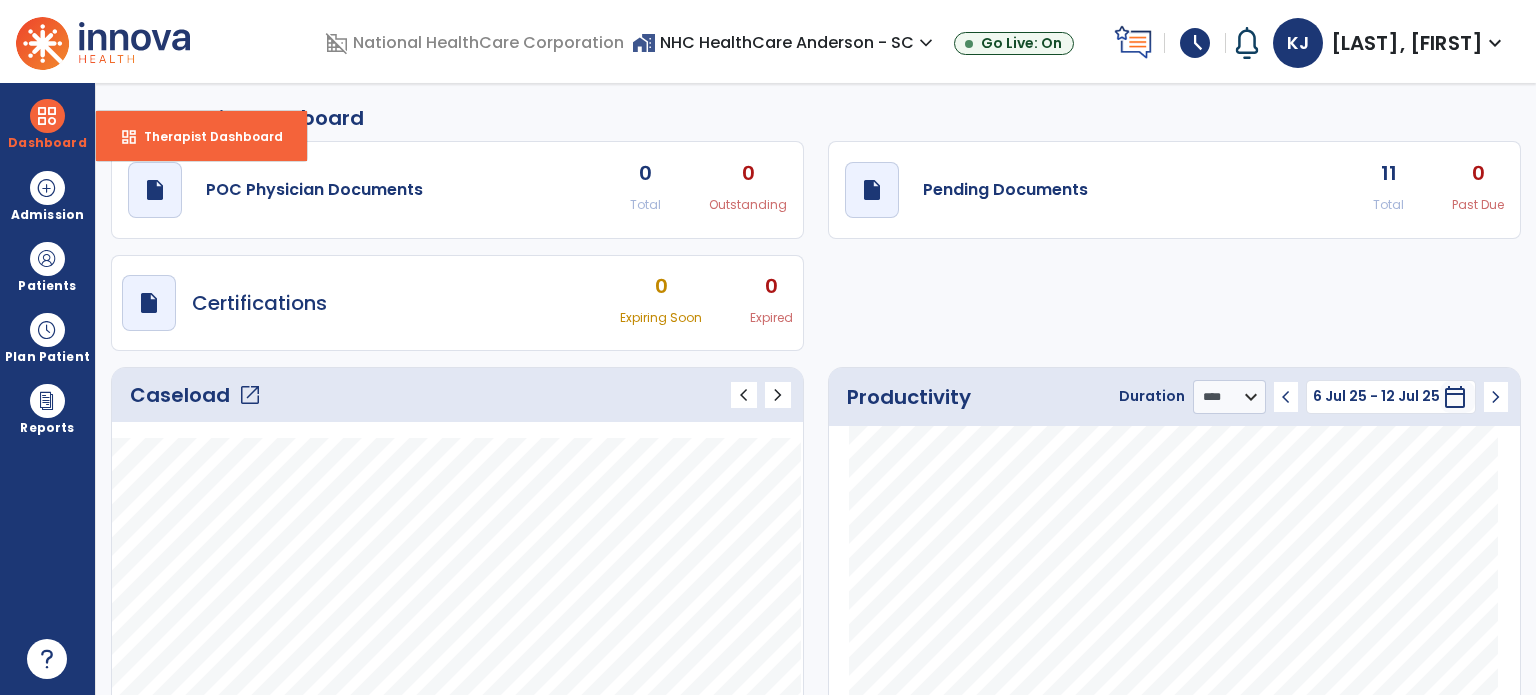 click on "dashboard" at bounding box center [129, 137] 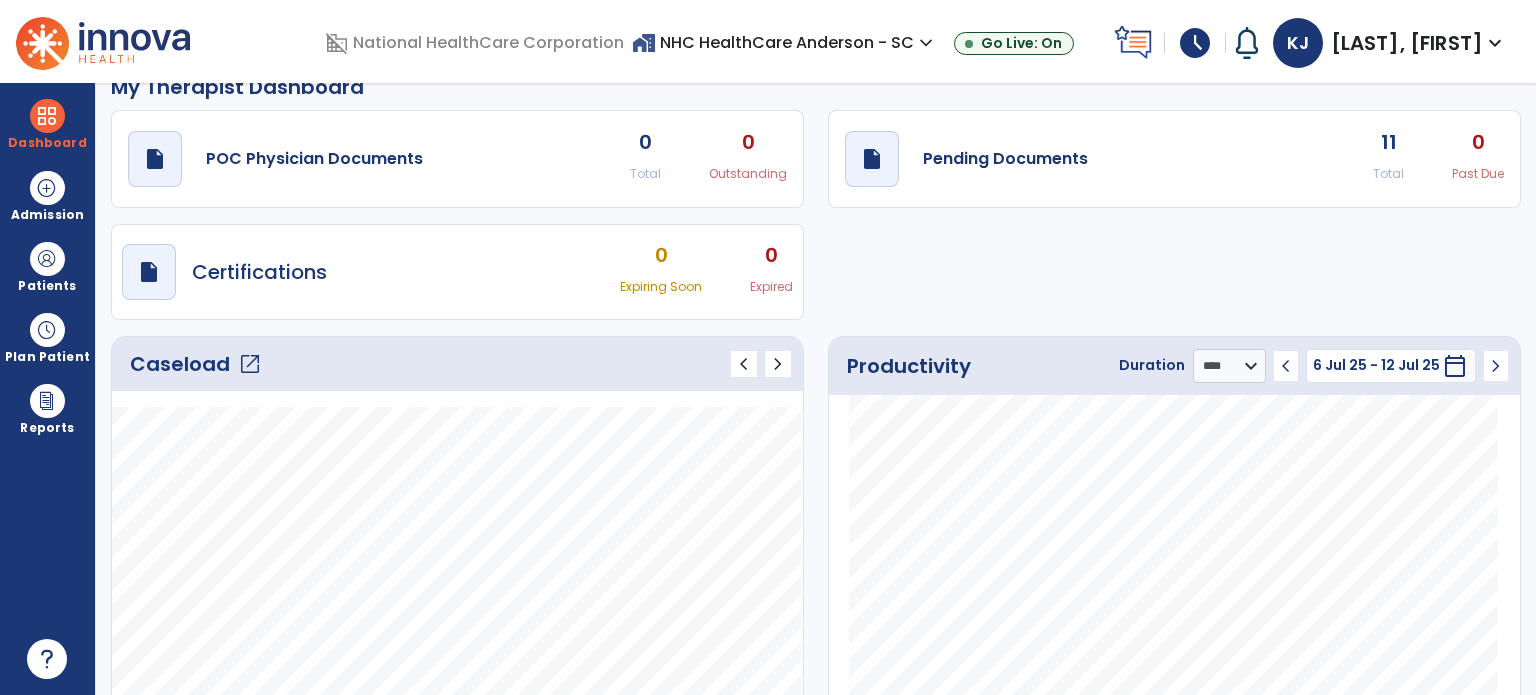 scroll, scrollTop: 0, scrollLeft: 0, axis: both 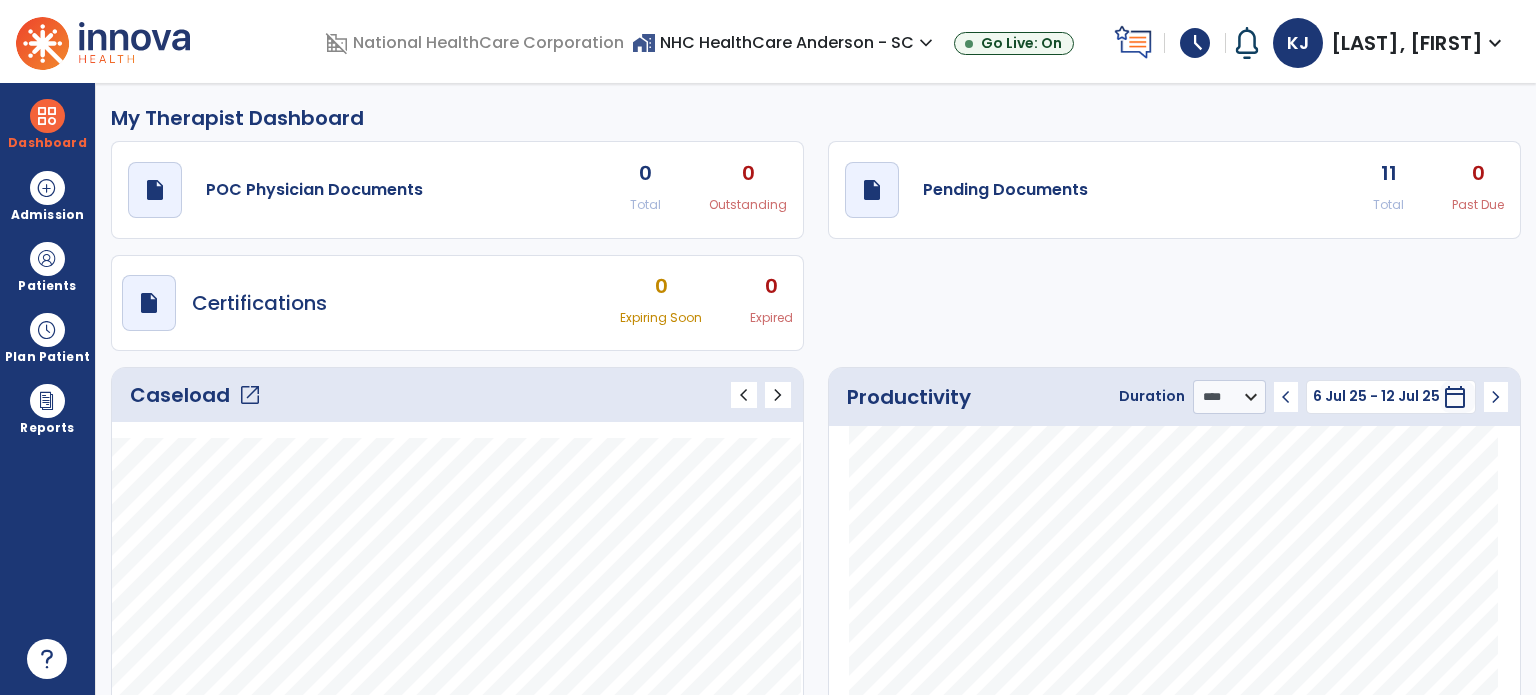 click at bounding box center [47, 116] 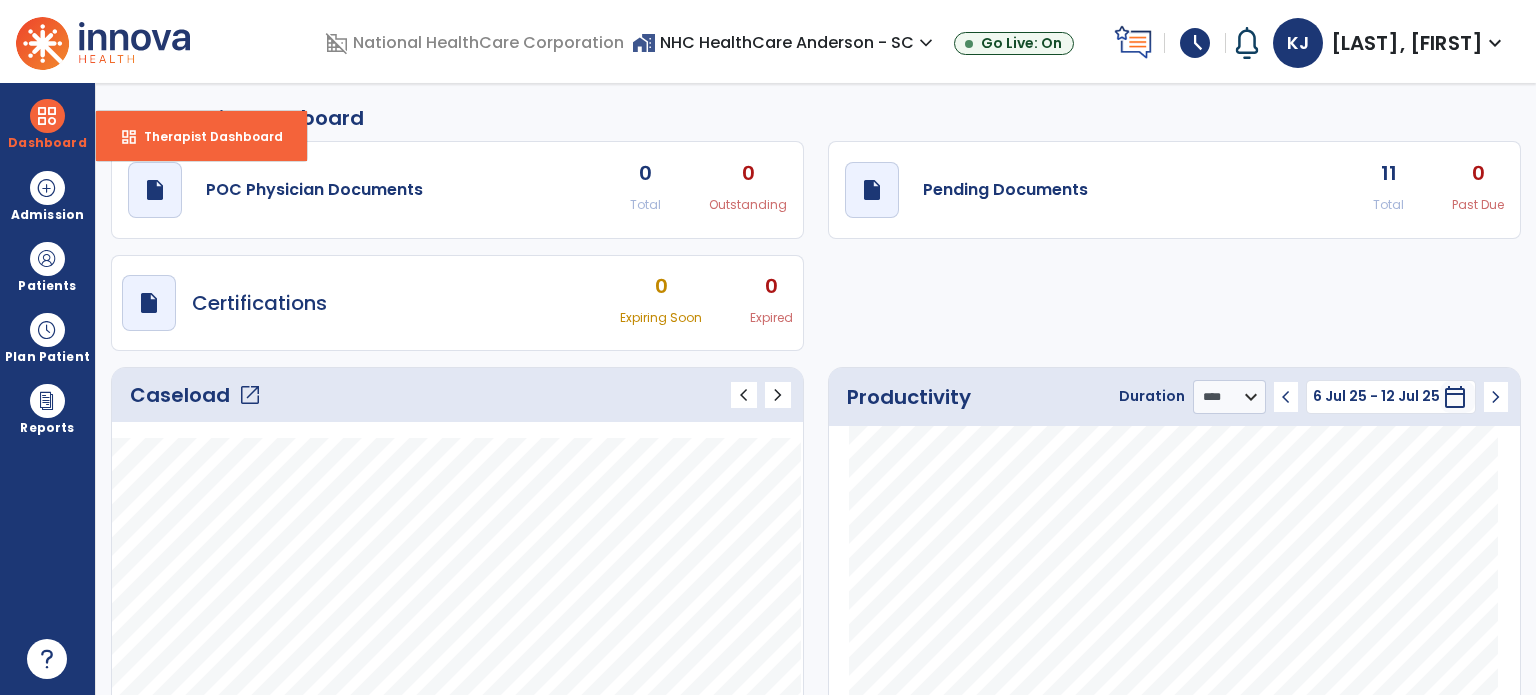 click on "Therapist Dashboard" at bounding box center [205, 136] 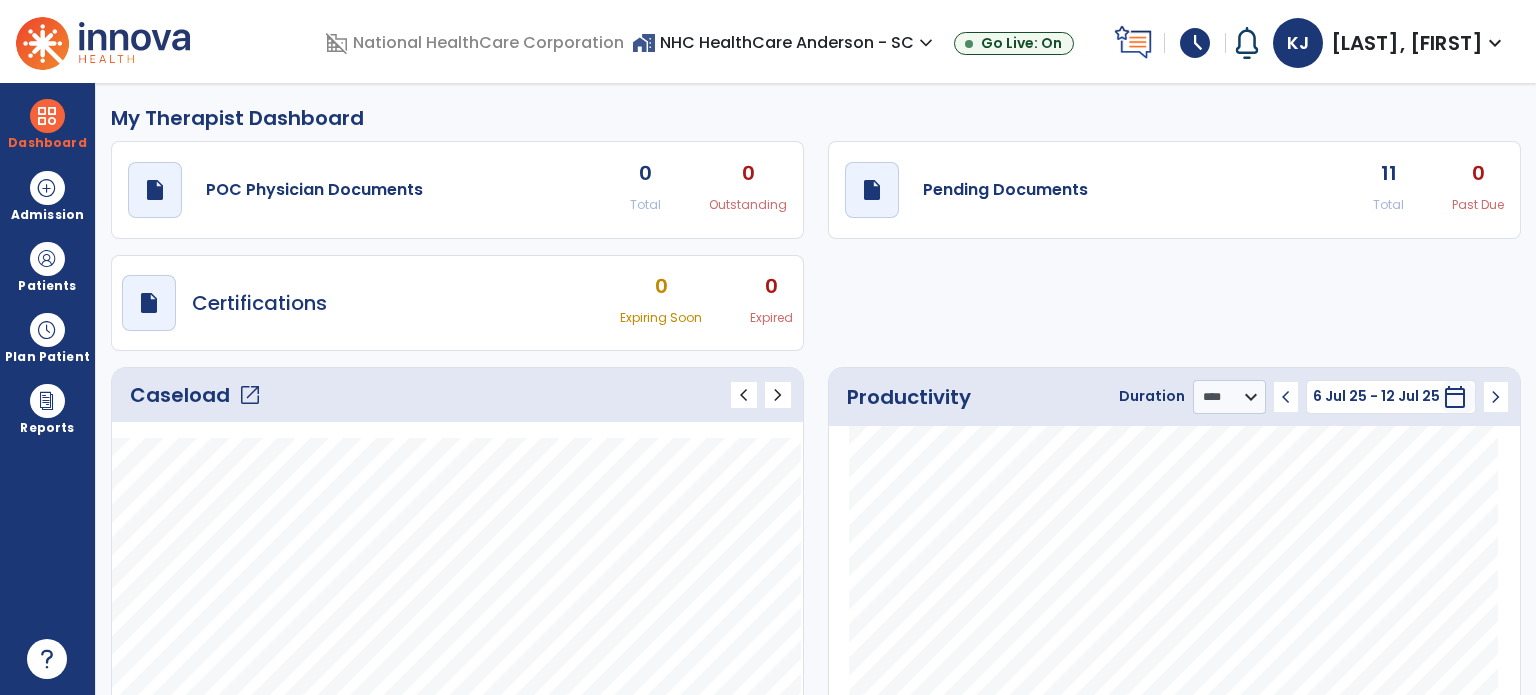 click on "My Therapist Dashboard" 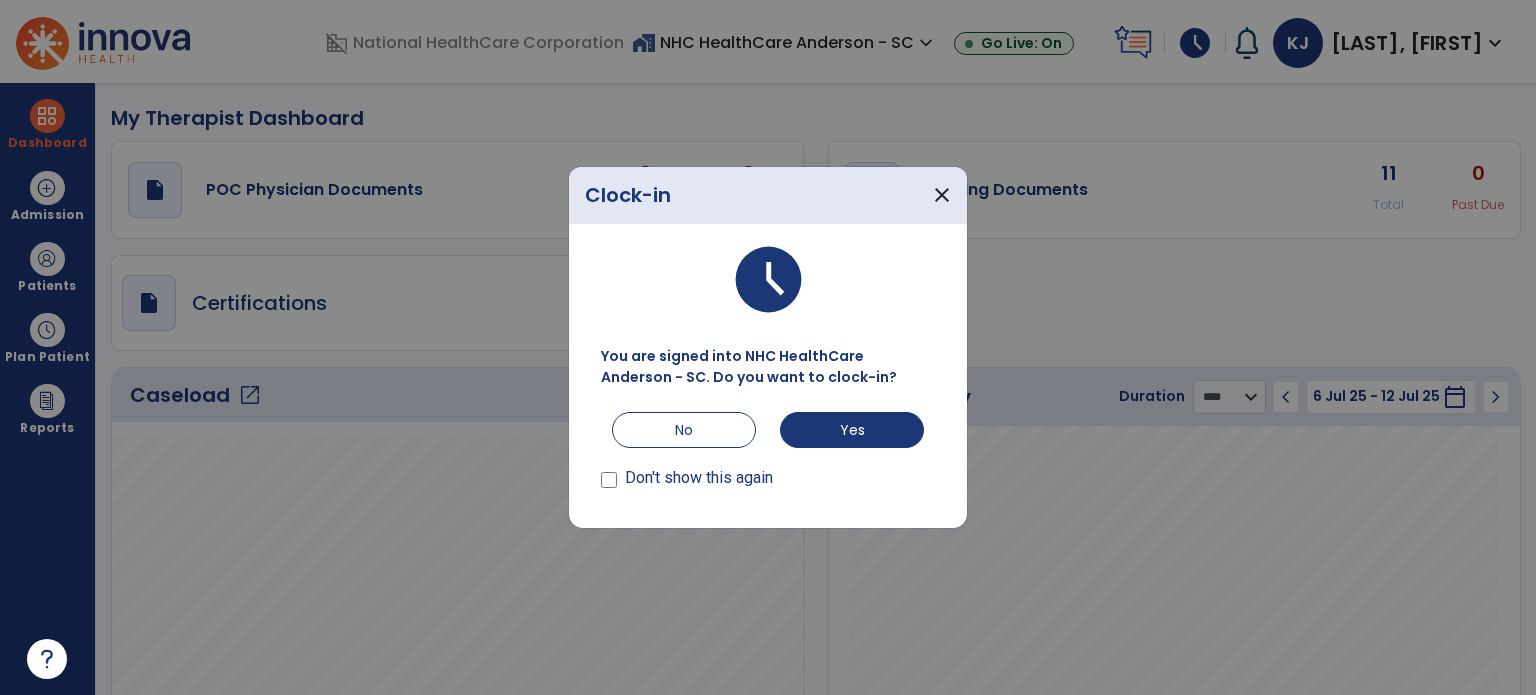 click on "No" at bounding box center (684, 430) 